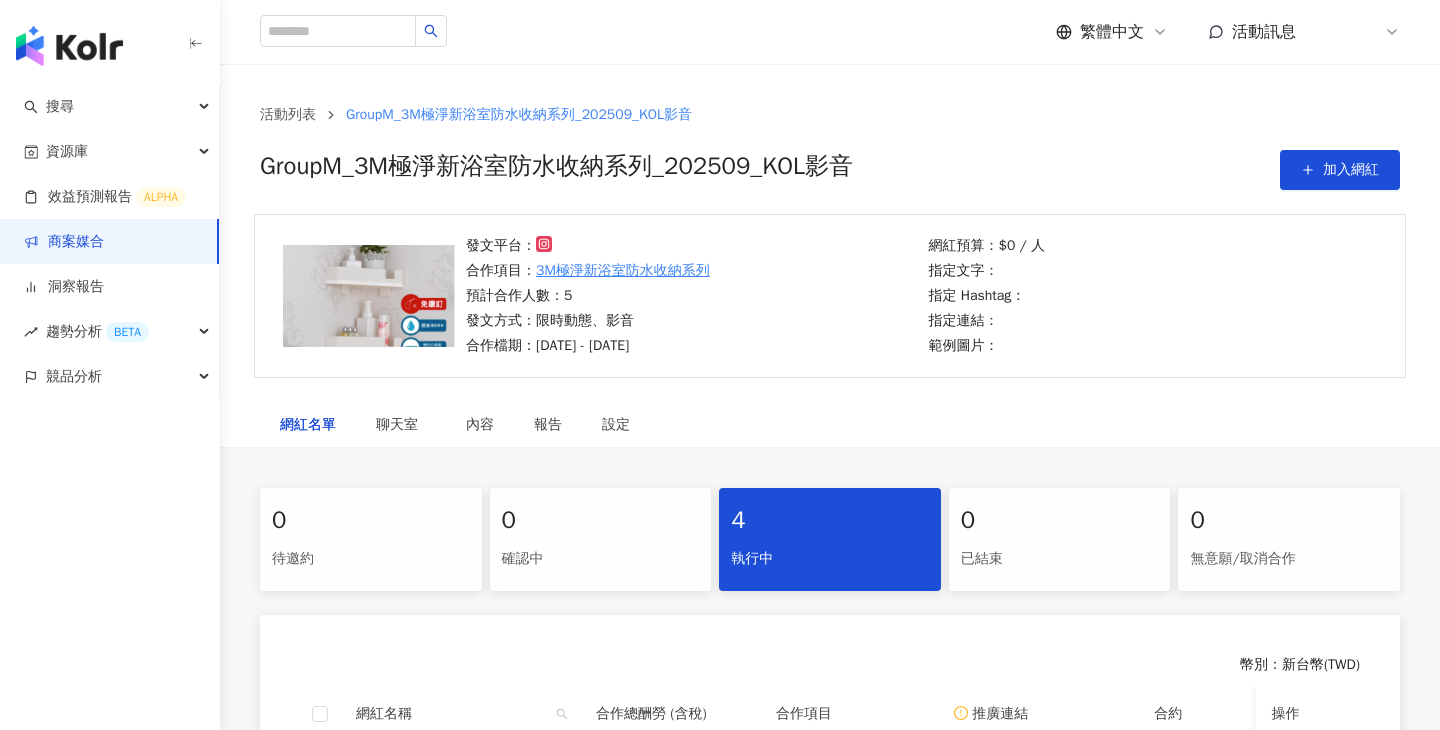 scroll, scrollTop: 0, scrollLeft: 0, axis: both 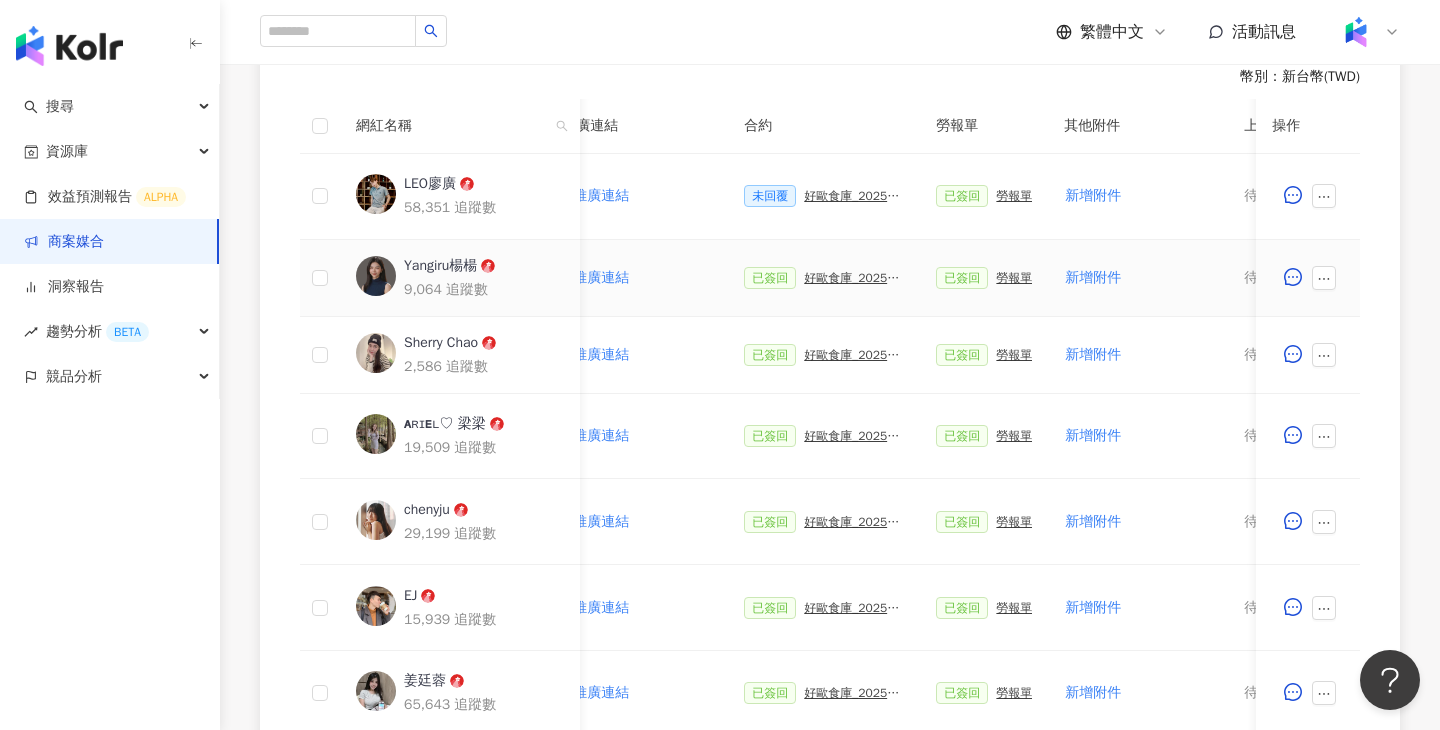 click on "已簽回 好歐食庫_202503_口碑牆專案" at bounding box center [824, 278] 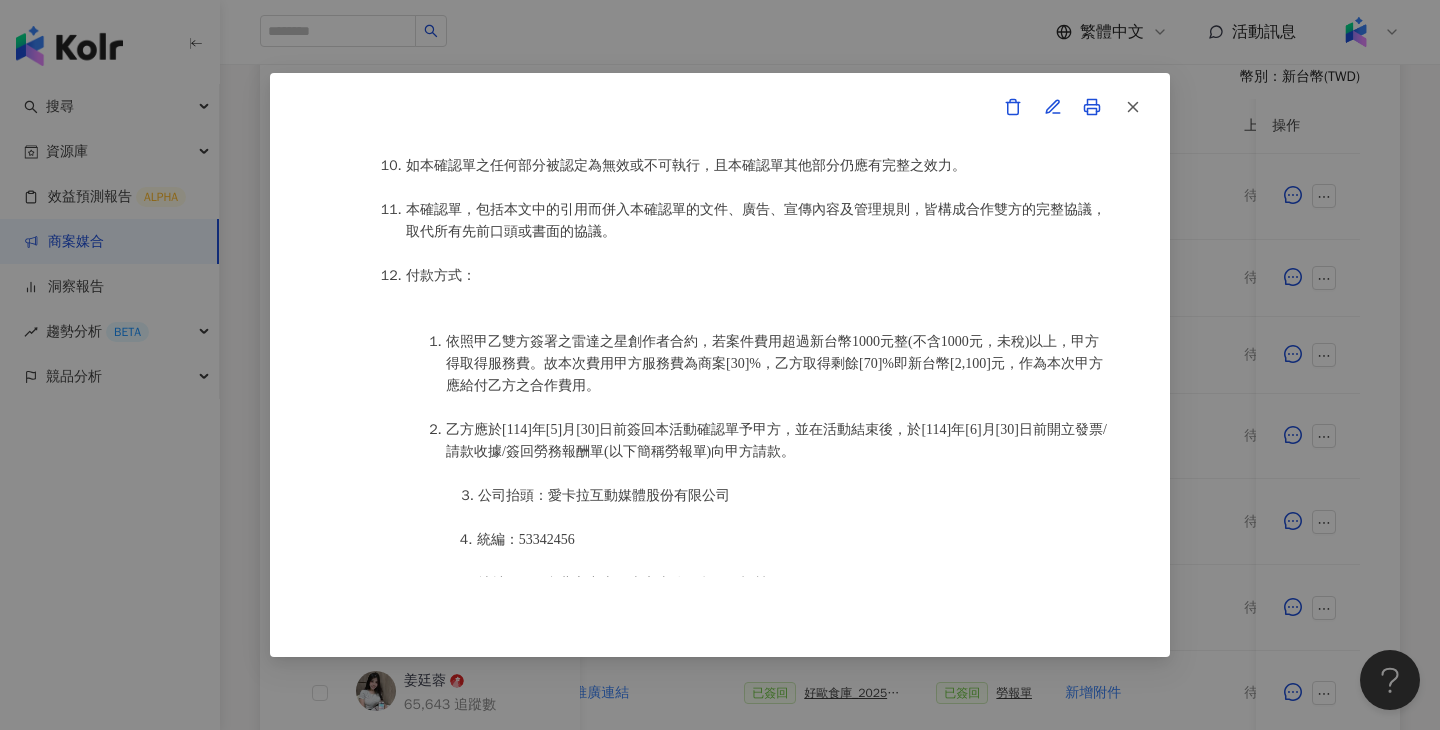scroll, scrollTop: 2207, scrollLeft: 0, axis: vertical 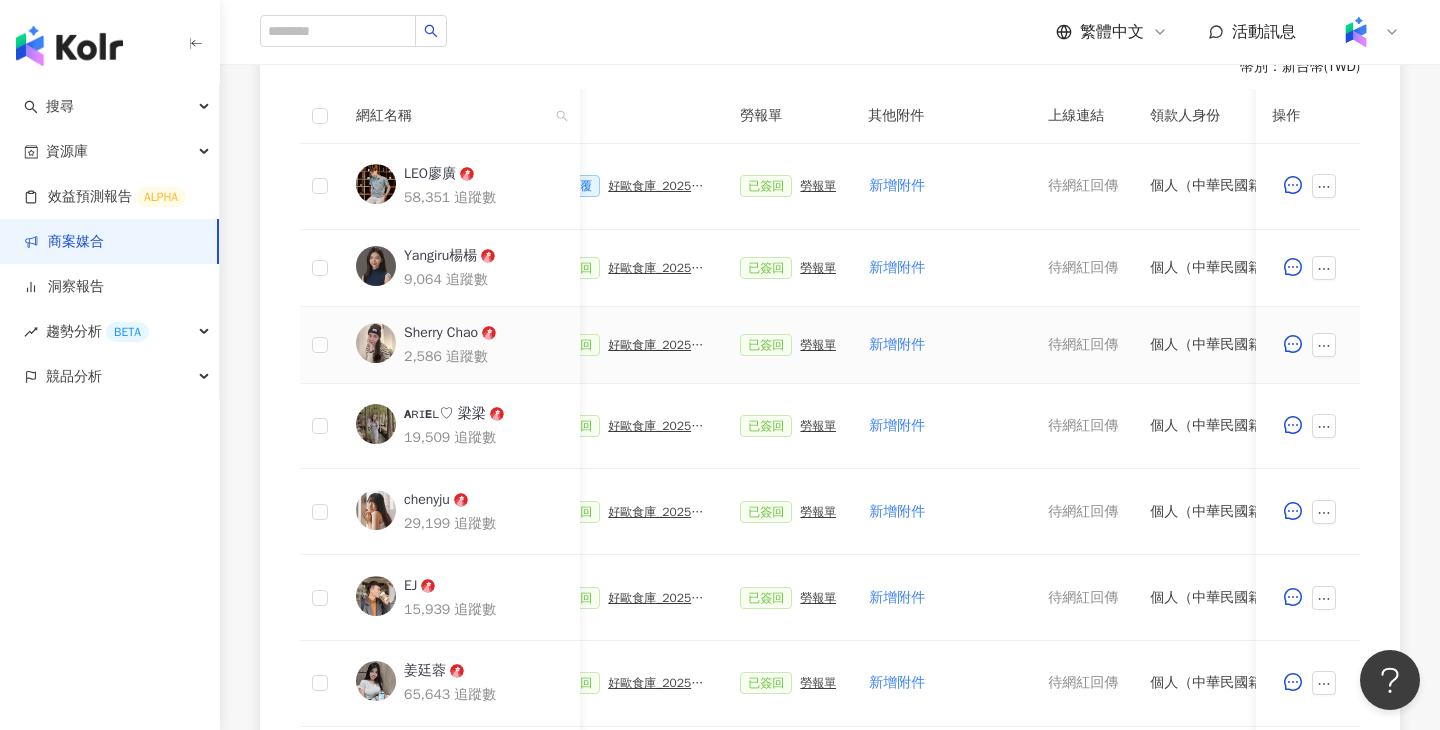 click on "好歐食庫_202503_口碑牆專案" at bounding box center [658, 345] 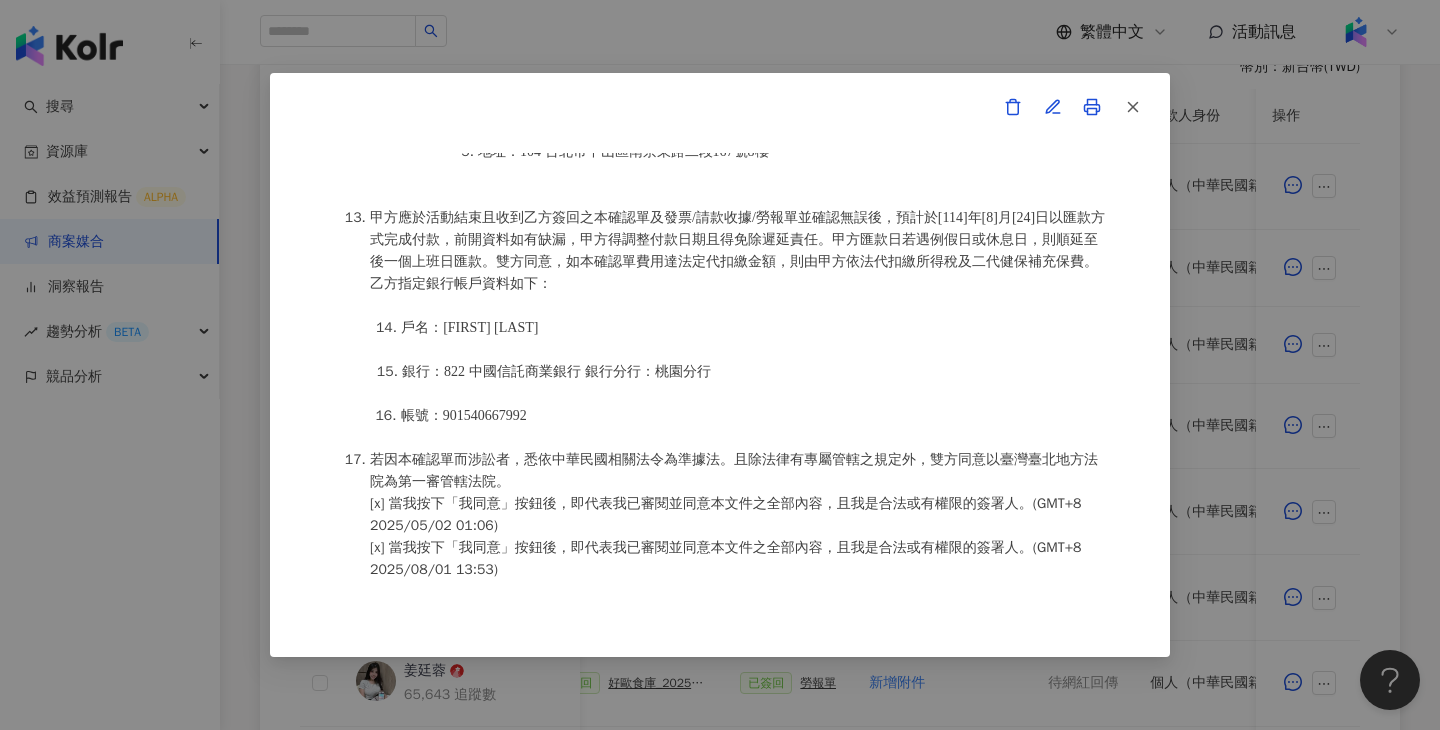 scroll, scrollTop: 2697, scrollLeft: 0, axis: vertical 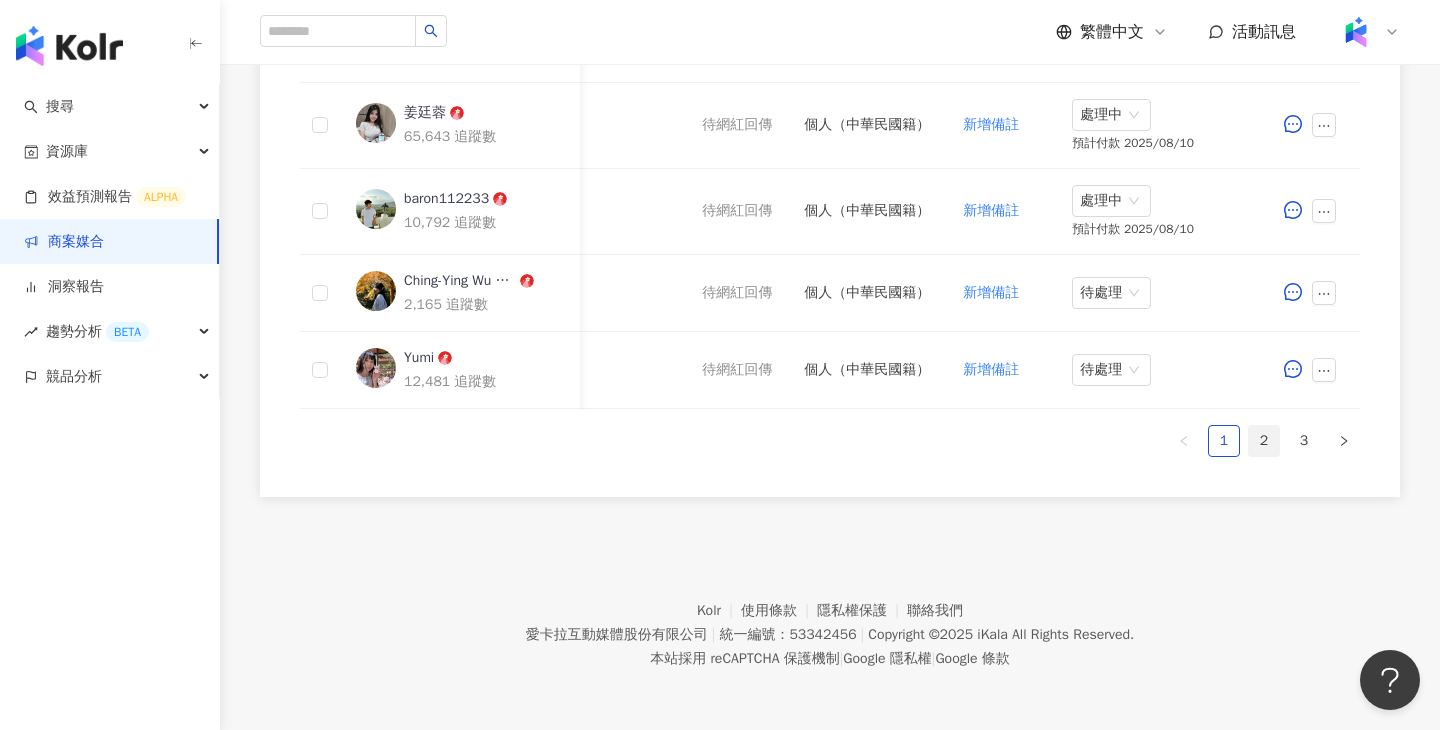 click on "2" at bounding box center (1264, 441) 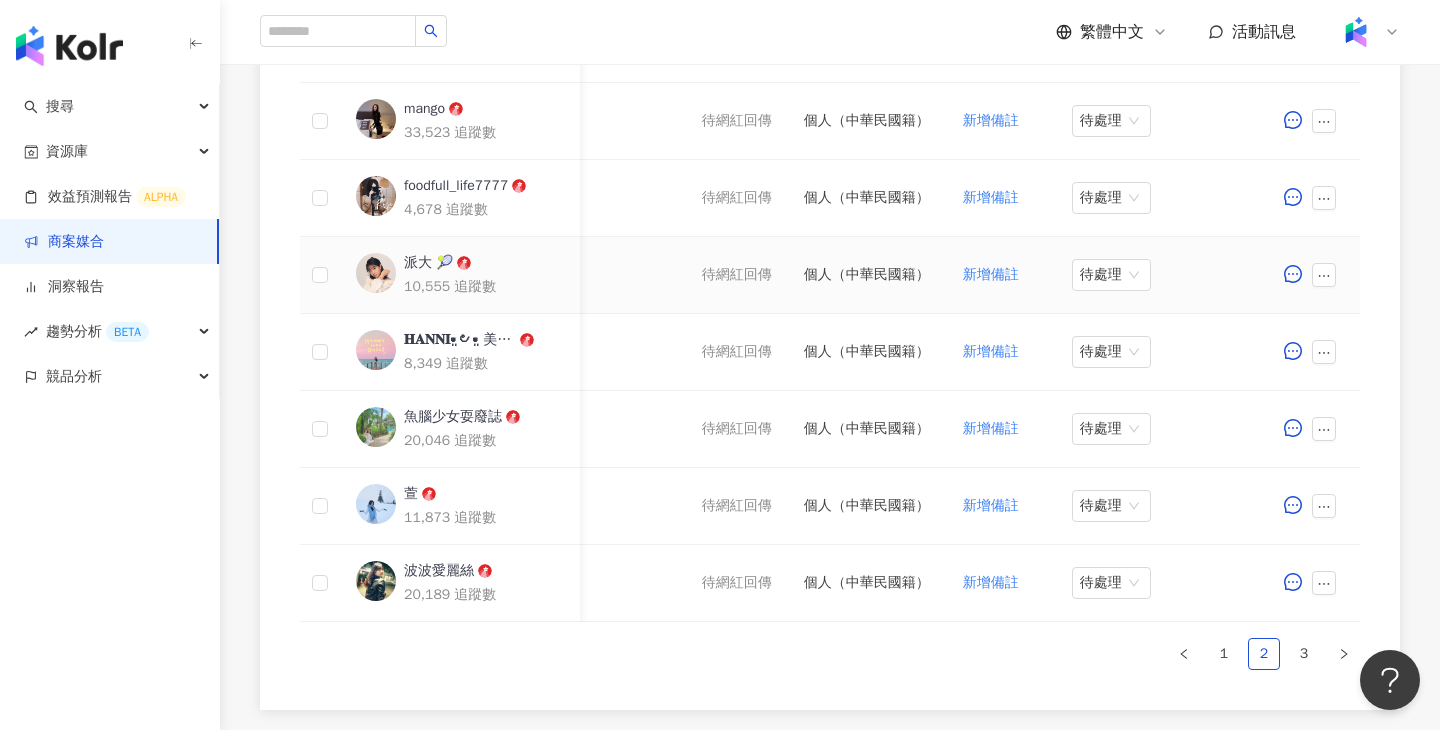 click on "10,555 追蹤數" at bounding box center [484, 287] 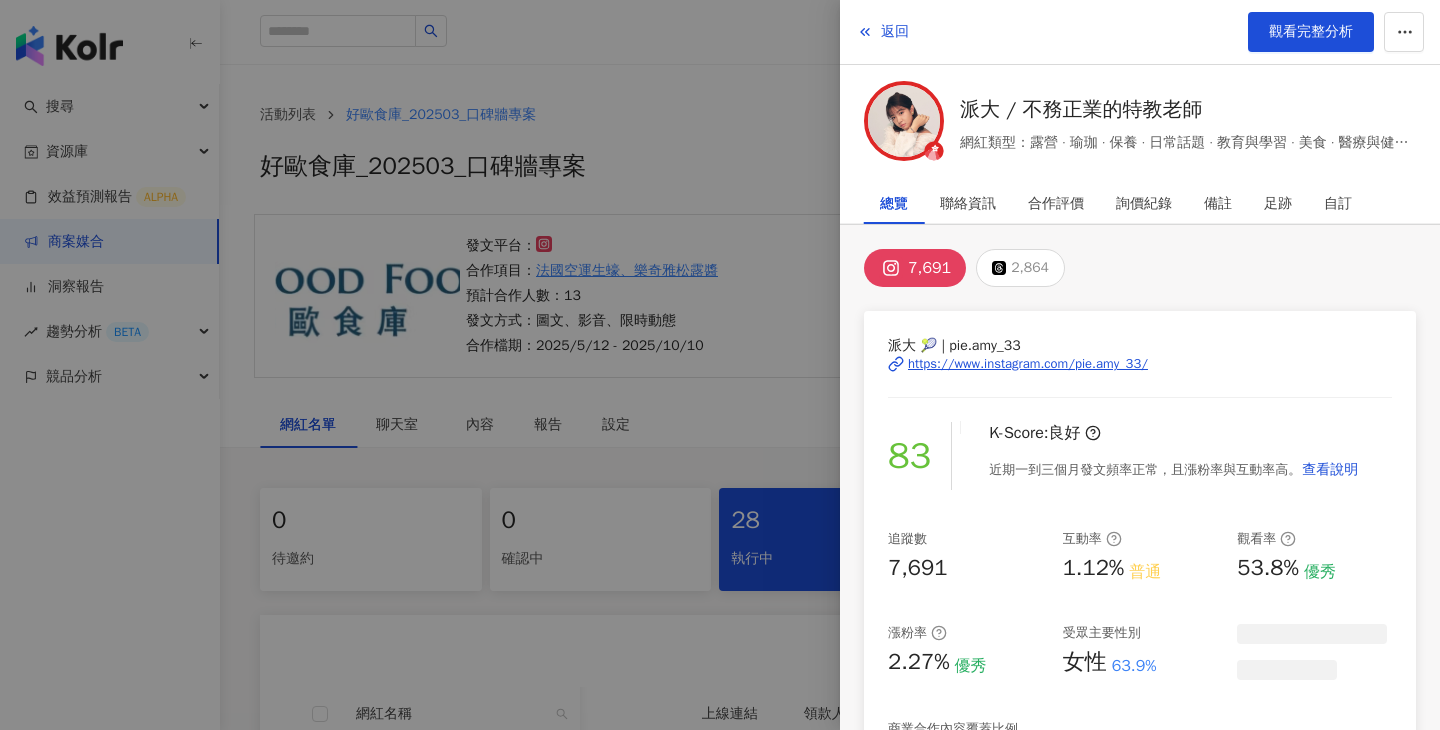 click at bounding box center [720, 365] 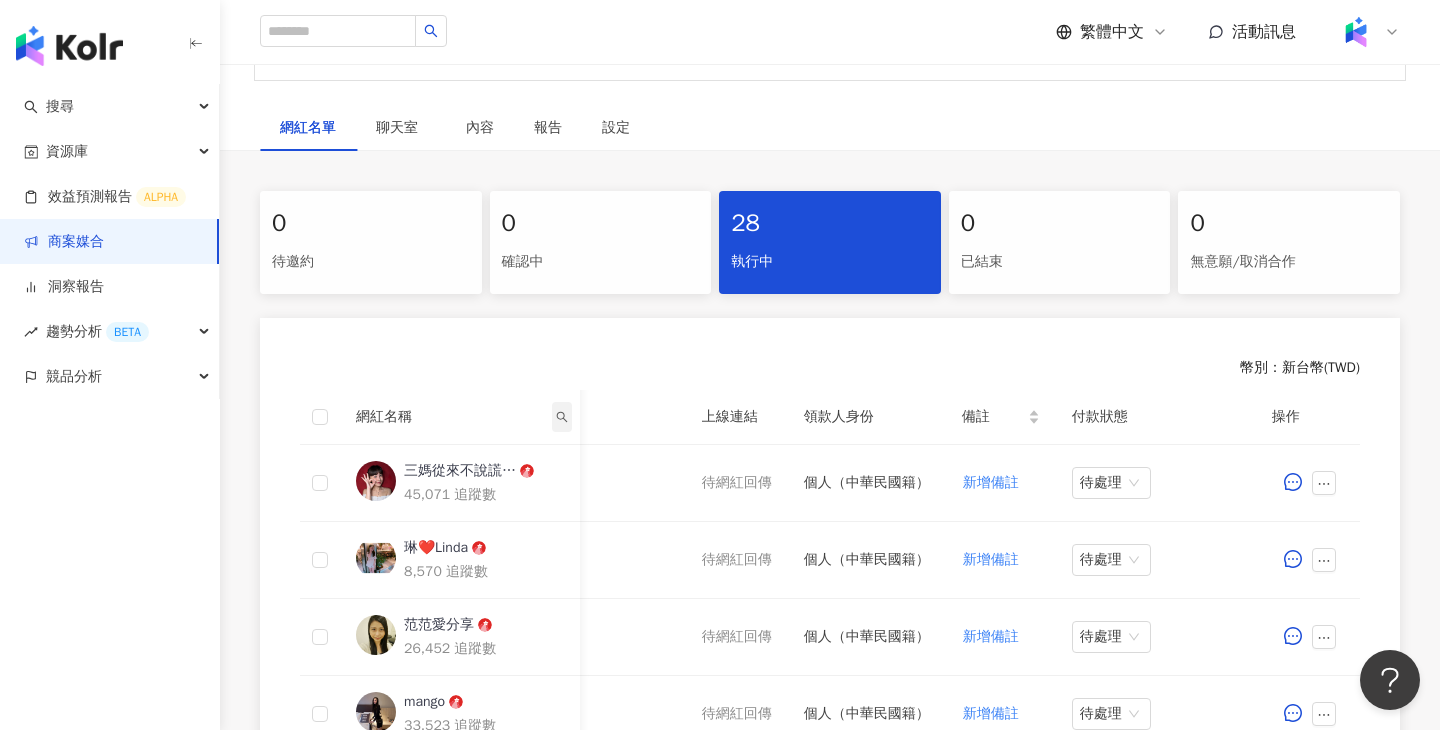 click 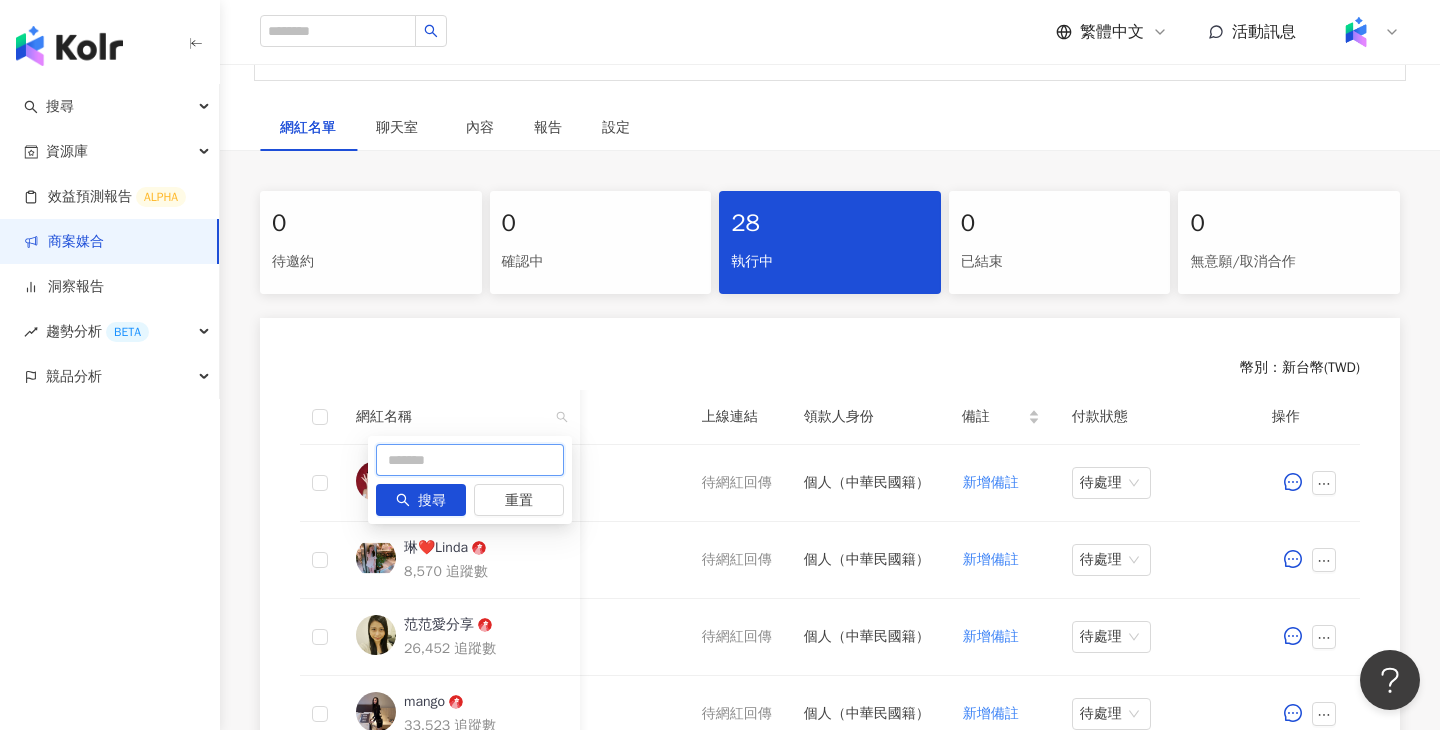 click at bounding box center (470, 460) 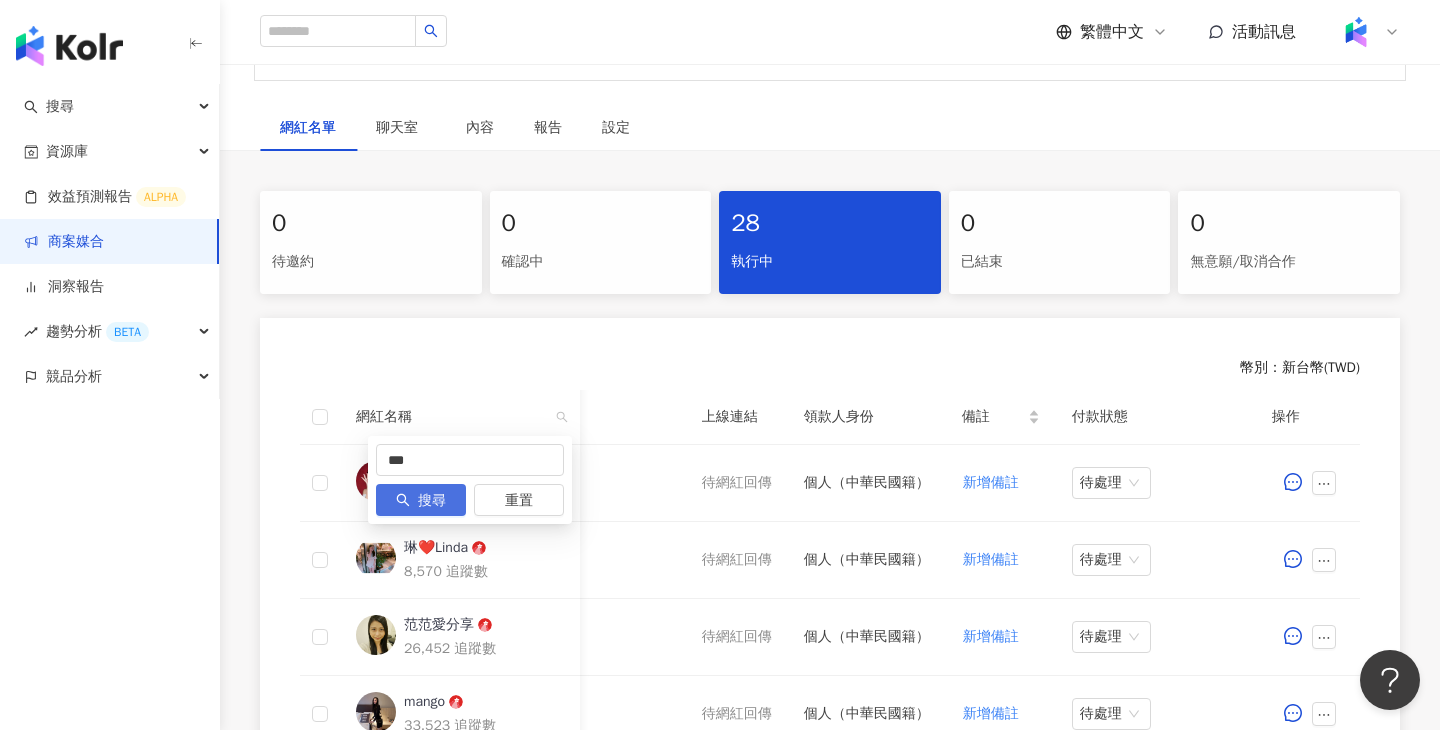 click on "搜尋" at bounding box center (432, 501) 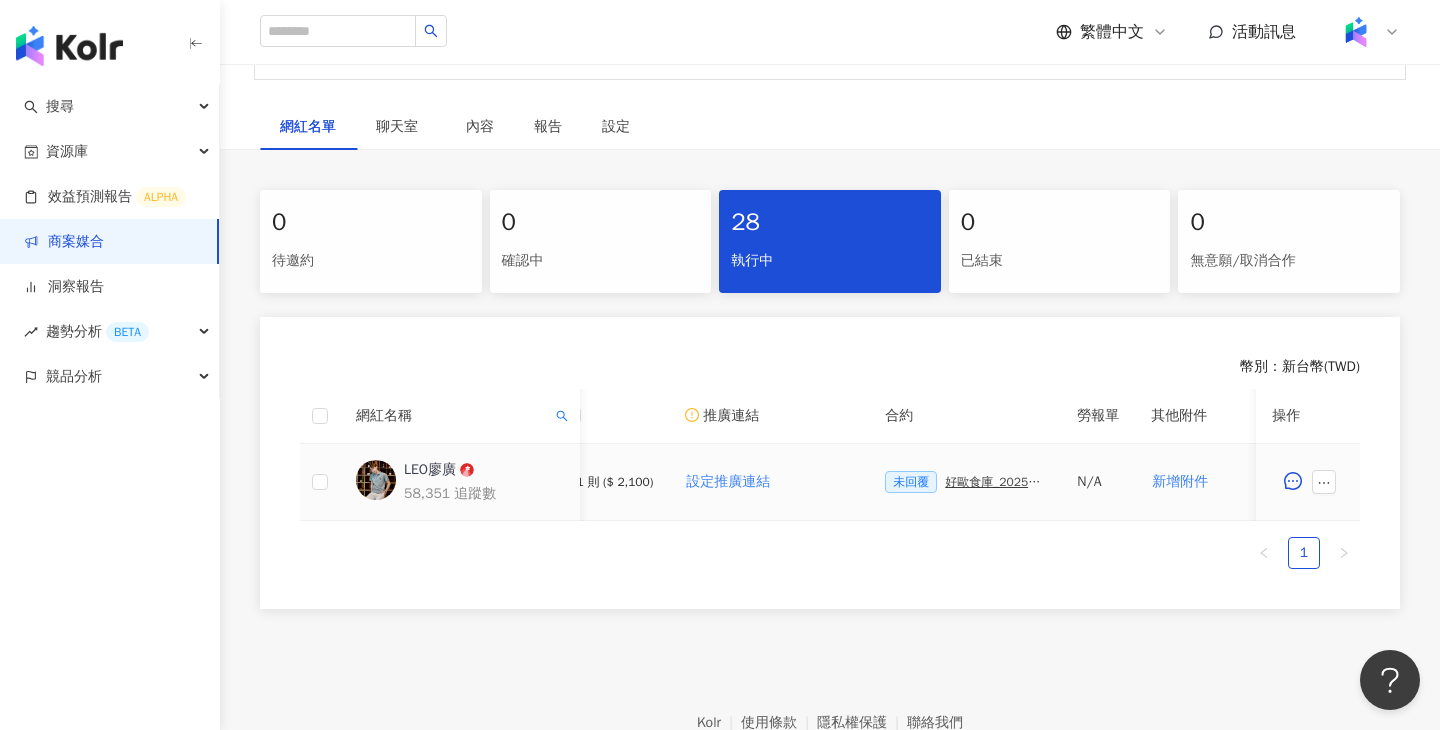 click on "好歐食庫_202503_口碑牆專案" at bounding box center [995, 482] 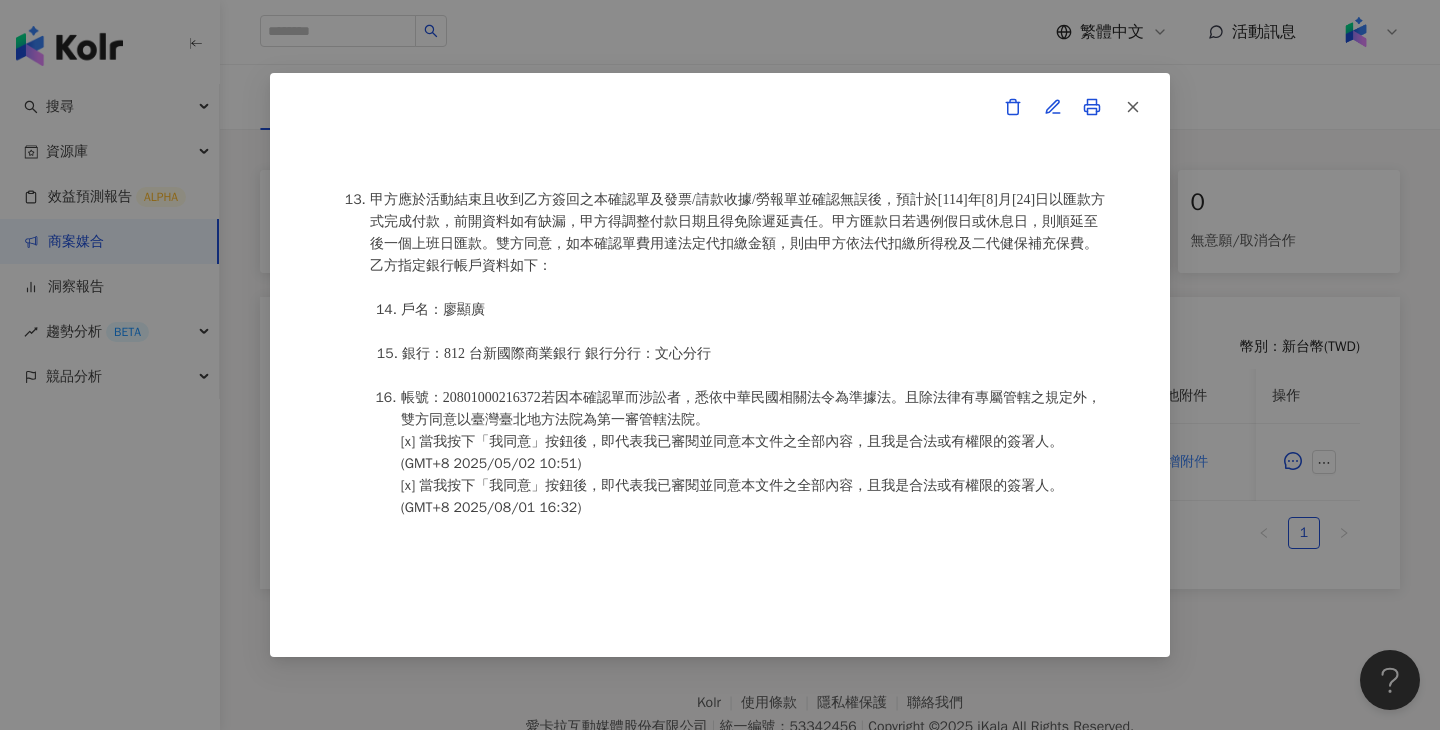 click on "Kolr Star-活動確認單
約定雙方
甲方名稱：愛卡拉互動媒體股份有限公司
甲方負責人：程世嘉
甲方統一編號：53342456
甲方地址：104 台北市中山區南京東路二段167號8樓
甲方專案負責人：劉國安 Andrew
甲方專案負責人電話：87681110
甲方專案負責人 Email：andrew.liu@ikala.ai
乙方名稱：廖顯廣
乙方專案合作人員：LEO廖廣
乙方地址：台中市西屯區西墩里漢翔路337號十一樓之2
乙方統一編號／身分證字號：B123181724
專案活動期間：2025年05月01日至2025年06月30日
費用（新台幣，含稅)： 2100
約定條款
廖顯廣(以下簡稱乙方)保證有權簽署本確認單，簽署後即表示上列專案合作人員接受與愛卡拉互動媒體股份有限公司(以下簡稱甲方)簽署之活動確認單，並同意執行雙方所約定之合作項目。
簽署本確認單後，雙方需遵從 好歐食庫_202503_口碑牆專案
執行時間：" at bounding box center (720, 365) 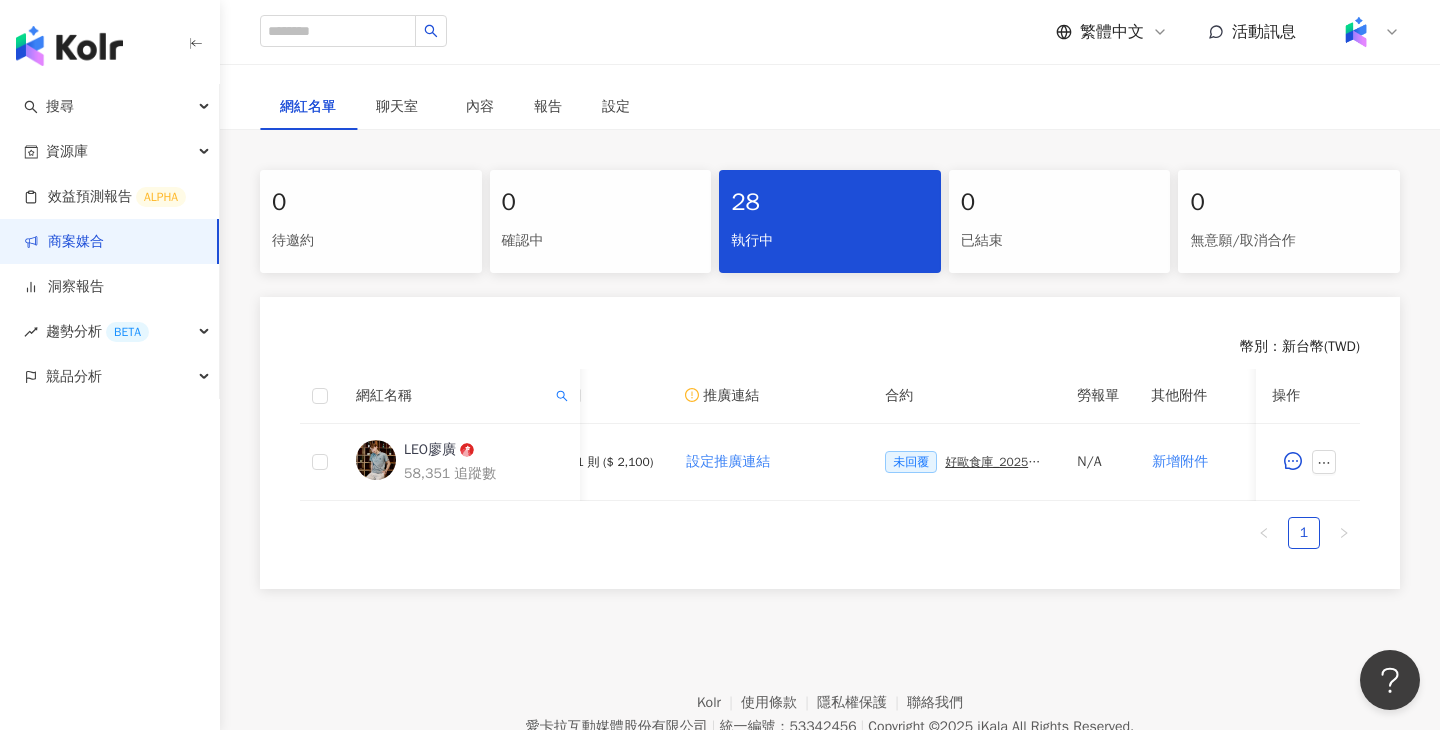scroll, scrollTop: 411, scrollLeft: 0, axis: vertical 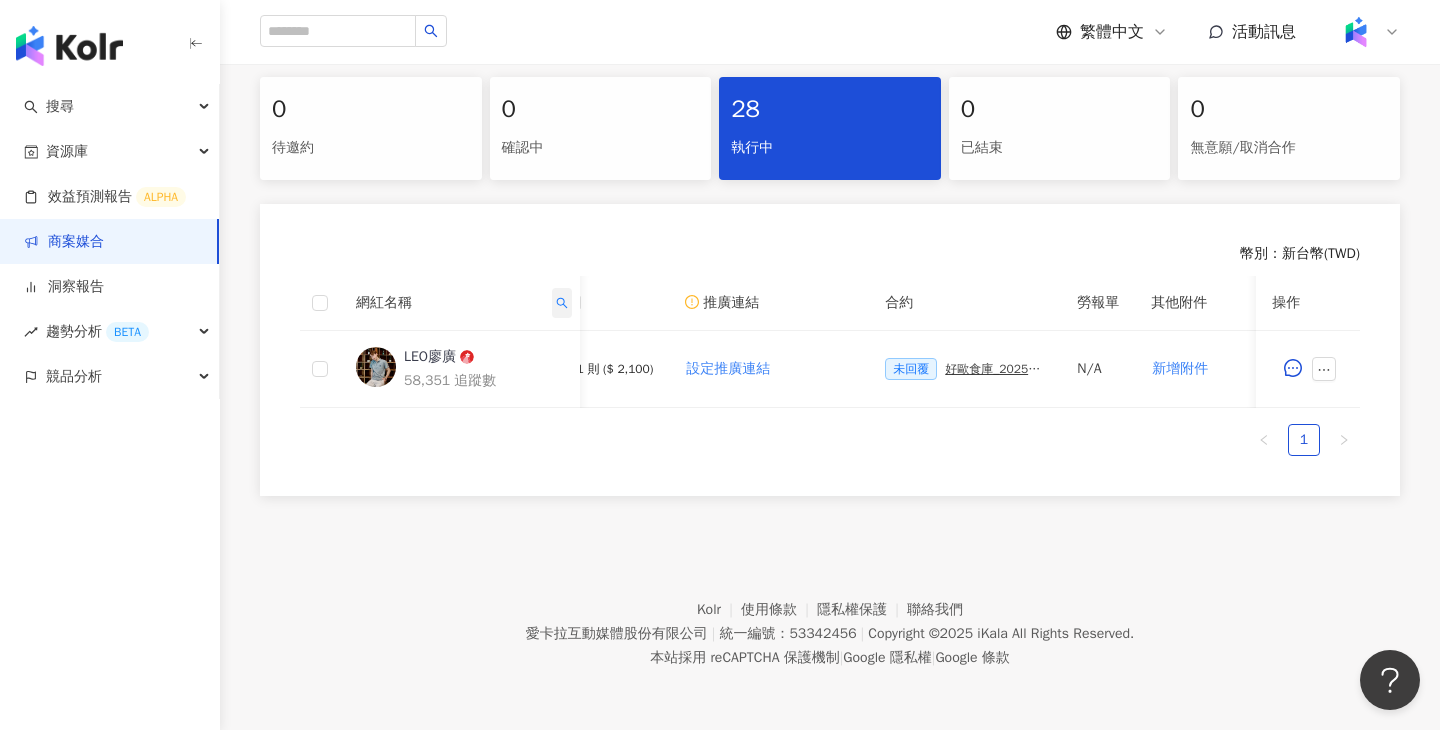 click 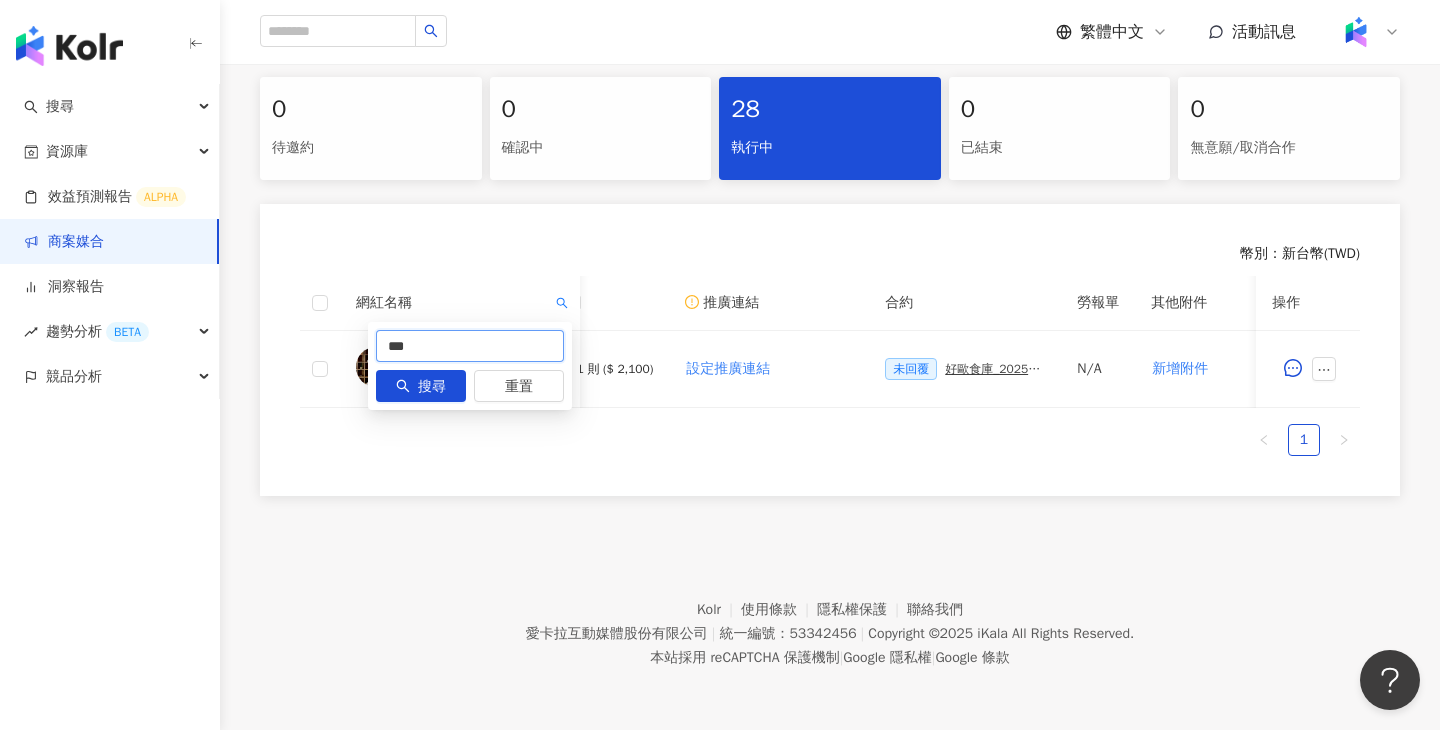 click on "***" at bounding box center [470, 346] 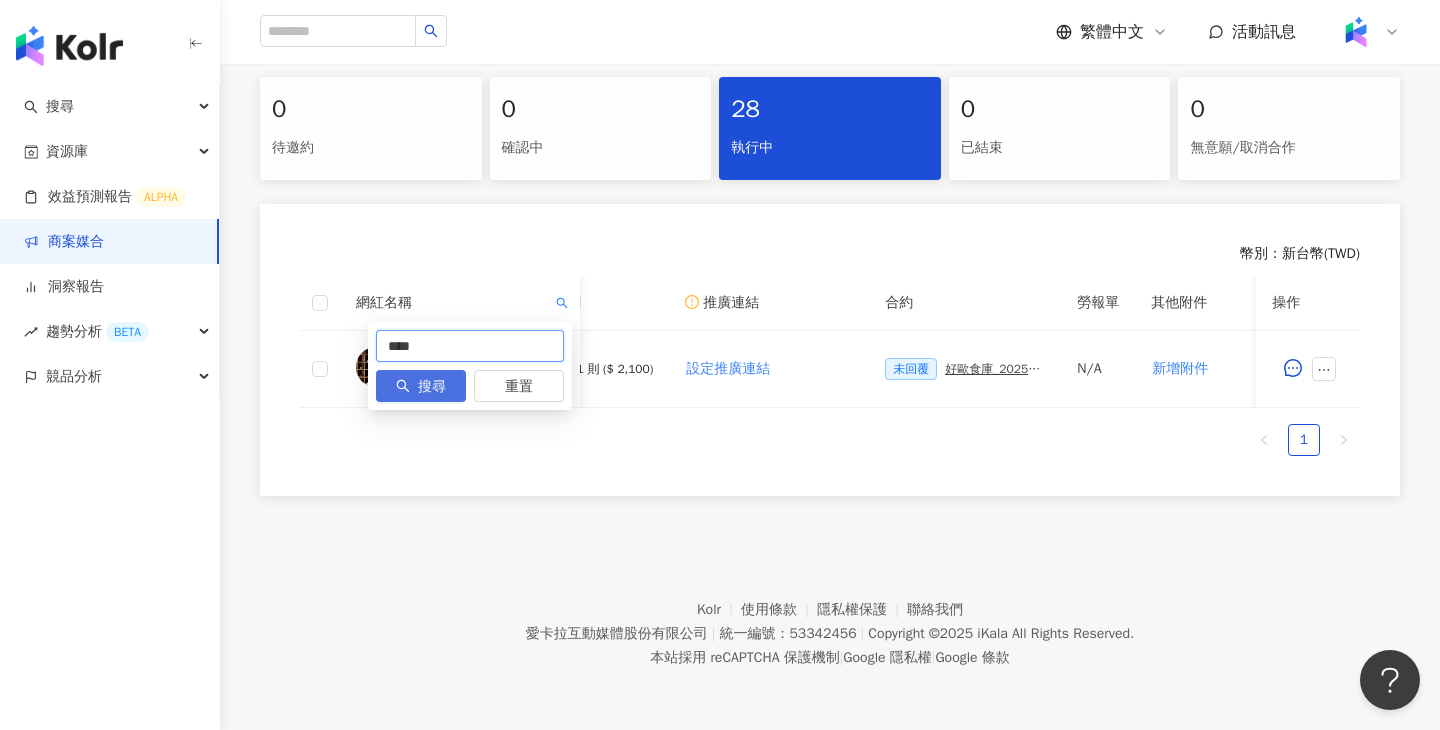 type on "****" 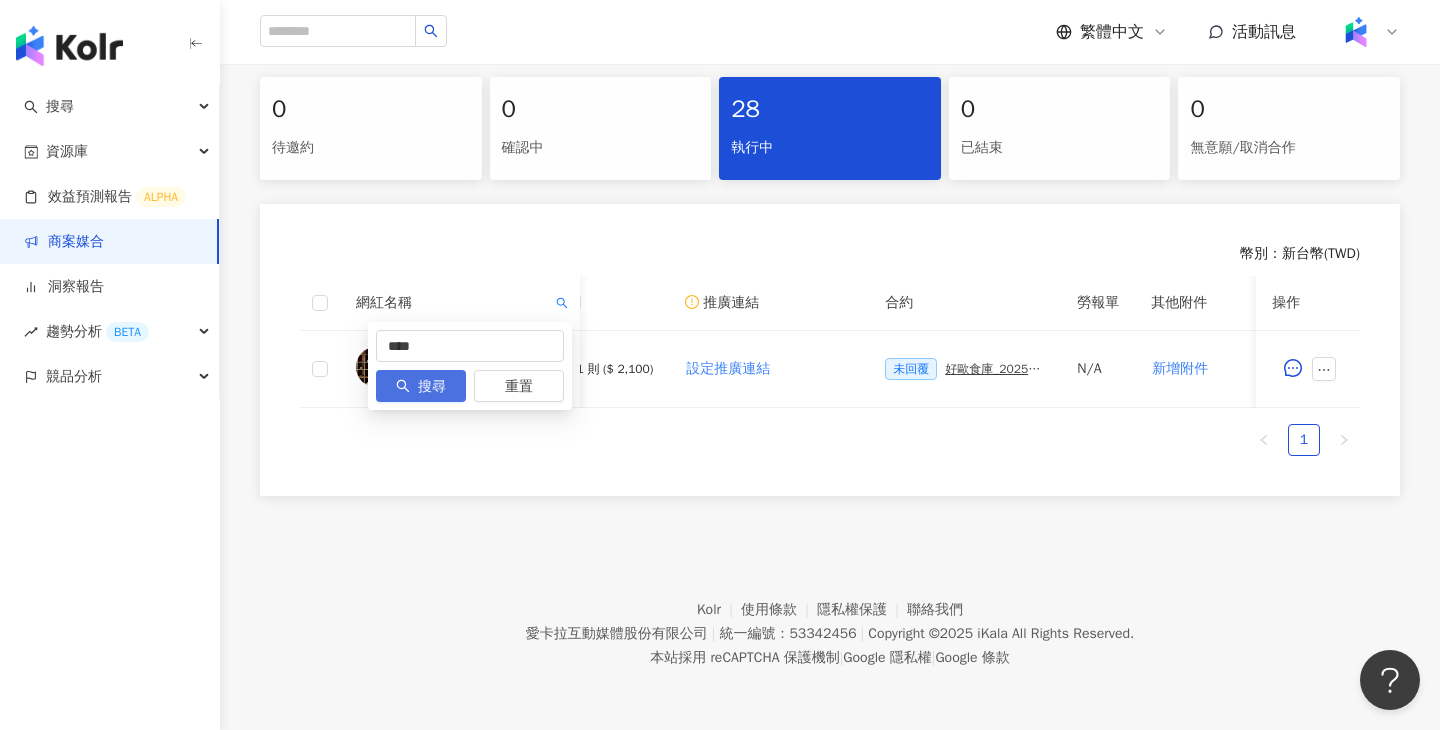 click on "搜尋" at bounding box center (421, 386) 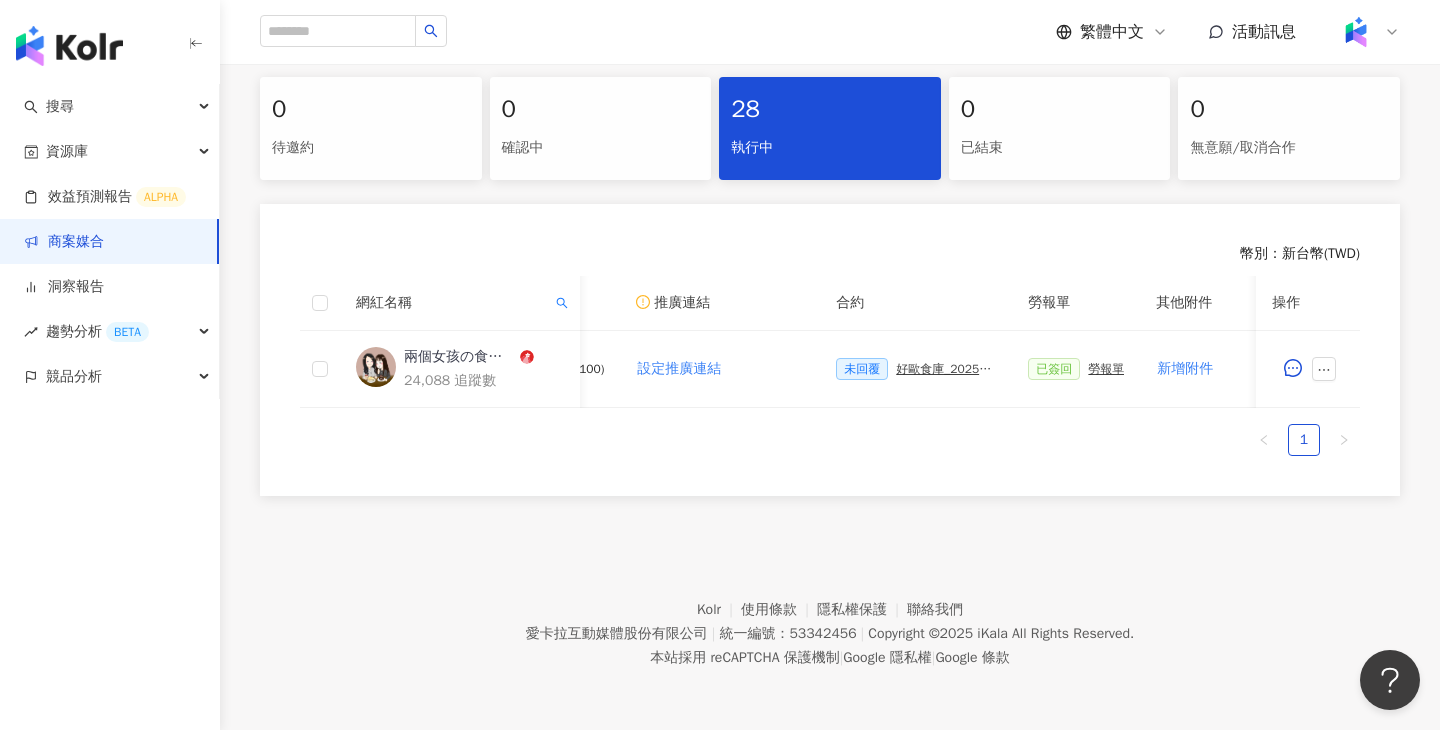 scroll, scrollTop: 0, scrollLeft: 301, axis: horizontal 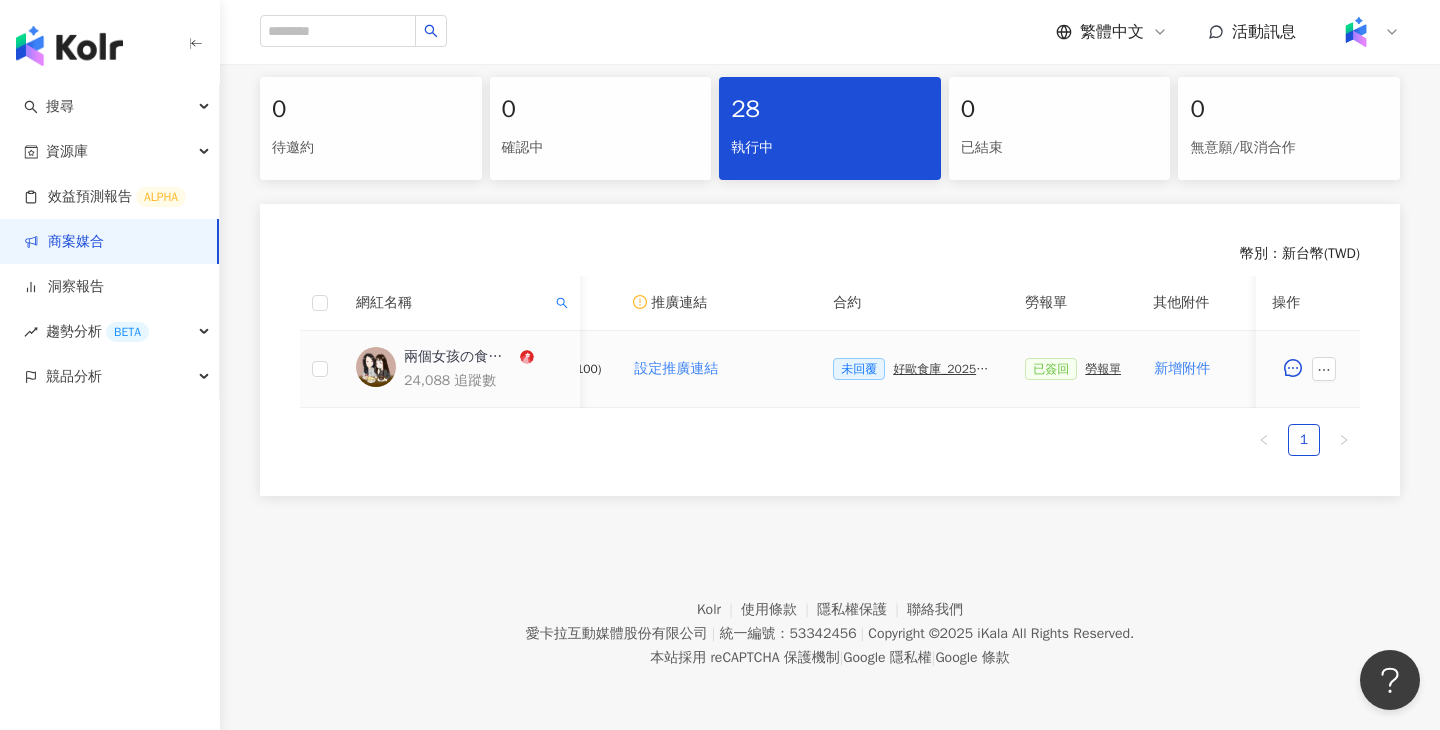 click on "好歐食庫_202503_口碑牆專案" at bounding box center (943, 369) 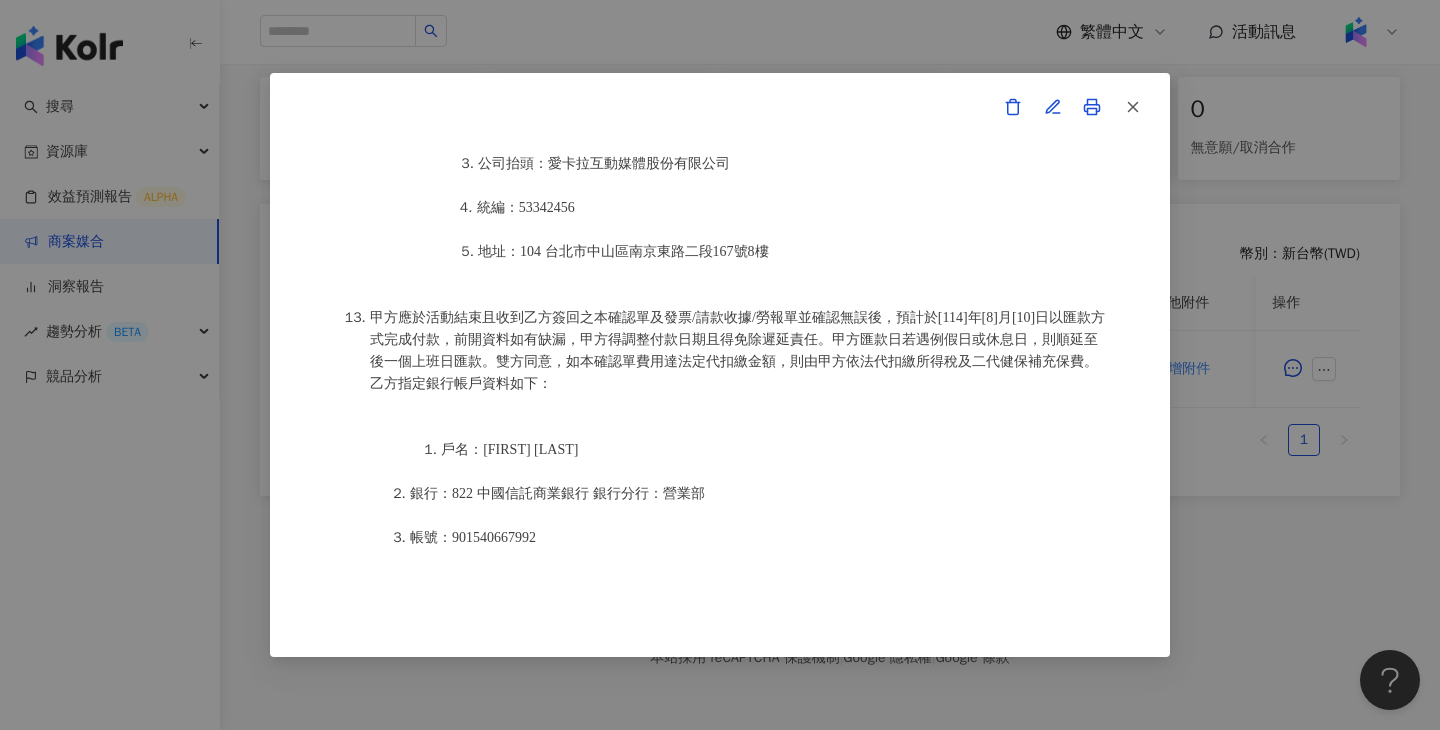 scroll, scrollTop: 2631, scrollLeft: 0, axis: vertical 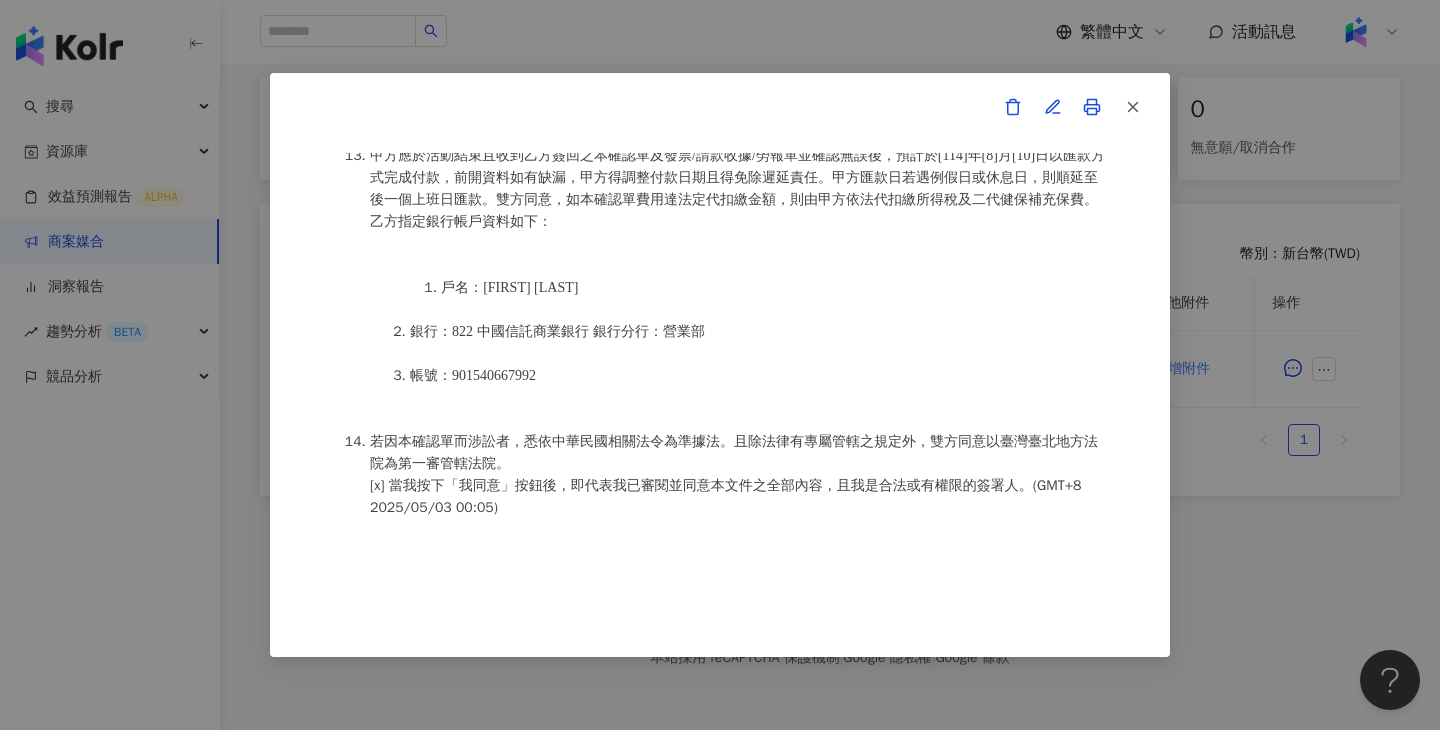 click on "Kolr Star-活動確認單
約定雙方
甲方名稱：愛卡拉互動媒體股份有限公司
甲方負責人：程世嘉
甲方統一編號：53342456
甲方地址：104 台北市中山區南京東路二段167號8樓
甲方專案負責人：劉國安 Andrew
甲方專案負責人電話：87681110
甲方專案負責人 Email：andrew.liu@ikala.ai
乙方名稱：陳宣妤
乙方專案合作人員：兩個女孩の食話食說
乙方地址：台北市中山區恆安里7鄰農安街6號四樓之9
乙方統一編號／身分證字號：A229721269
專案活動期間：2025年05月01日至2025年06月30日
費用（新台幣，含稅)： 2100
約定條款
陳宣妤(以下簡稱乙方)保證有權簽署本確認單，簽署後即表示上列專案合作人員接受與愛卡拉互動媒體股份有限公司(以下簡稱甲方)簽署之活動確認單，並同意執行雙方所約定之合作項目。
簽署本確認單後，雙方需遵從 好歐食庫_202503_口碑牆專案" at bounding box center [720, 365] 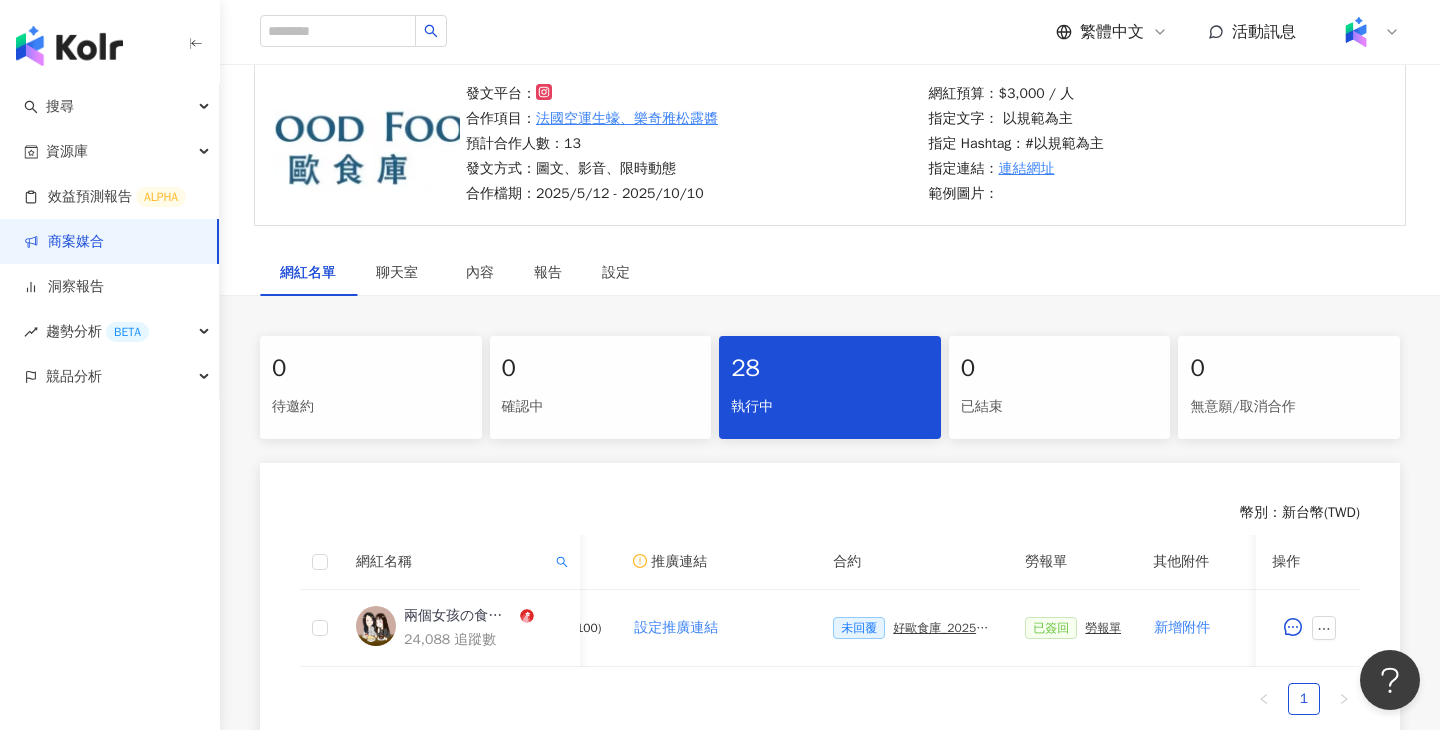 scroll, scrollTop: 411, scrollLeft: 0, axis: vertical 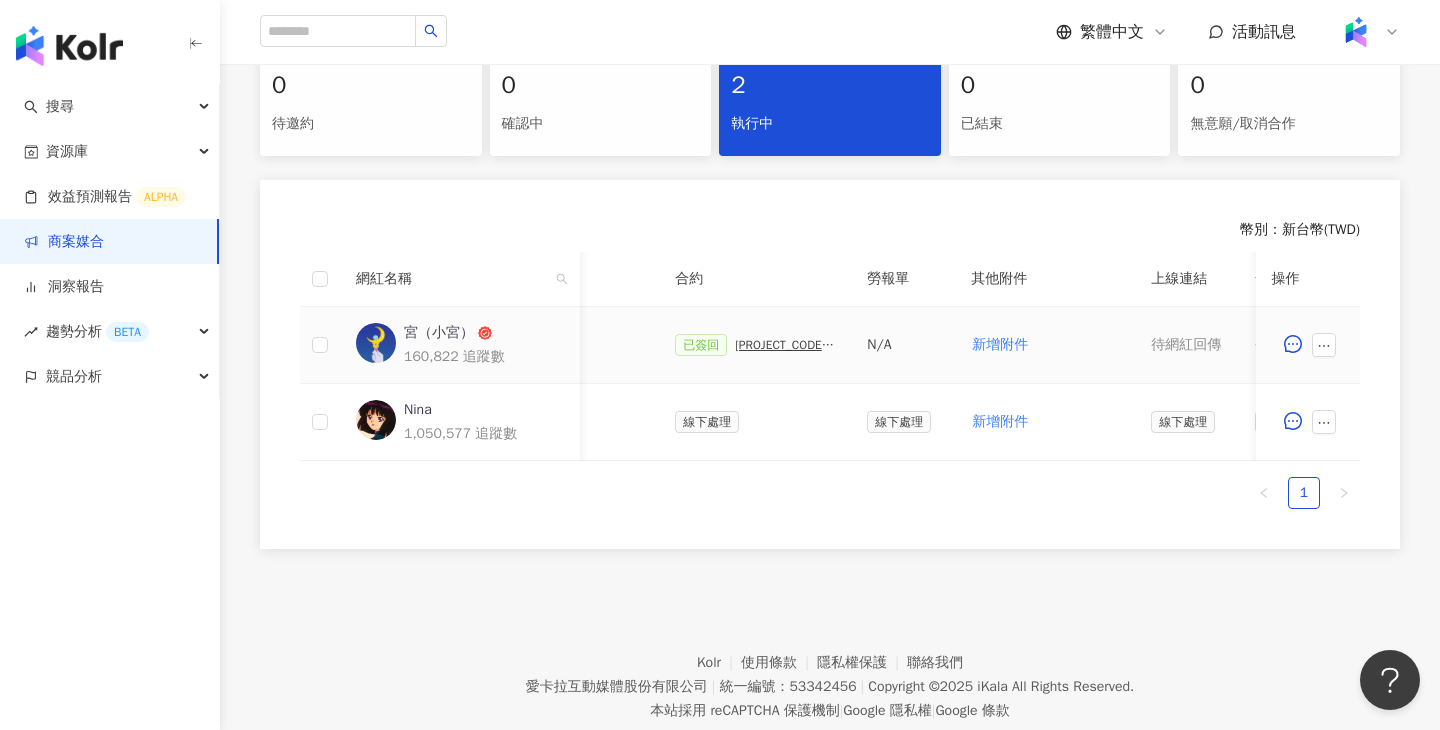 click on "已簽回 [PROJECT_CODE] [PRODUCT_NAME] [YEAR][QUARTER]_[INFLUENCER_NAME]_[CAMPAIGN_NAME]" at bounding box center (755, 345) 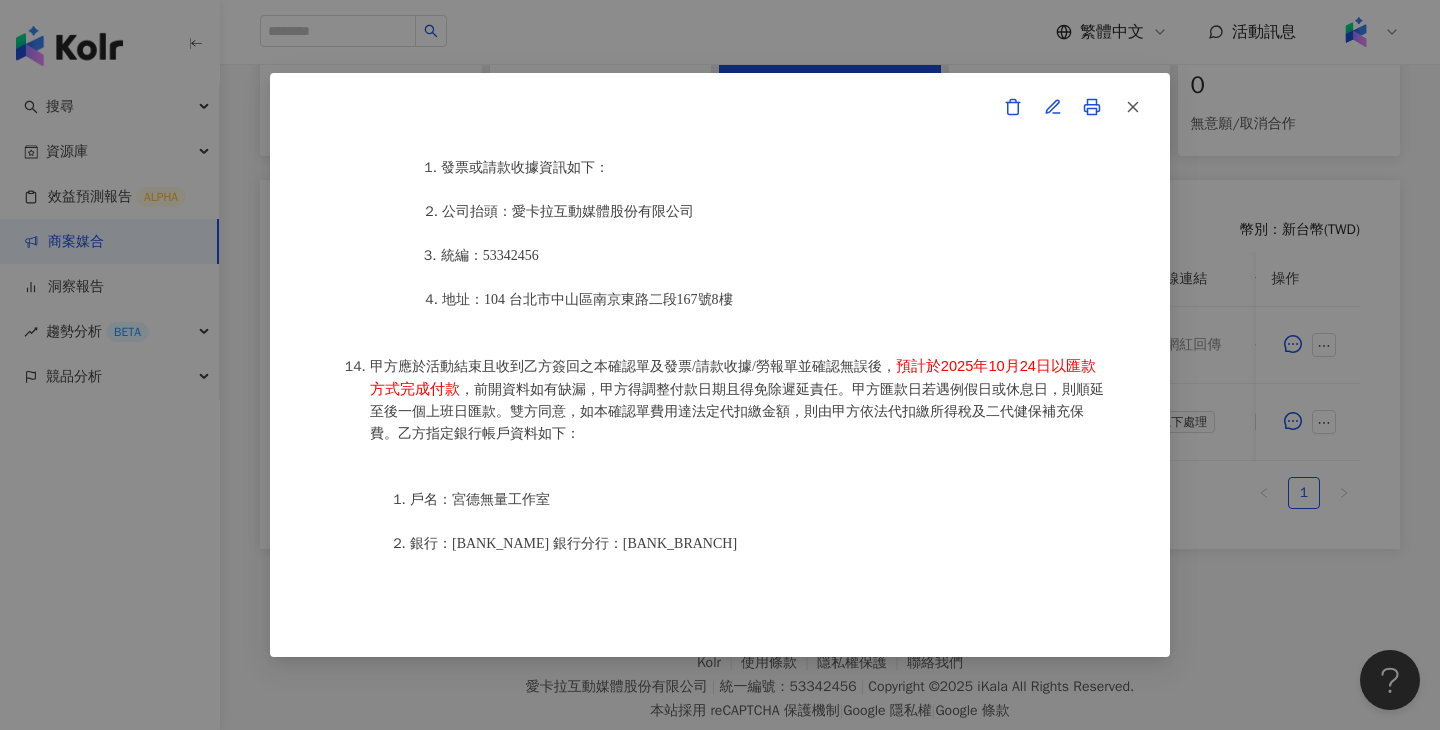scroll, scrollTop: 2342, scrollLeft: 0, axis: vertical 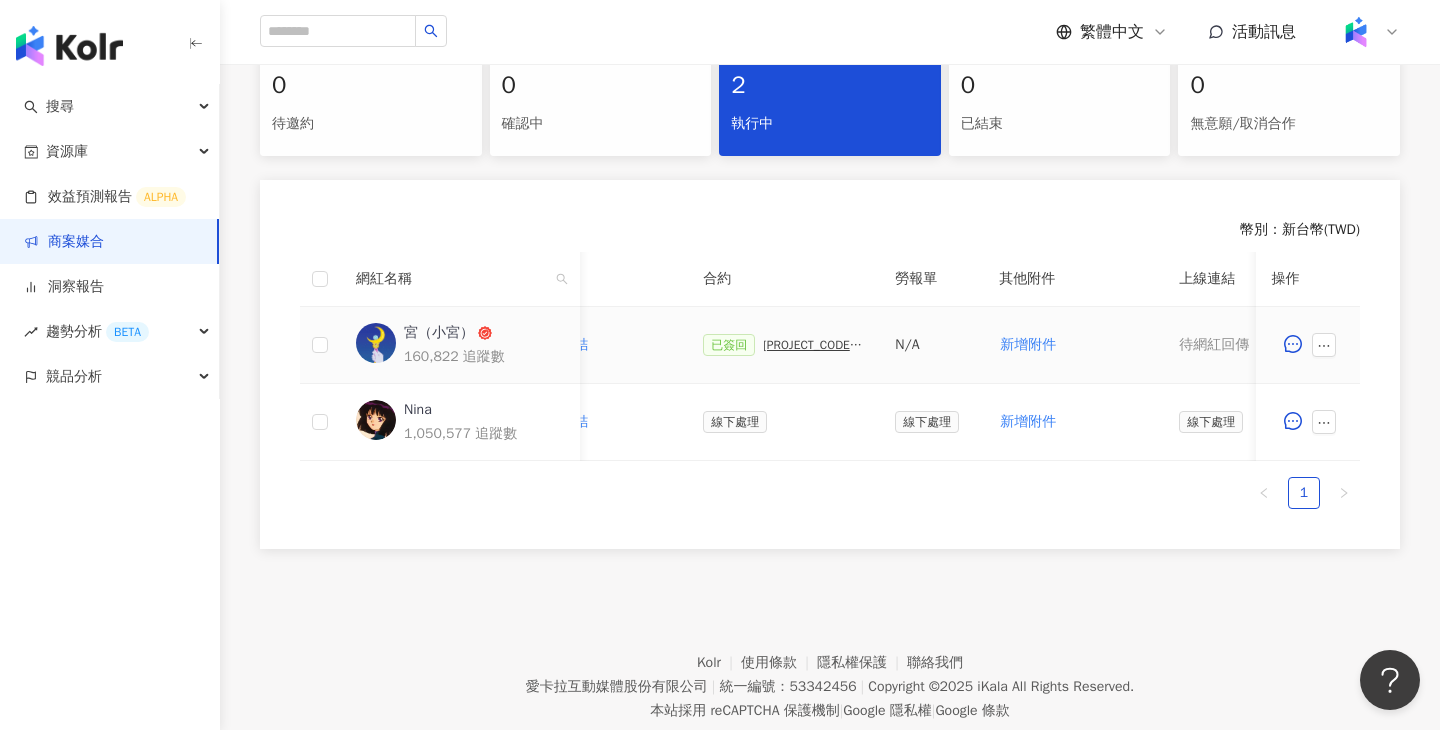click on "PJ0001617 ASUS_ZenbookA14_2025Q3_KOL影音_NINA_小宮_活動確認單" at bounding box center [813, 345] 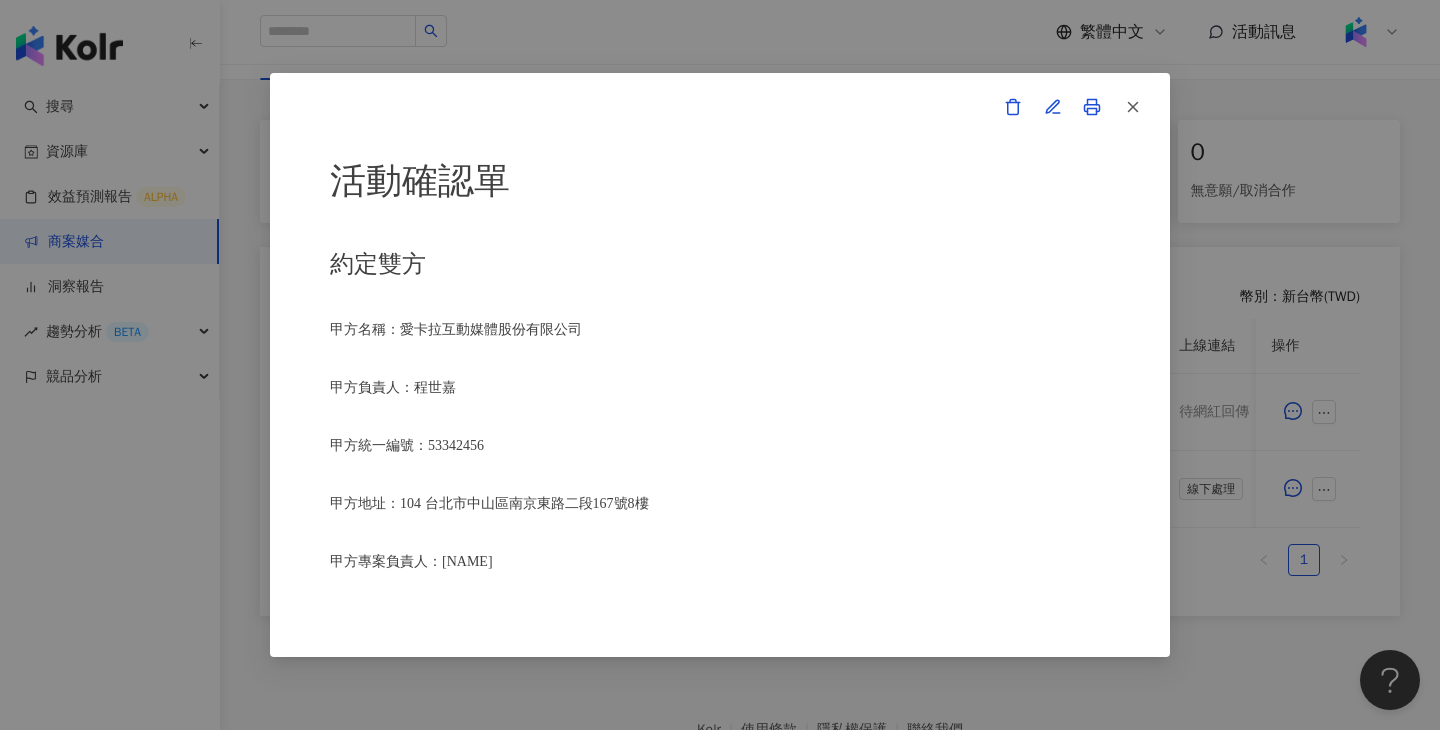 scroll, scrollTop: 365, scrollLeft: 0, axis: vertical 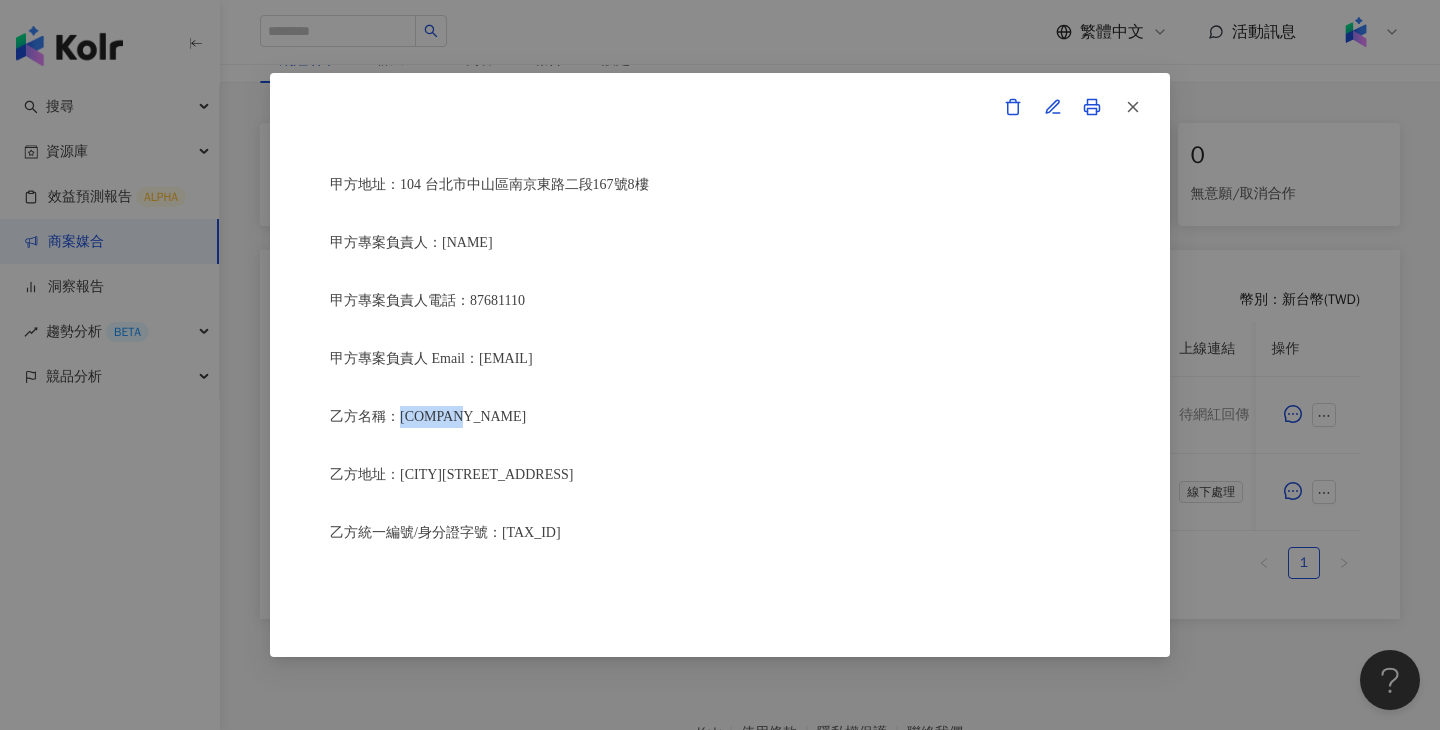 drag, startPoint x: 509, startPoint y: 423, endPoint x: 401, endPoint y: 417, distance: 108.16654 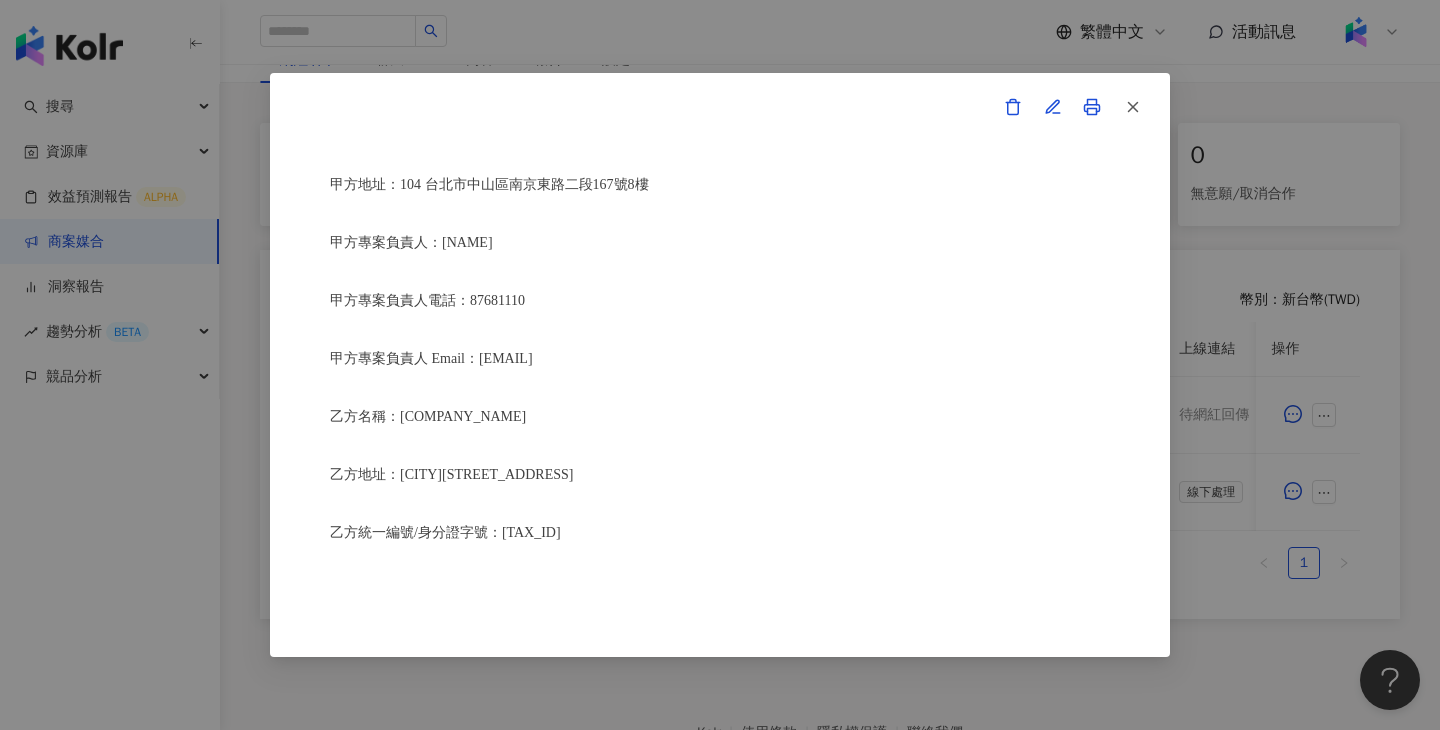 click on "活動確認單
約定雙方
甲方名稱：愛卡拉互動媒體股份有限公司
甲方負責人：程世嘉
甲方統一編號：53342456
甲方地址：104 台北市中山區南京東路二段167號8樓
甲方專案負責人：官格妗
甲方專案負責人電話：87681110
甲方專案負責人 Email：kin.kuan@ikala.ai
乙方名稱：宮德無量工作室
乙方地址：新北市淡水區新市二路三段128號12樓
乙方統一編號/身分證字號：95162089
專案活動期間：2025年07月24日至2025年09月30日
費用（新台幣，含稅)： 84000
約定條款
宮德無量工作室(以下簡稱乙方)保證有權簽署本確認單，簽署後即表示上列專案合作人員接受與愛卡拉互動媒體股份有限公司(以下簡稱甲方)簽署之活動確認單，並同意執行雙方所約定之合作項目。
簽署本確認單後，雙方需遵從 ASUS_ZenbookA14_2025Q3_KOL影音_NINA_小宮 專案活動條件，不得取消確認單或中途終止。" at bounding box center [720, 365] 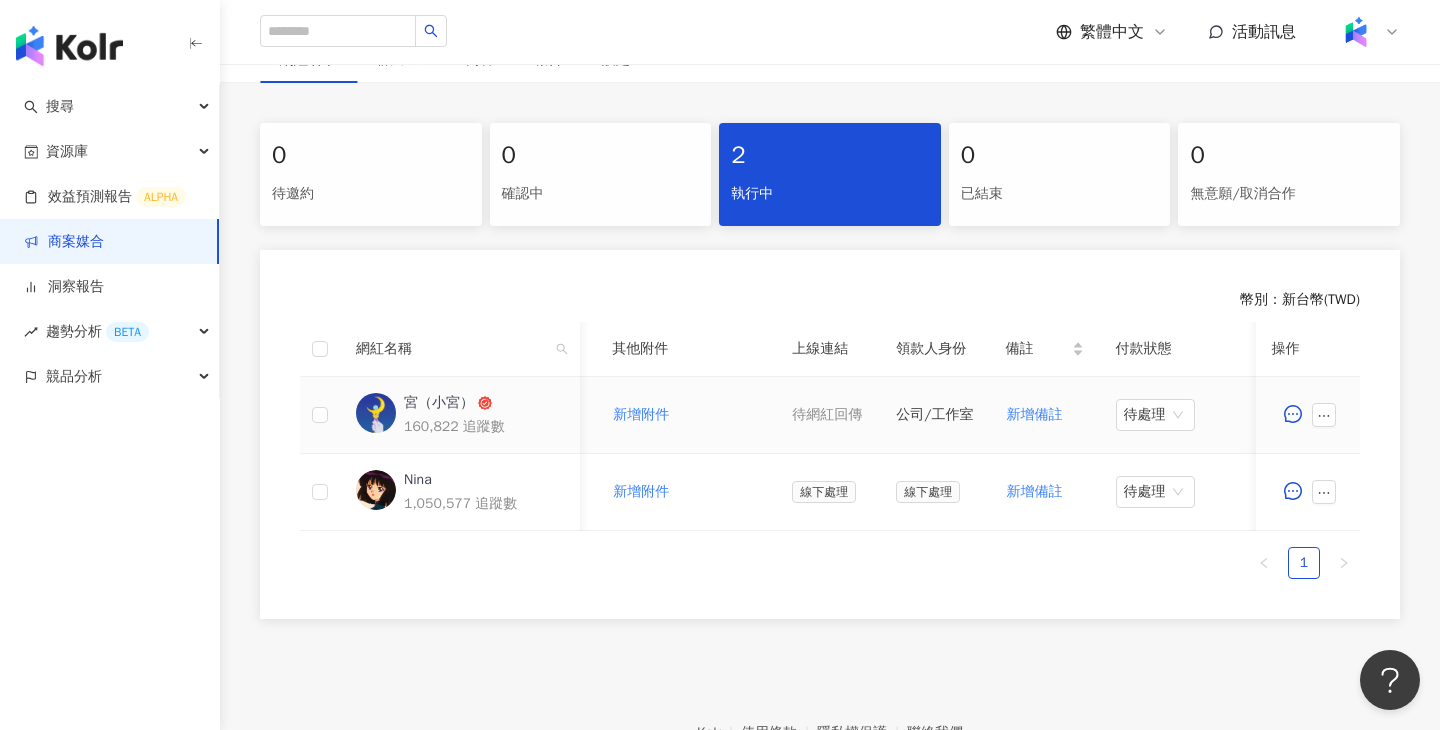 scroll, scrollTop: 0, scrollLeft: 882, axis: horizontal 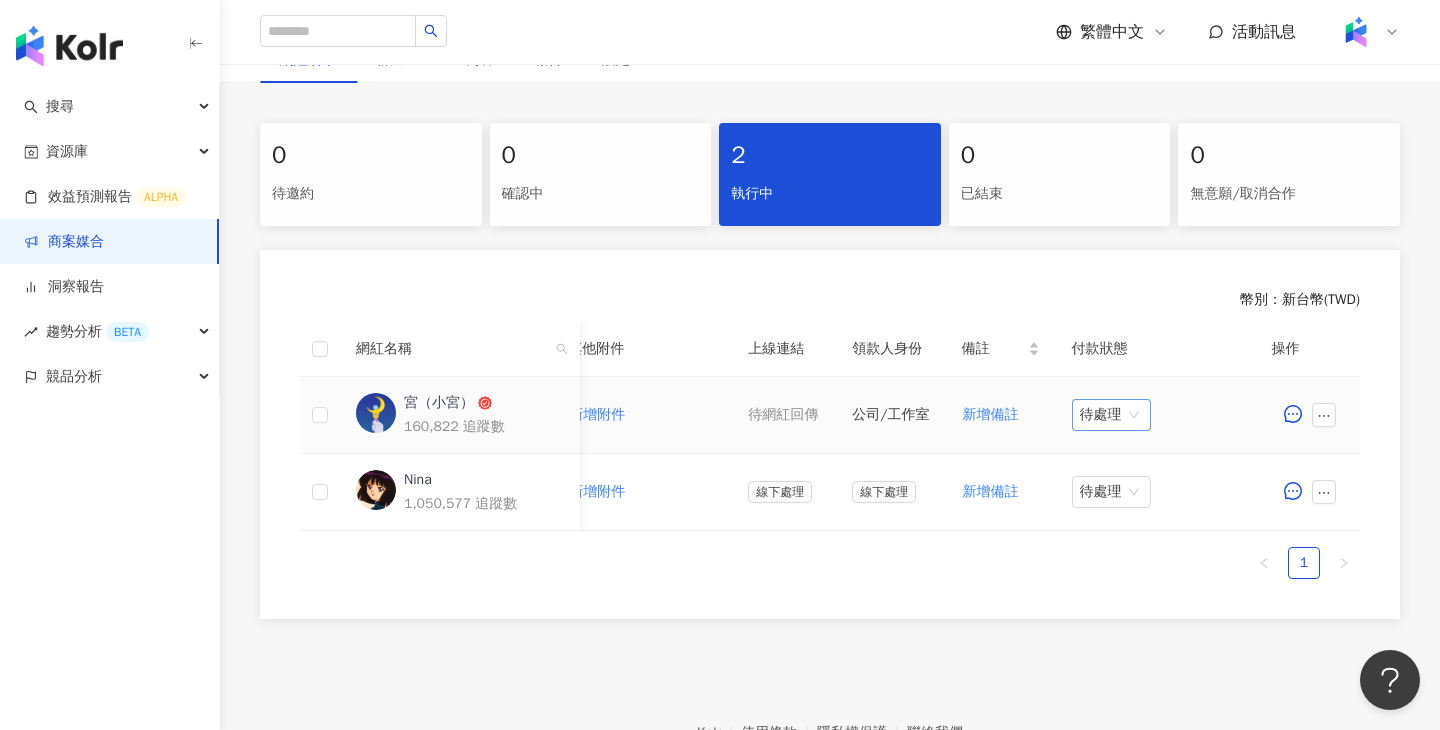 click on "待處理" at bounding box center (1111, 415) 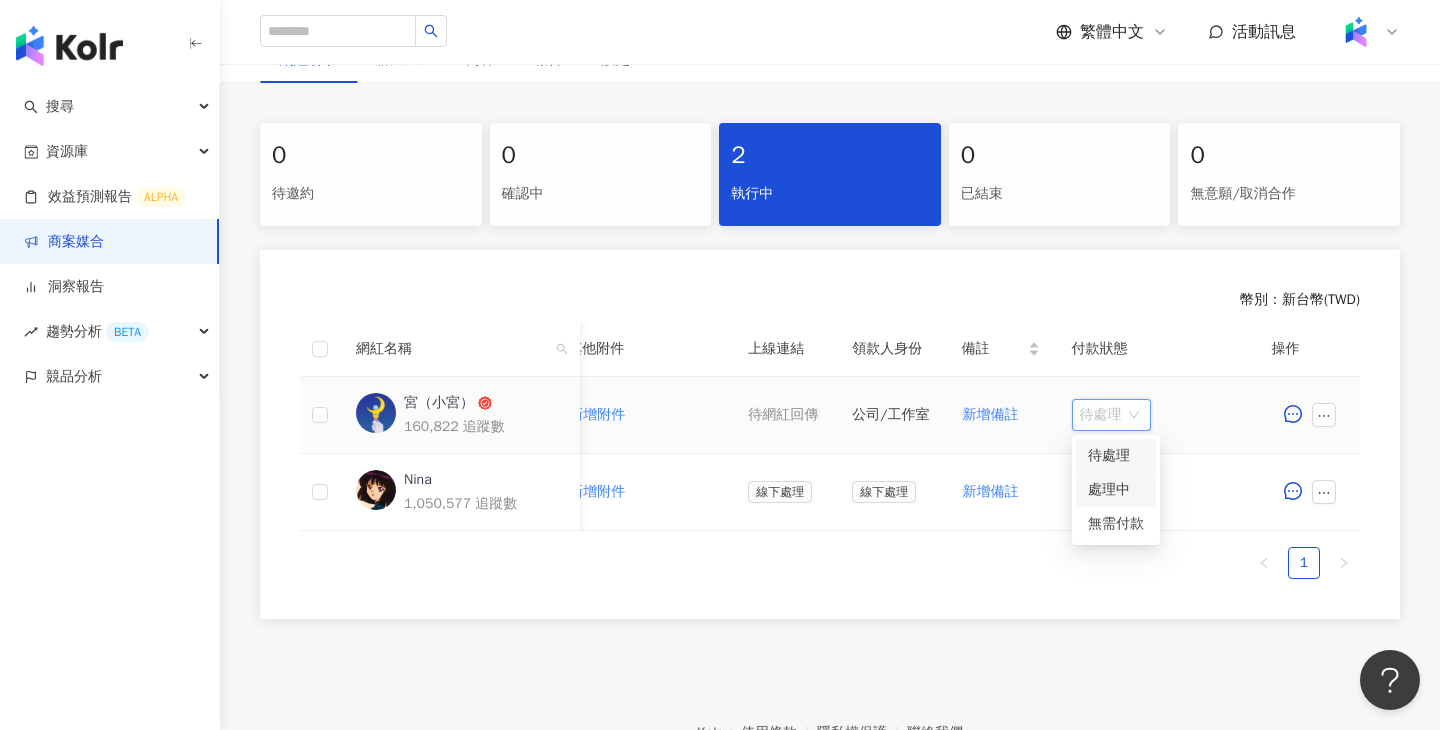 click on "處理中" at bounding box center (1116, 490) 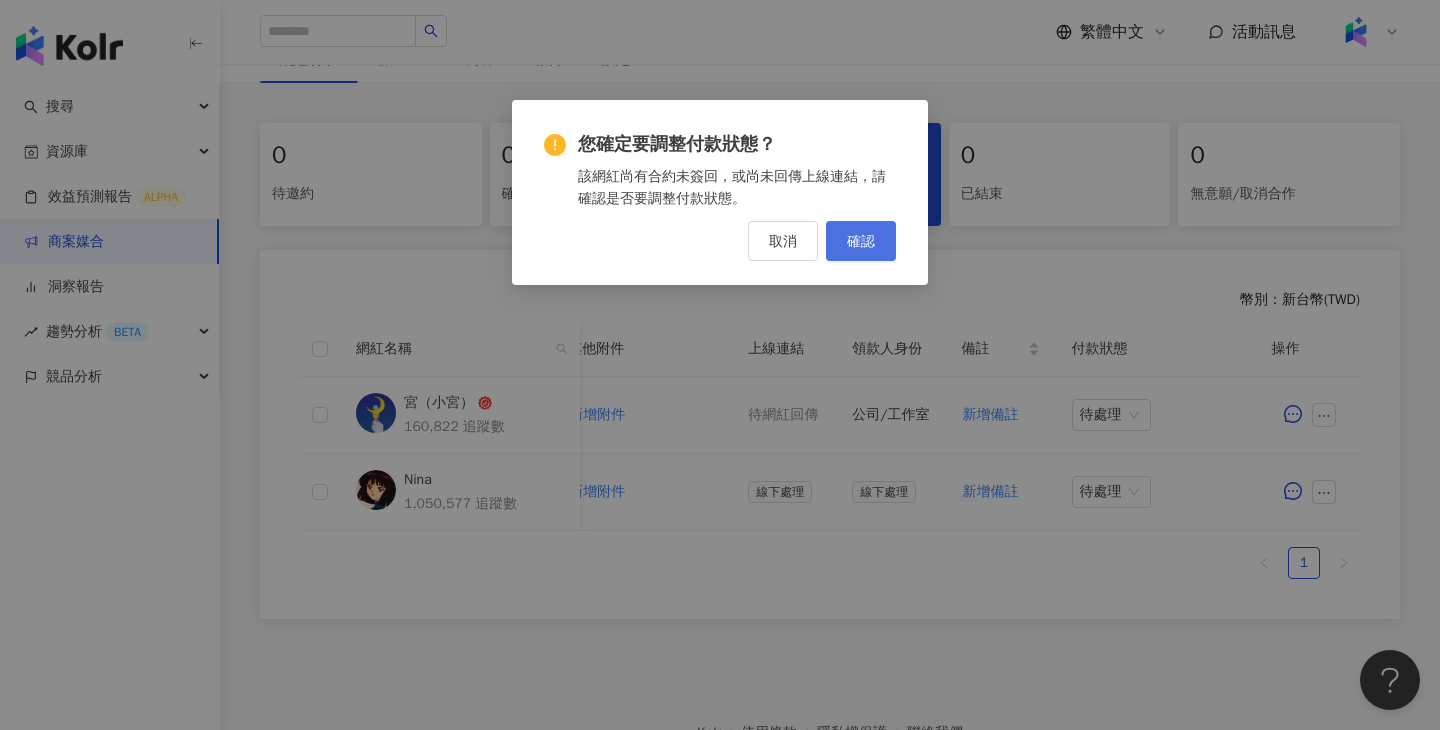 click on "確認" at bounding box center [861, 241] 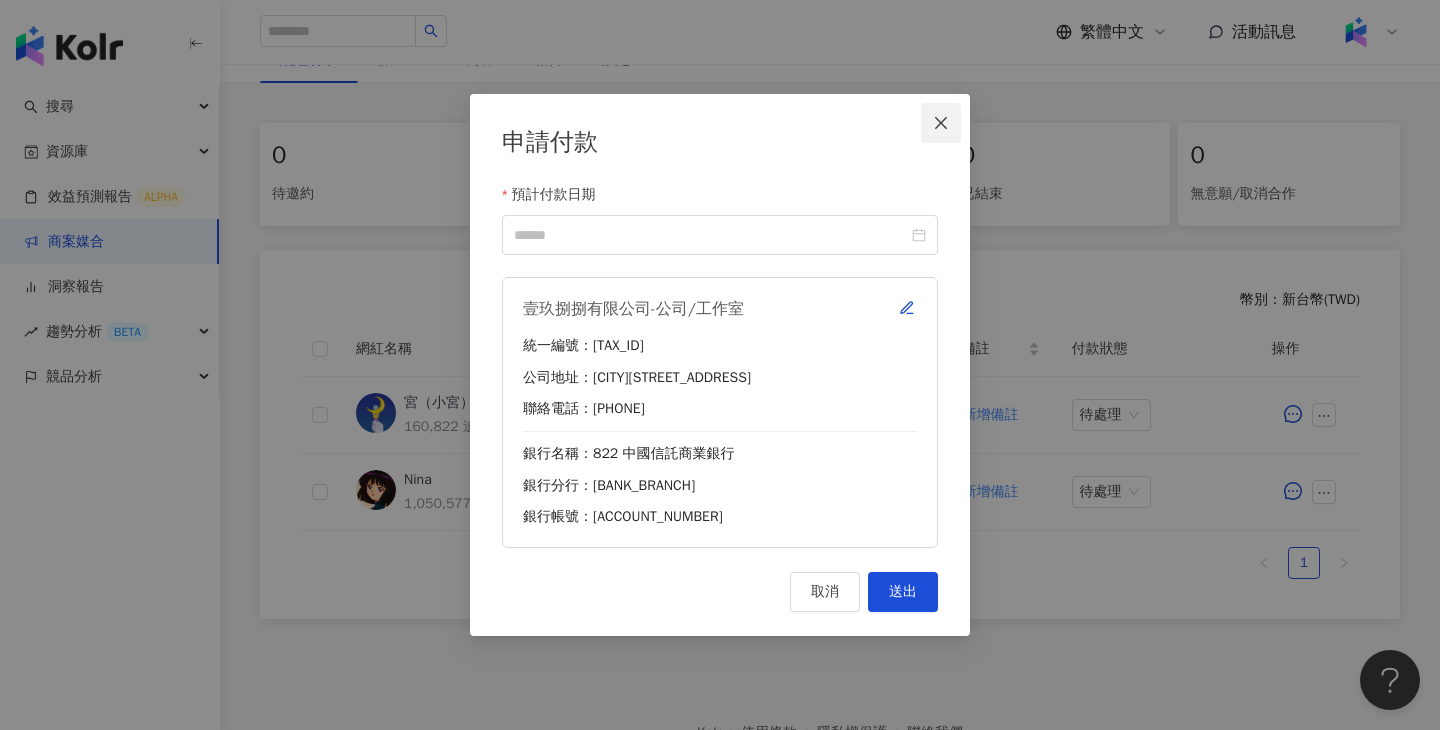 click 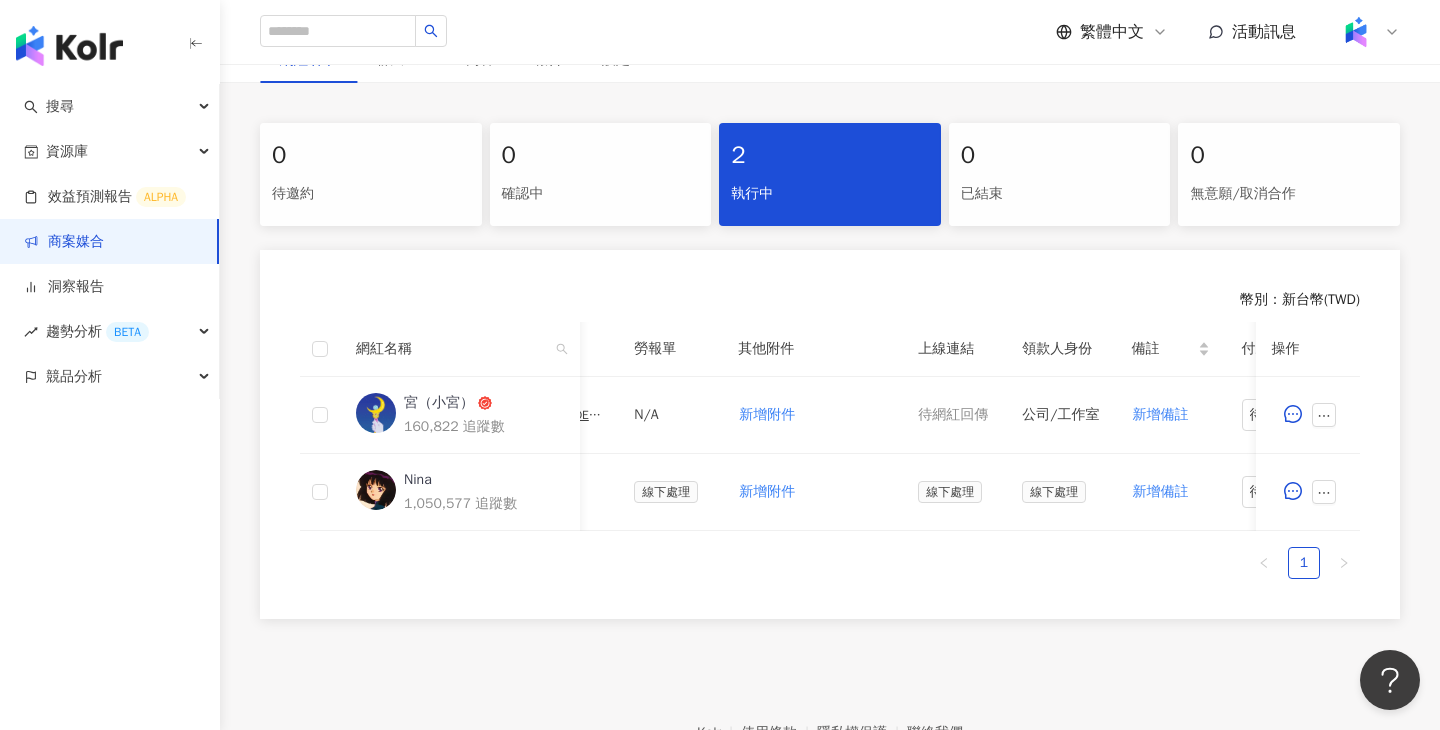 scroll, scrollTop: 0, scrollLeft: 585, axis: horizontal 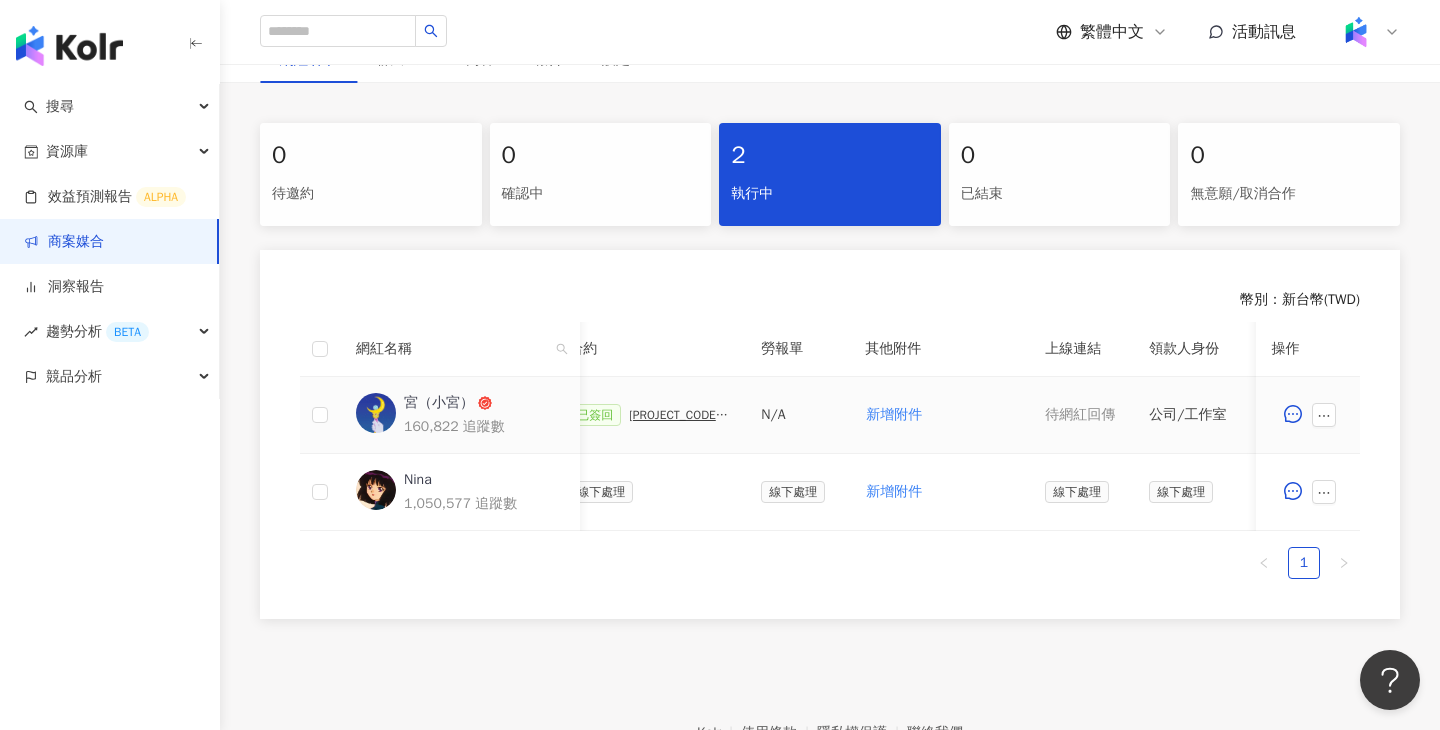 click on "PJ0001617 ASUS_ZenbookA14_2025Q3_KOL影音_NINA_小宮_活動確認單" at bounding box center (679, 415) 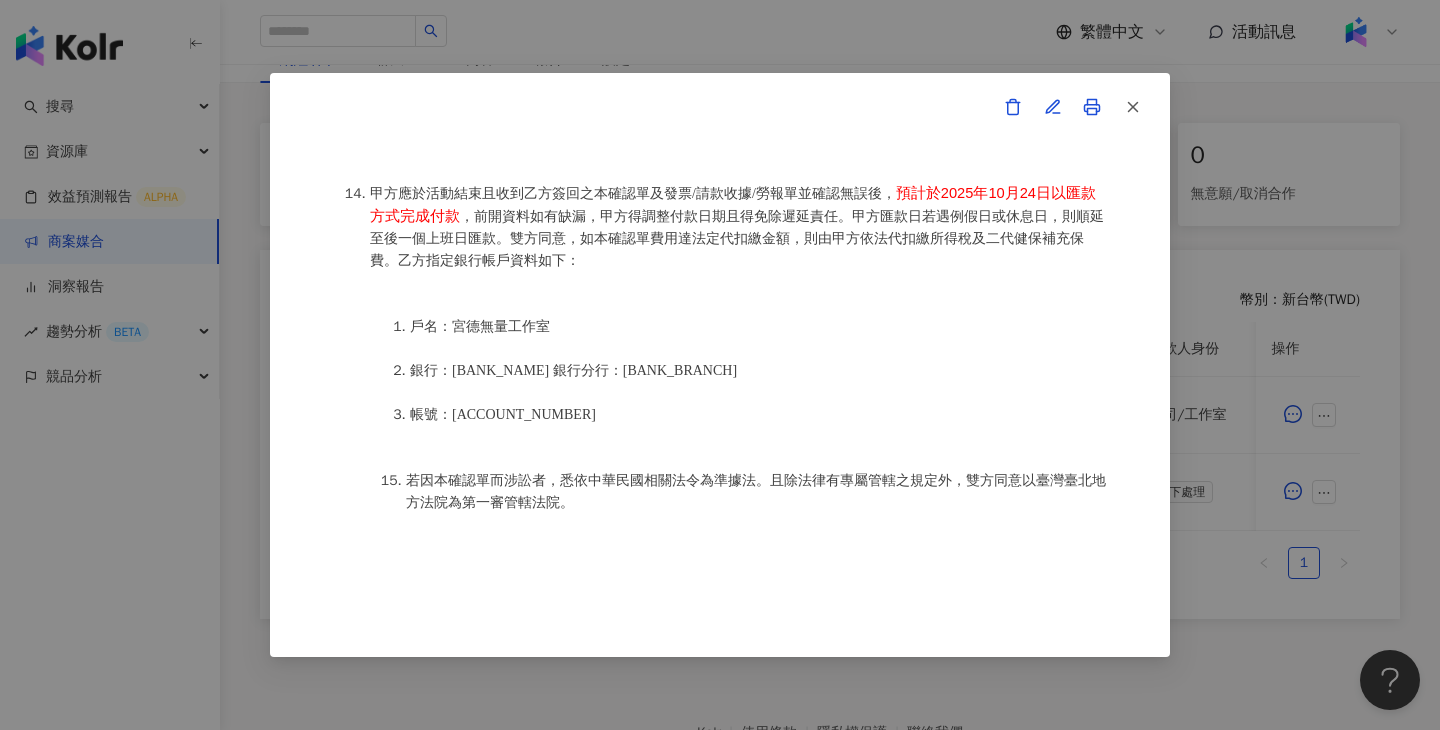 scroll, scrollTop: 2765, scrollLeft: 0, axis: vertical 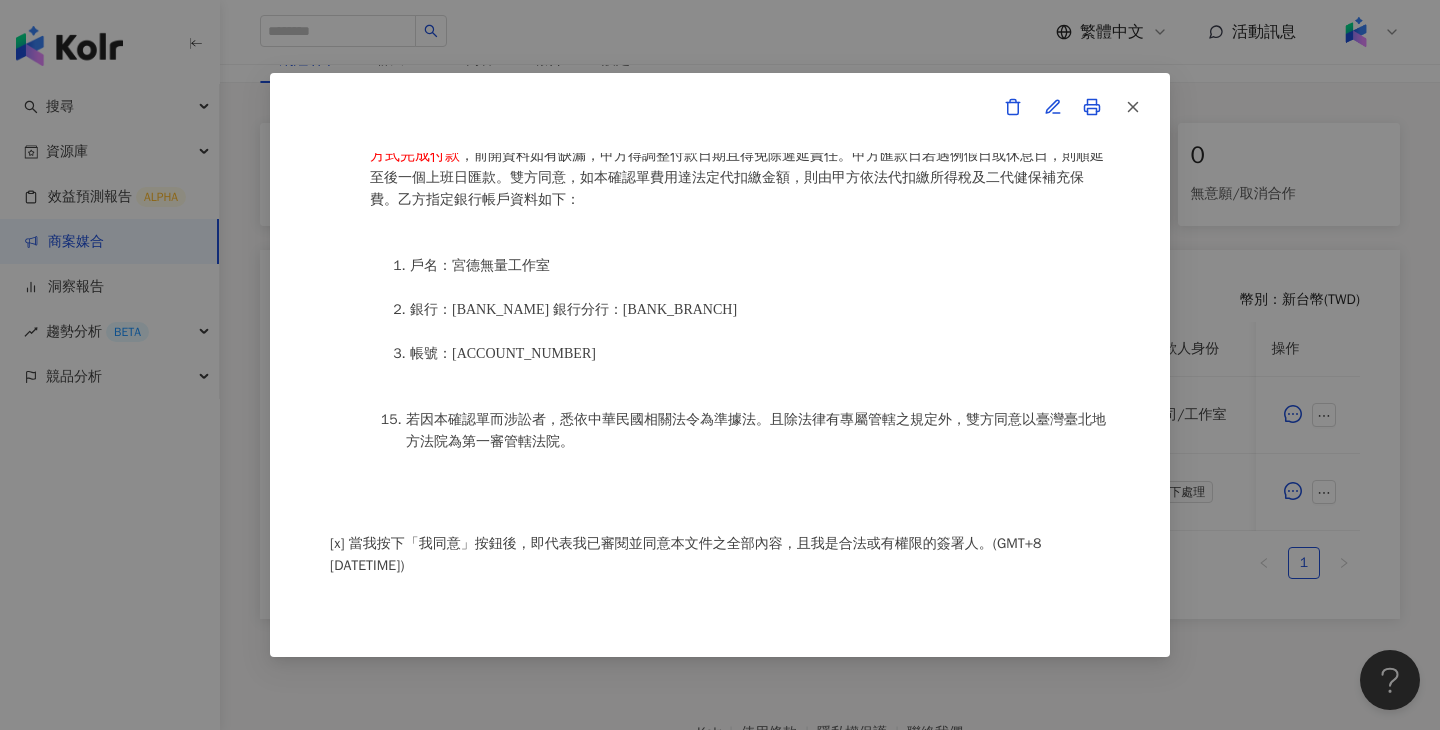 click on "帳號：5377717318093" at bounding box center (760, 354) 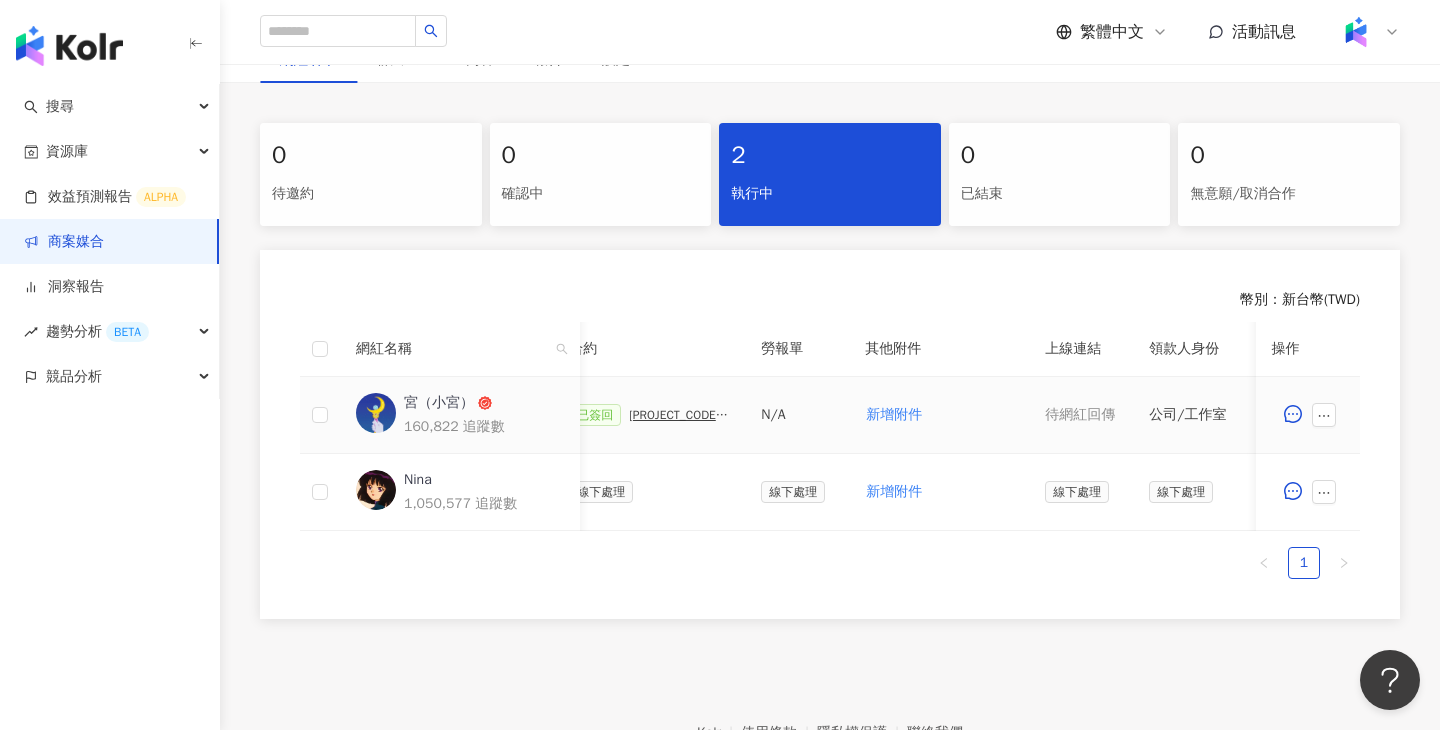 click on "PJ0001617 ASUS_ZenbookA14_2025Q3_KOL影音_NINA_小宮_活動確認單" at bounding box center [679, 415] 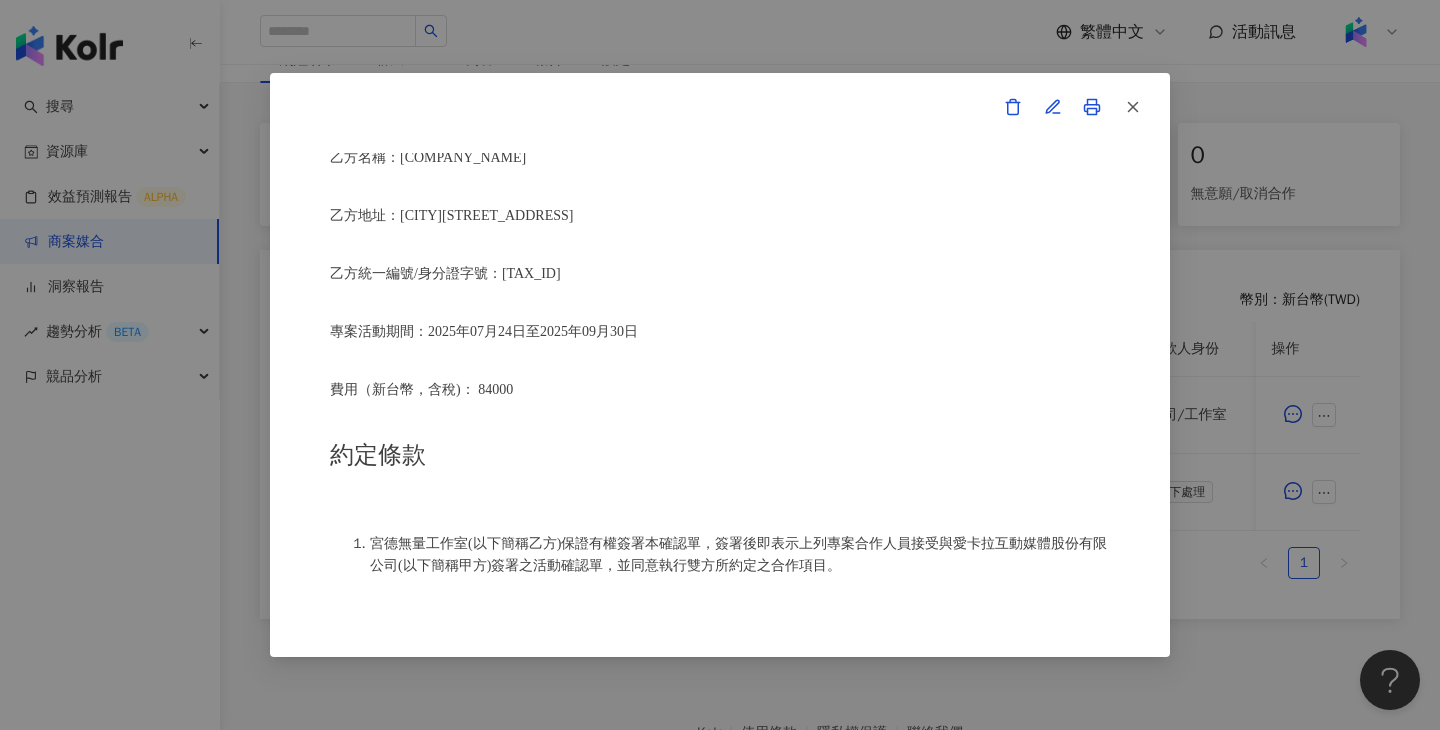 scroll, scrollTop: 848, scrollLeft: 0, axis: vertical 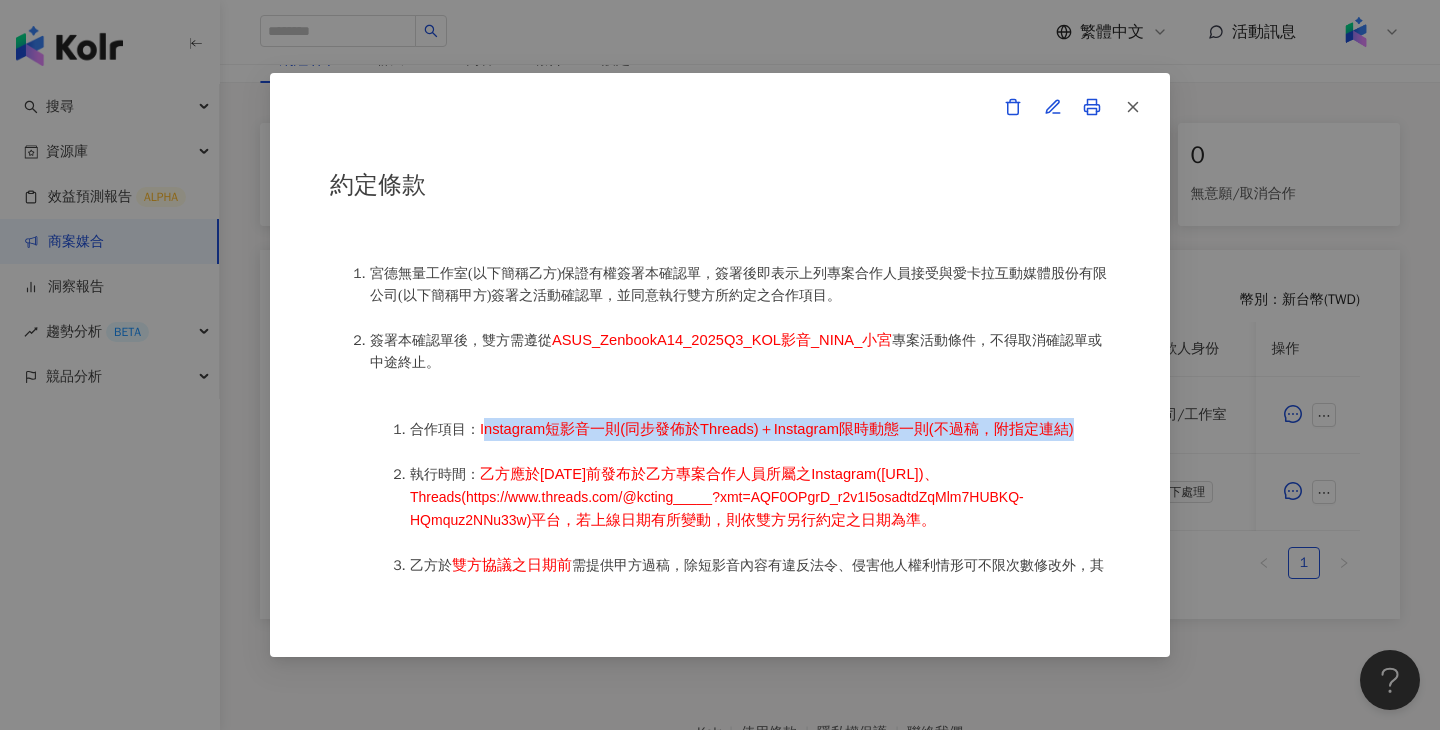 drag, startPoint x: 1099, startPoint y: 435, endPoint x: 484, endPoint y: 426, distance: 615.06586 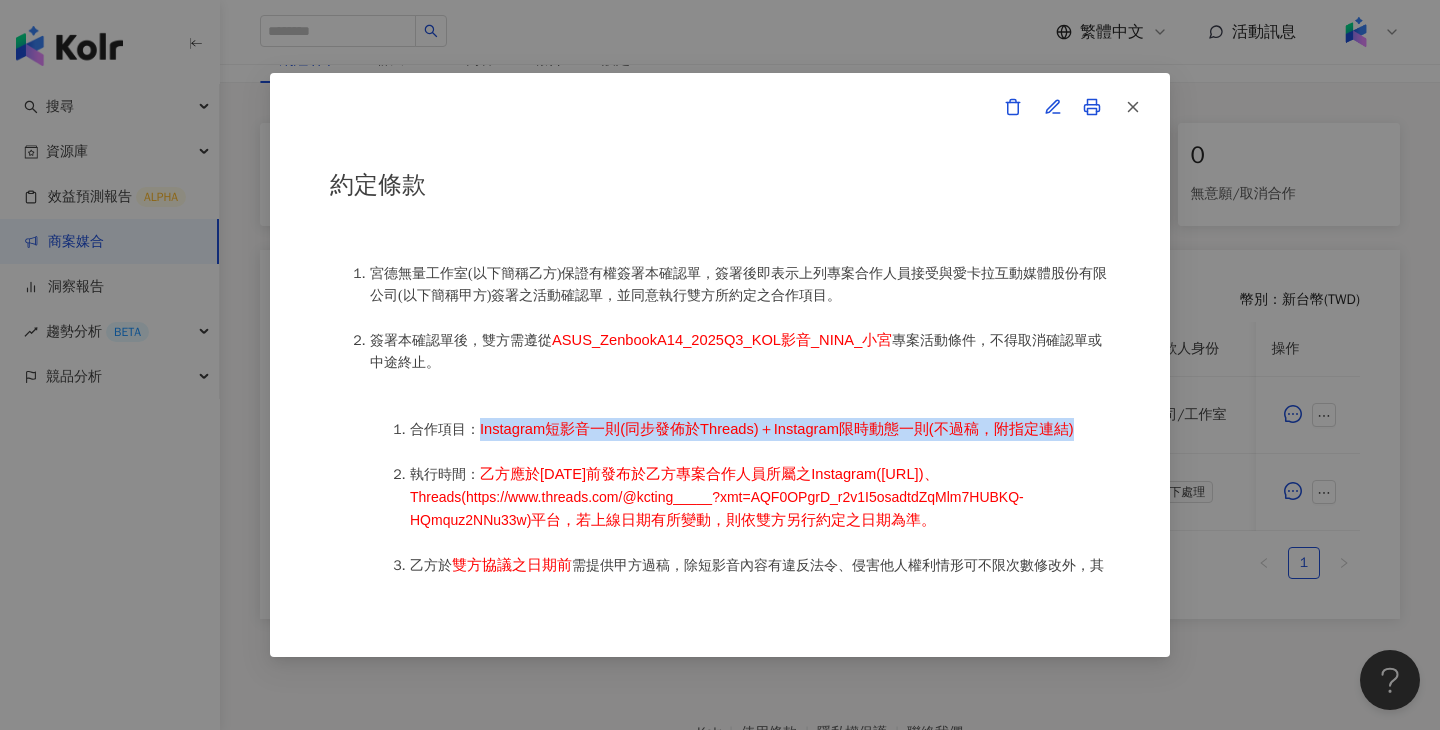 copy on "Instagram短影音一則(同步發佈於Threads)＋Instagram限時動態一則(不過稿，附指定連結)" 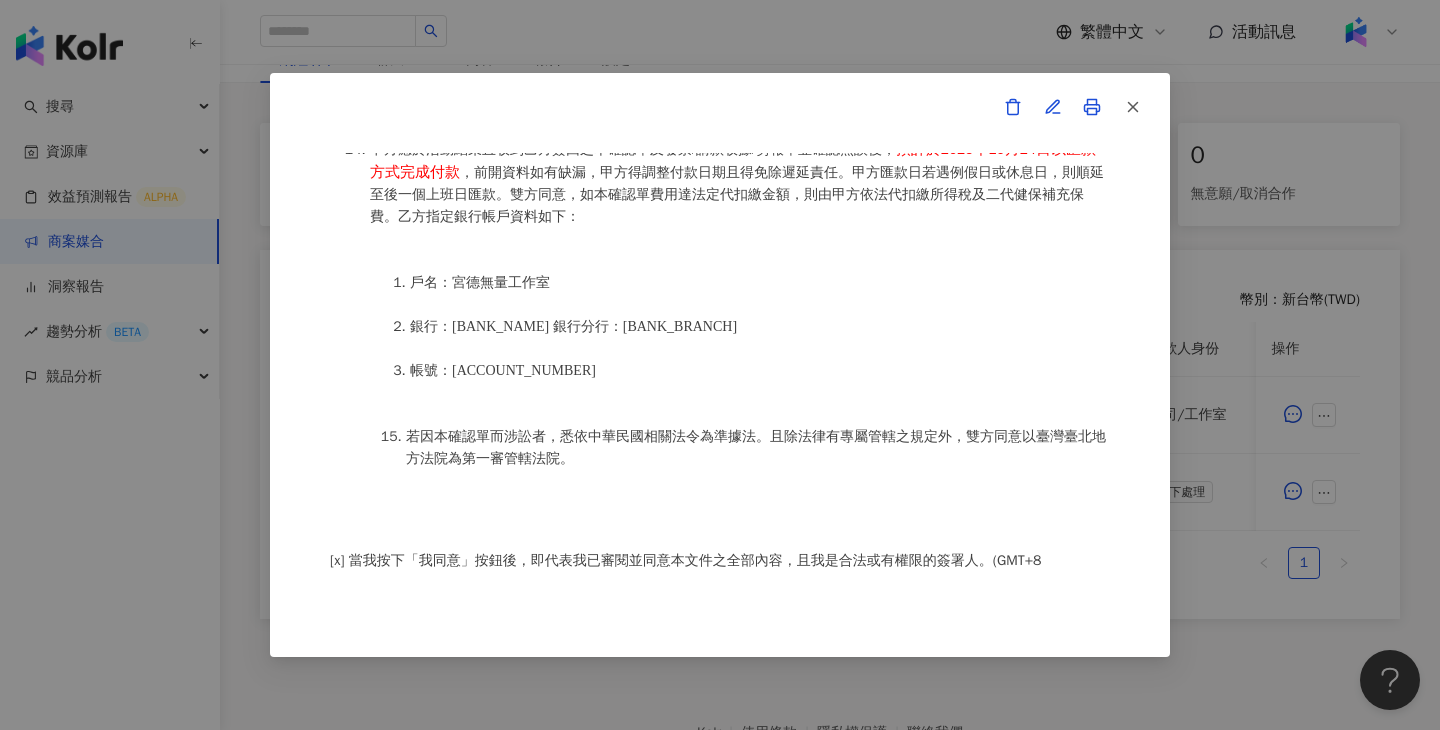 scroll, scrollTop: 2765, scrollLeft: 0, axis: vertical 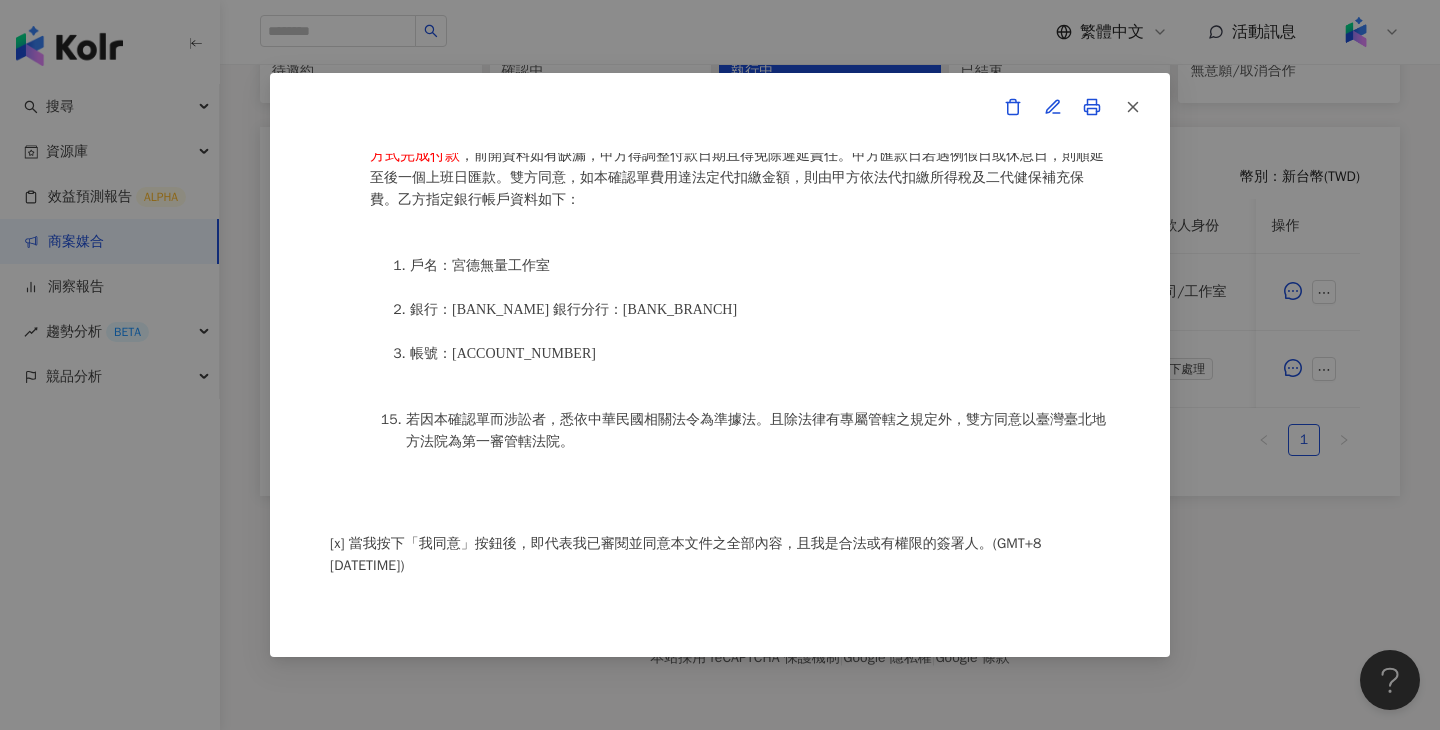 click on "活動確認單
約定雙方
甲方名稱：愛卡拉互動媒體股份有限公司
甲方負責人：程世嘉
甲方統一編號：53342456
甲方地址：104 台北市中山區南京東路二段167號8樓
甲方專案負責人：官格妗
甲方專案負責人電話：87681110
甲方專案負責人 Email：kin.kuan@ikala.ai
乙方名稱：宮德無量工作室
乙方地址：新北市淡水區新市二路三段128號12樓
乙方統一編號/身分證字號：95162089
專案活動期間：2025年07月24日至2025年09月30日
費用（新台幣，含稅)： 84000
約定條款
宮德無量工作室(以下簡稱乙方)保證有權簽署本確認單，簽署後即表示上列專案合作人員接受與愛卡拉互動媒體股份有限公司(以下簡稱甲方)簽署之活動確認單，並同意執行雙方所約定之合作項目。
簽署本確認單後，雙方需遵從 ASUS_ZenbookA14_2025Q3_KOL影音_NINA_小宮 專案活動條件，不得取消確認單或中途終止。" at bounding box center (720, 365) 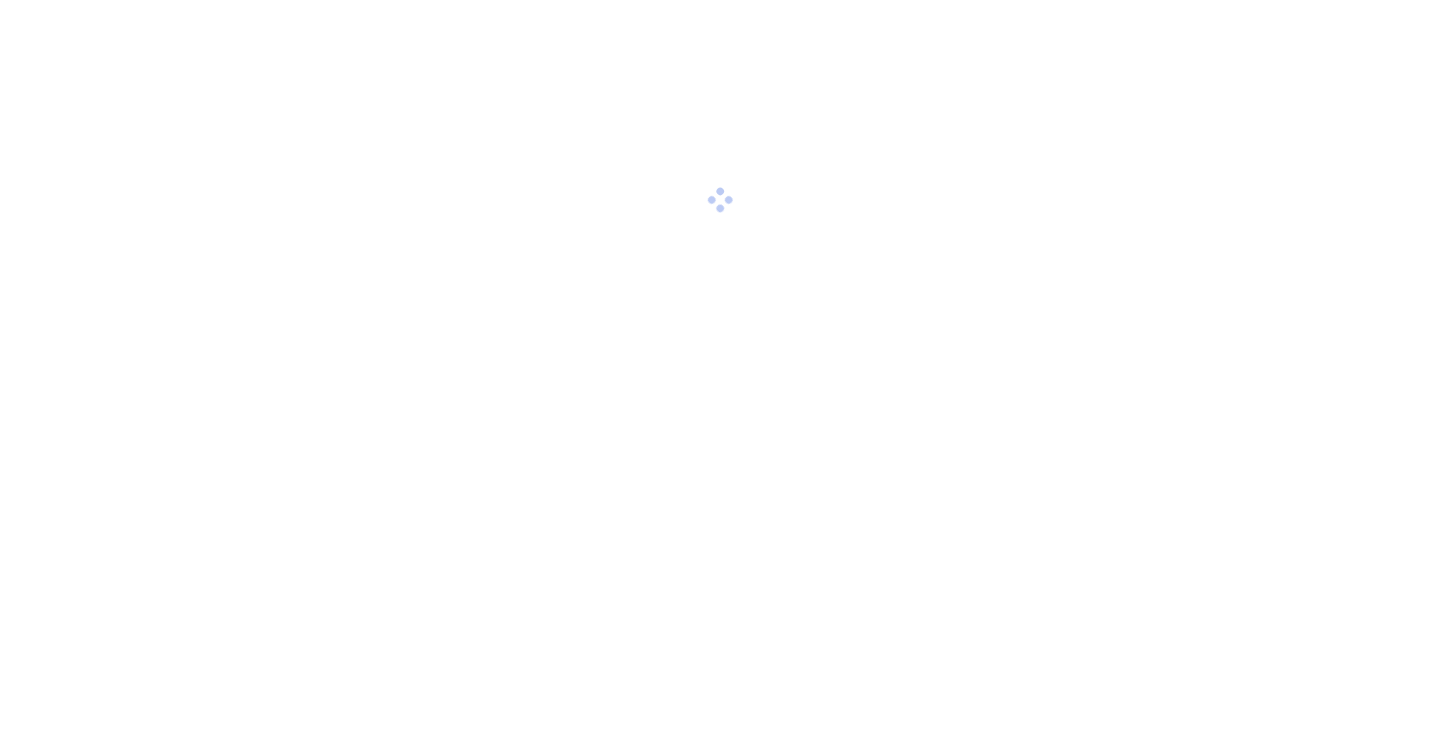 scroll, scrollTop: 0, scrollLeft: 0, axis: both 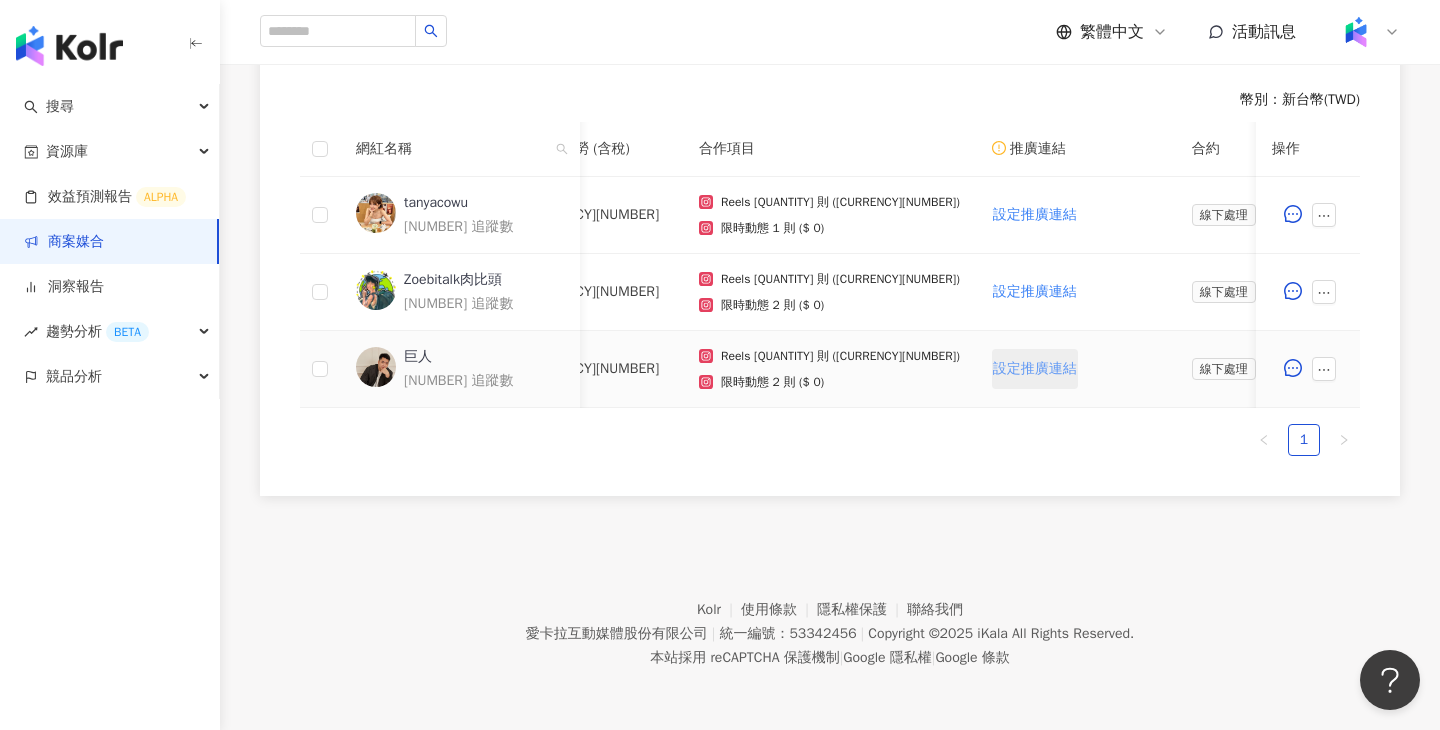 click on "設定推廣連結" at bounding box center (1035, 369) 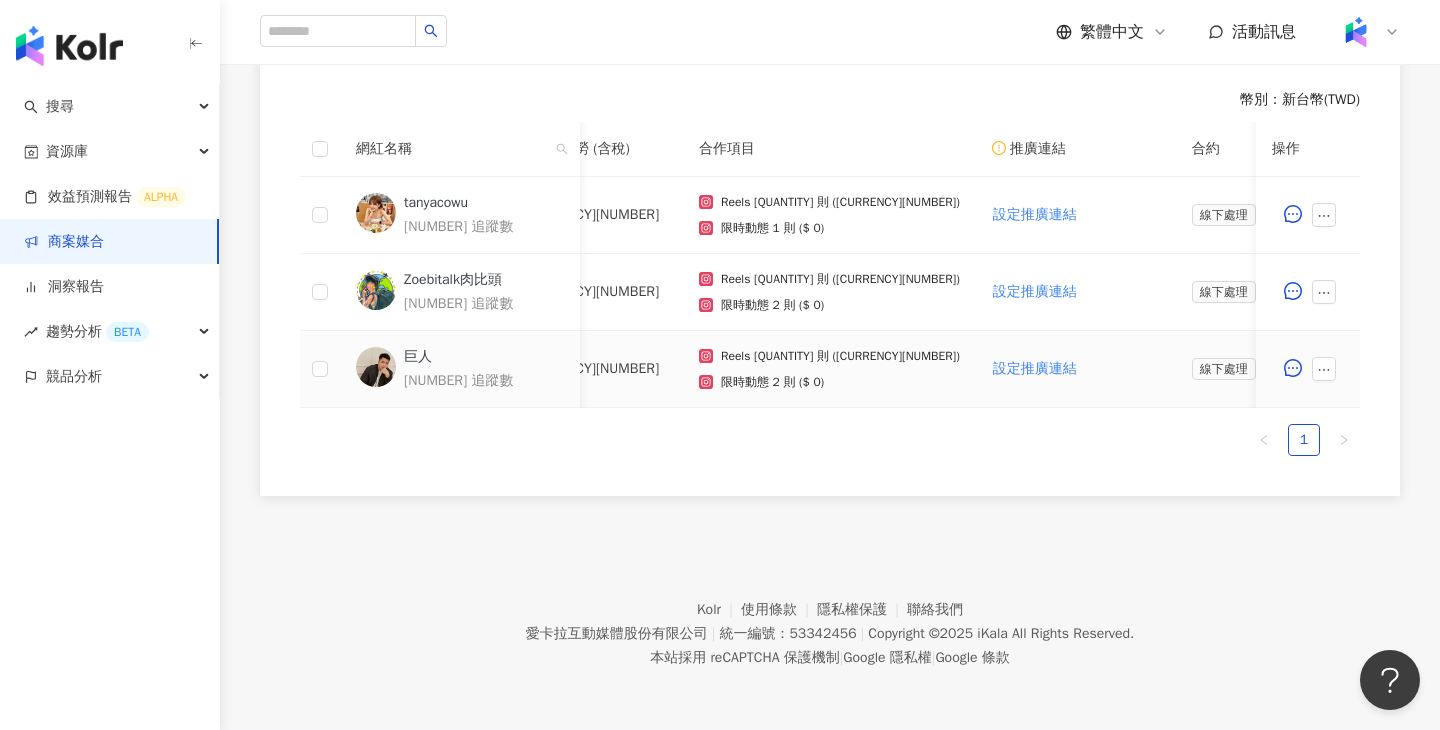 type 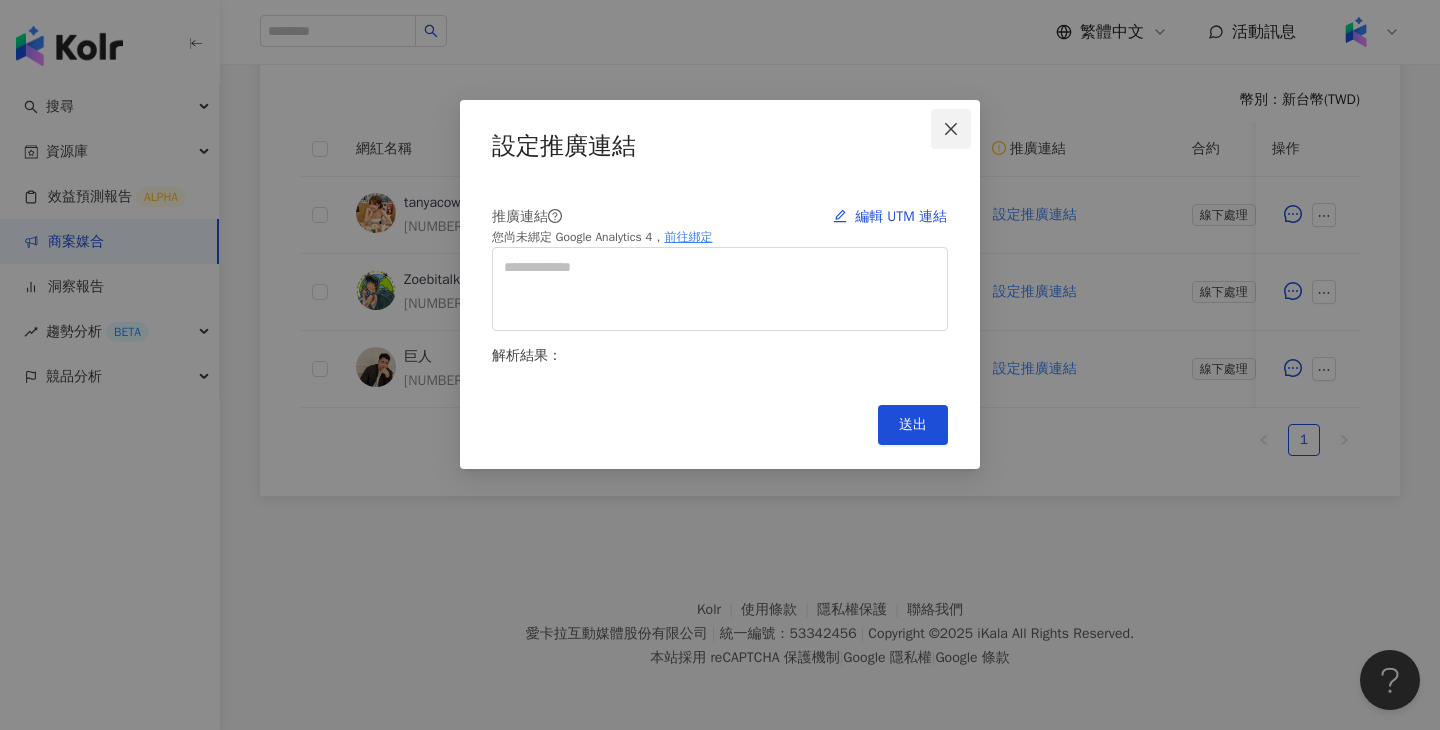 click 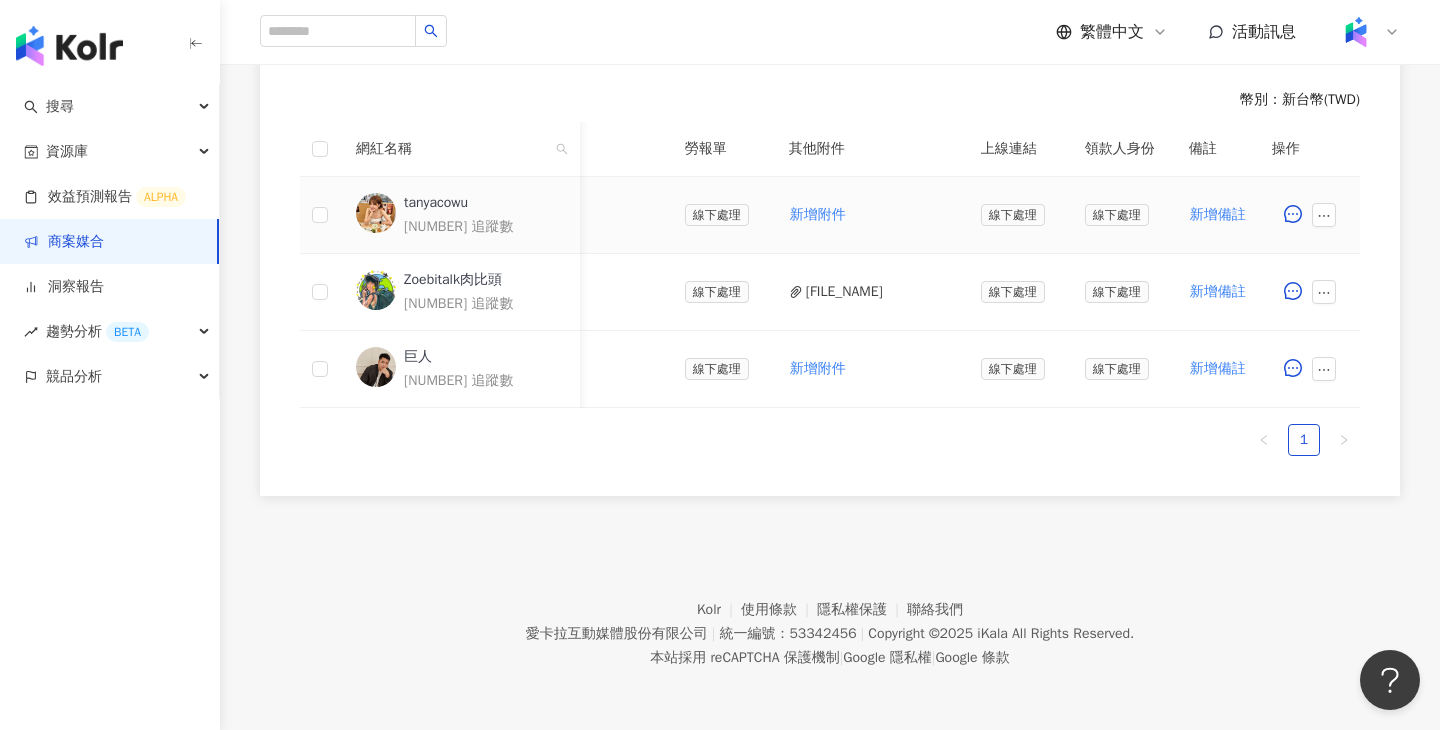 scroll, scrollTop: 0, scrollLeft: 880, axis: horizontal 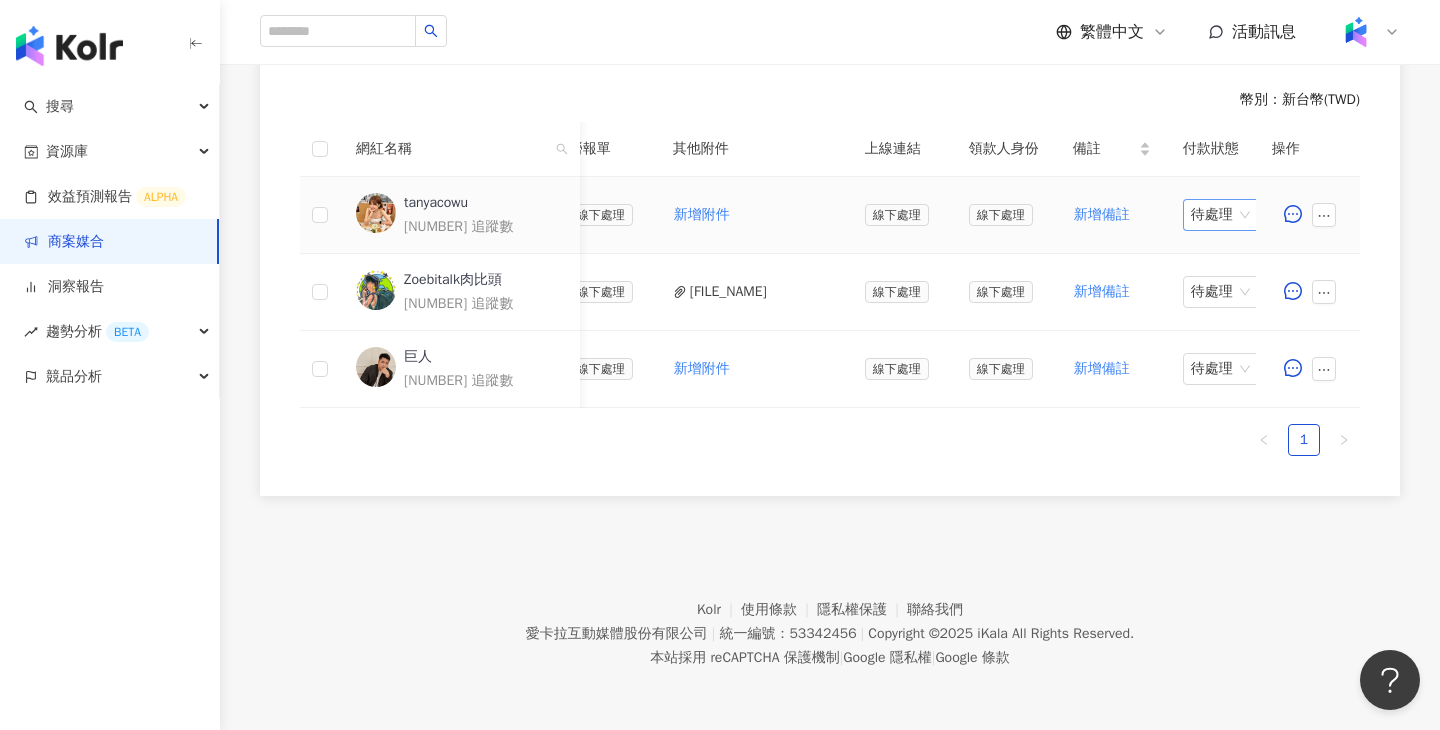 click on "待處理" at bounding box center (1222, 215) 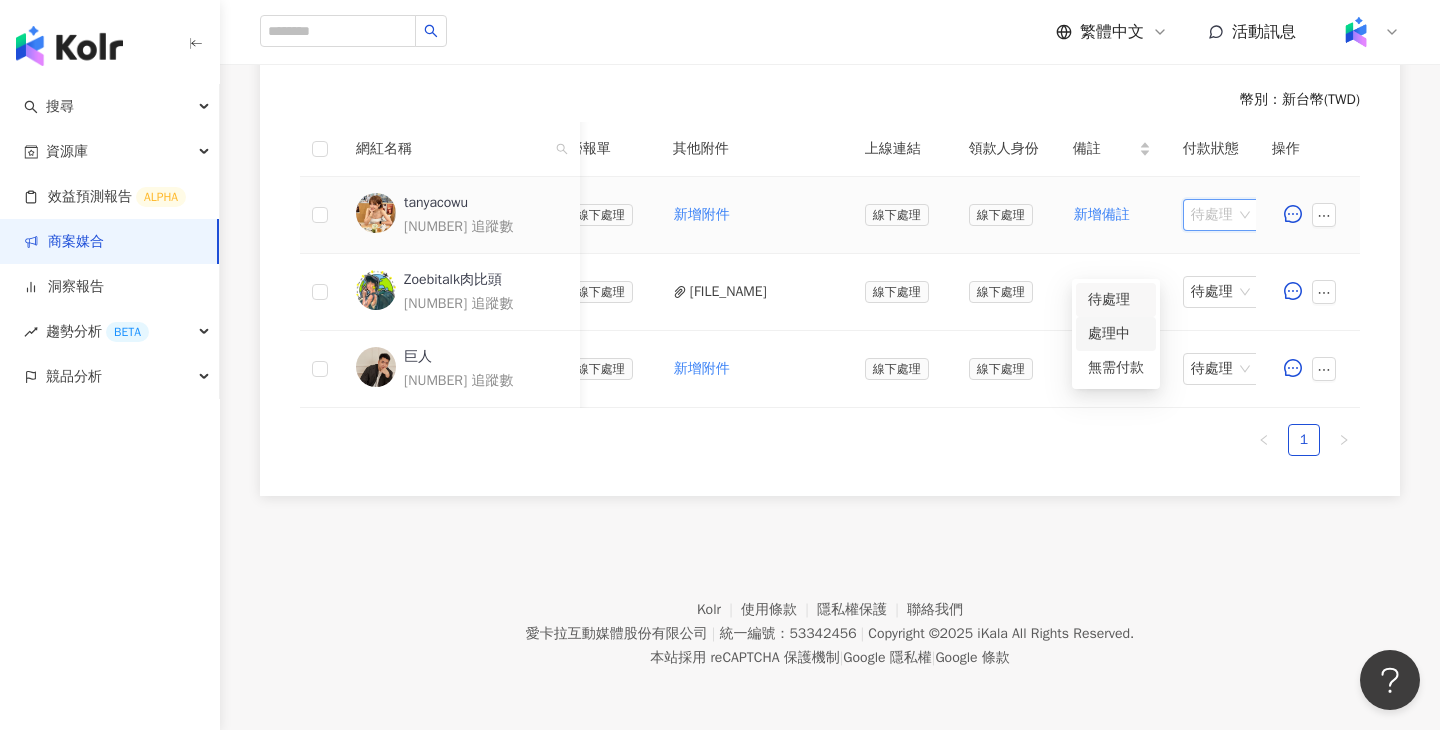 click on "處理中" at bounding box center [1116, 334] 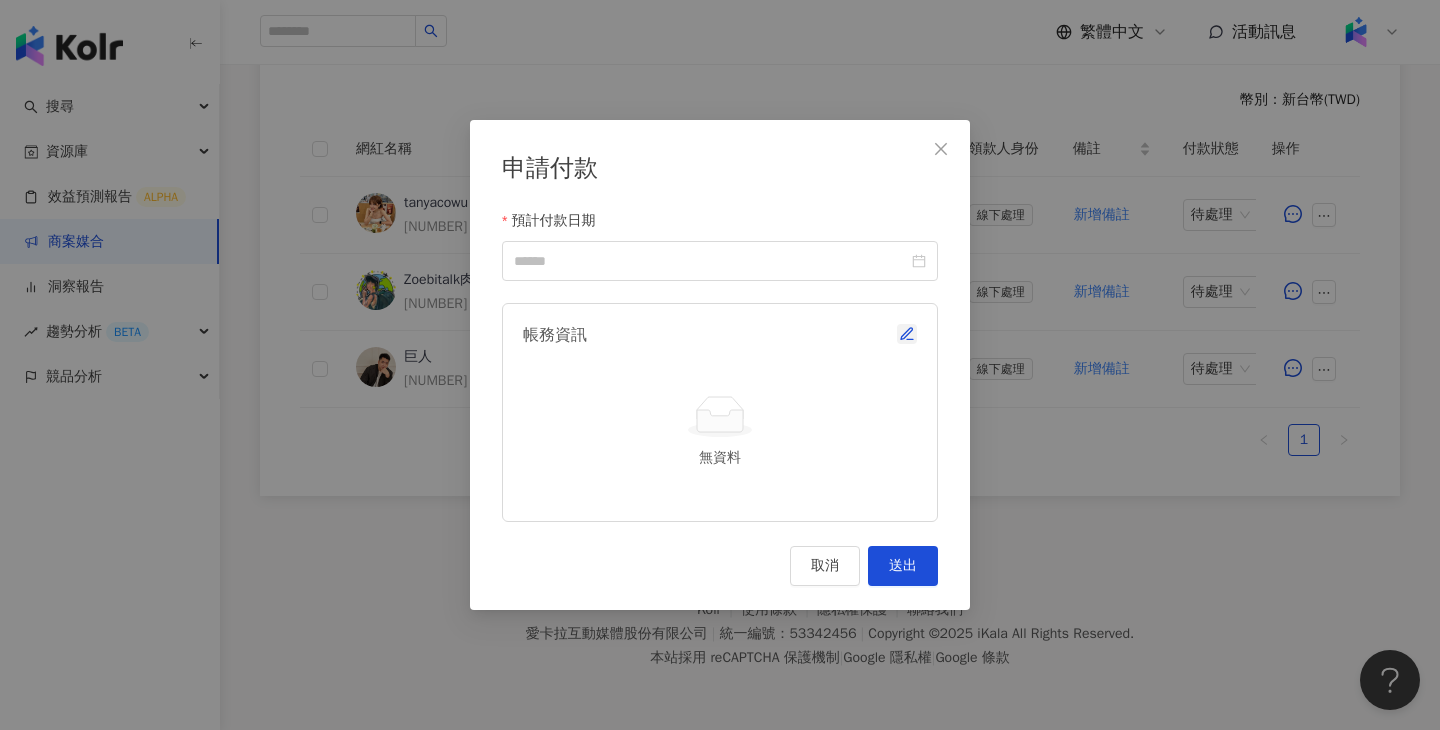 click at bounding box center [907, 333] 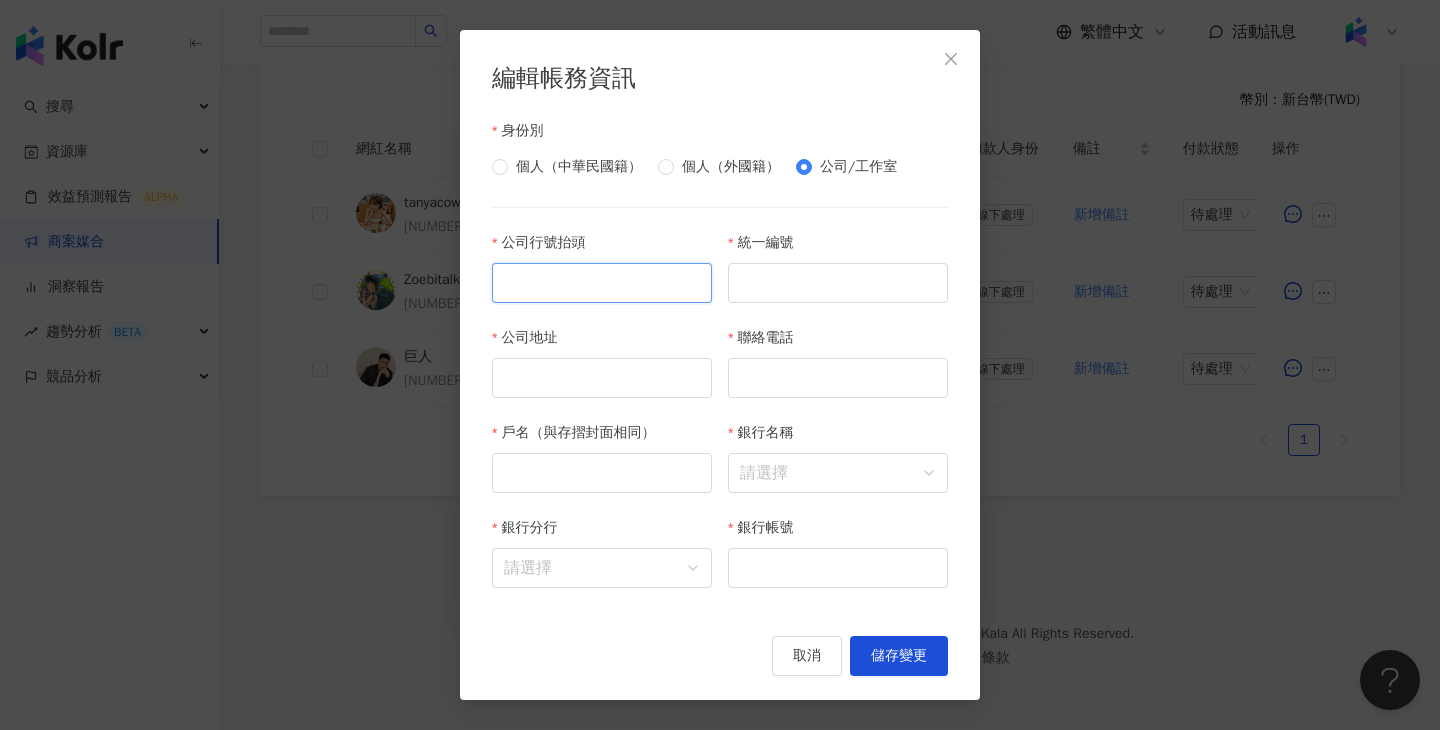 click on "公司行號抬頭" at bounding box center (602, 283) 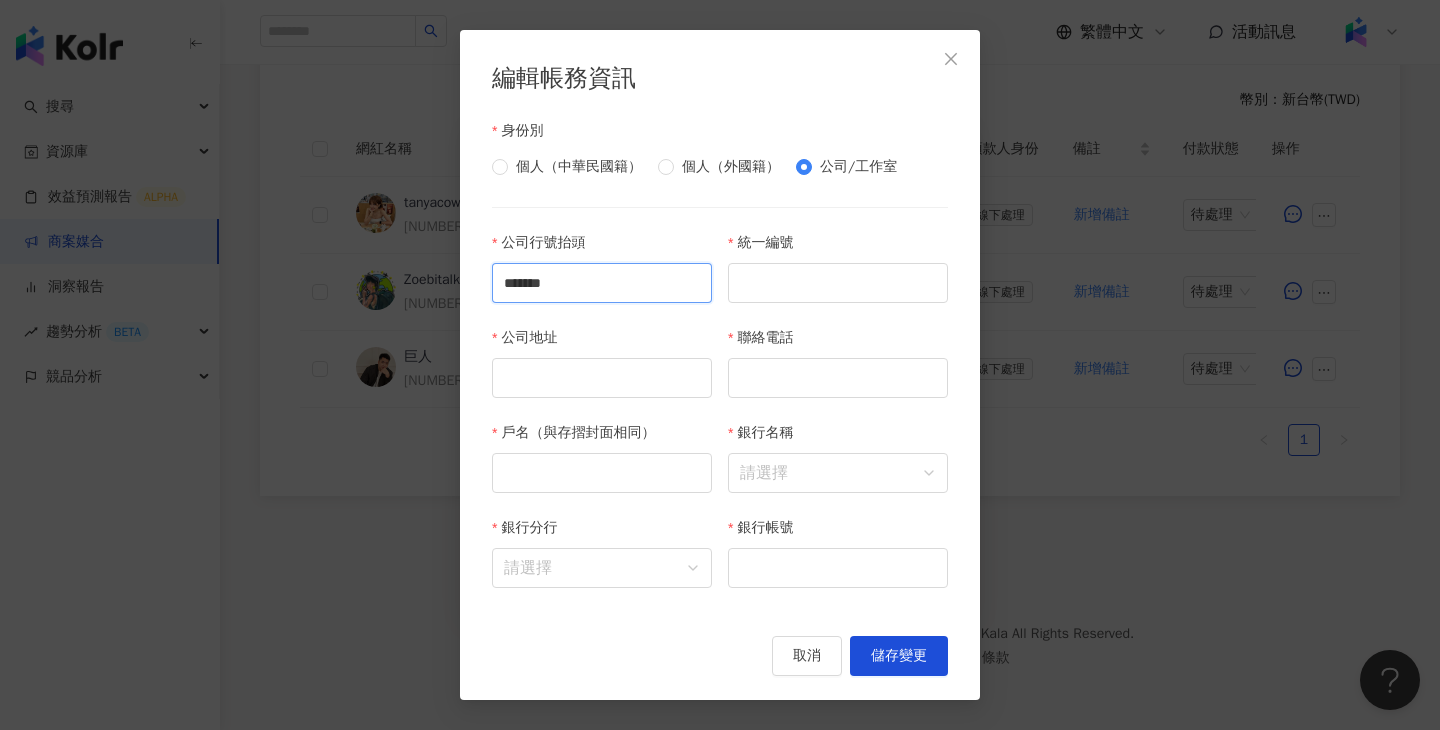 type on "*******" 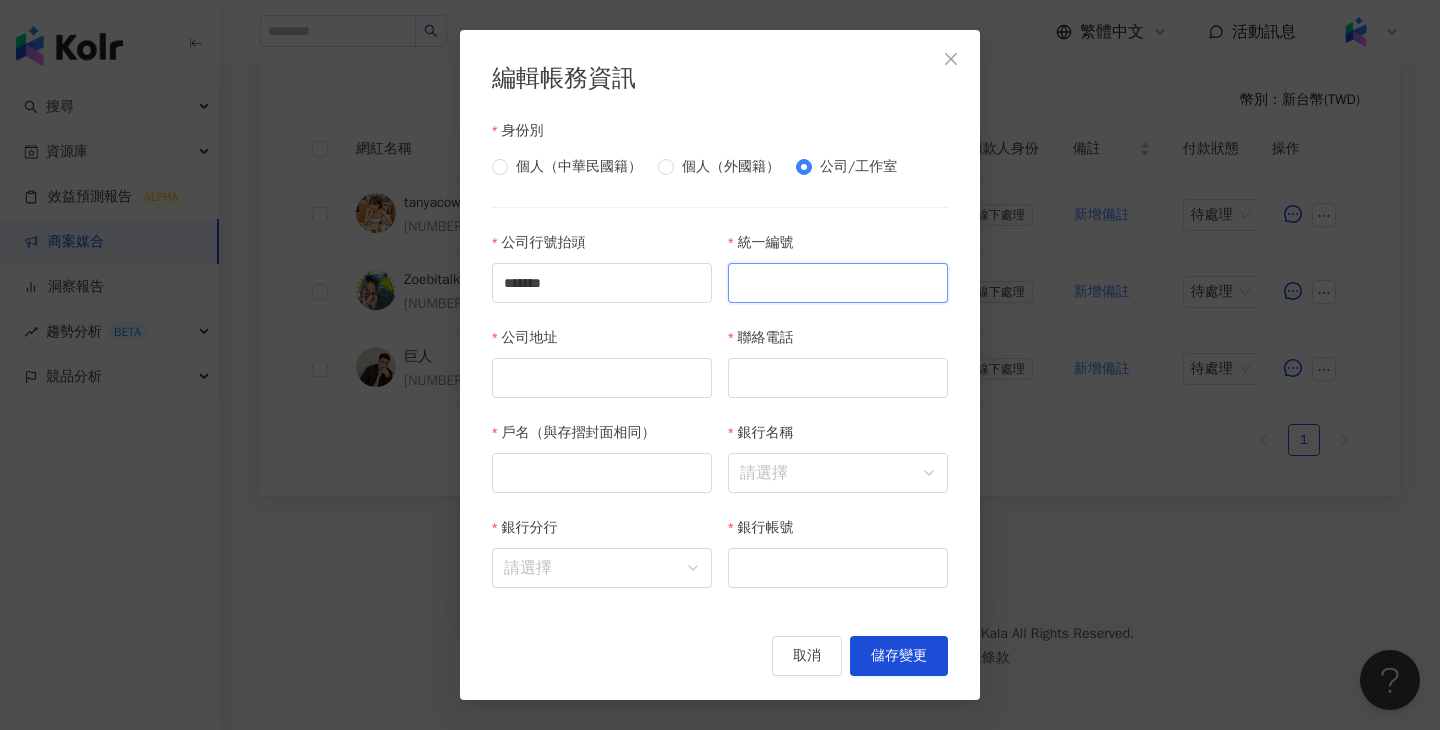 click on "統一編號" at bounding box center [838, 283] 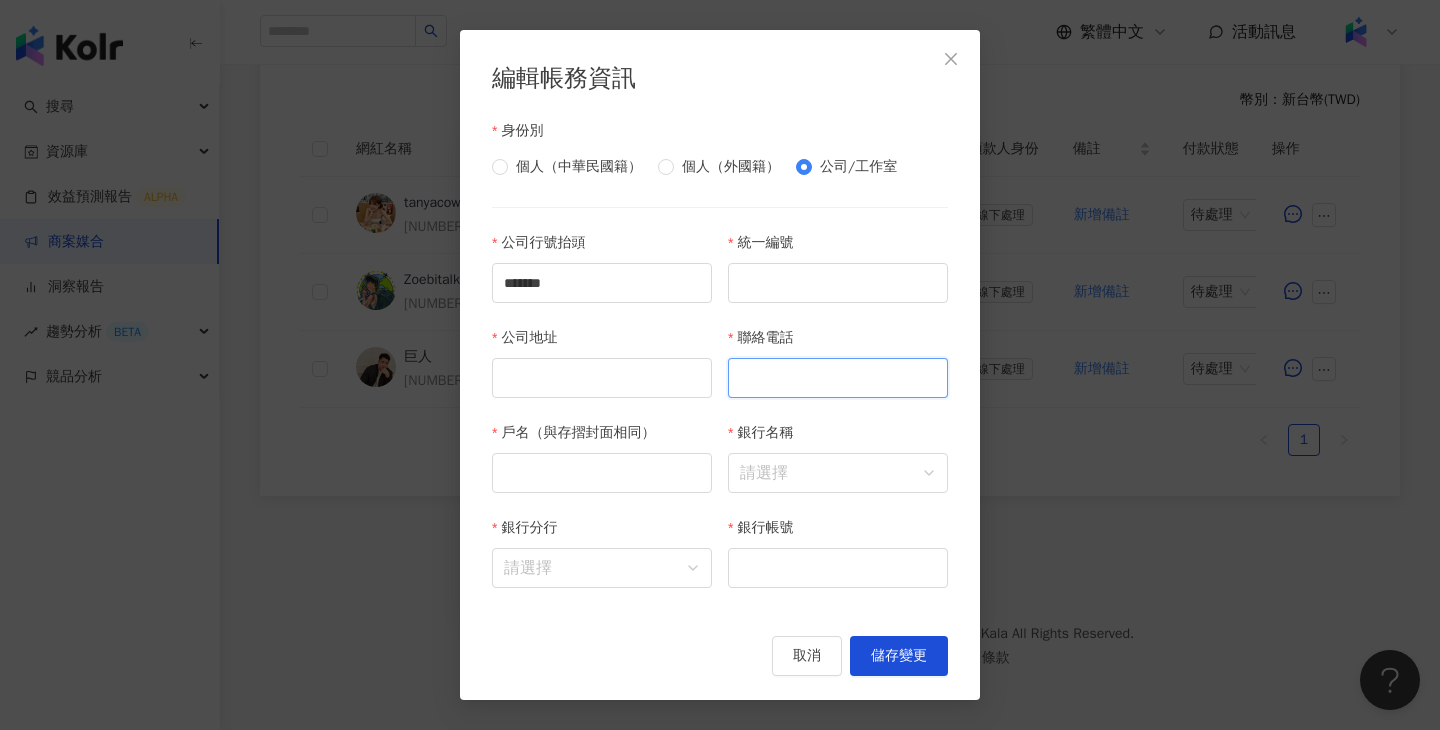 click on "聯絡電話" at bounding box center [838, 378] 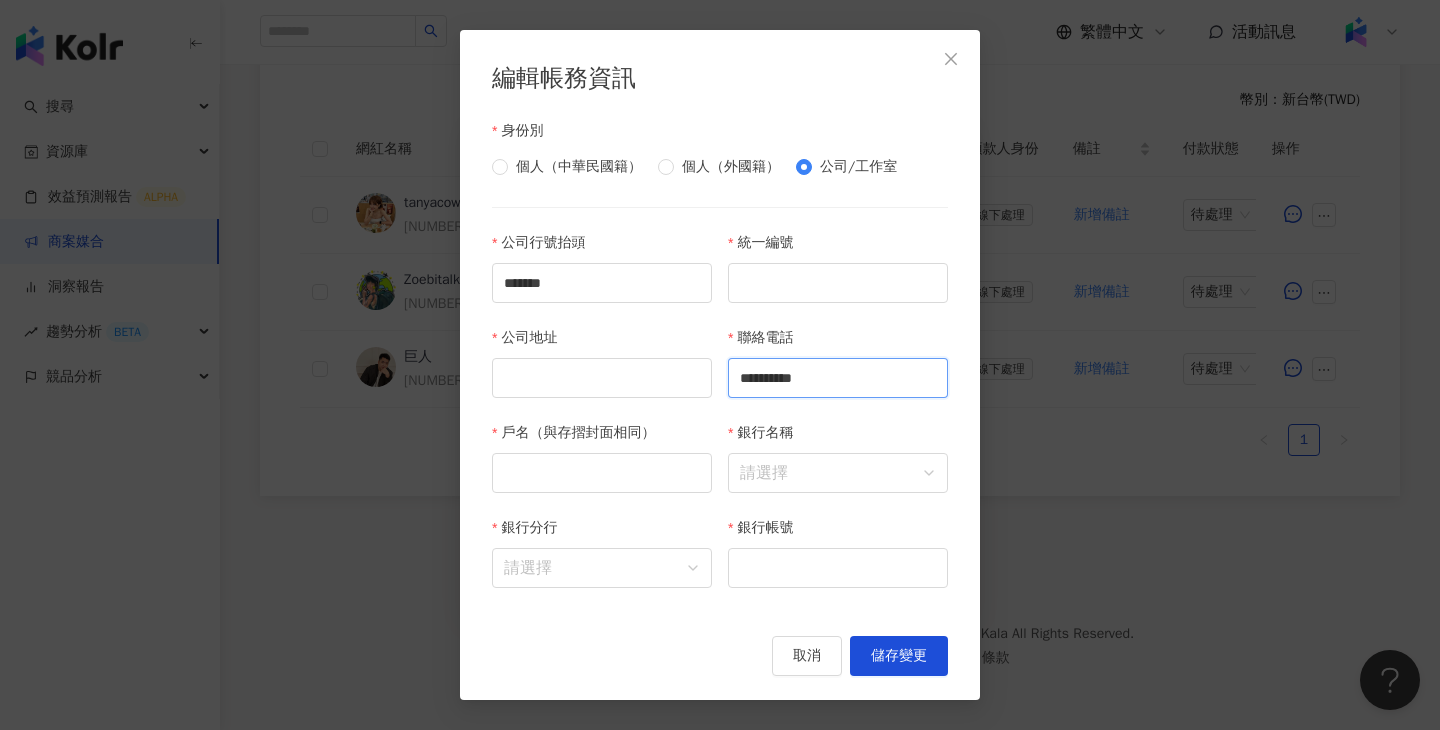 type on "**********" 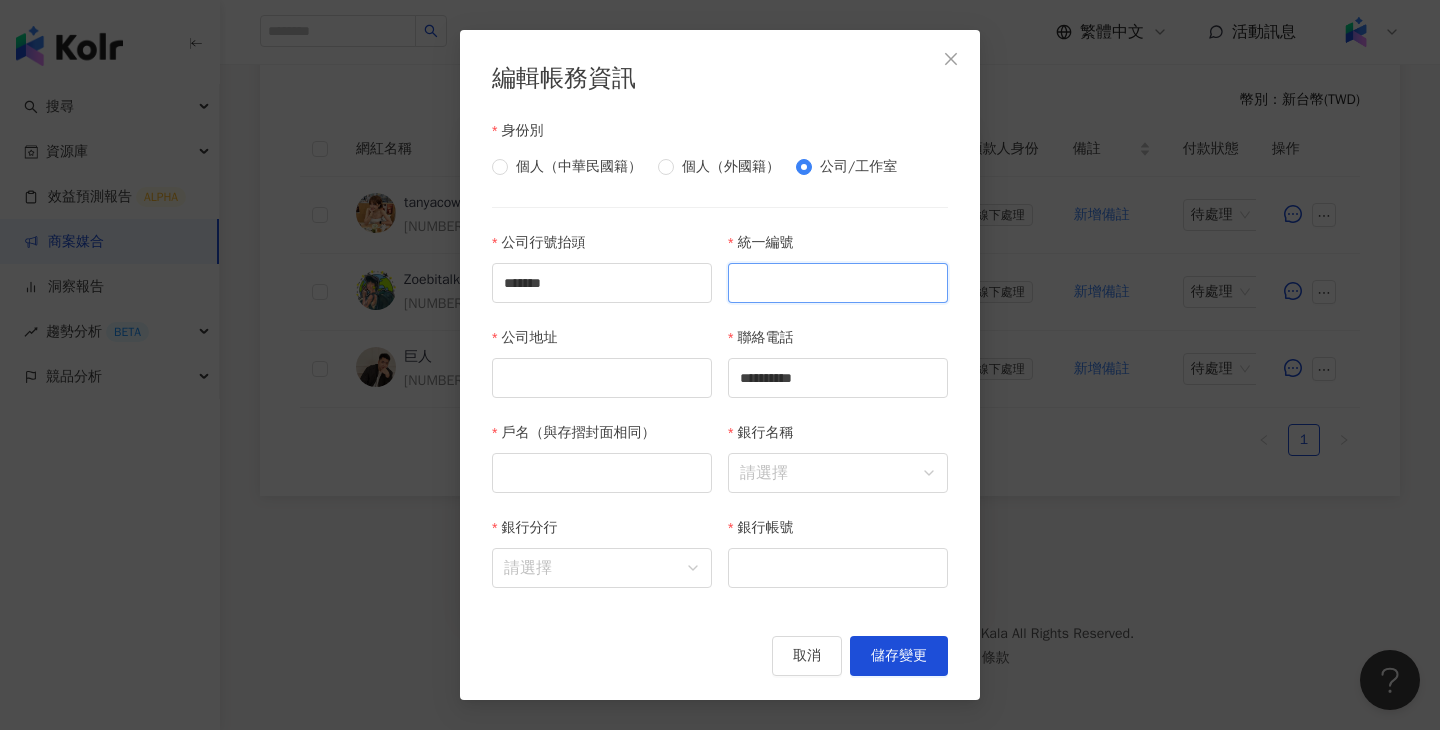 click on "統一編號" at bounding box center (838, 283) 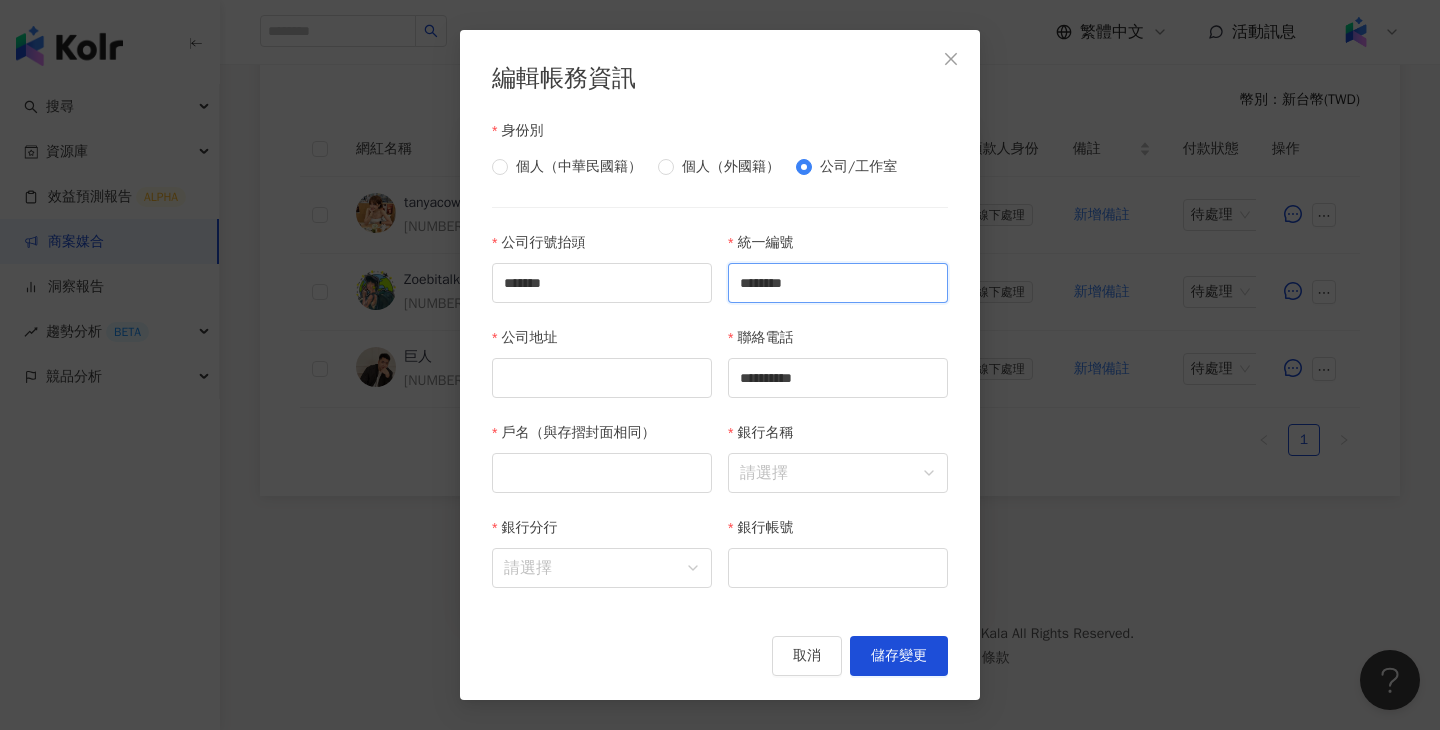 type on "********" 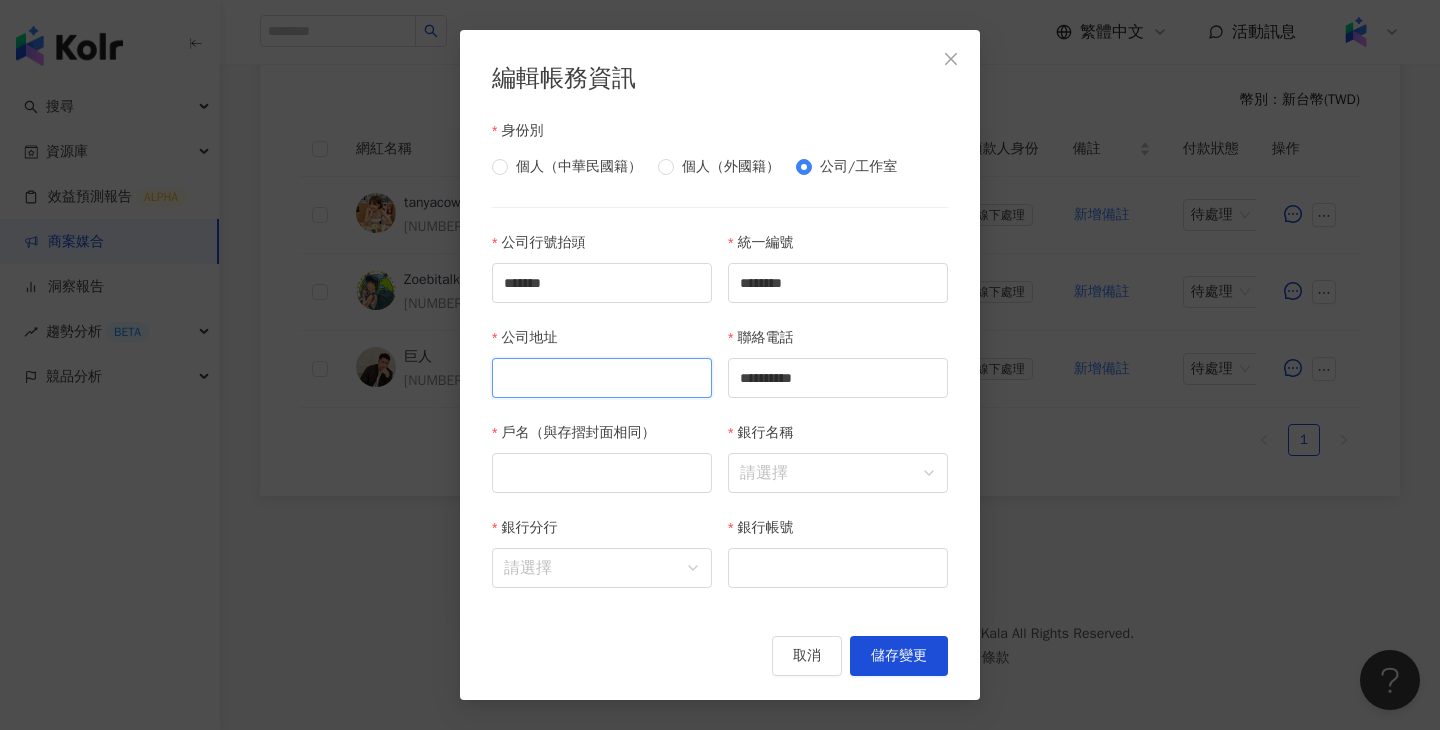 click on "公司地址" at bounding box center (602, 378) 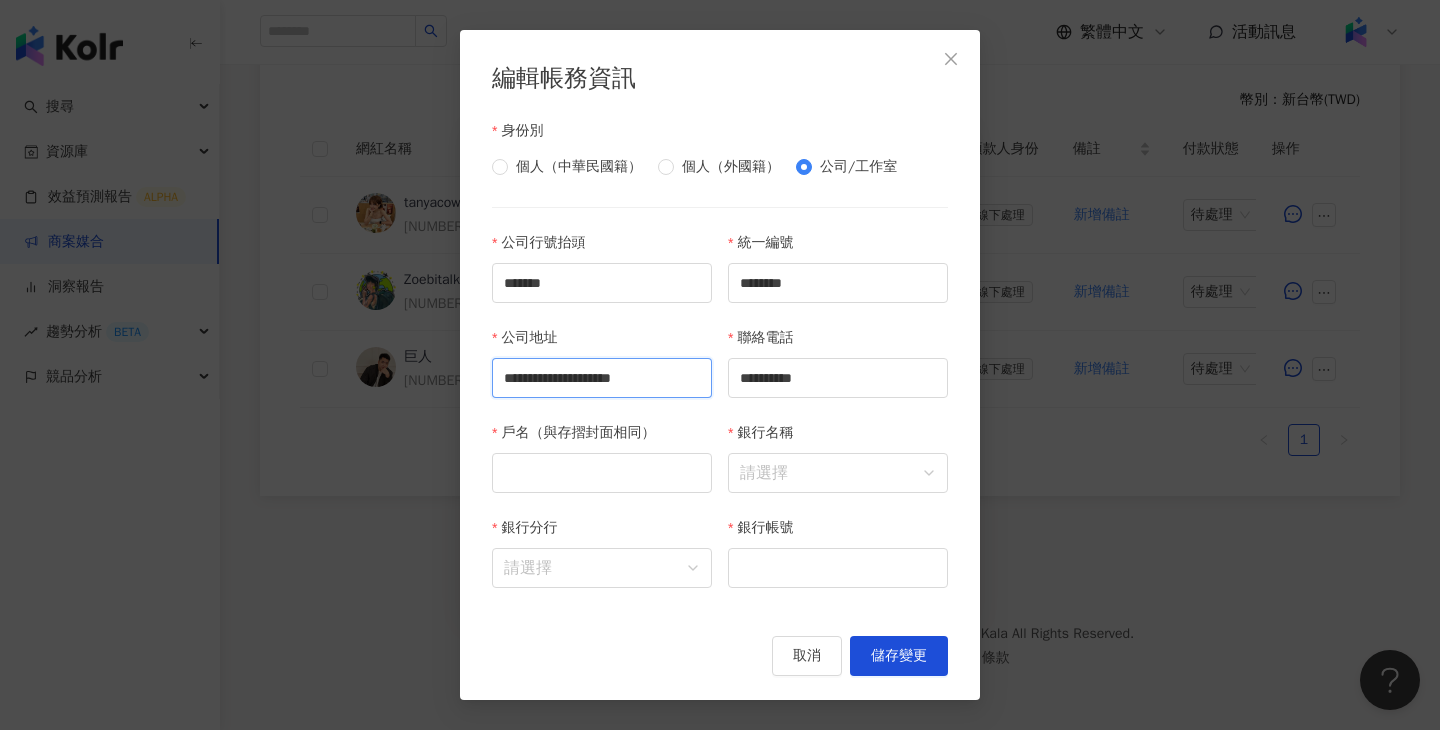 scroll, scrollTop: 0, scrollLeft: 67, axis: horizontal 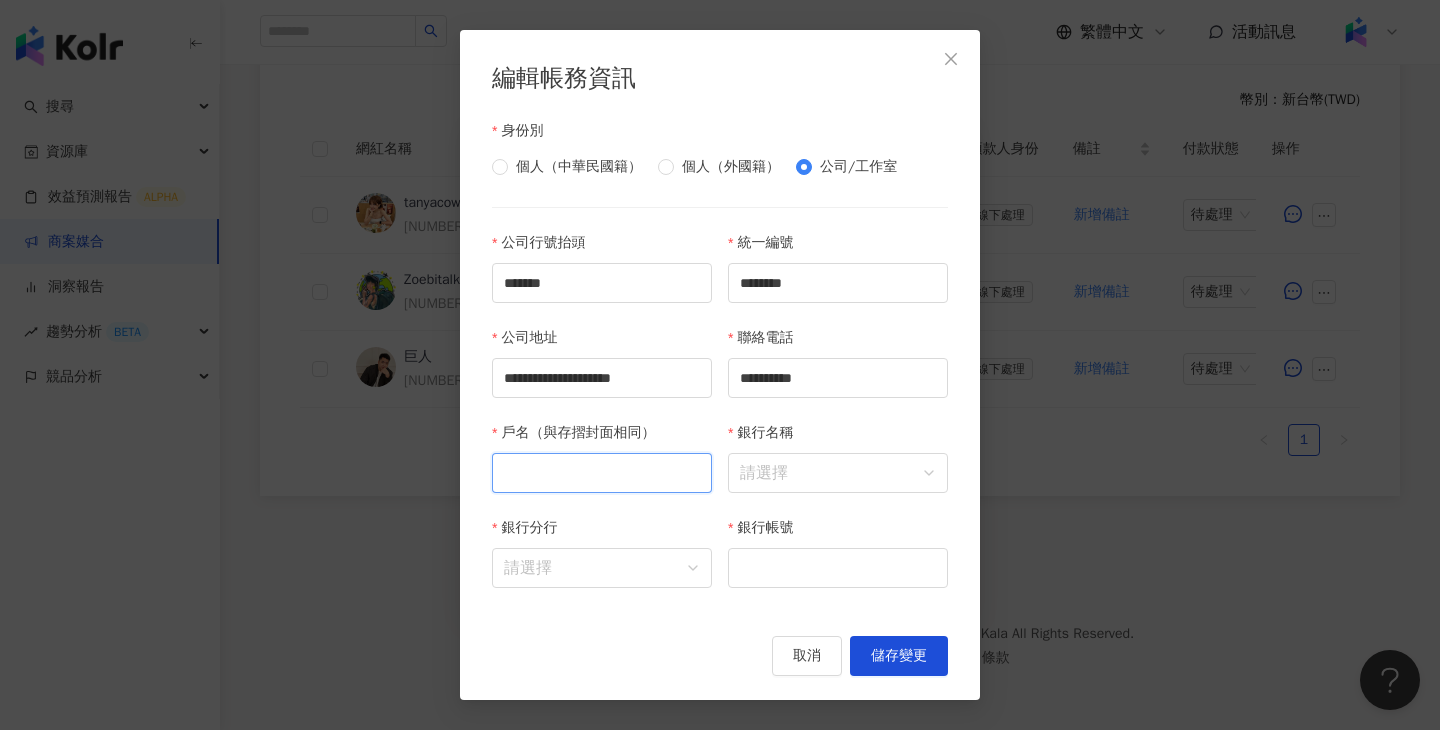 click on "戶名（與存摺封面相同）" at bounding box center (602, 473) 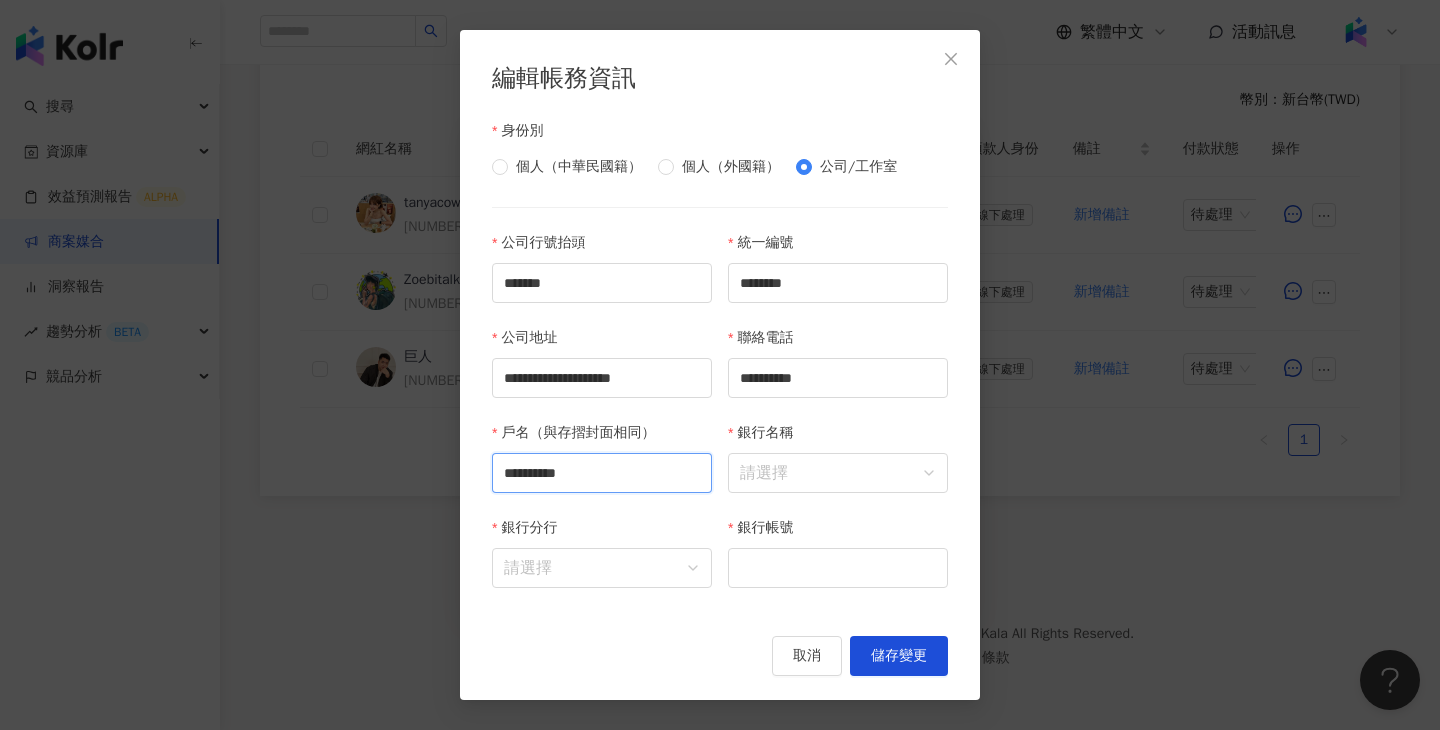 type on "**********" 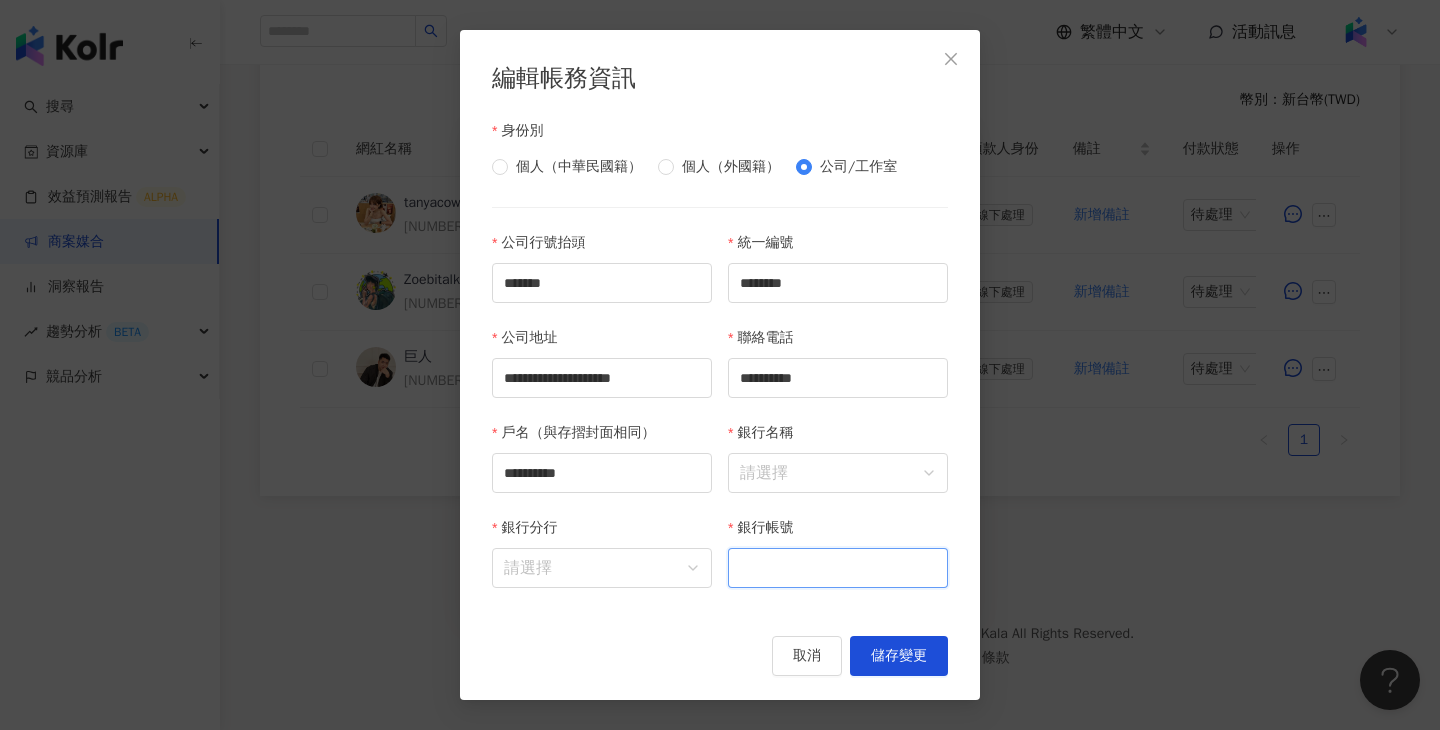 click on "銀行帳號" at bounding box center (838, 568) 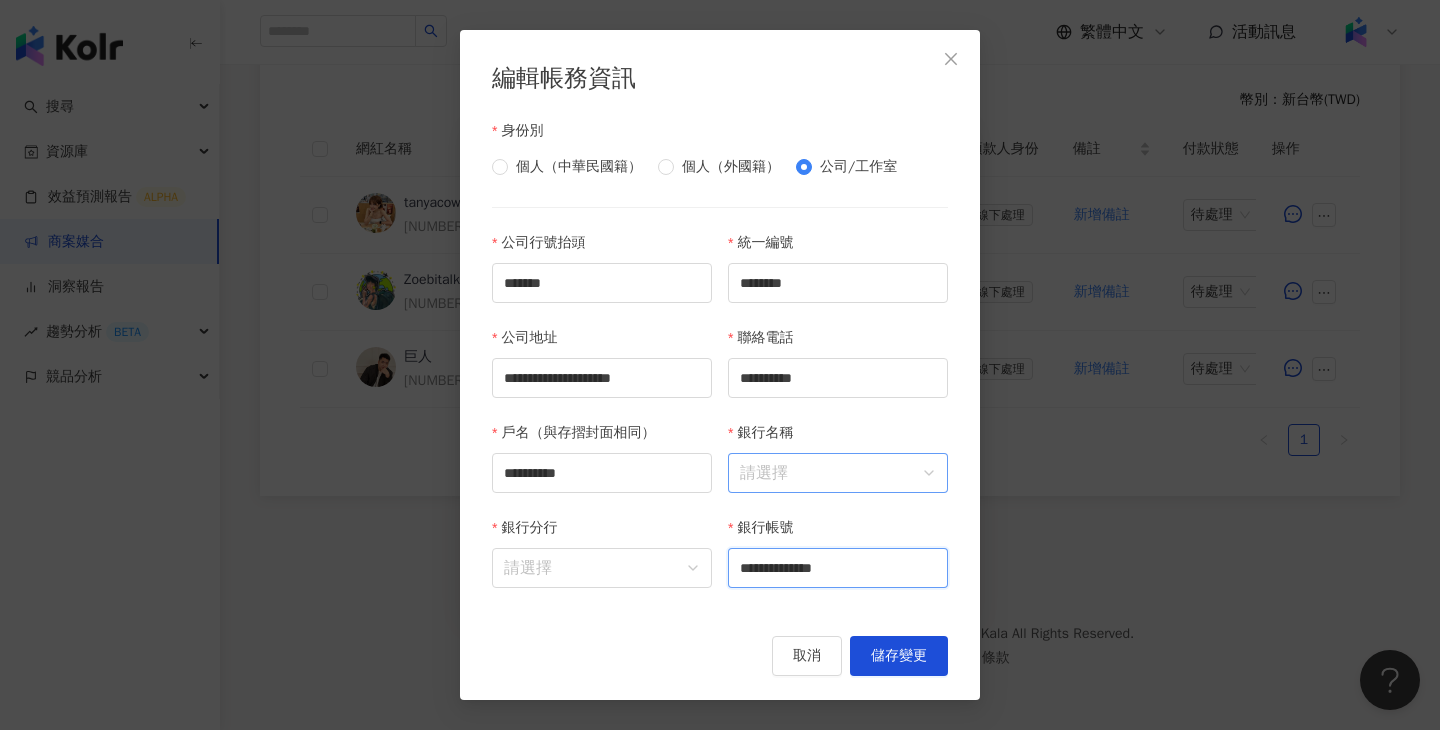 type on "**********" 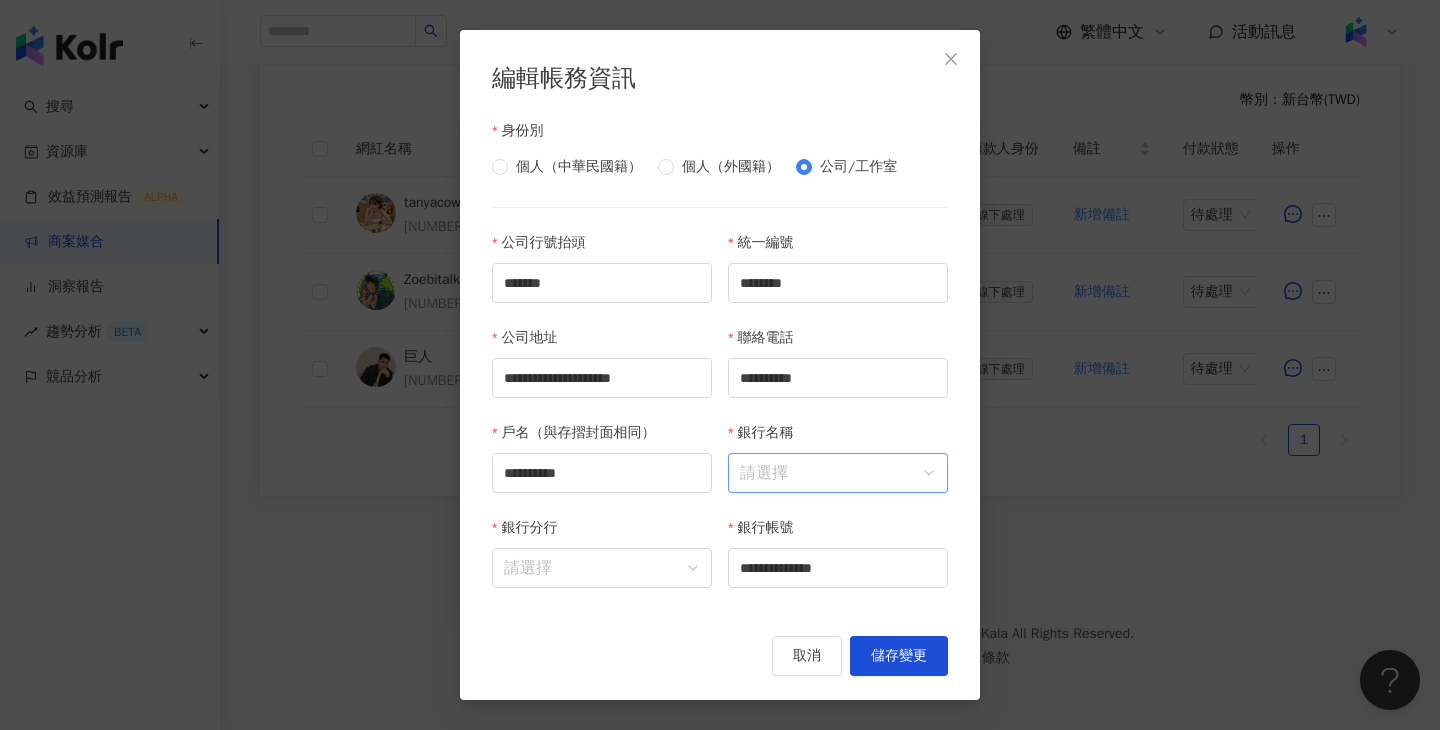 click on "銀行名稱" at bounding box center (838, 473) 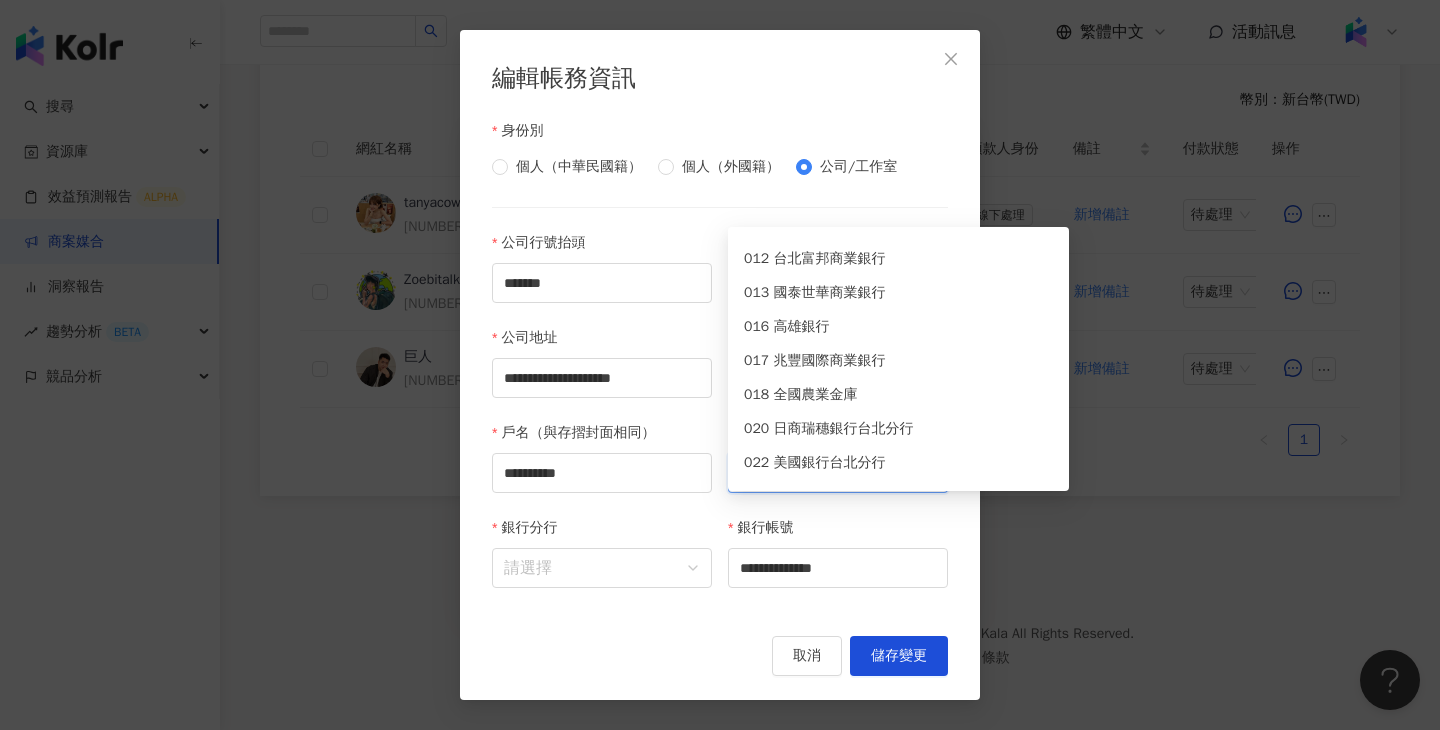 scroll, scrollTop: 260, scrollLeft: 0, axis: vertical 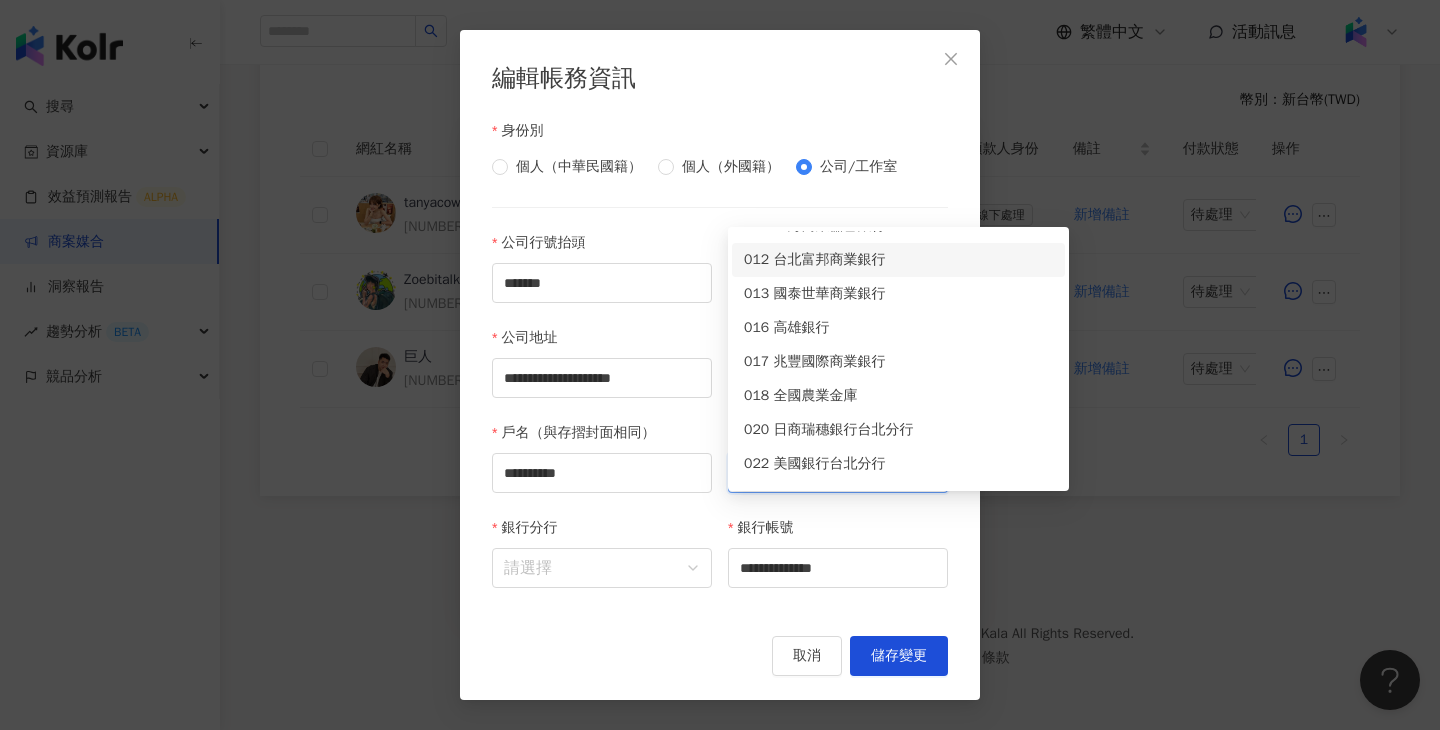 click on "012 台北富邦商業銀行" at bounding box center (898, 260) 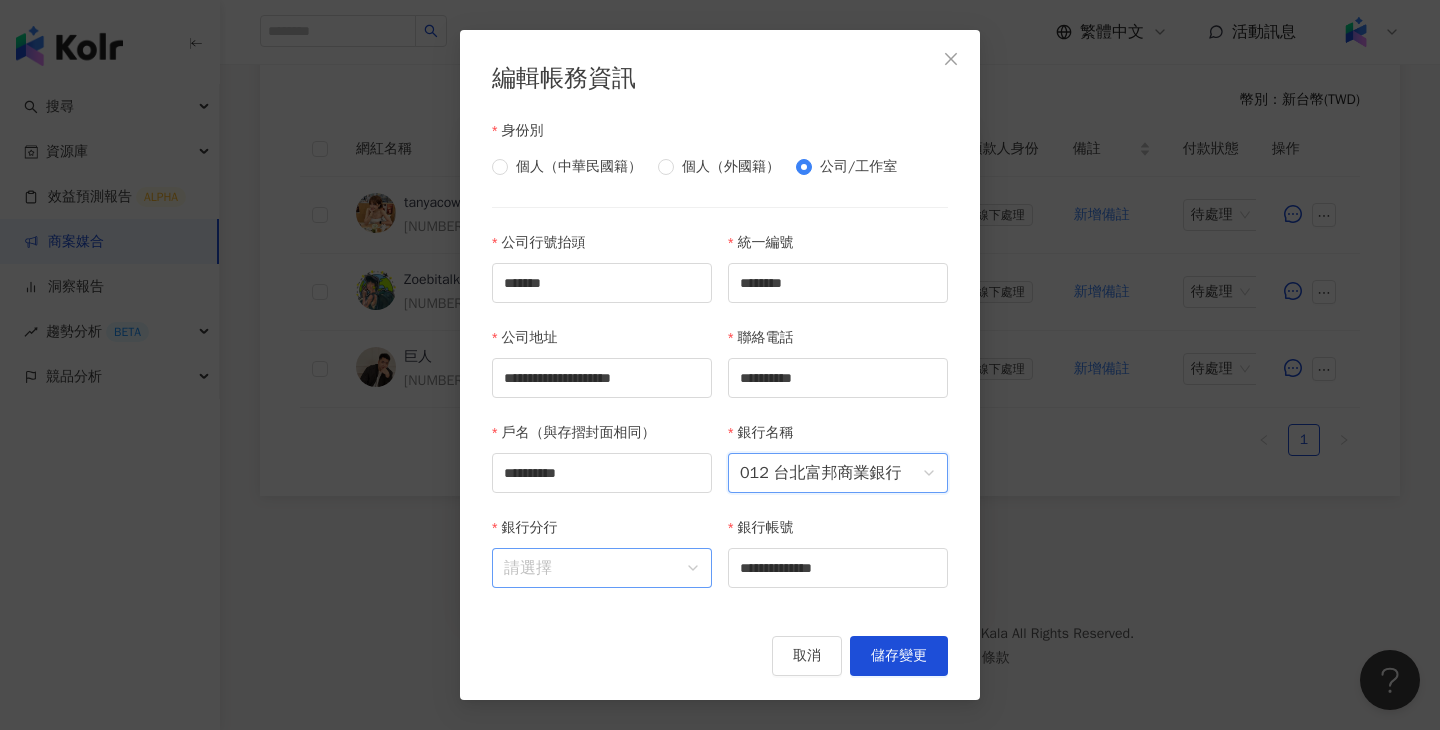 click on "銀行分行" at bounding box center [602, 568] 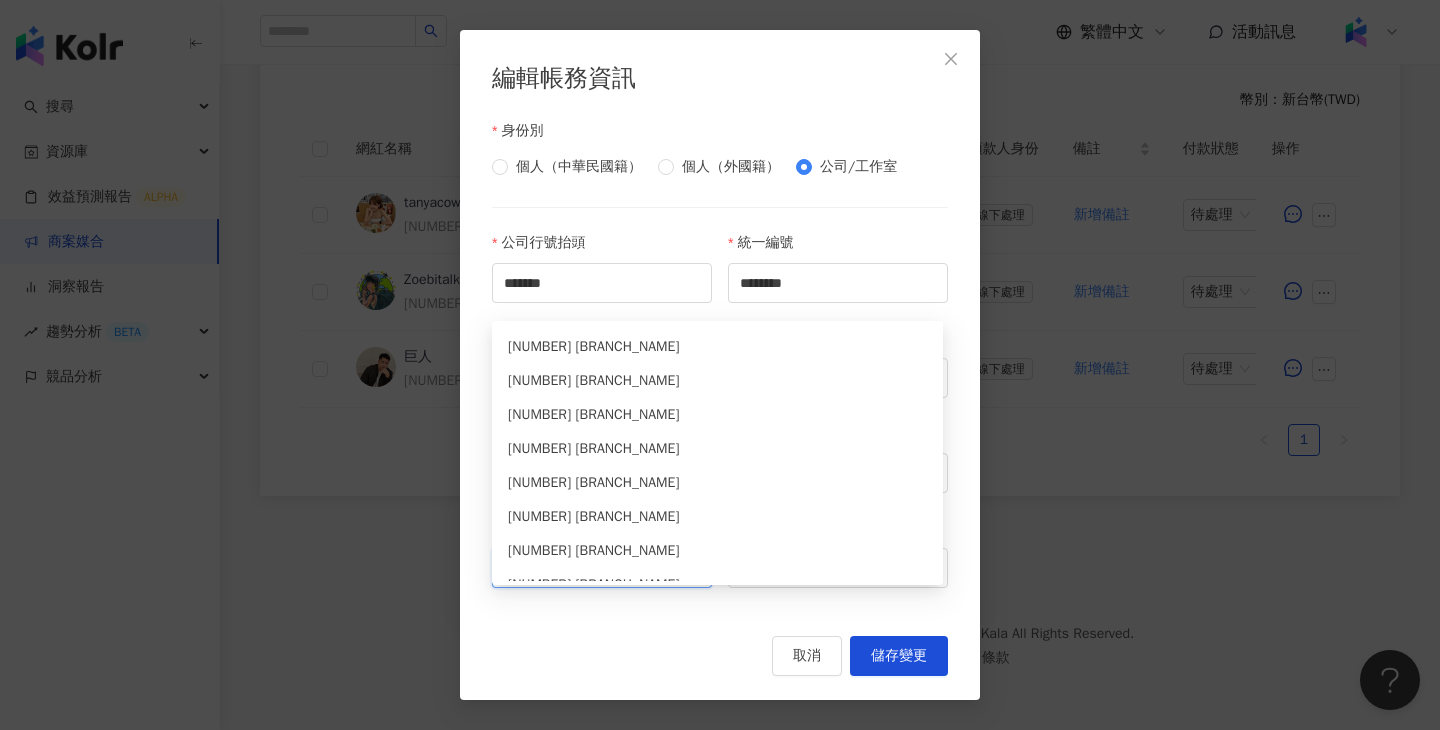 scroll, scrollTop: 4863, scrollLeft: 0, axis: vertical 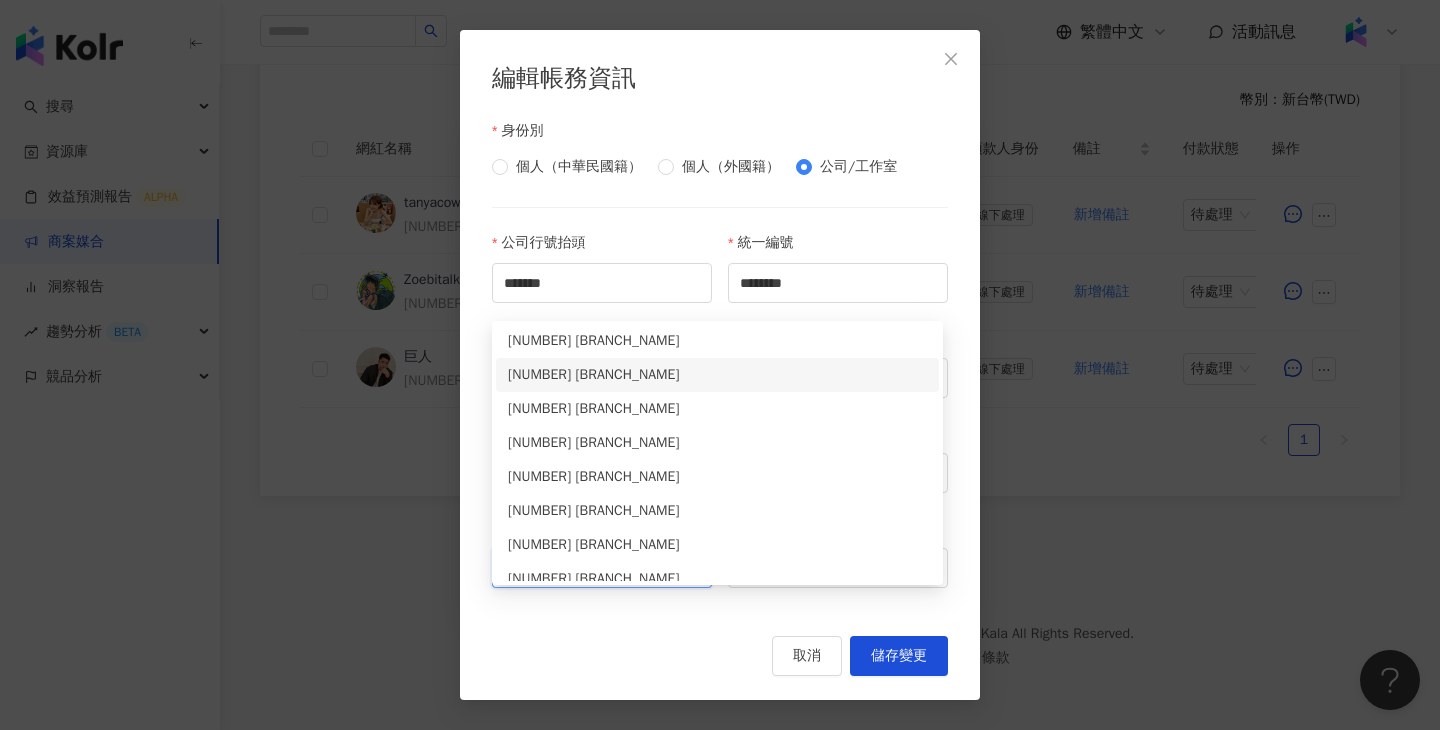 click on "0127772 信安分行" at bounding box center [717, 375] 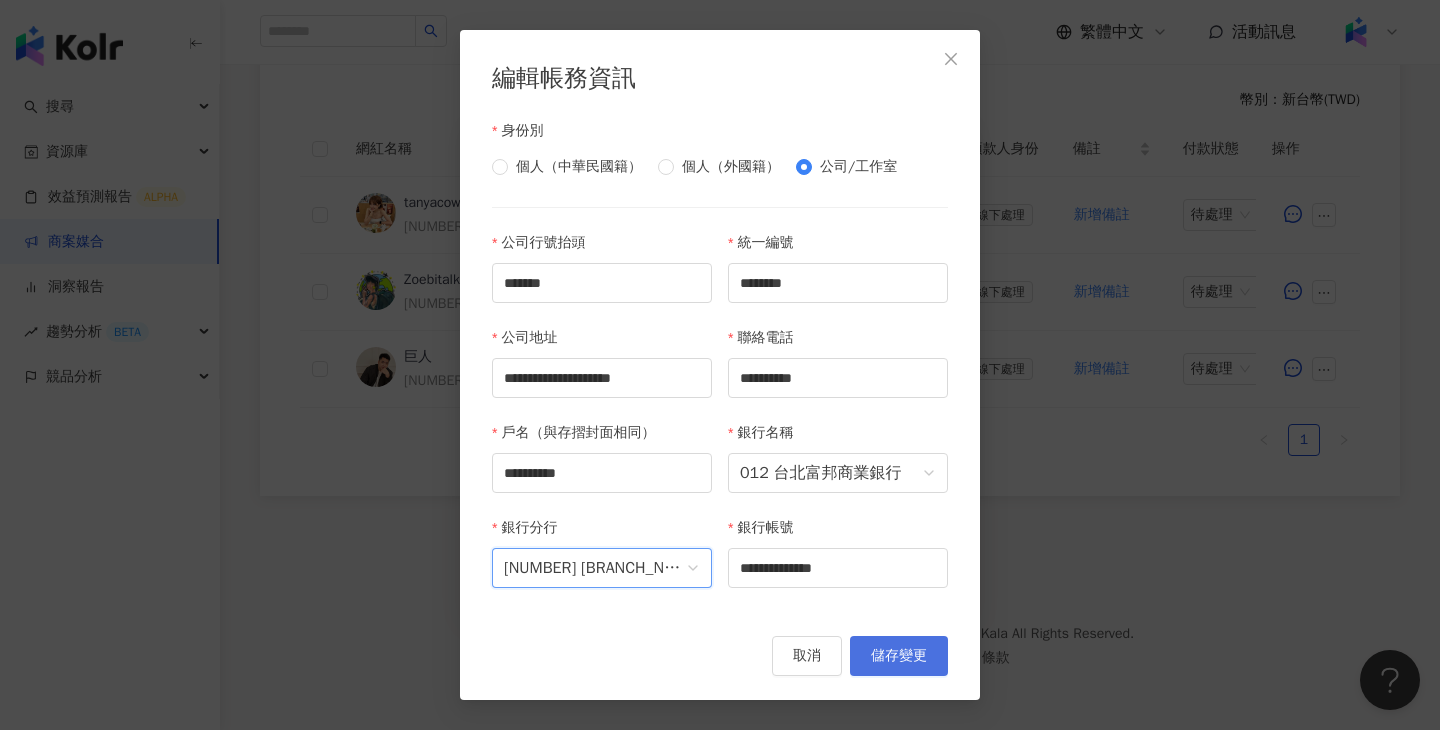 click on "儲存變更" at bounding box center [899, 656] 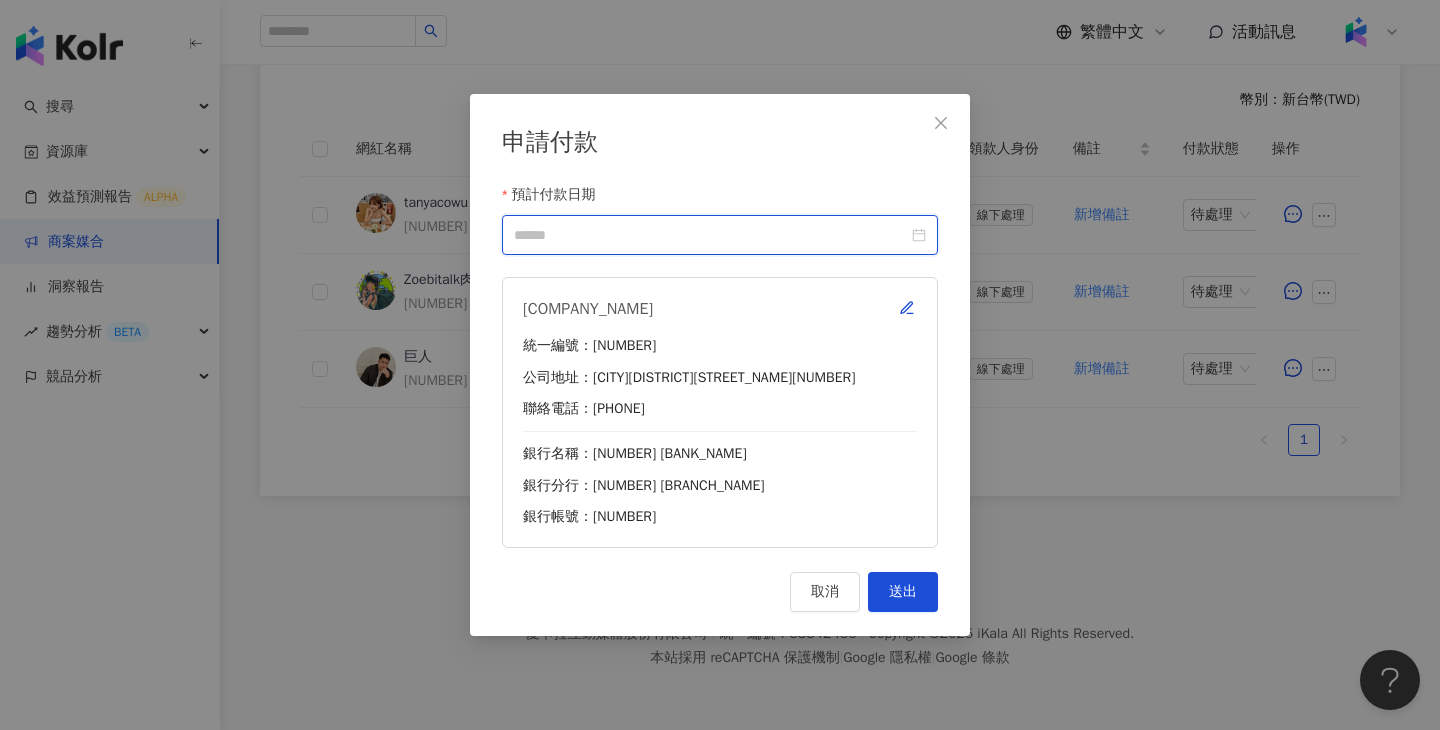 click on "預計付款日期" at bounding box center [711, 235] 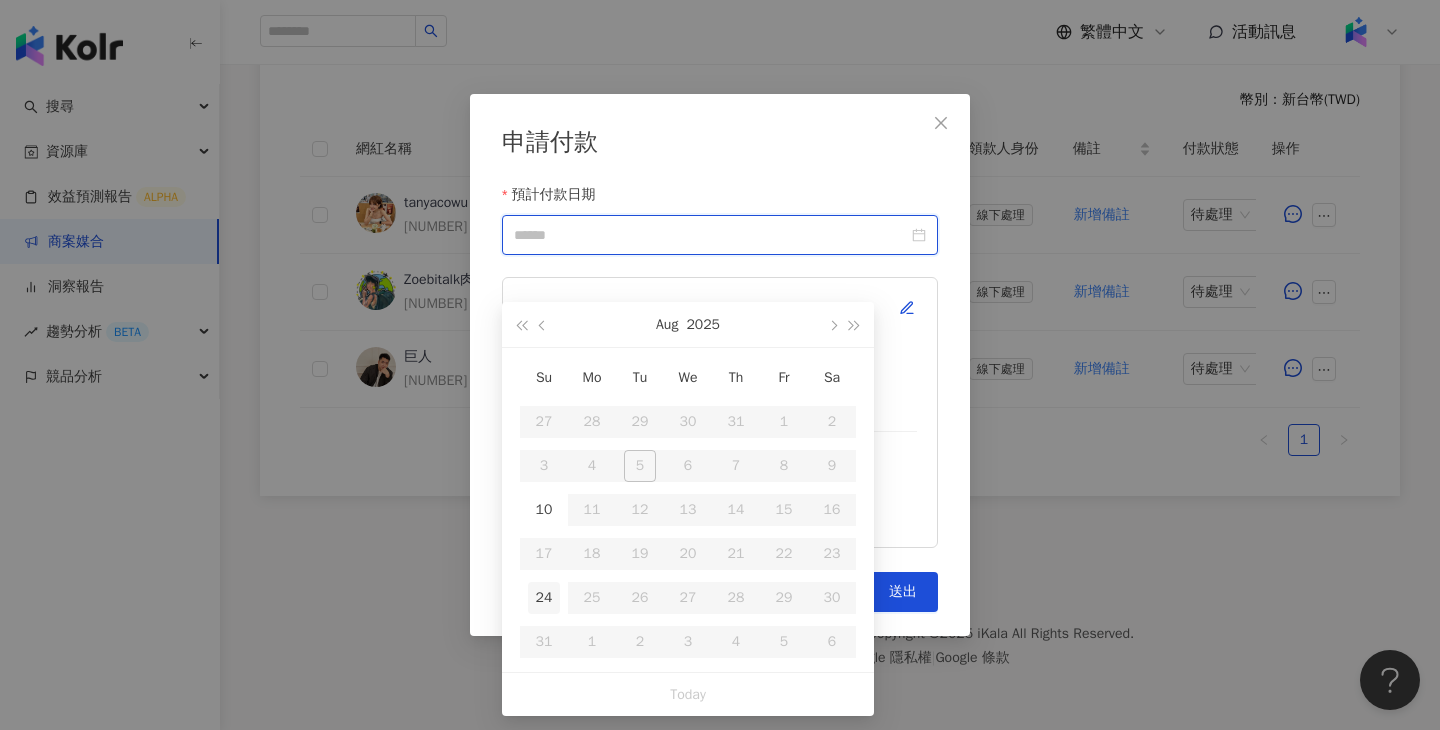 type on "**********" 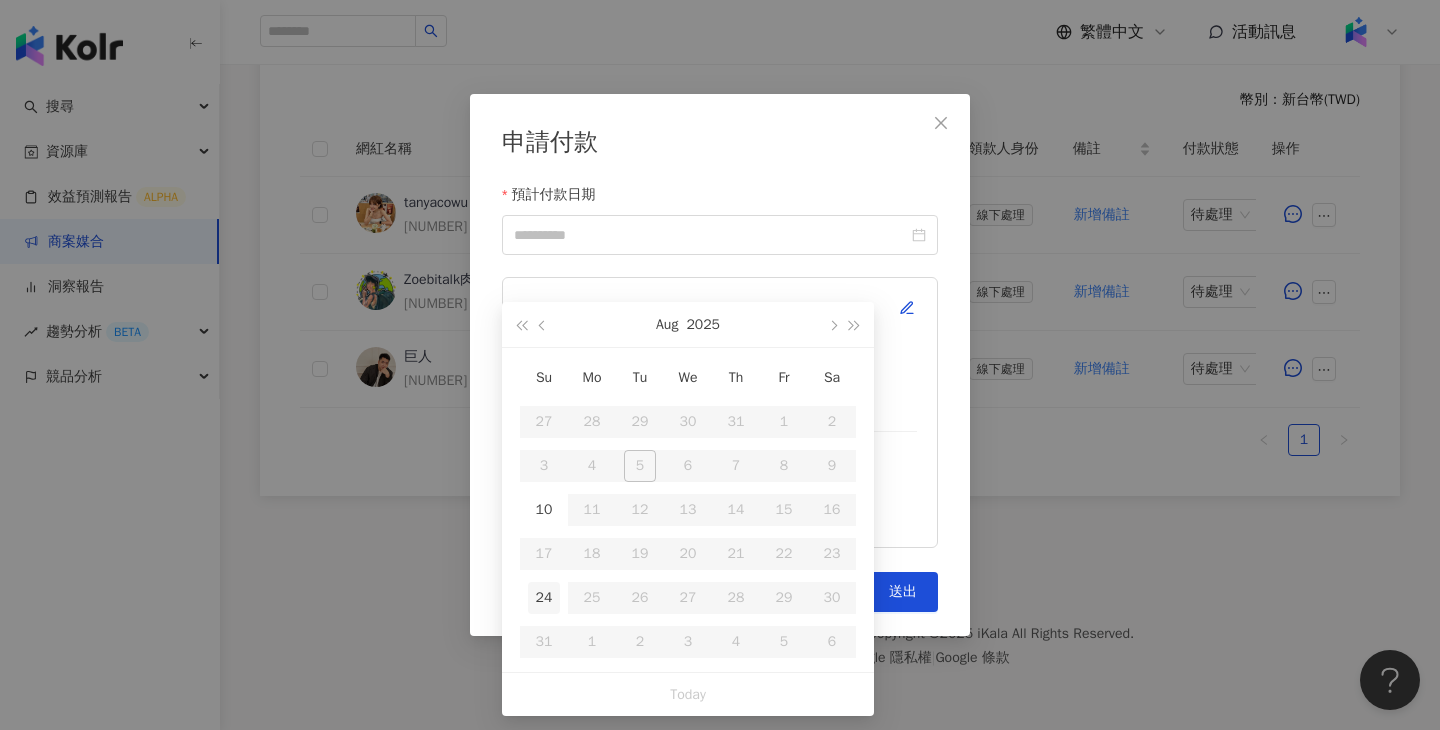 click on "24" at bounding box center [544, 598] 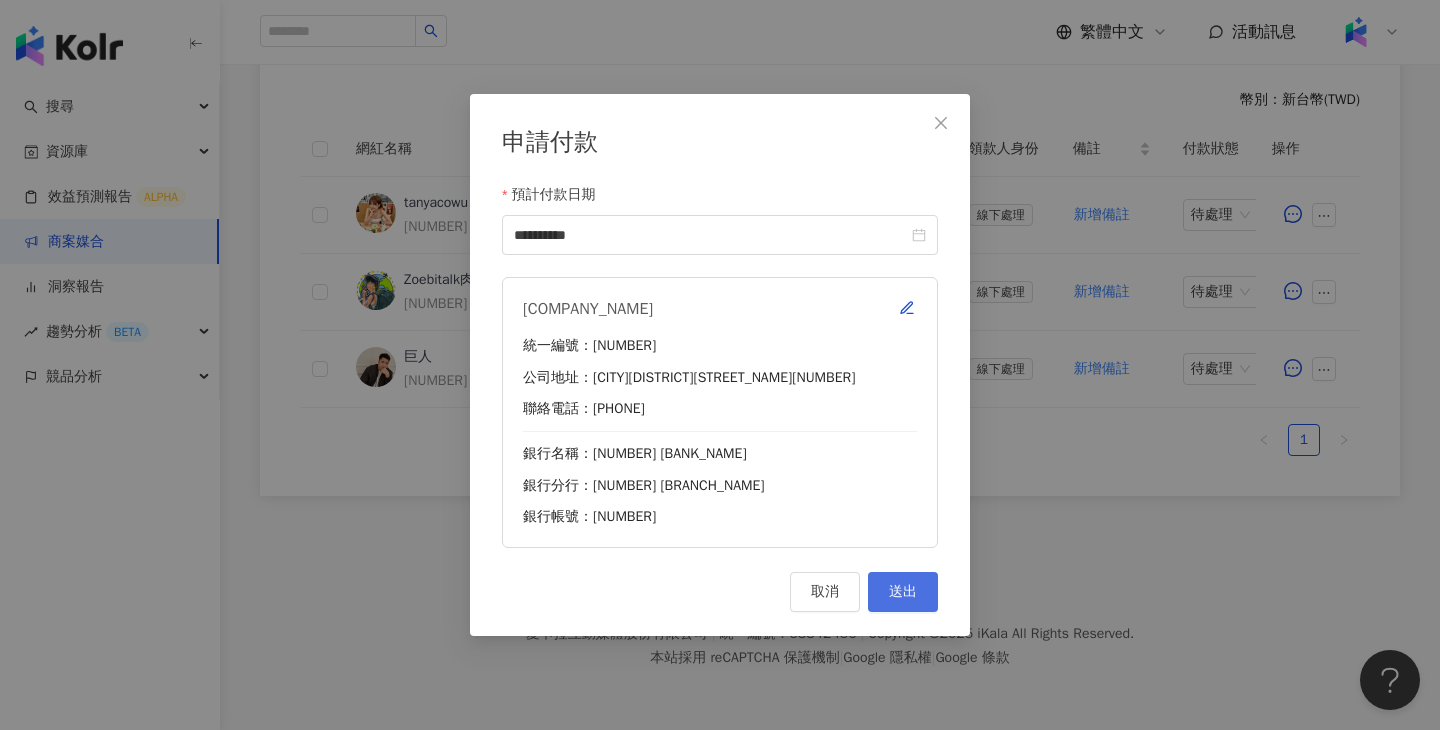 click on "送出" at bounding box center (903, 592) 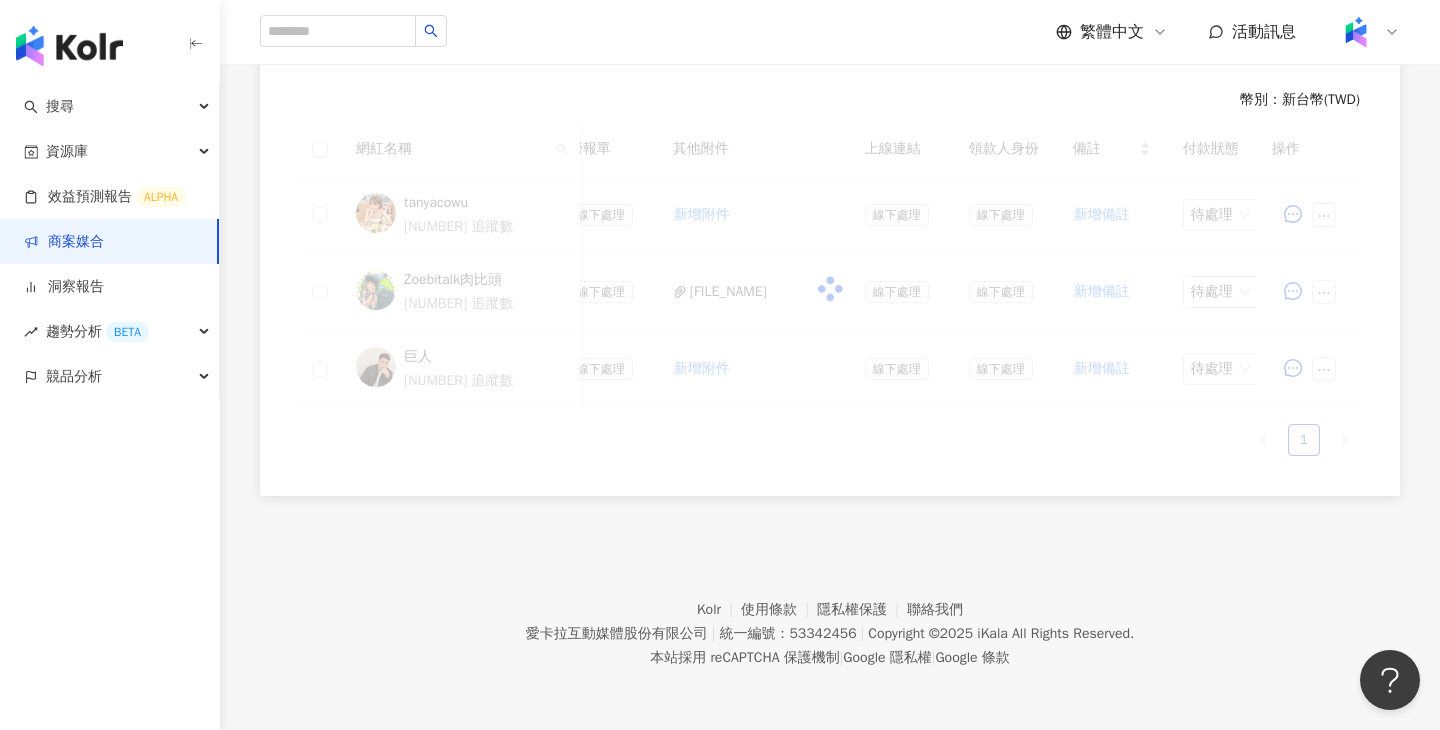 scroll, scrollTop: 609, scrollLeft: 0, axis: vertical 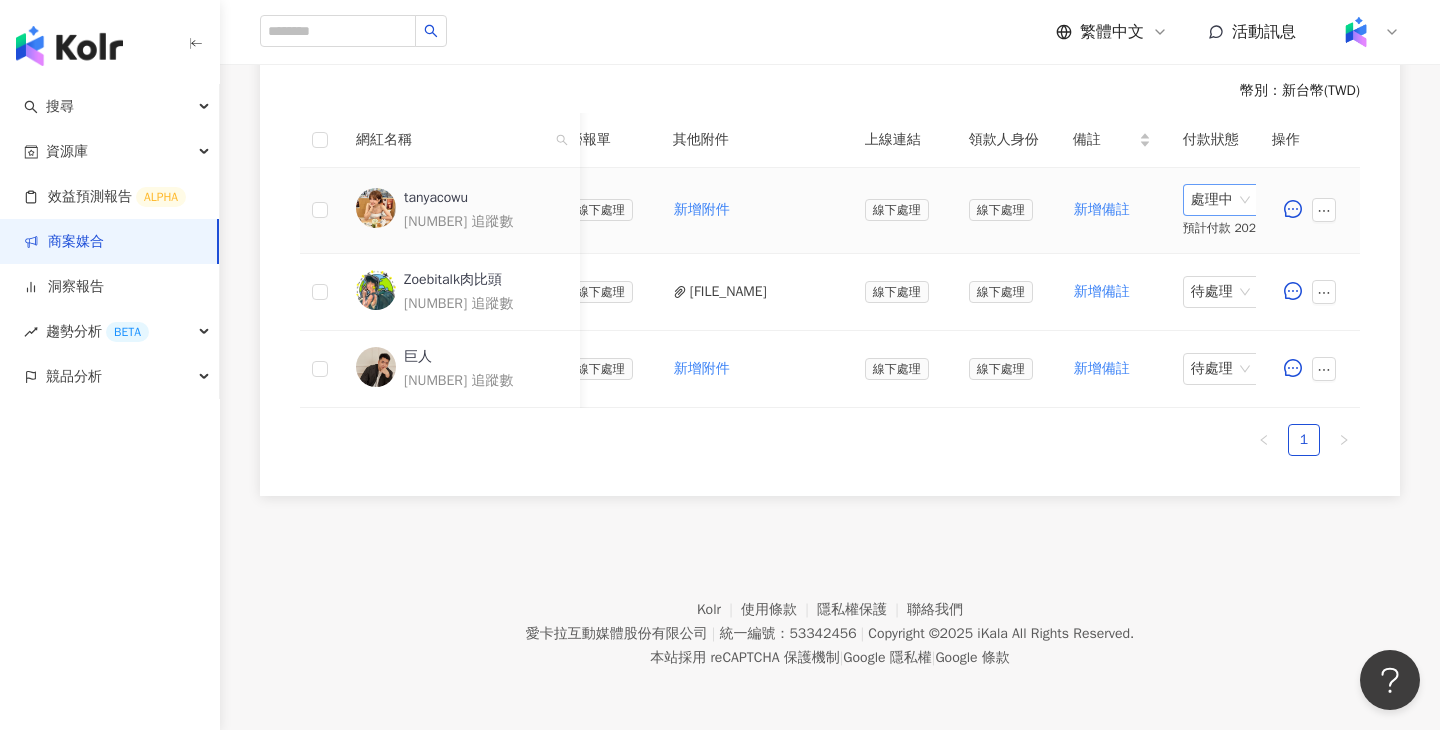 click on "處理中" at bounding box center [1222, 200] 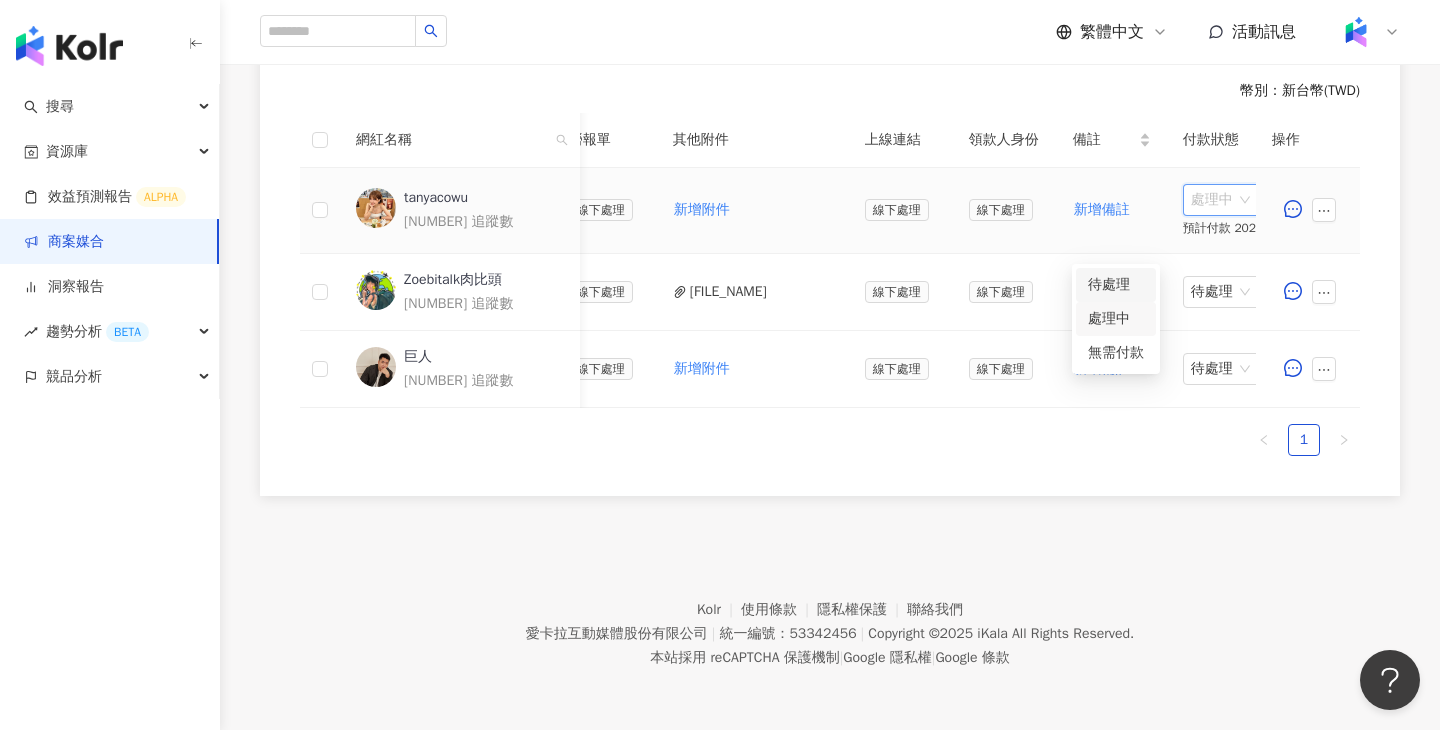 click on "待處理" at bounding box center [1116, 285] 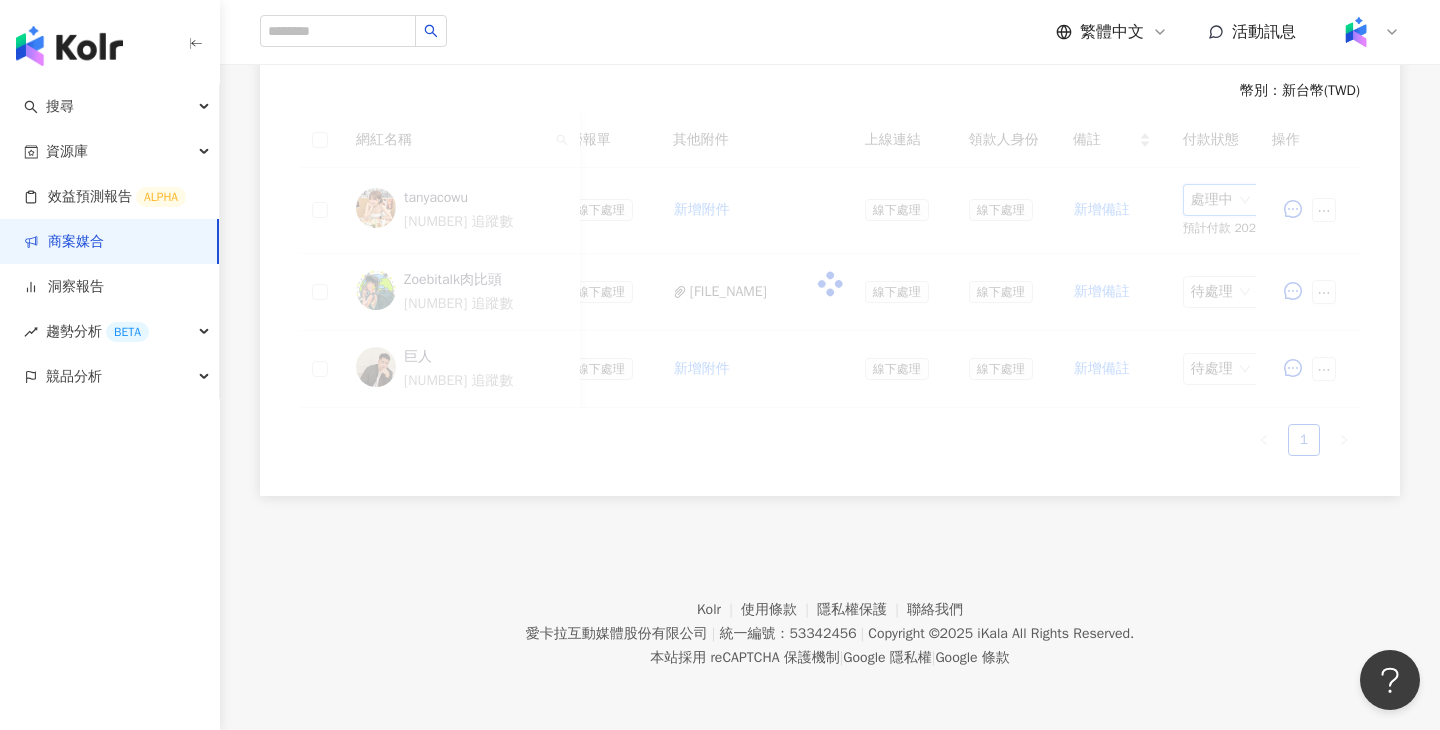 scroll, scrollTop: 609, scrollLeft: 0, axis: vertical 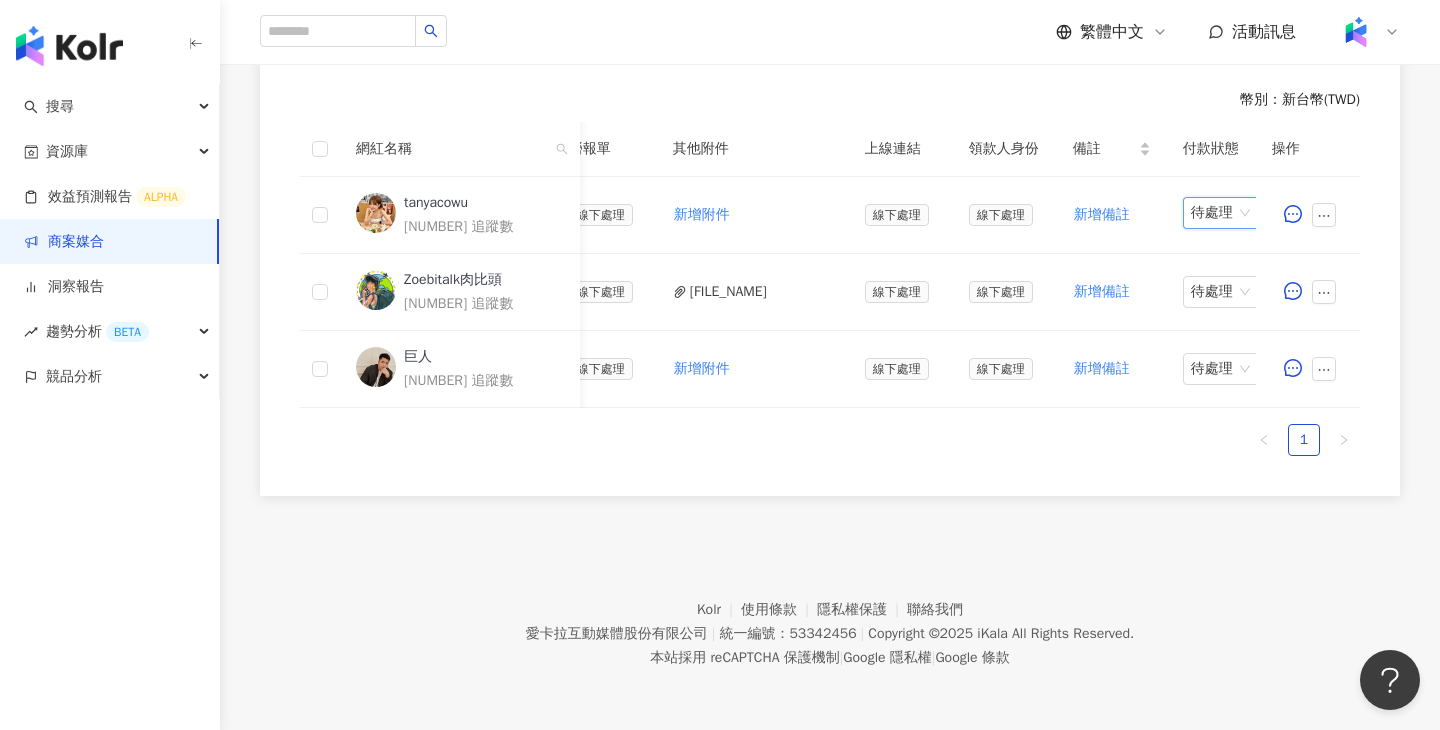 click on "幣別 ： 新台幣 ( TWD ) 網紅名稱 合作總酬勞 (含稅) 合作項目 推廣連結 合約 勞報單 其他附件 上線連結 領款人身份 備註 付款狀態 操作                           tanyacowu 91,442 追蹤數 $88,200 Reels 1 則 ($ 88,200) 限時動態 1 則 ($ 0) 設定推廣連結 線下處理 線下處理 新增附件 線下處理 線下處理 新增備註 待處理 待處理 Zoebitalk肉比頭 1,075,847 追蹤數 $141,750 Reels 1 則 ($ 141,750) 限時動態 2 則 ($ 0) 設定推廣連結 線下處理 線下處理 【雙方用印】肉比頭_PJ0001570 GroupM_3M_Nexcare克淋濕防水透氣繃_202508_KOL影音.pdf 線下處理 線下處理 新增備註 待處理 巨人 201,644 追蹤數 $135,450 Reels 1 則 ($ 135,450) 限時動態 2 則 ($ 0) 設定推廣連結 線下處理 線下處理 新增附件 線下處理 線下處理 新增備註 待處理 1" at bounding box center [830, 273] 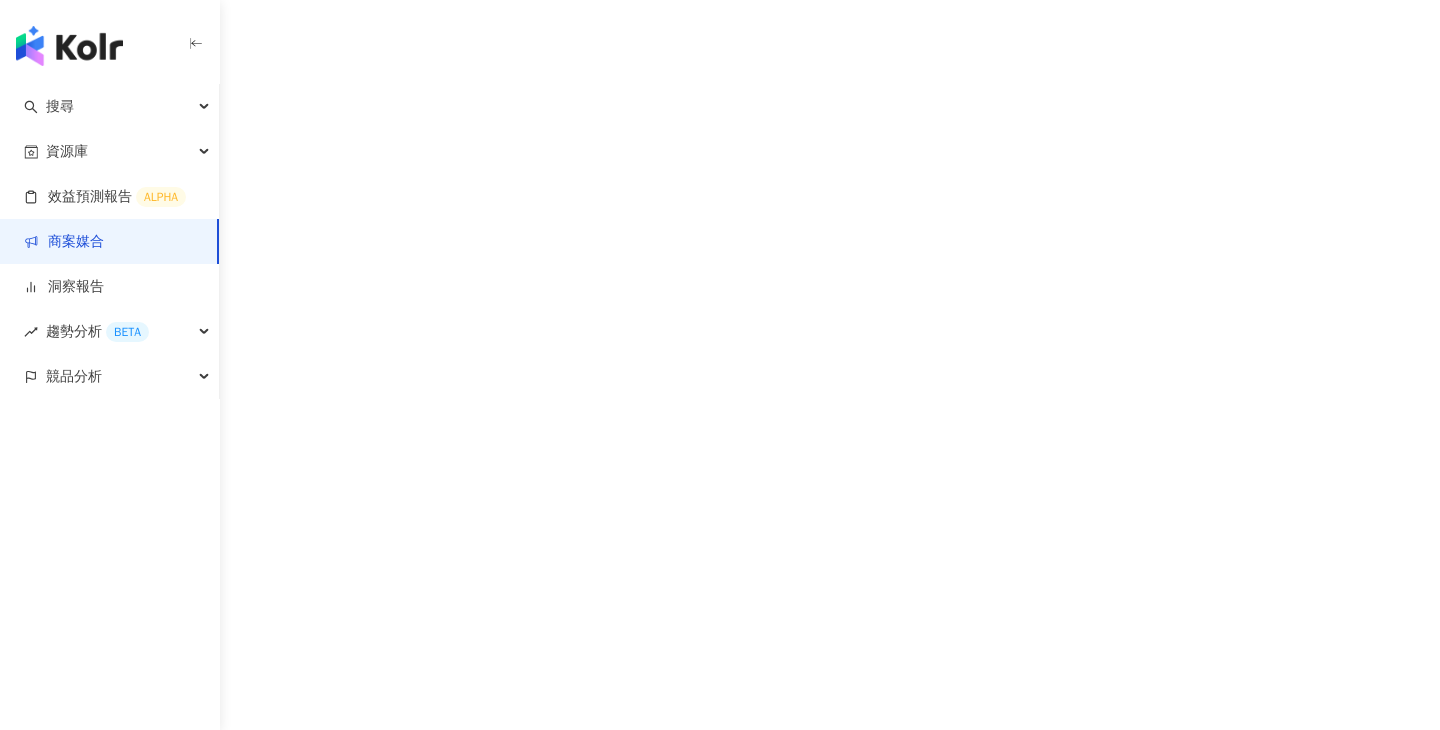 scroll, scrollTop: 0, scrollLeft: 0, axis: both 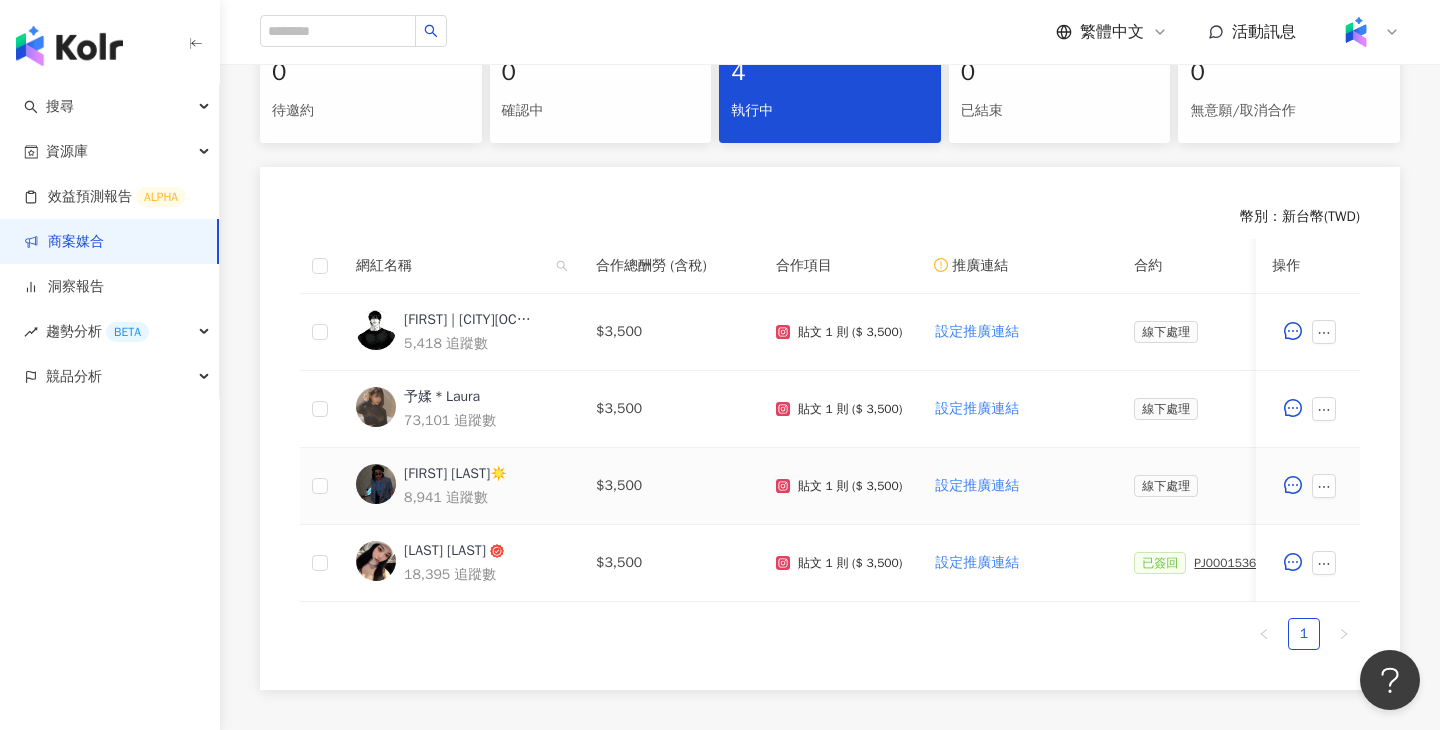 click on "[FIRST] [LAST]☀️" at bounding box center [455, 474] 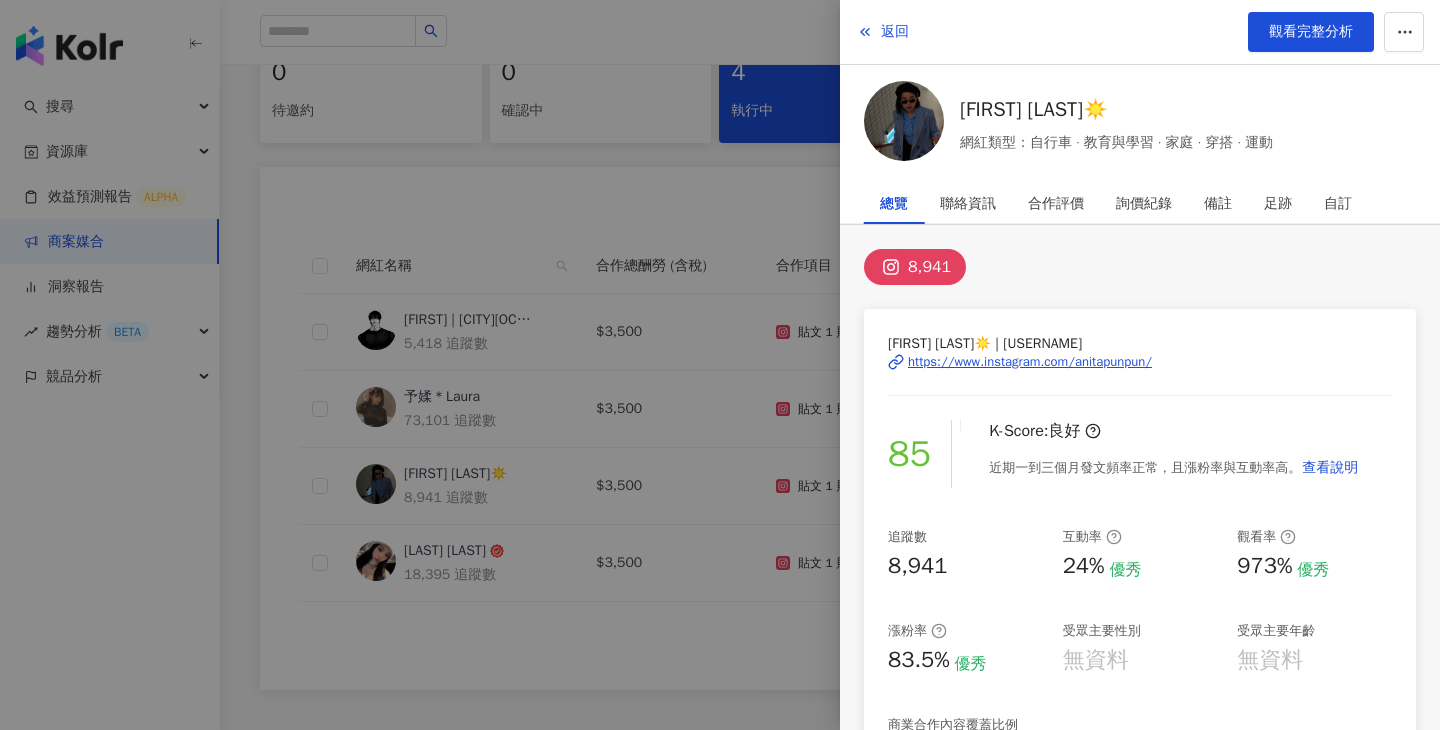 click at bounding box center (720, 365) 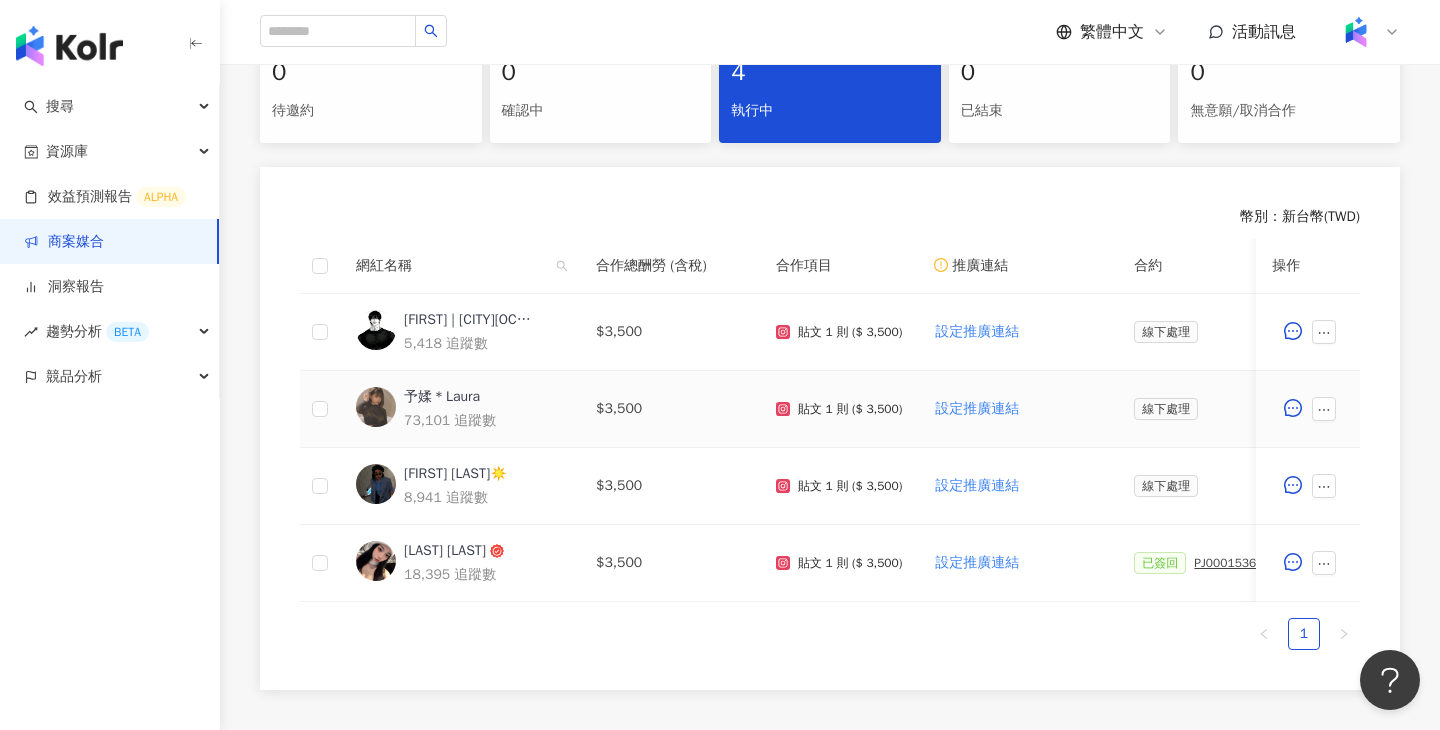 click on "予媃＊Laura" at bounding box center [442, 397] 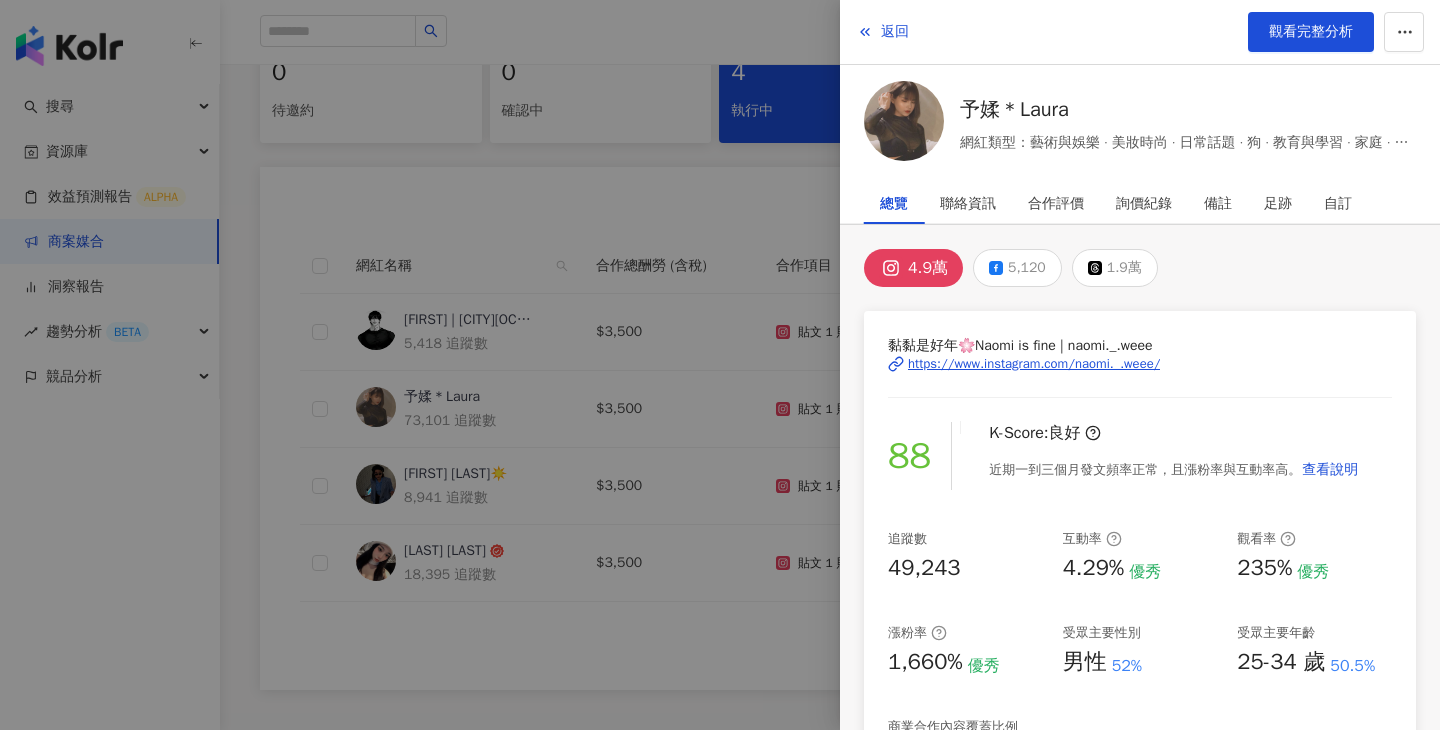 click at bounding box center (720, 365) 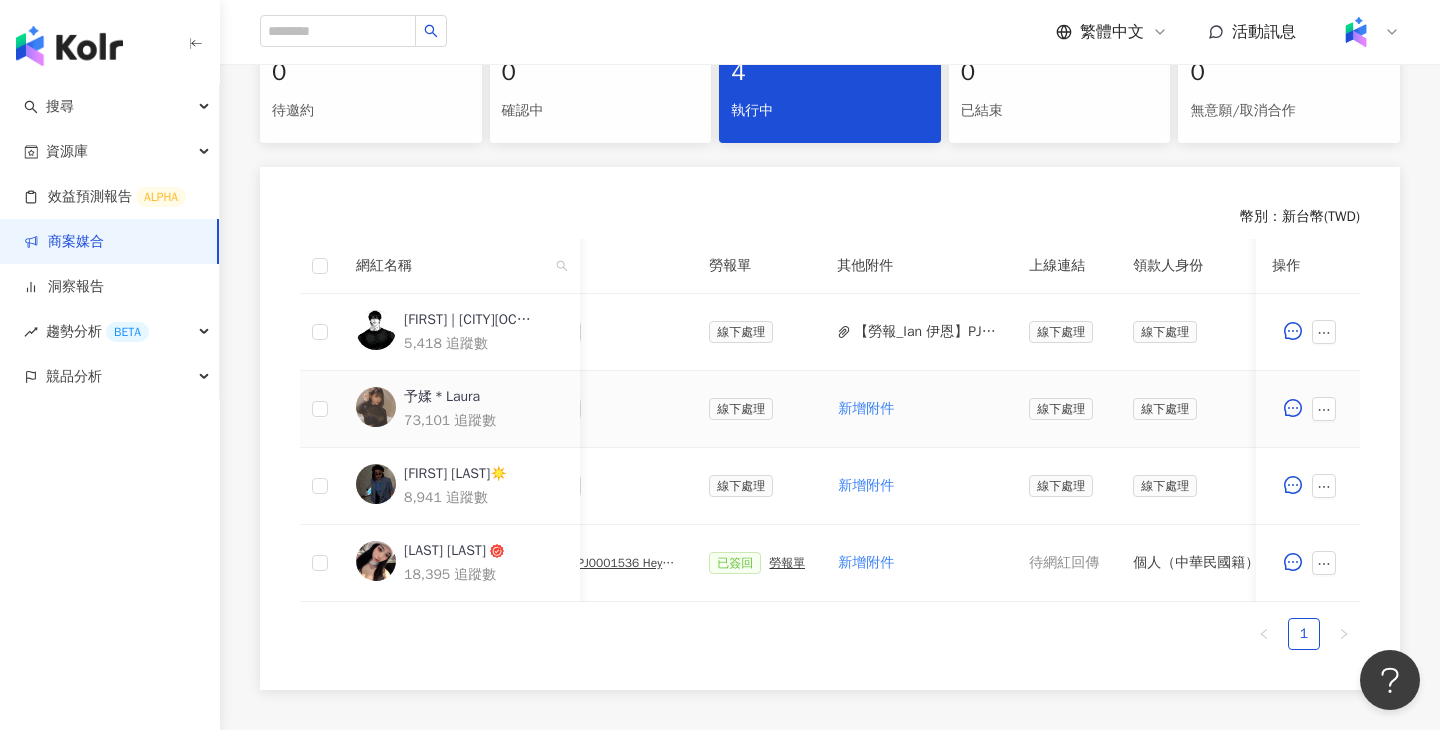 scroll, scrollTop: 0, scrollLeft: 952, axis: horizontal 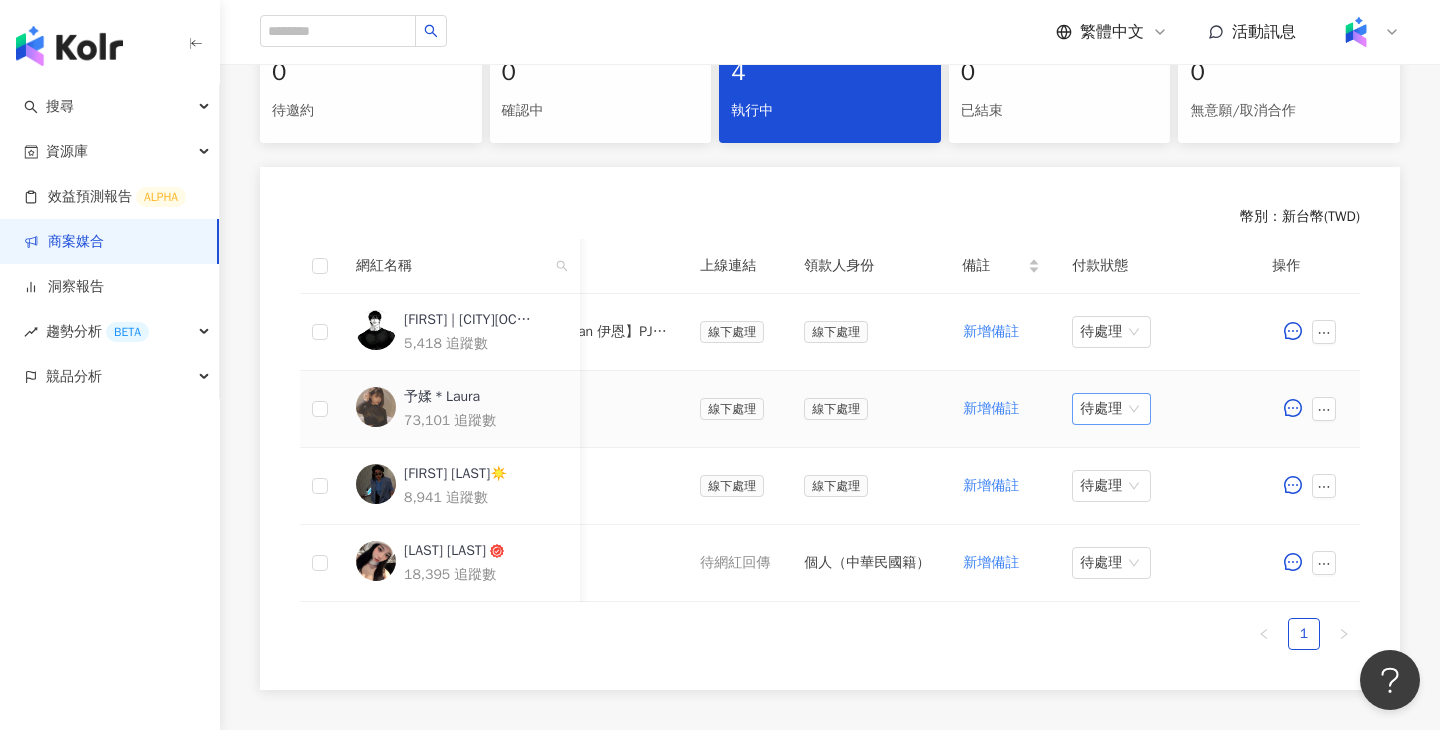 click on "待處理" at bounding box center (1111, 409) 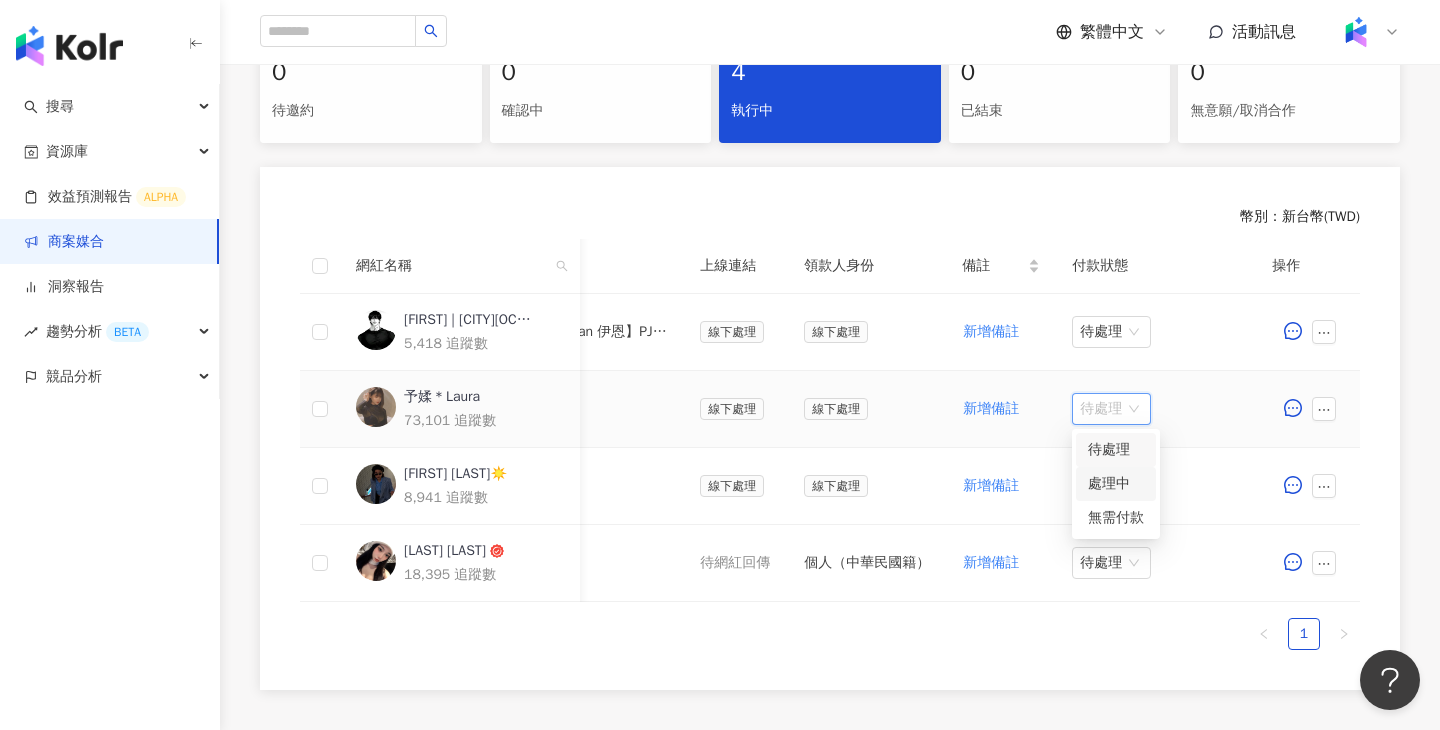 click on "處理中" at bounding box center [1116, 484] 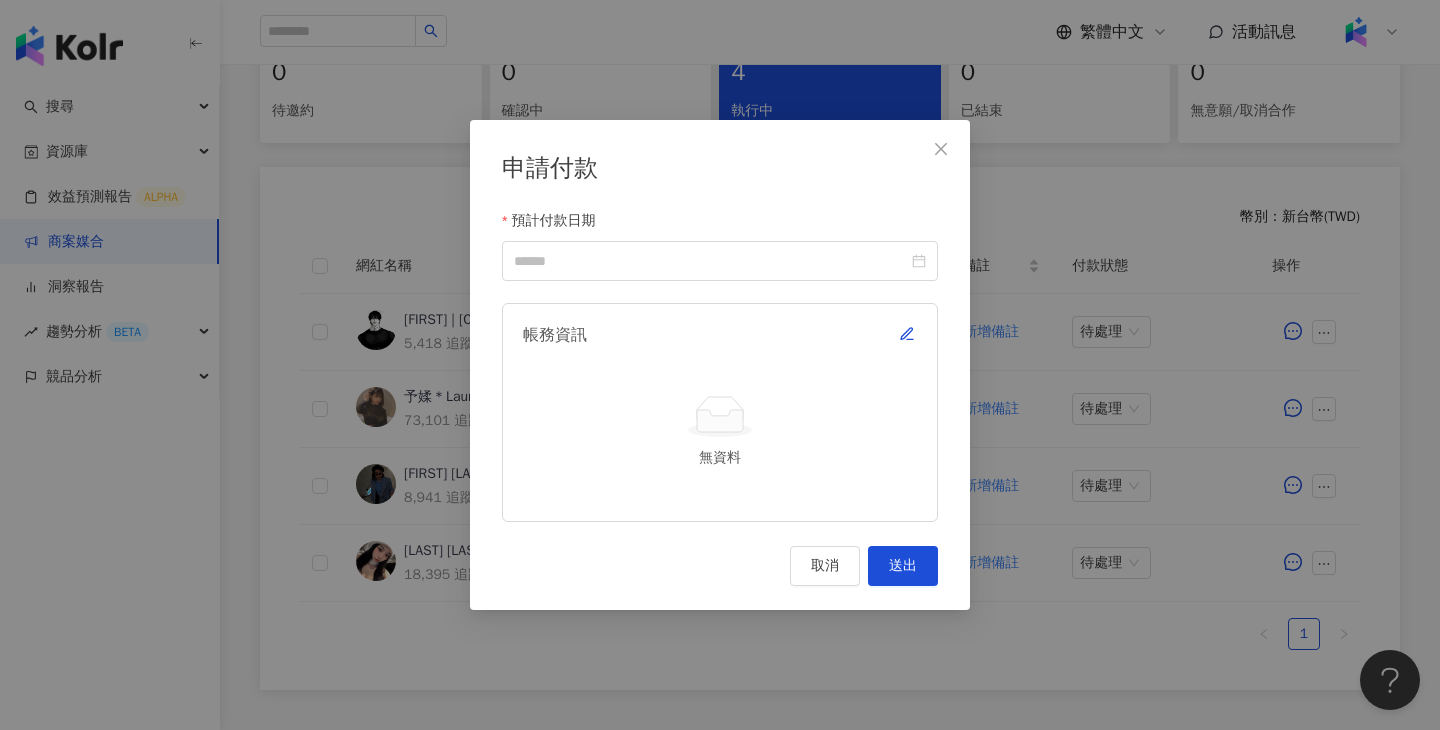 click on "帳務資訊" at bounding box center (720, 335) 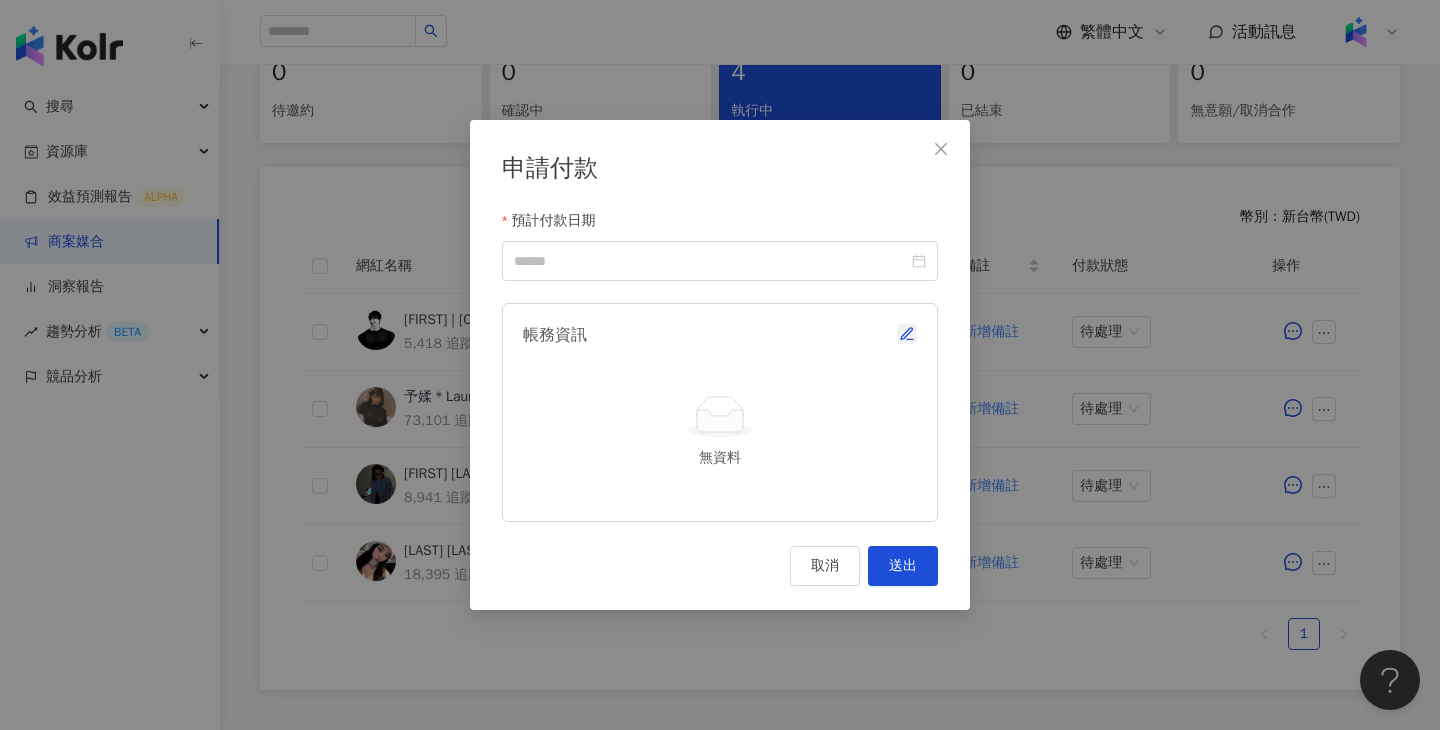click at bounding box center [907, 334] 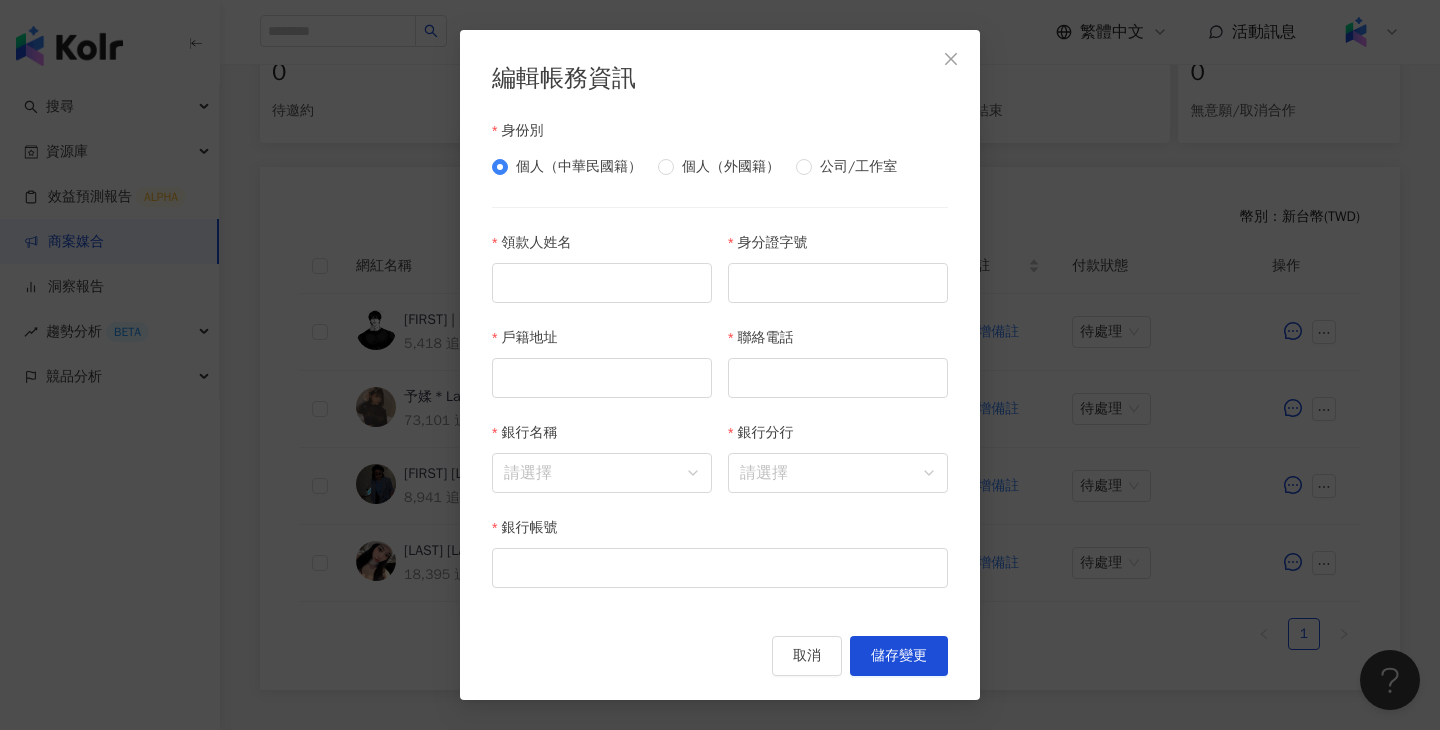 click at bounding box center [602, 283] 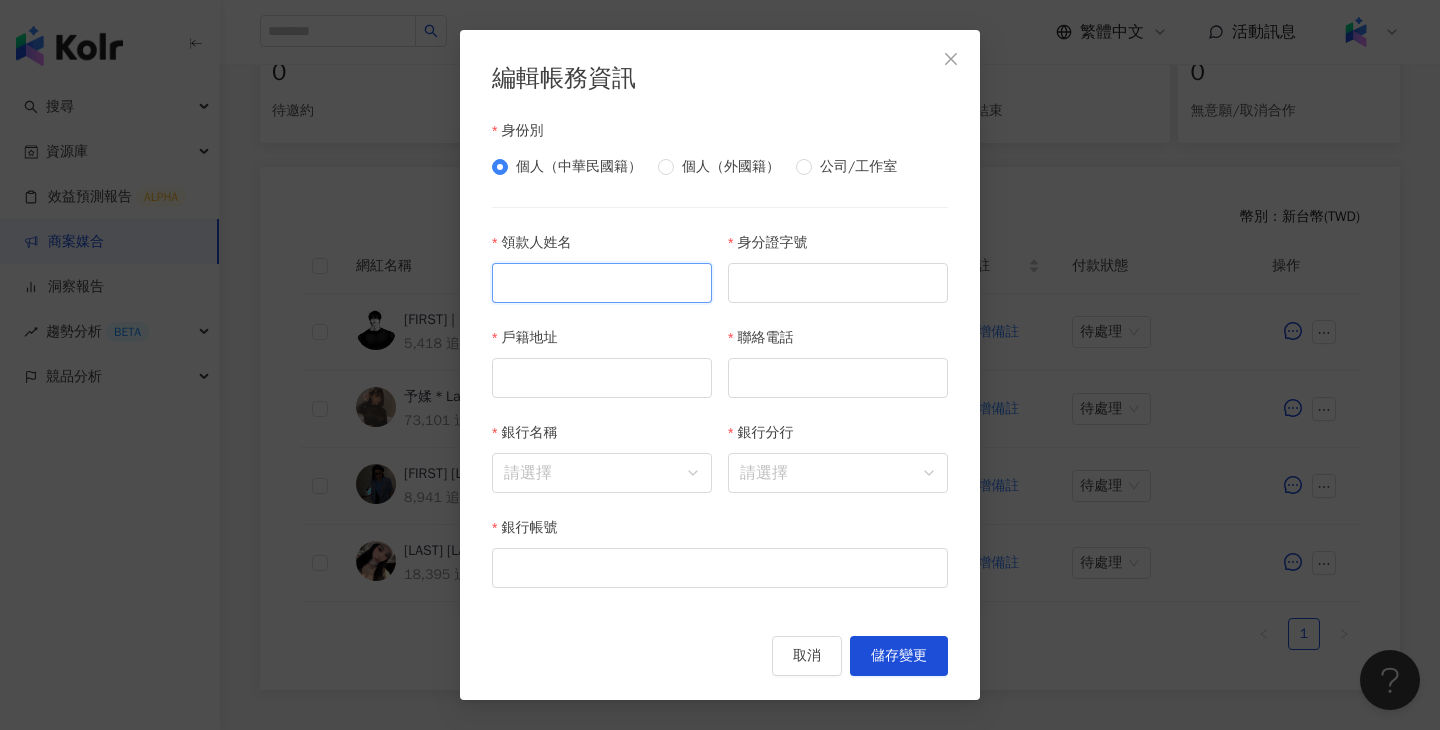 click on "領款人姓名" at bounding box center [602, 283] 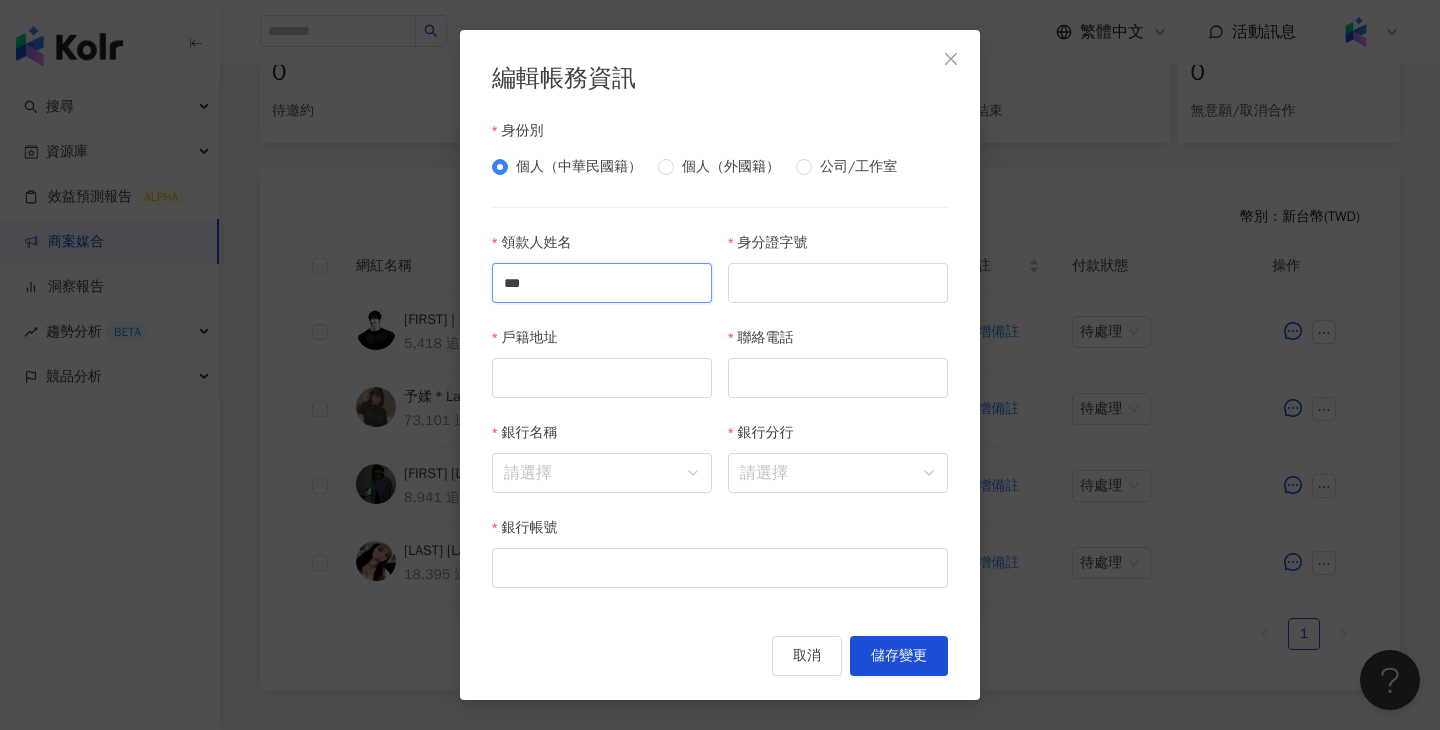 type on "***" 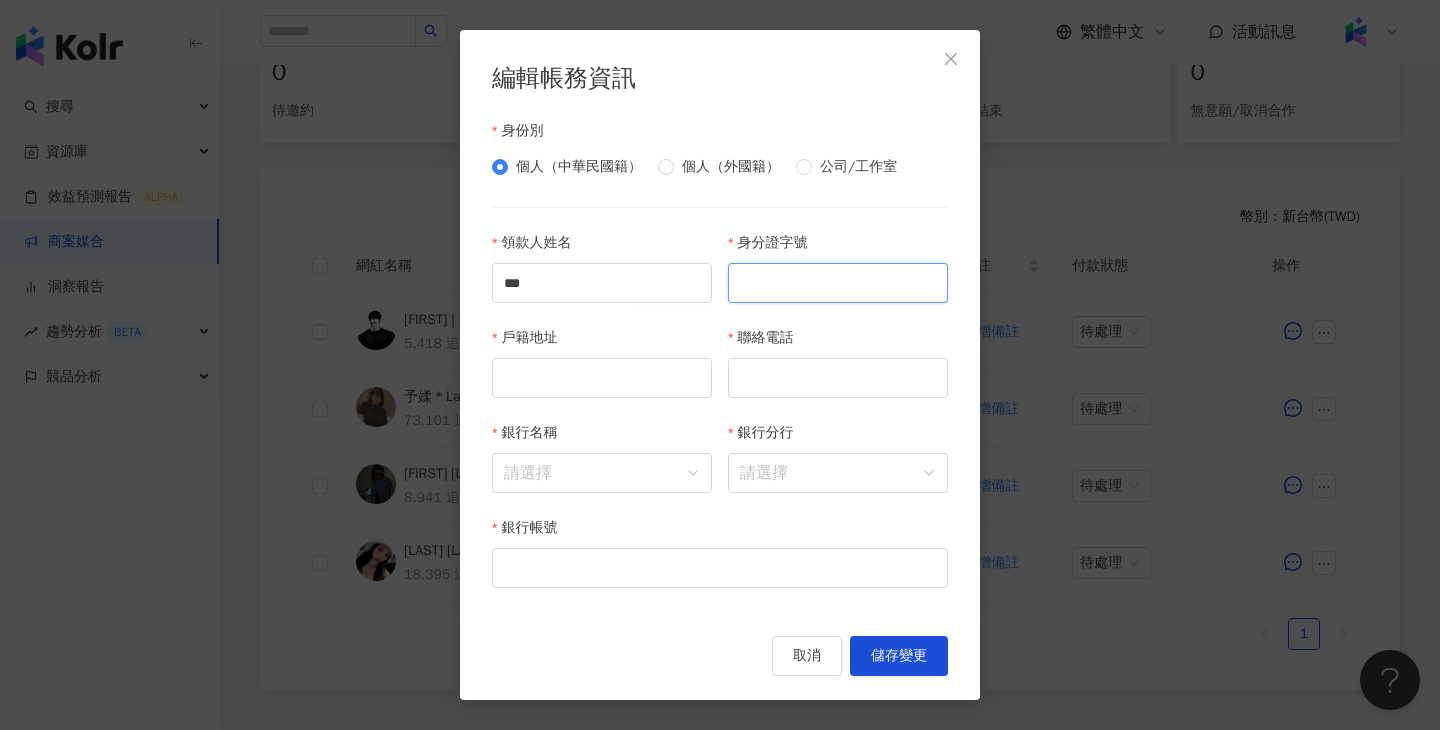 click on "身分證字號" at bounding box center (838, 283) 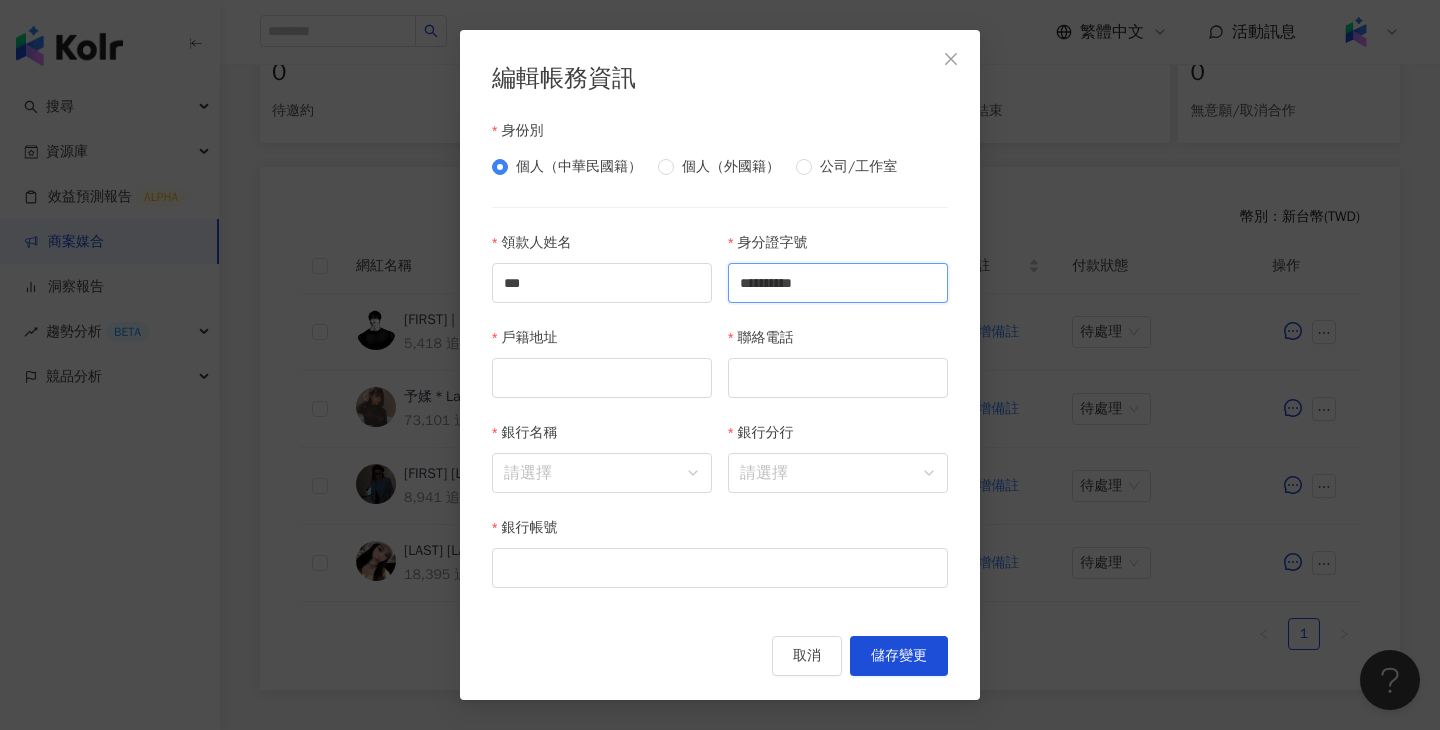 type on "**********" 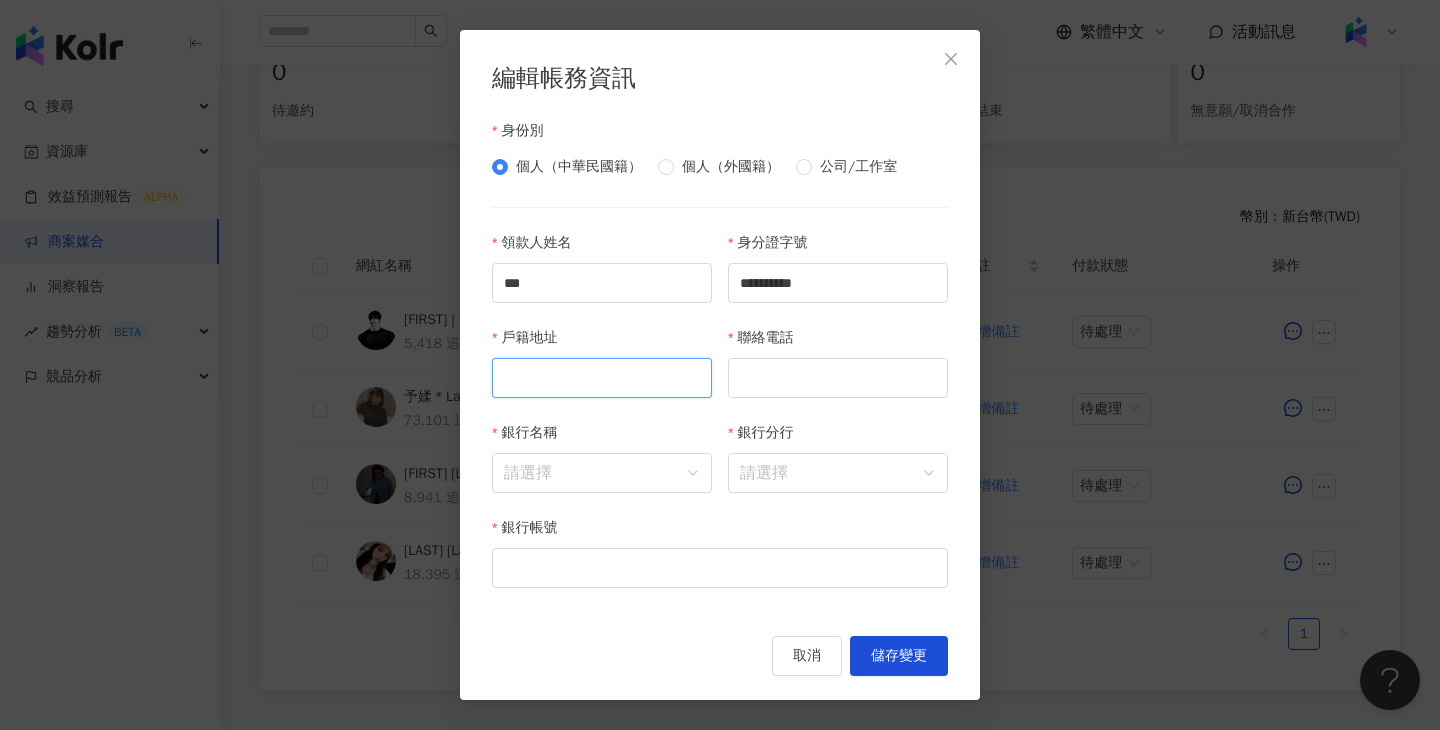 click on "戶籍地址" at bounding box center [602, 378] 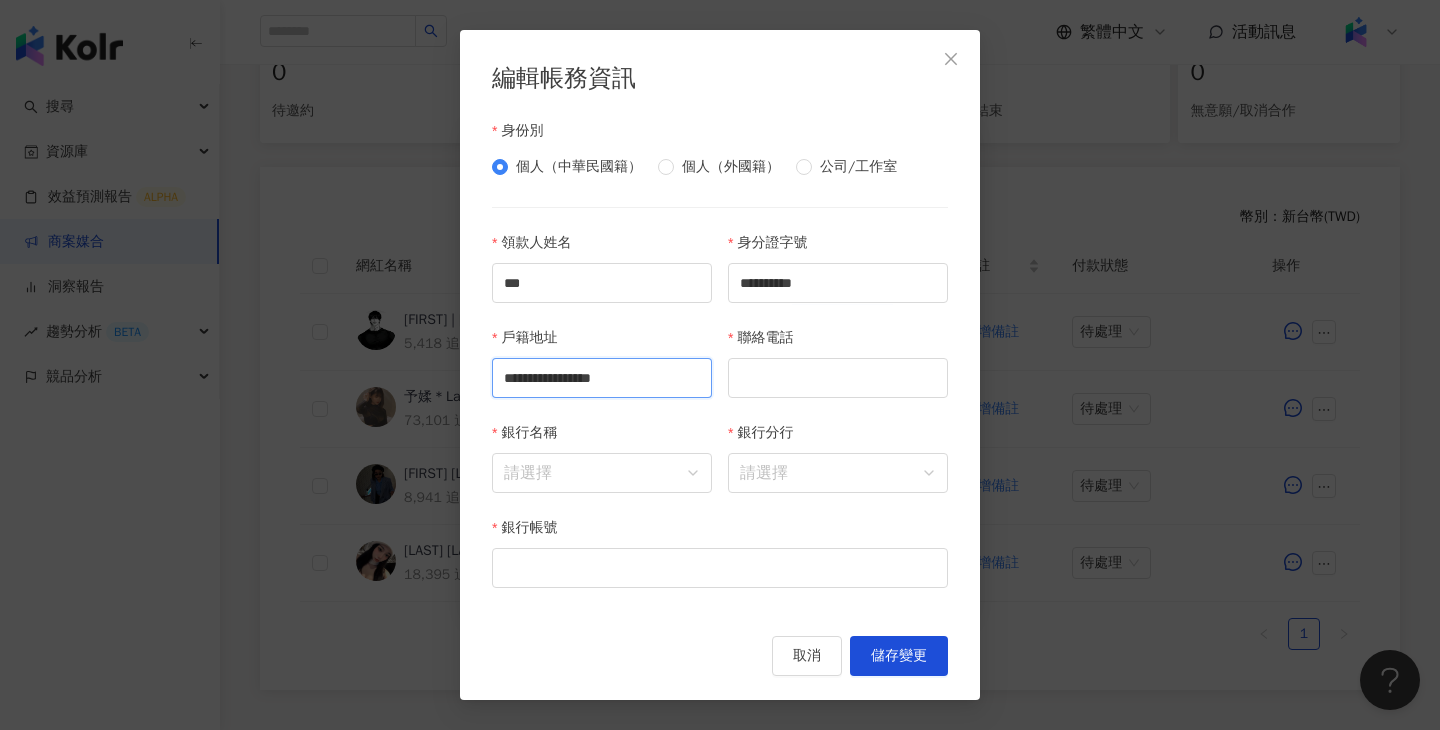 scroll, scrollTop: 0, scrollLeft: 24, axis: horizontal 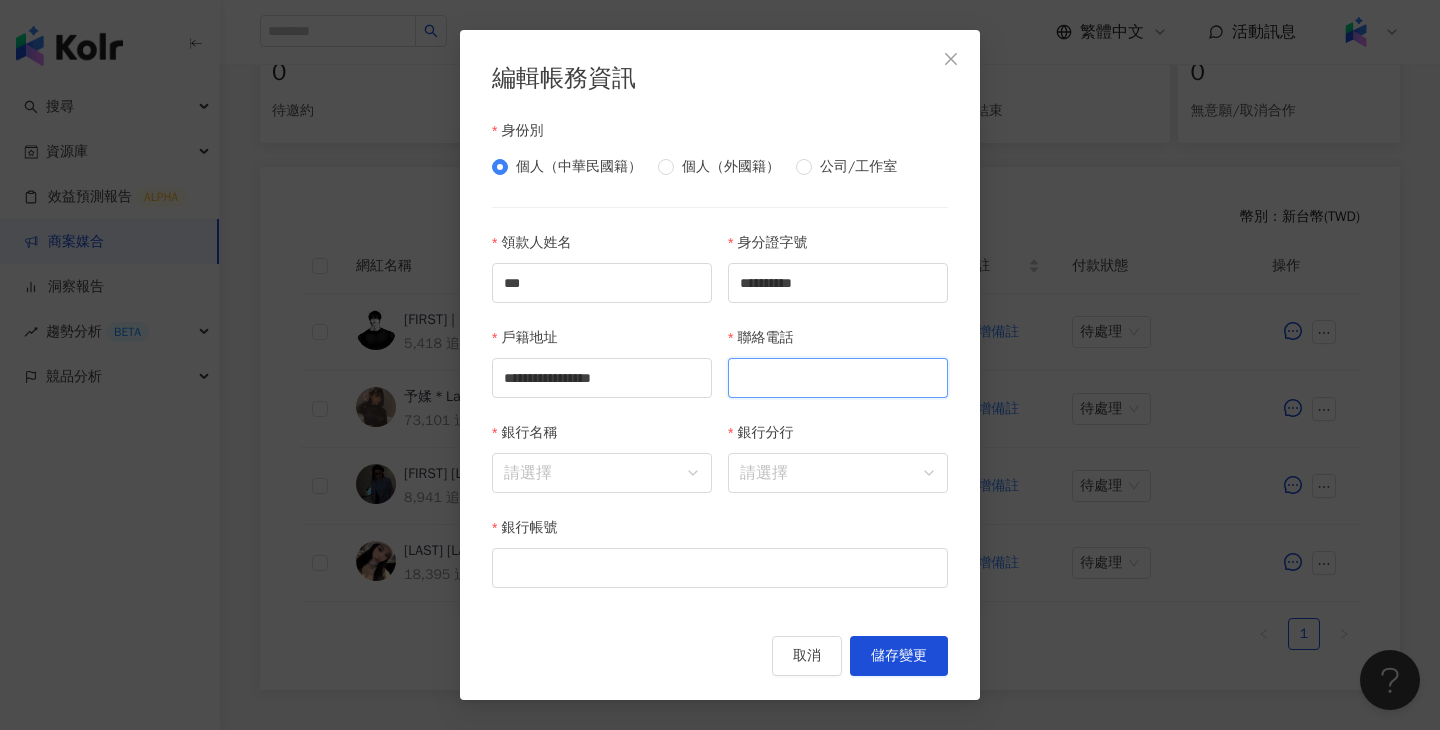 click on "聯絡電話" at bounding box center (838, 378) 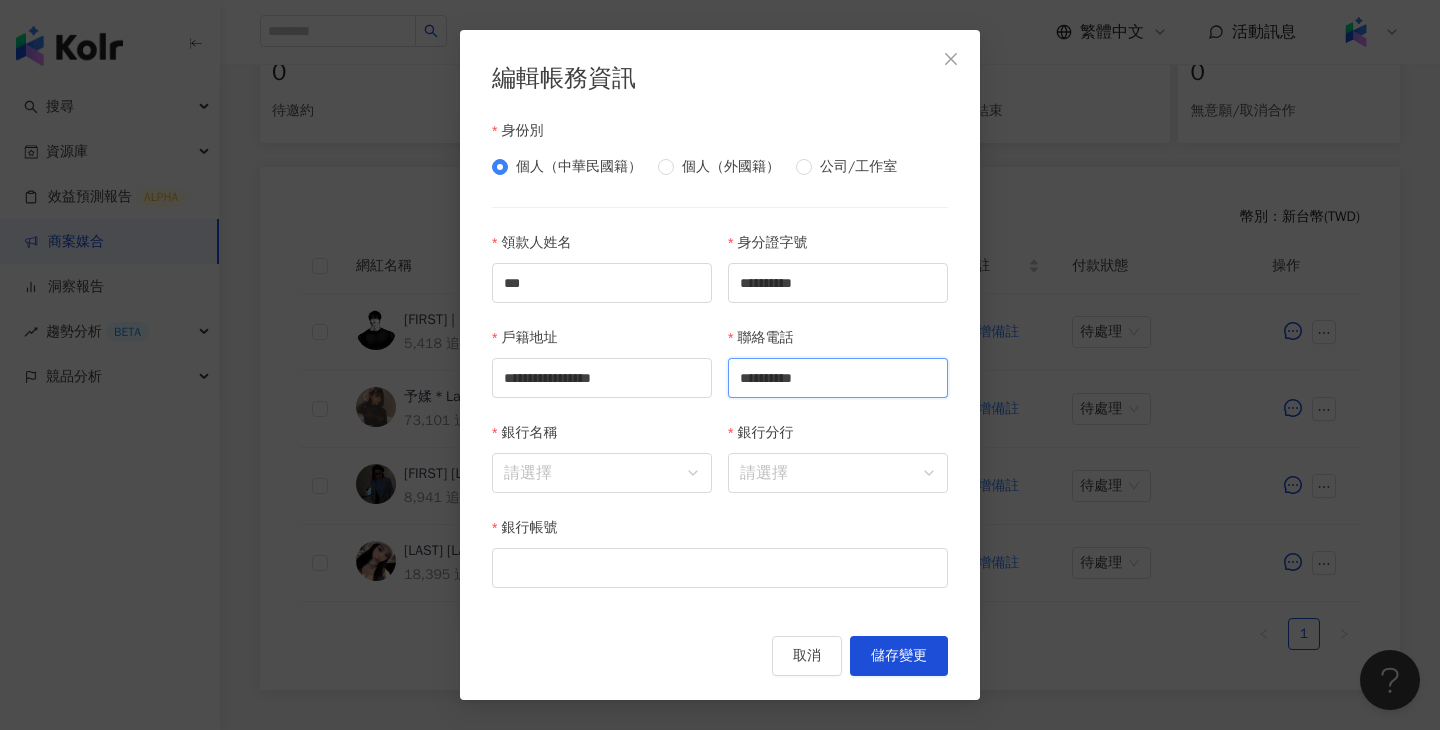 type on "**********" 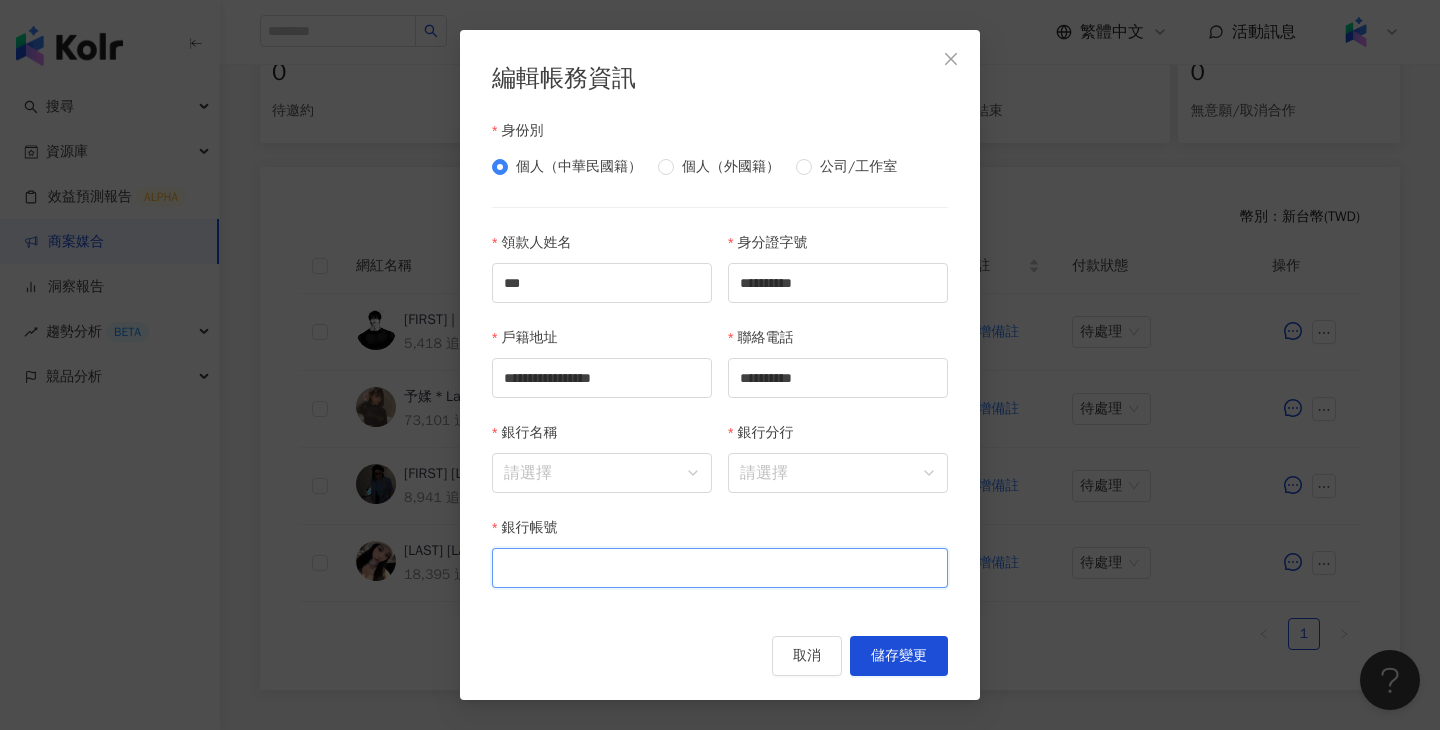 click on "銀行帳號" at bounding box center [720, 568] 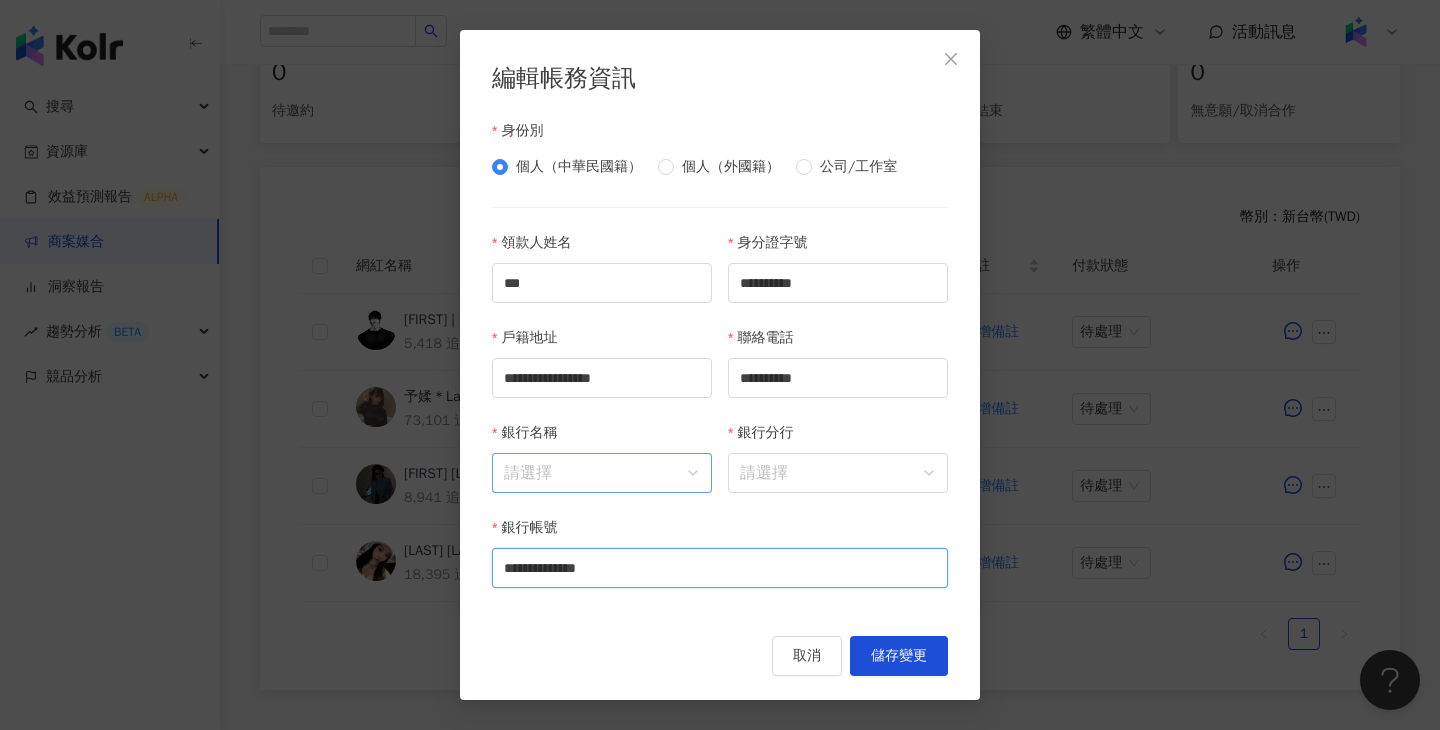 type on "**********" 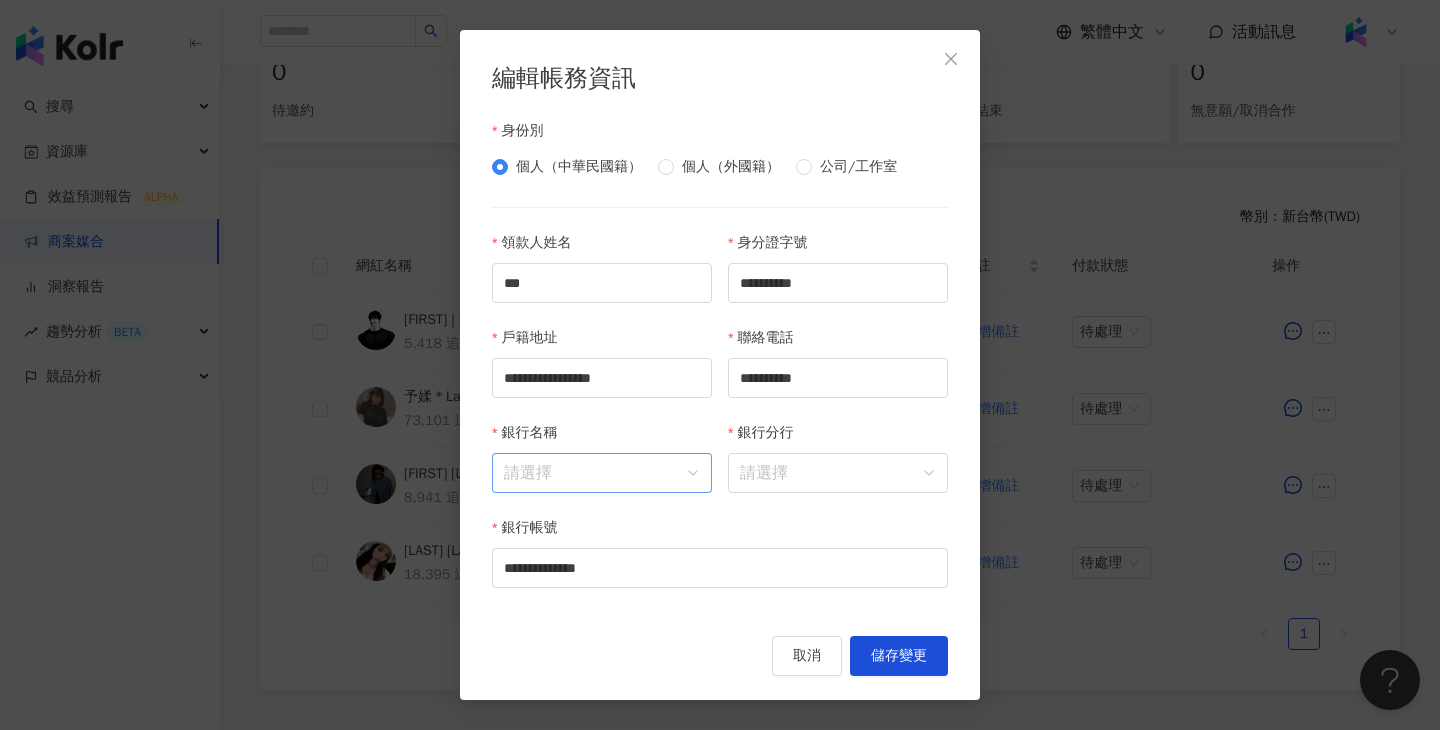 click on "銀行名稱" at bounding box center (602, 473) 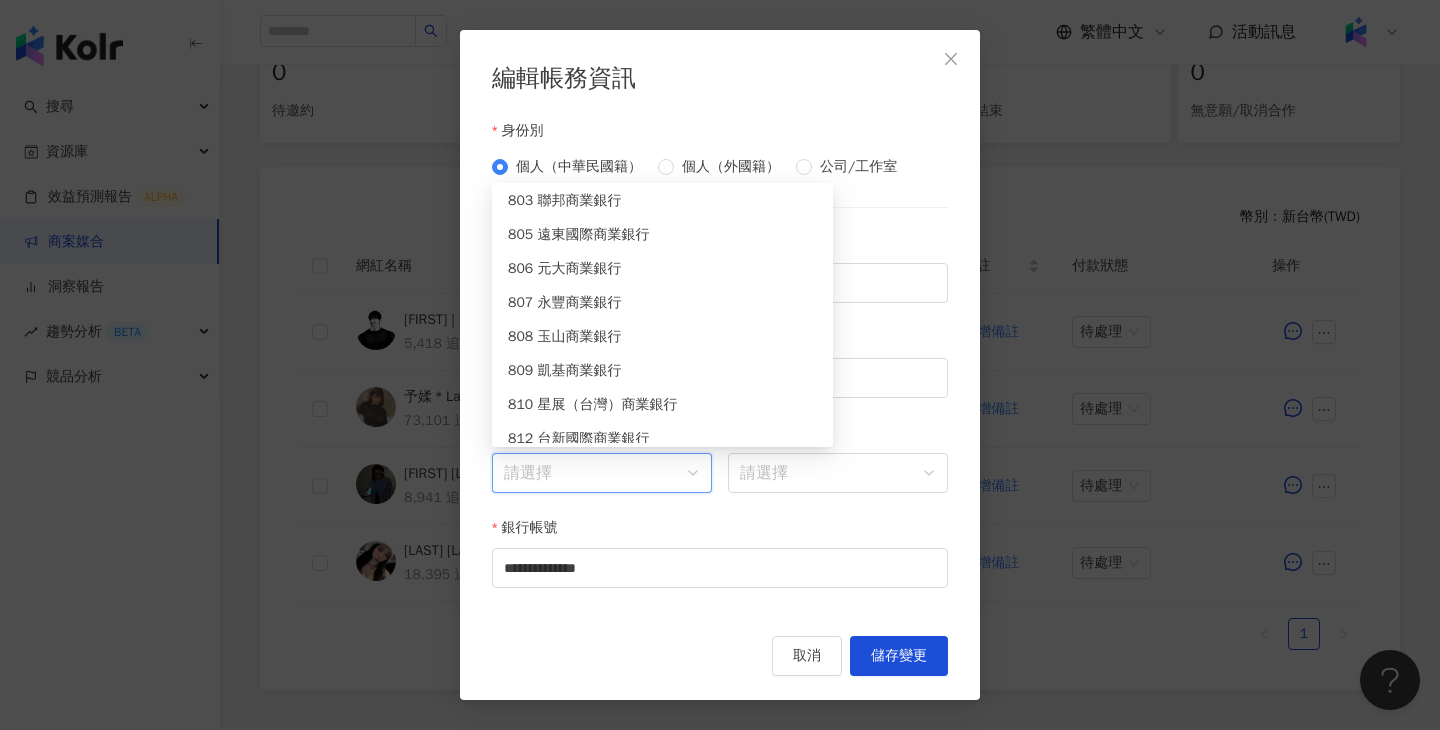 scroll, scrollTop: 7318, scrollLeft: 0, axis: vertical 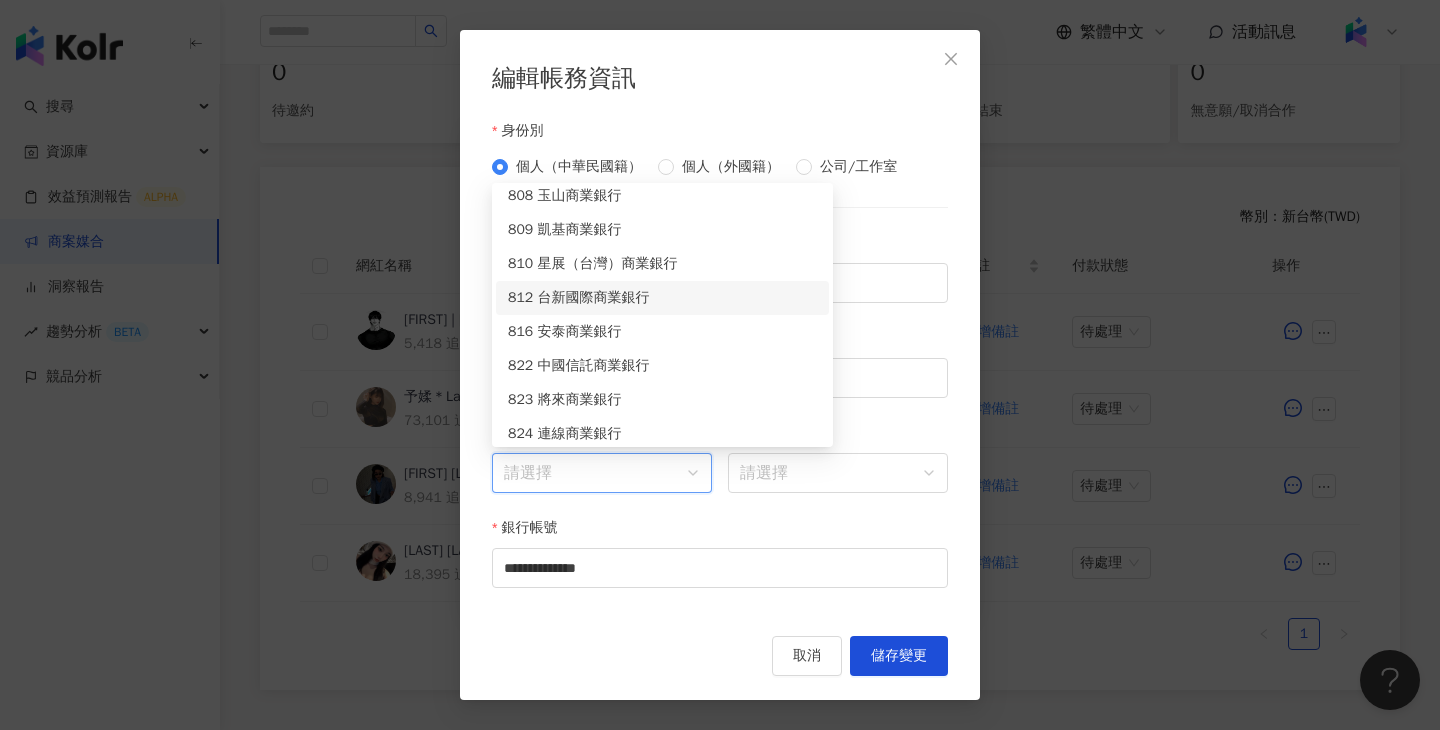 click on "812 台新國際商業銀行" at bounding box center (662, 298) 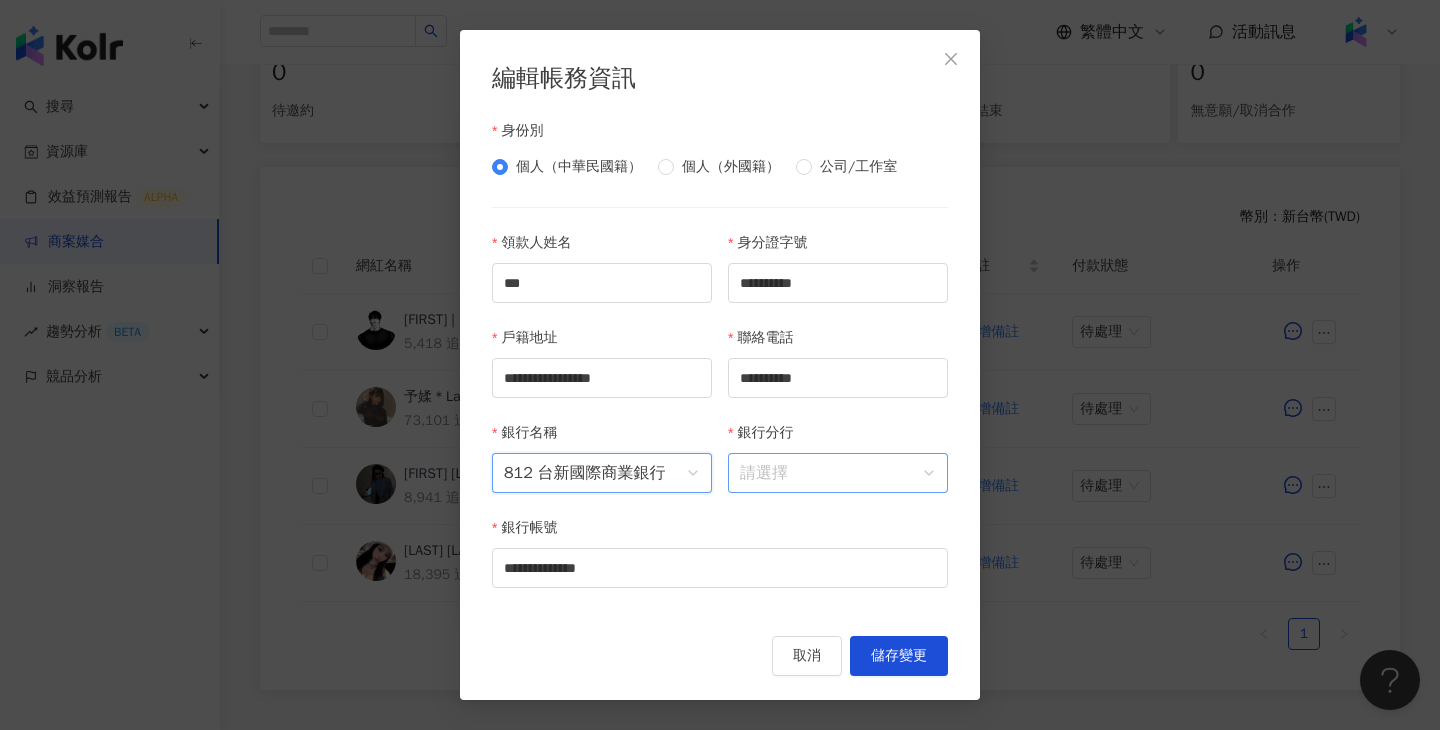 click on "銀行分行" at bounding box center [838, 473] 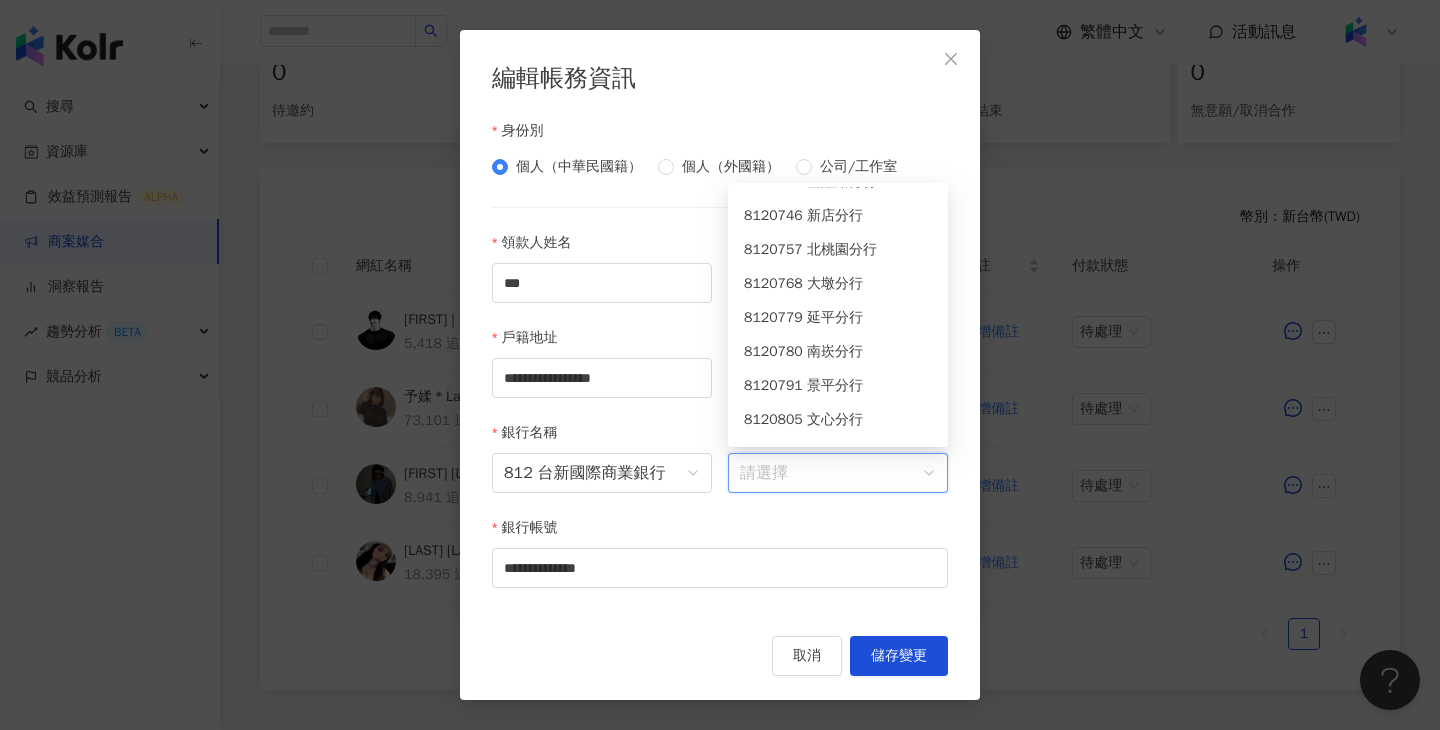 scroll, scrollTop: 2133, scrollLeft: 0, axis: vertical 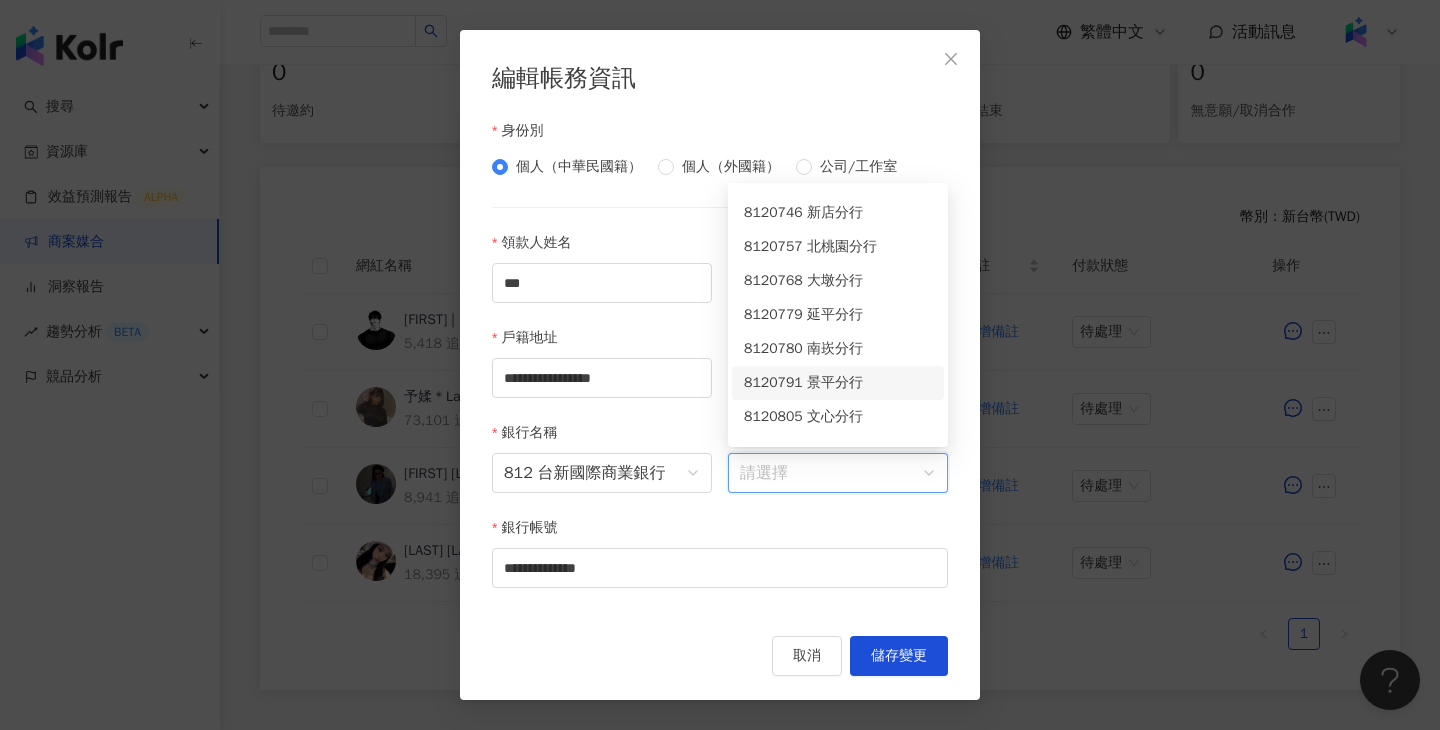click on "8120791 景平分行" at bounding box center (838, 383) 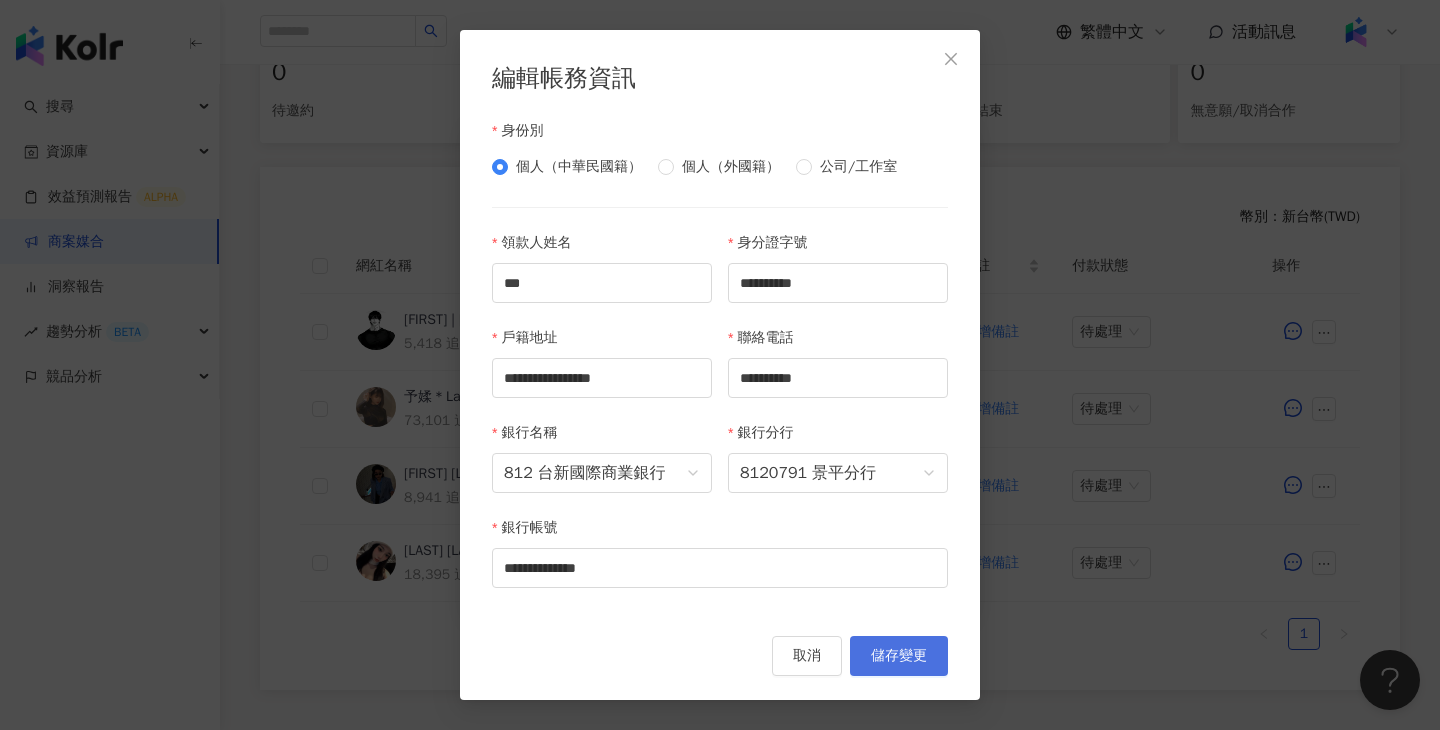 click on "儲存變更" at bounding box center [899, 656] 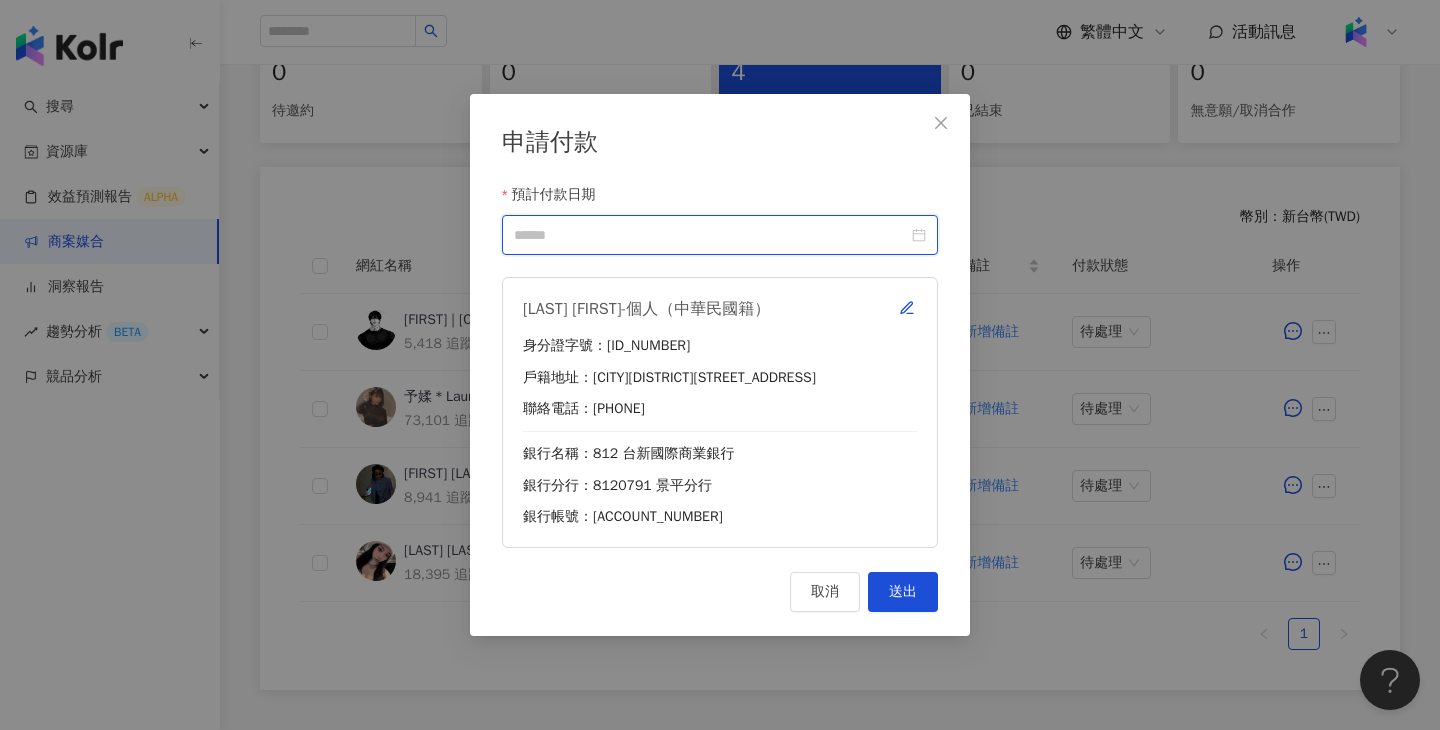 click on "預計付款日期" at bounding box center [711, 235] 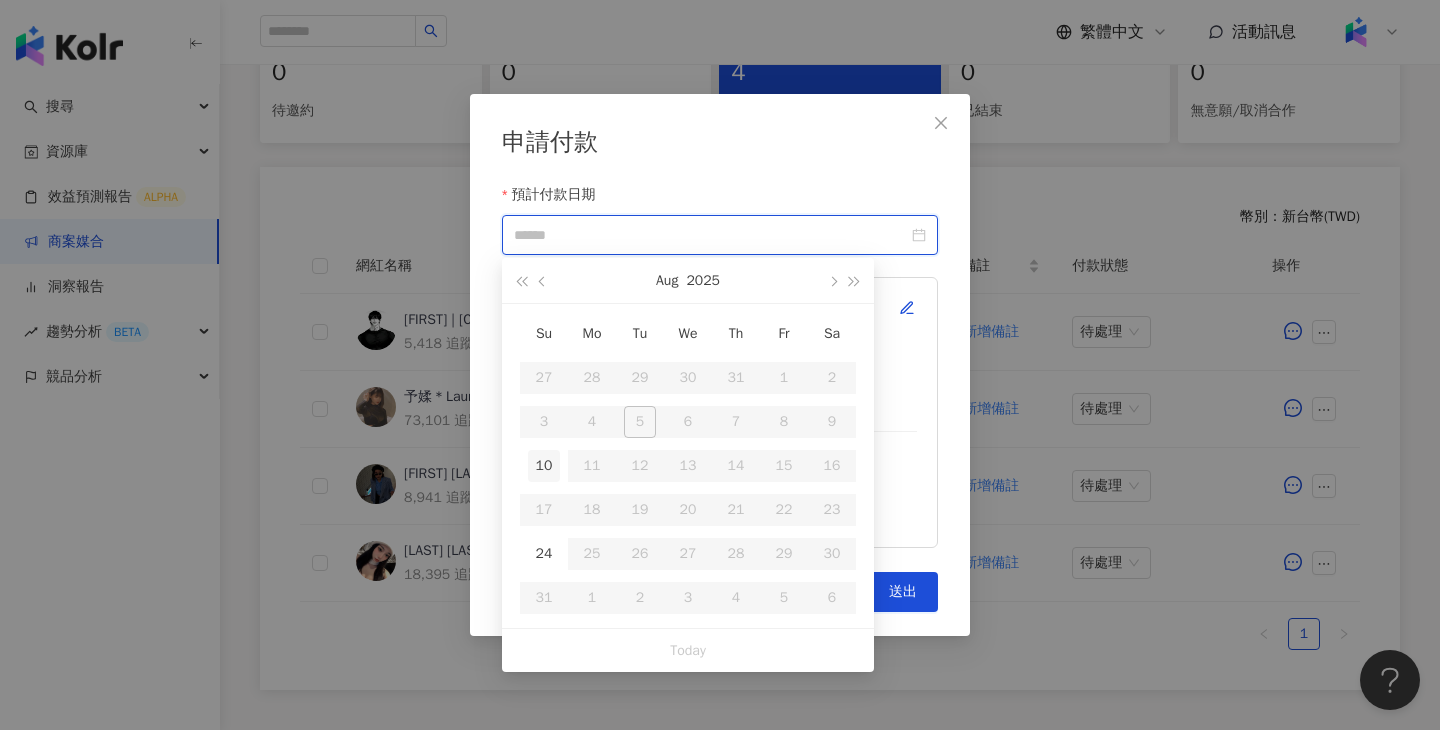type on "**********" 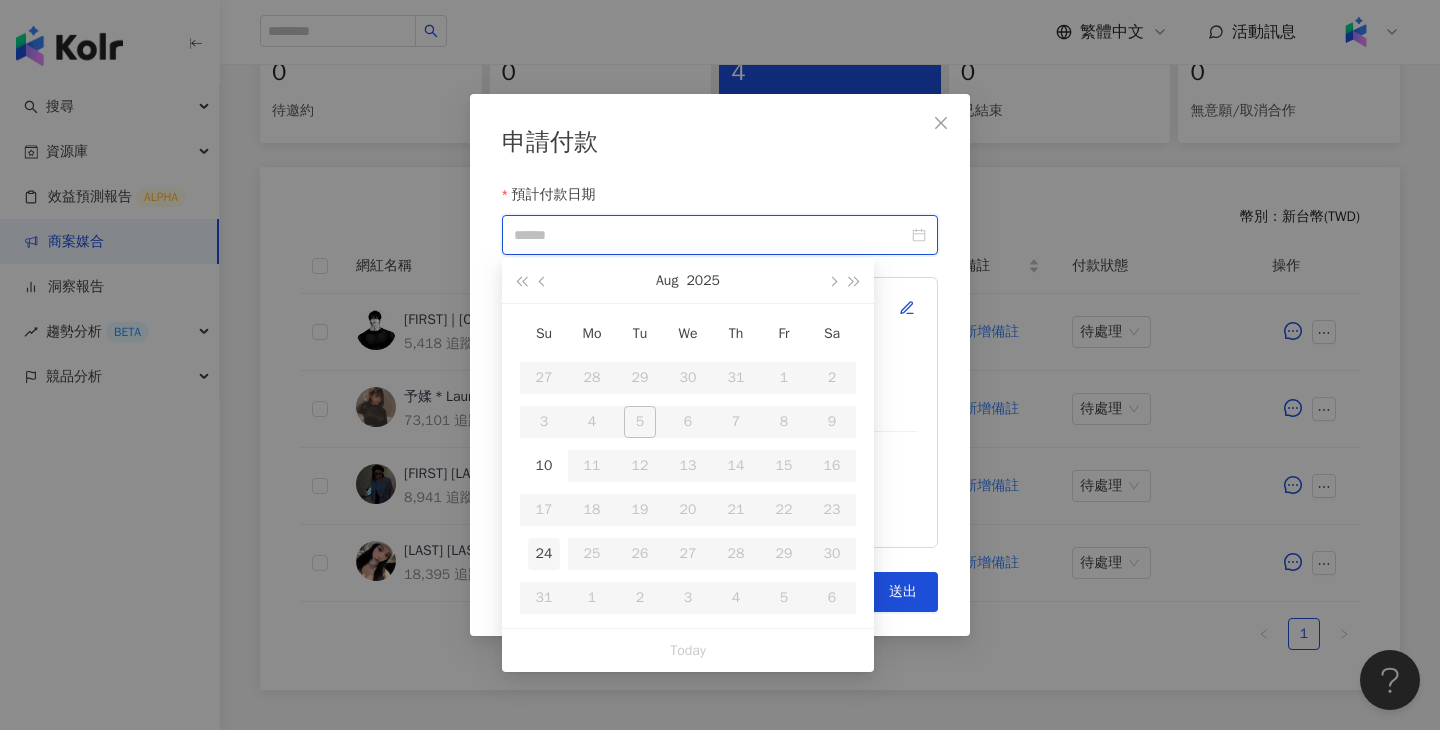 type on "**********" 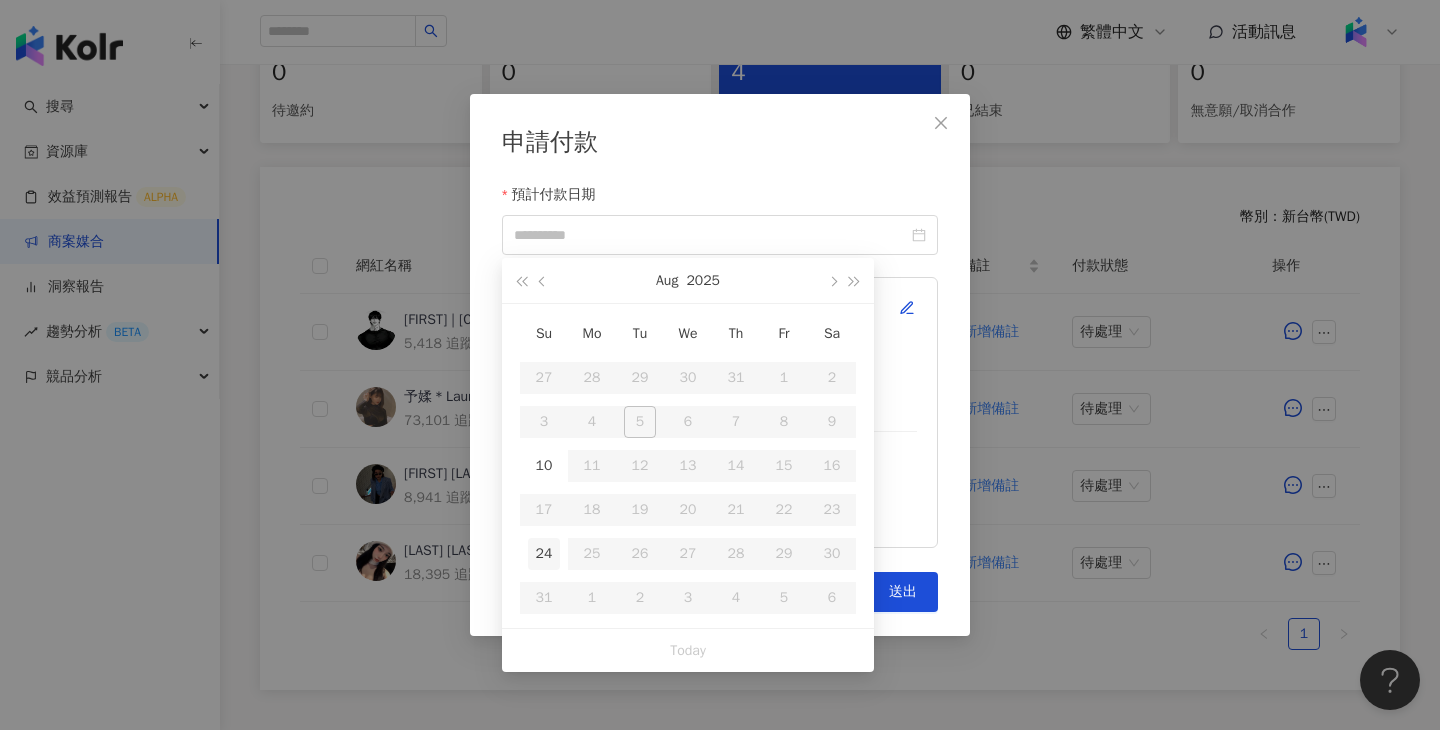 click on "24" at bounding box center (544, 554) 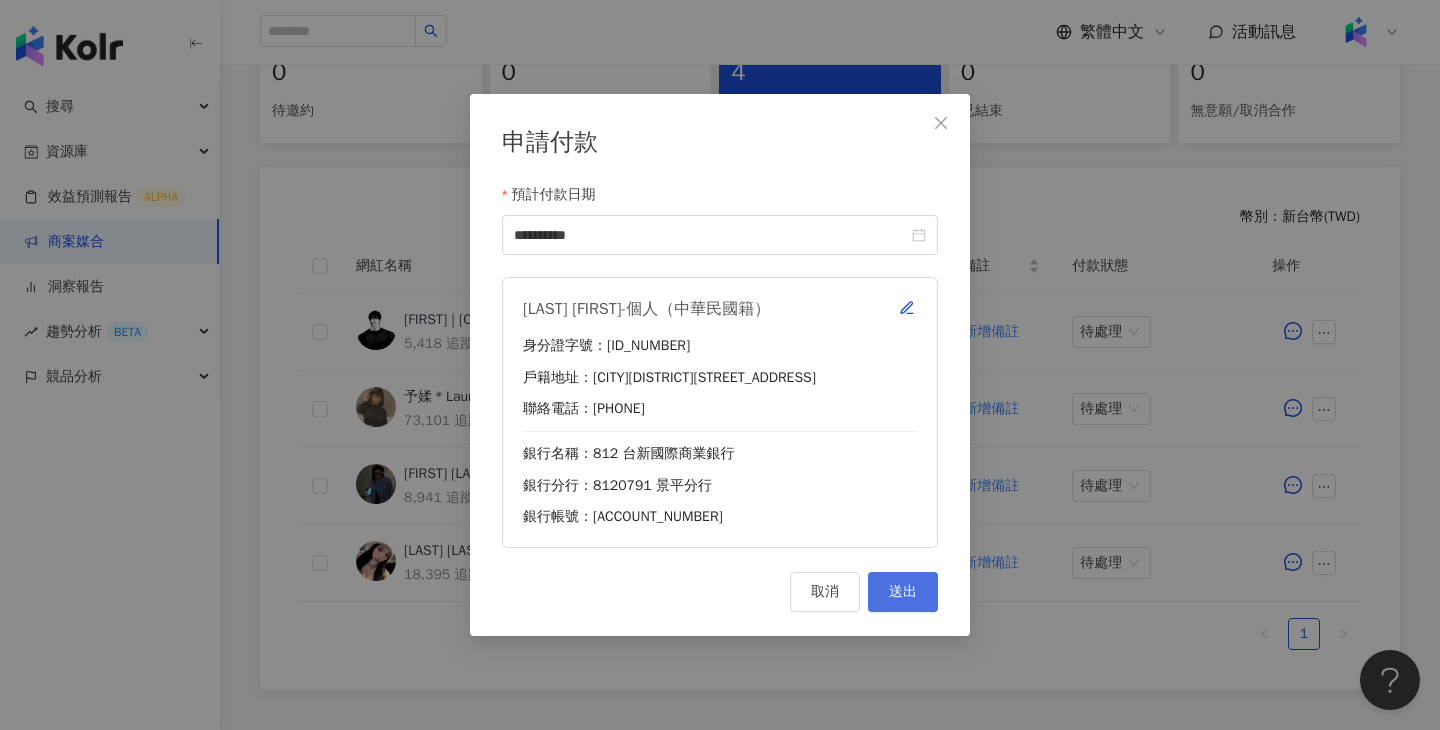 click on "送出" at bounding box center [903, 592] 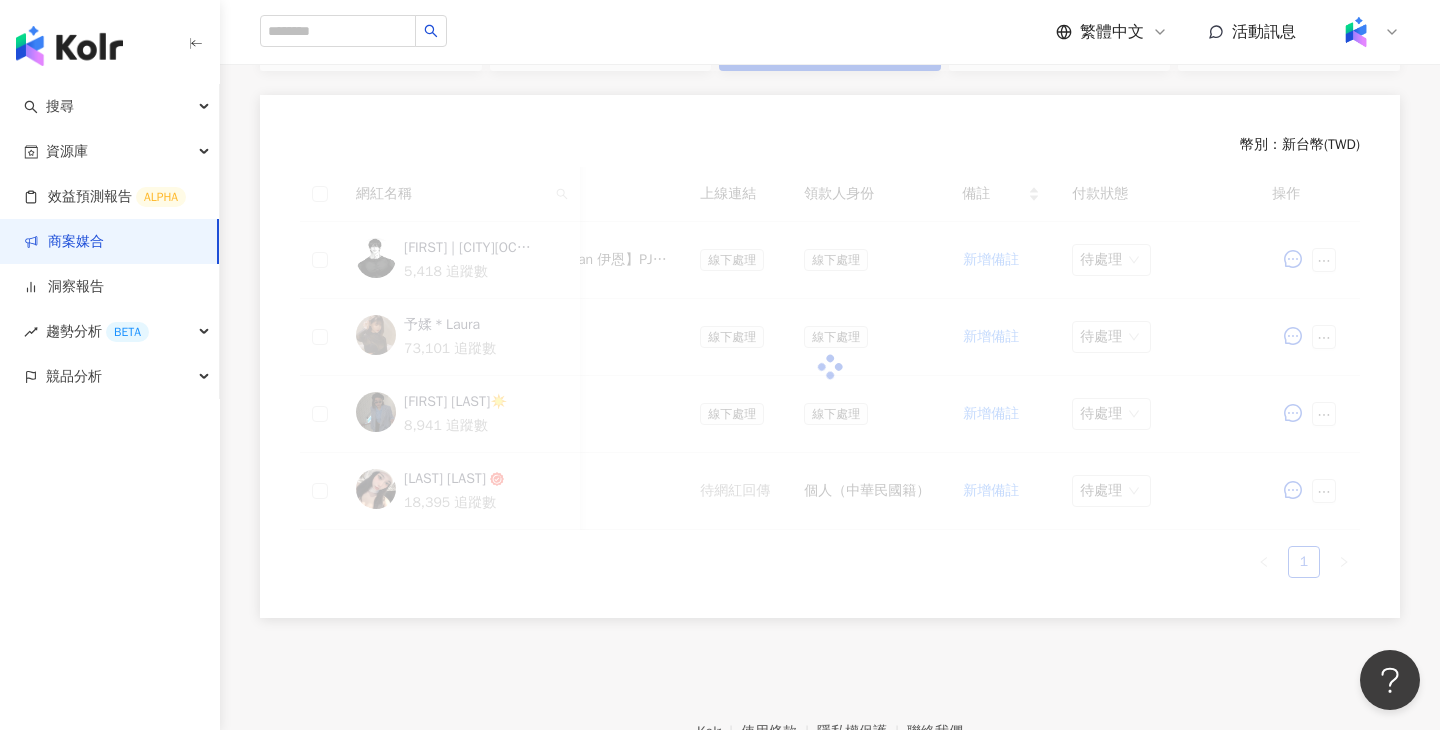 scroll, scrollTop: 448, scrollLeft: 0, axis: vertical 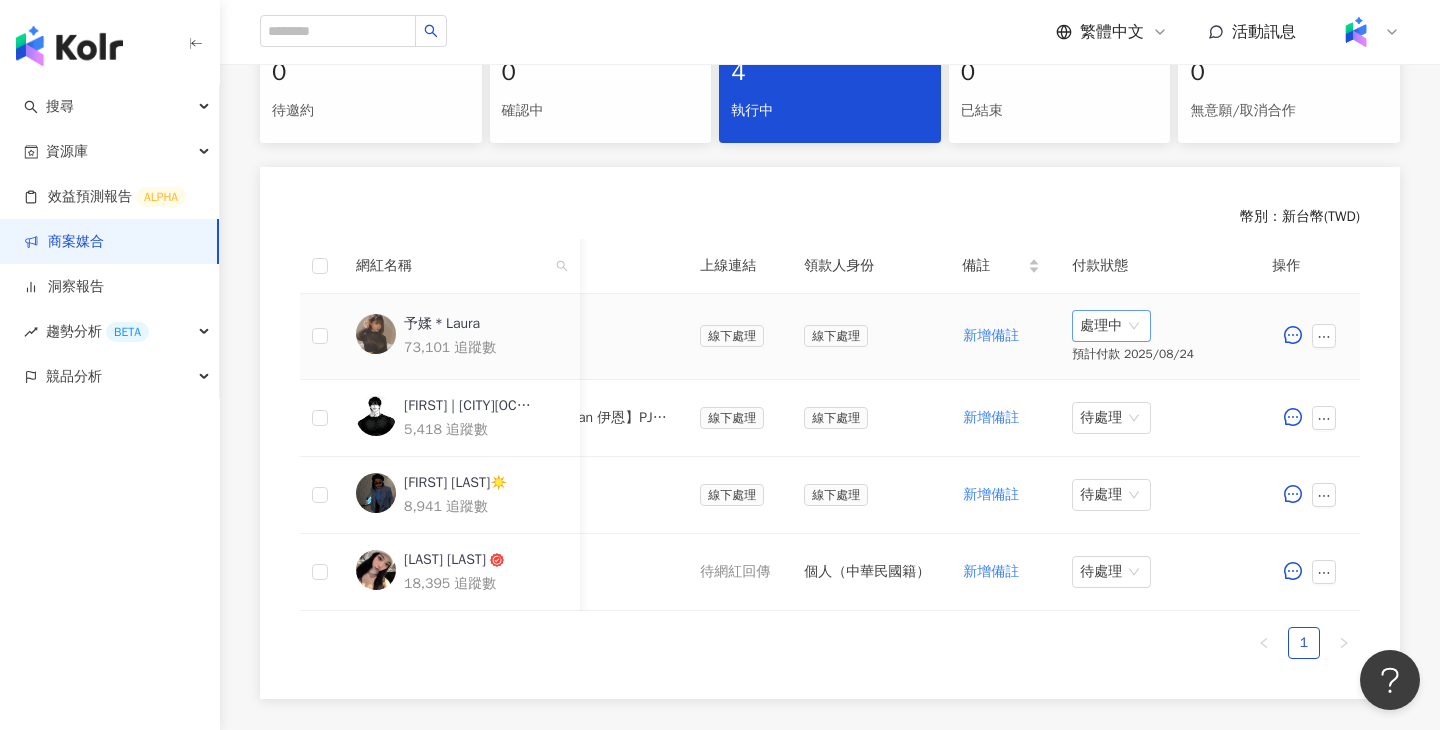 click on "處理中" at bounding box center [1111, 326] 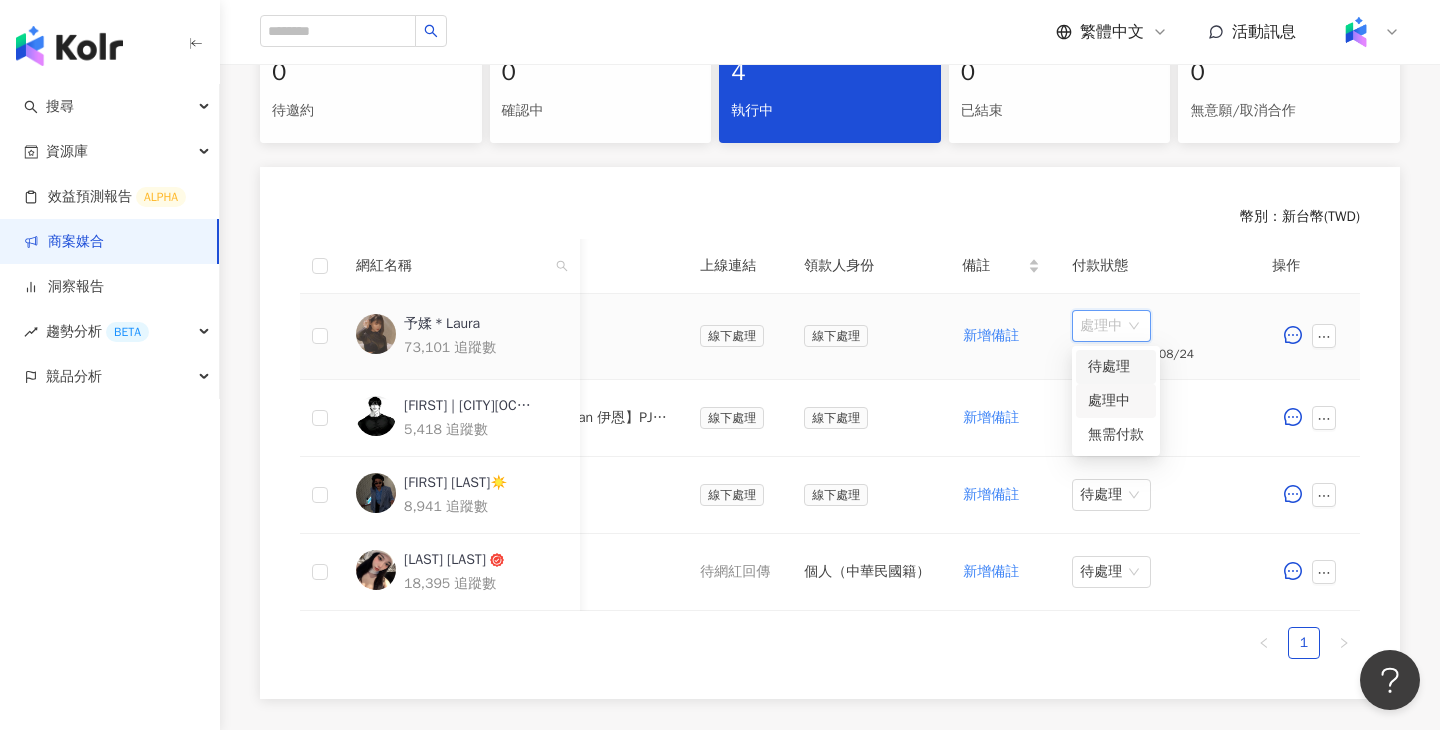 click on "待處理" at bounding box center (1116, 367) 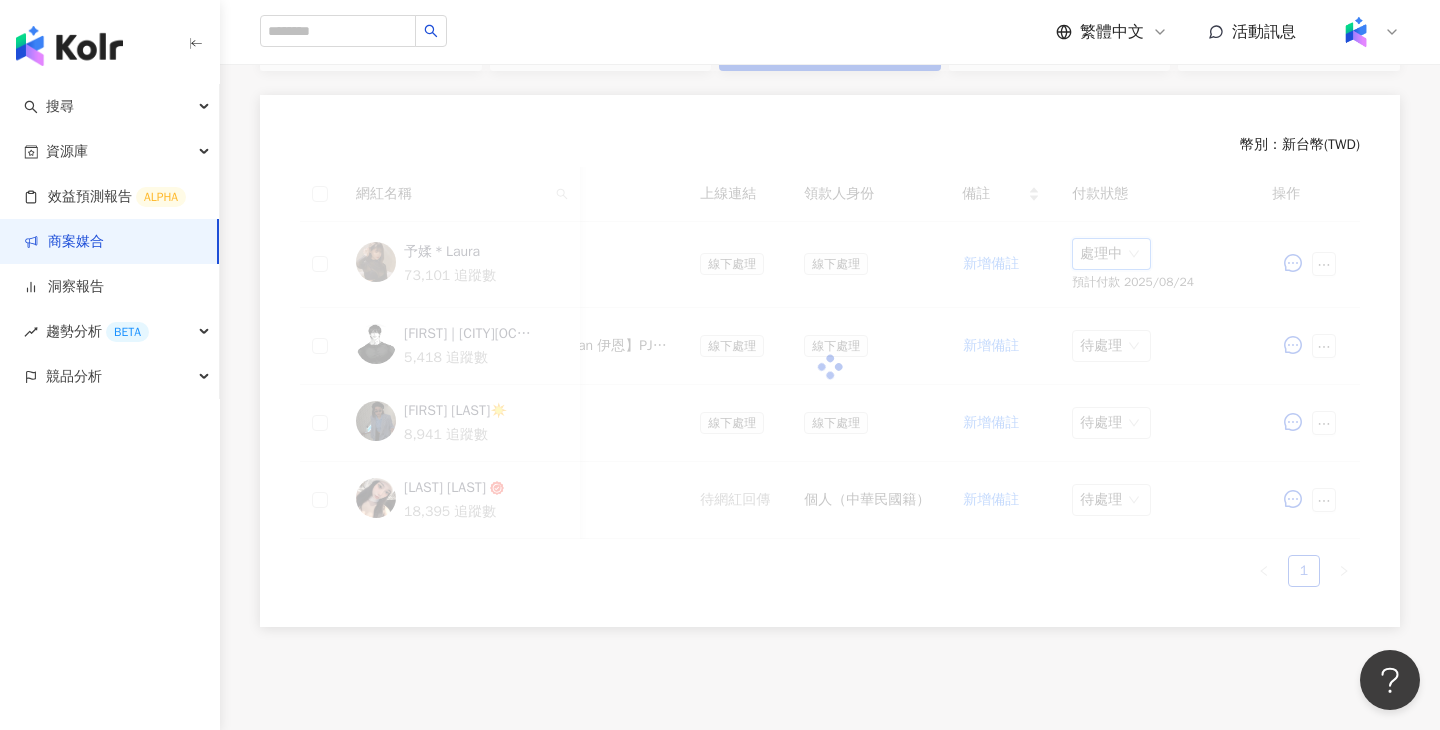 scroll, scrollTop: 448, scrollLeft: 0, axis: vertical 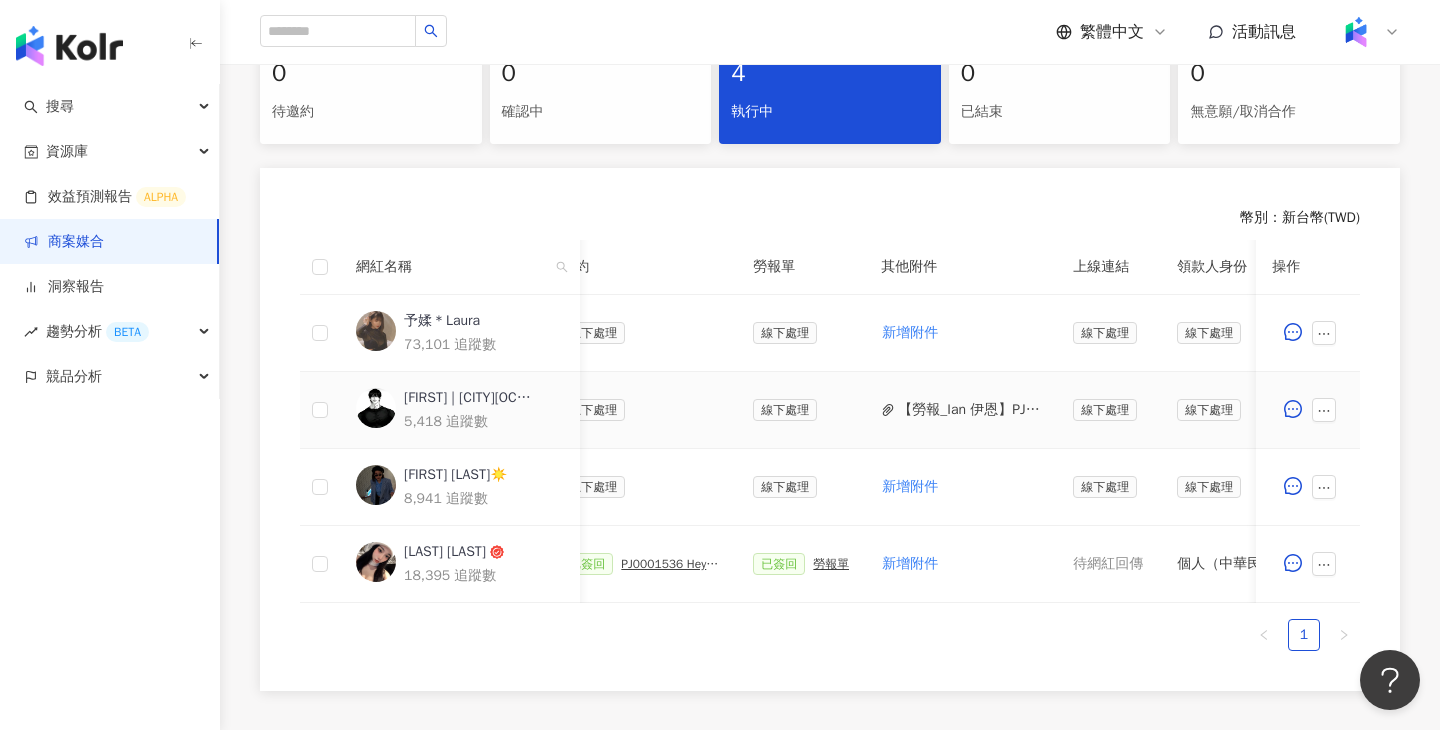 click on "【勞報_Ian 伊恩】PJ0001536 Heymandi_202506_口碑論壇操作 回簽.pdf" at bounding box center [969, 410] 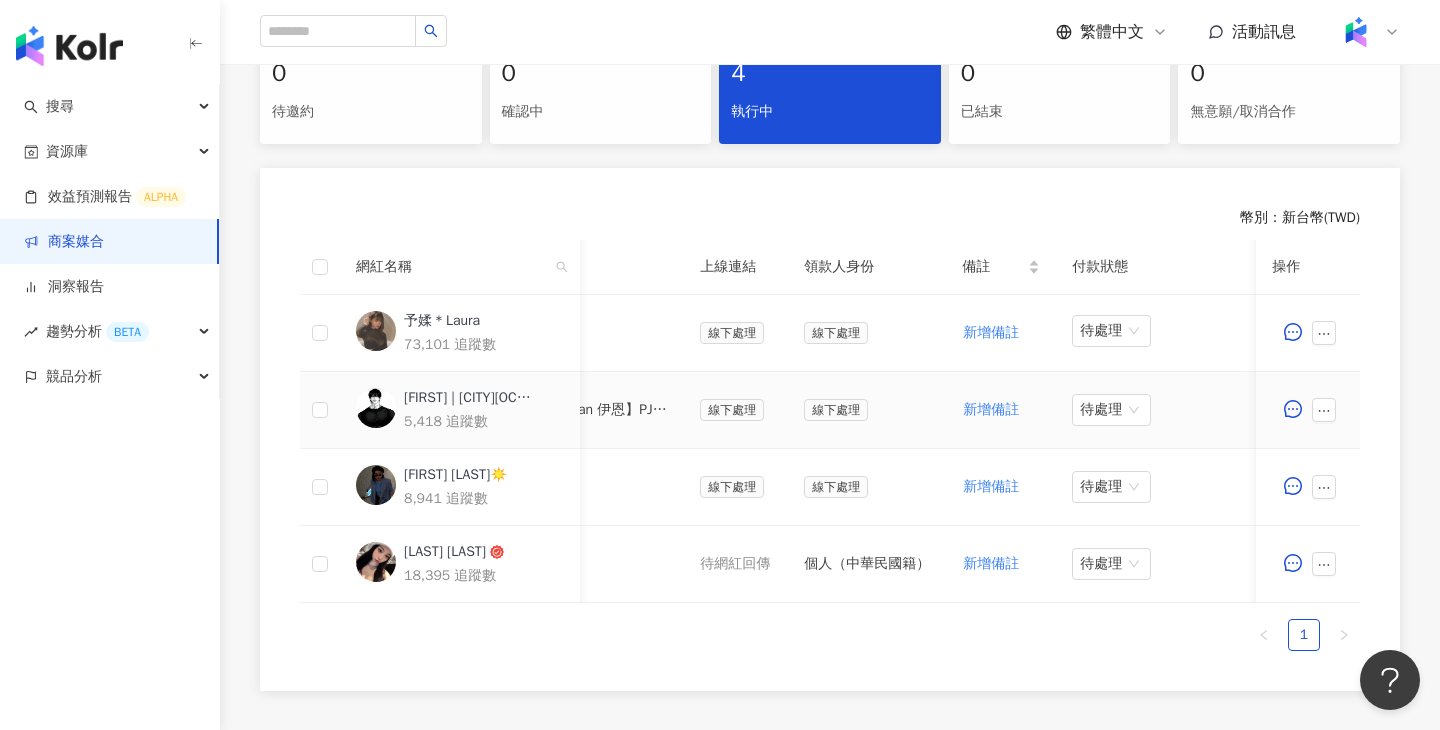 scroll, scrollTop: 0, scrollLeft: 952, axis: horizontal 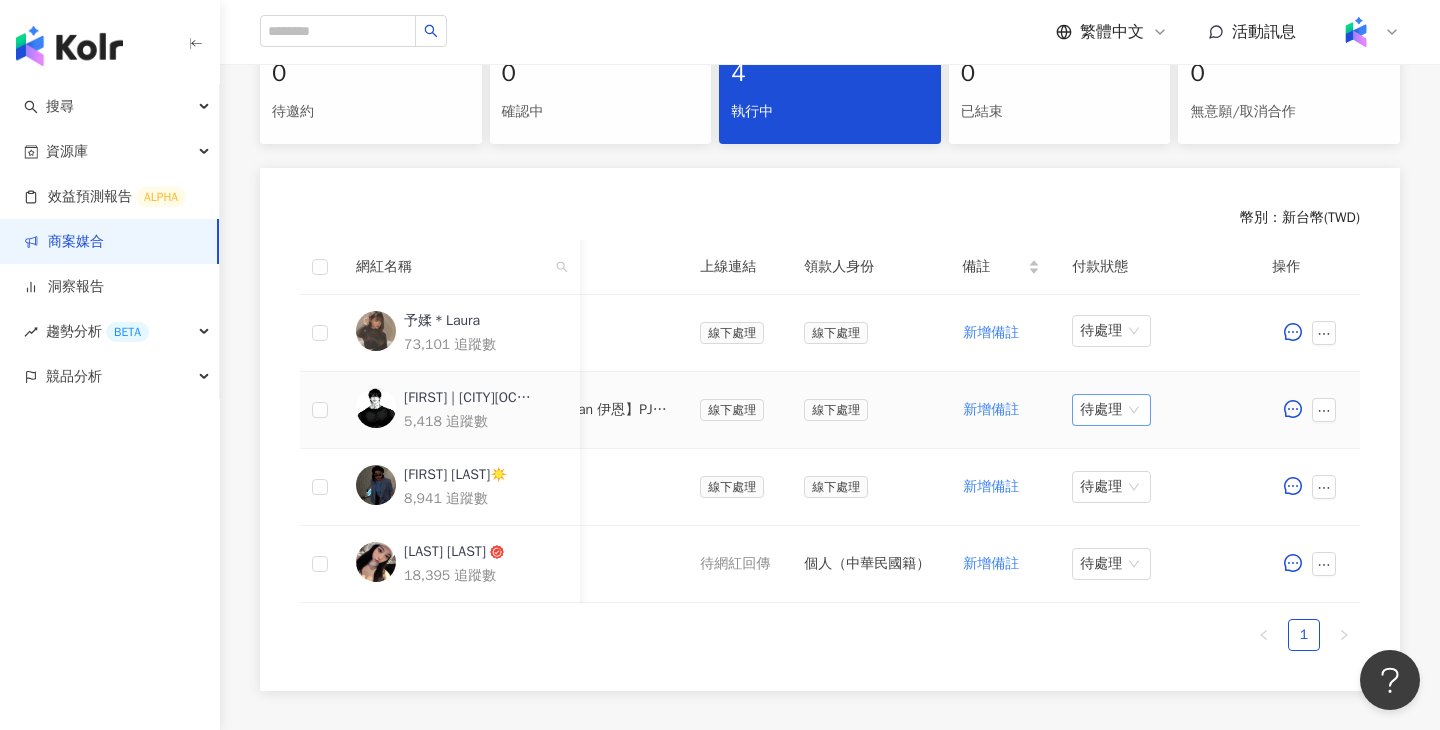 click on "待處理" at bounding box center [1111, 410] 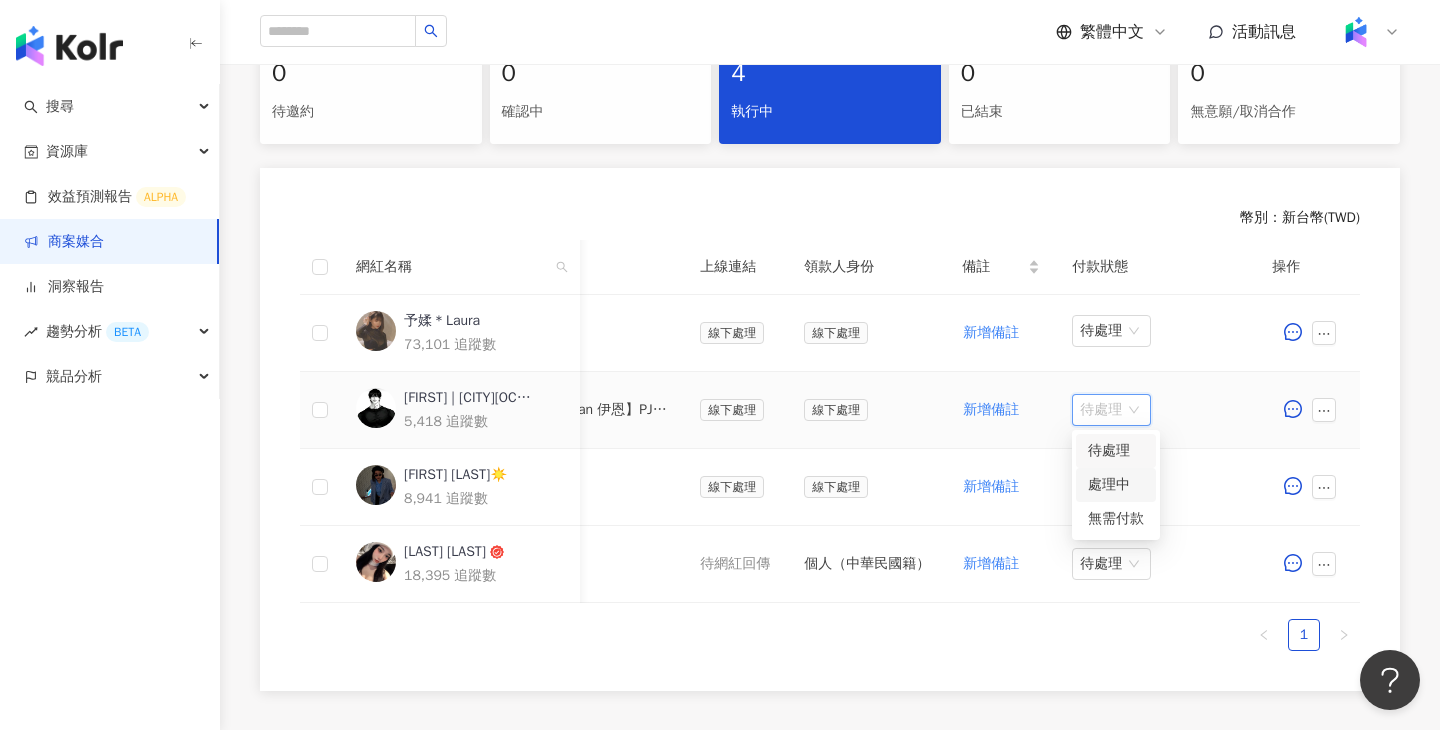 click on "處理中" at bounding box center (1116, 485) 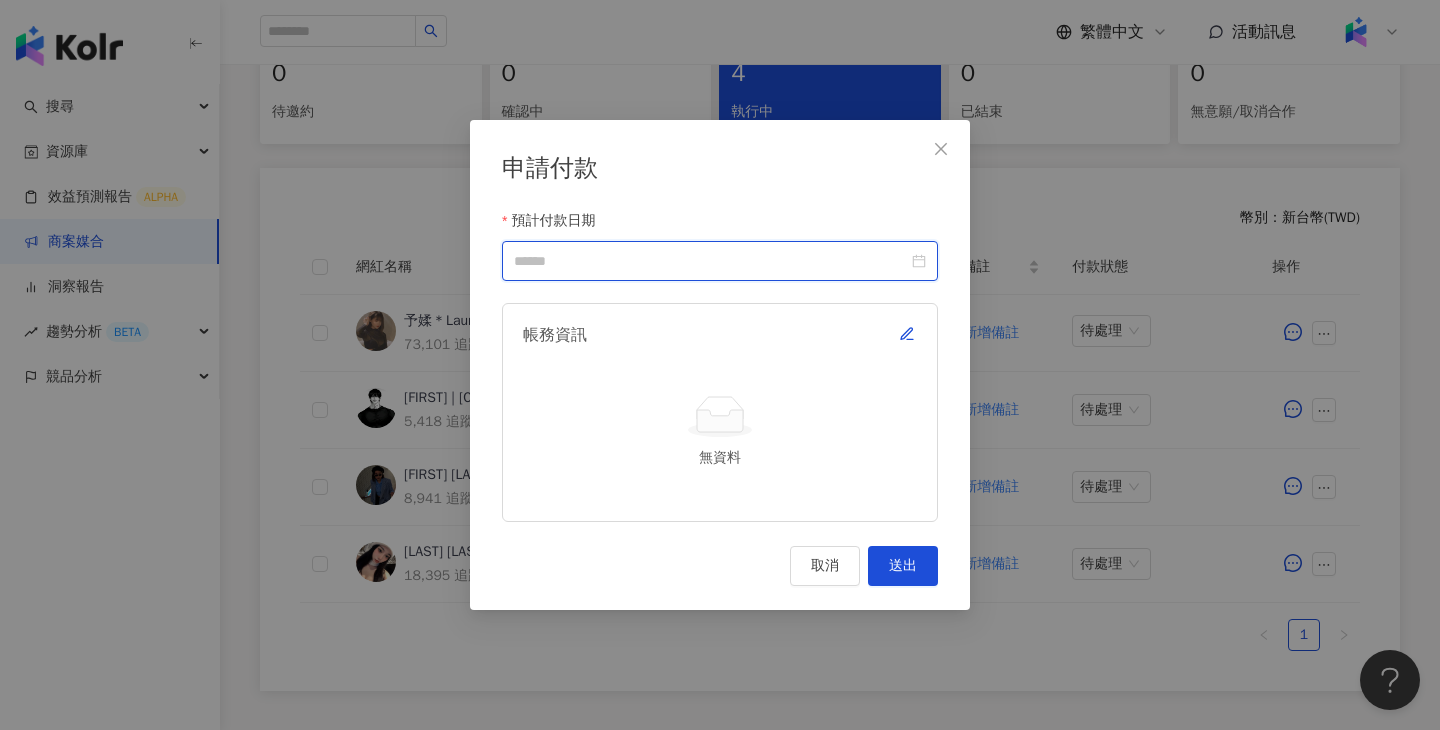 click on "預計付款日期" at bounding box center (711, 261) 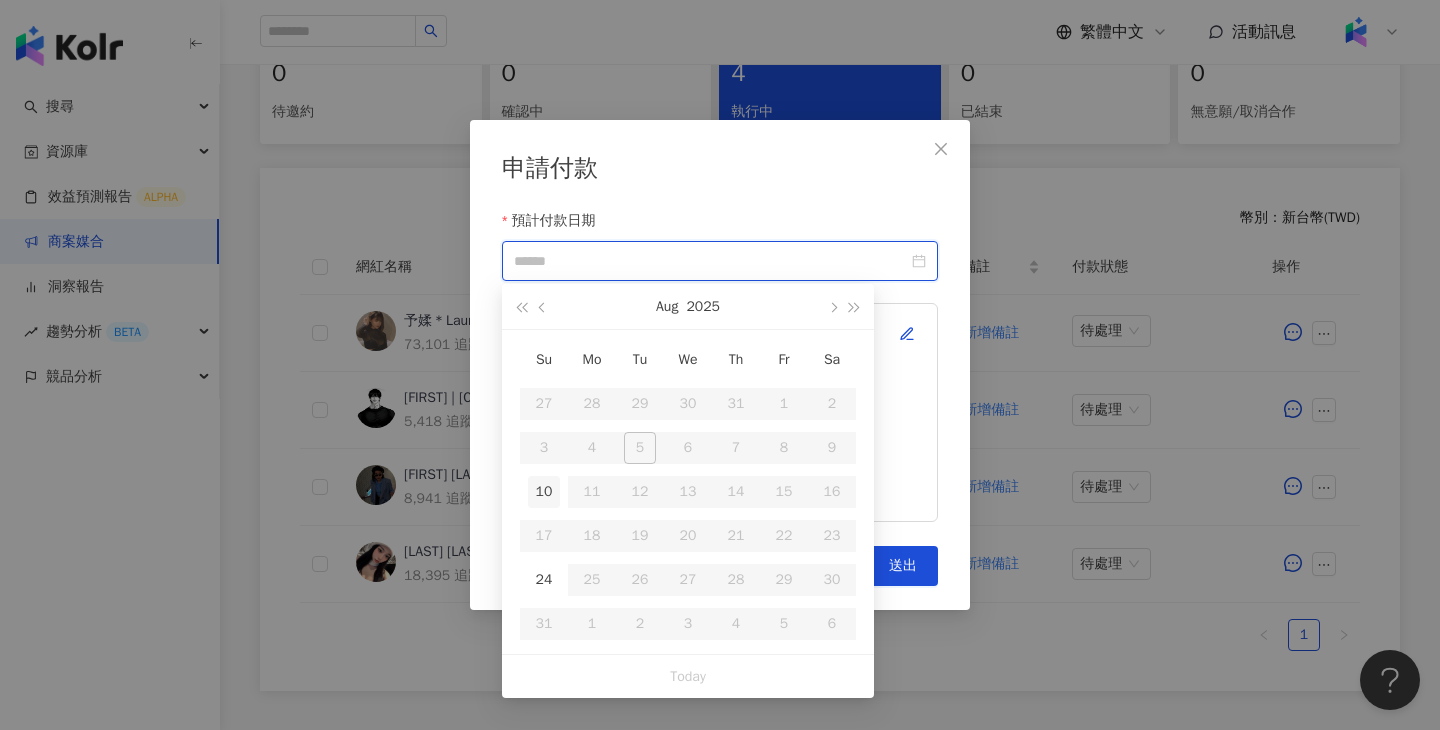 type on "**********" 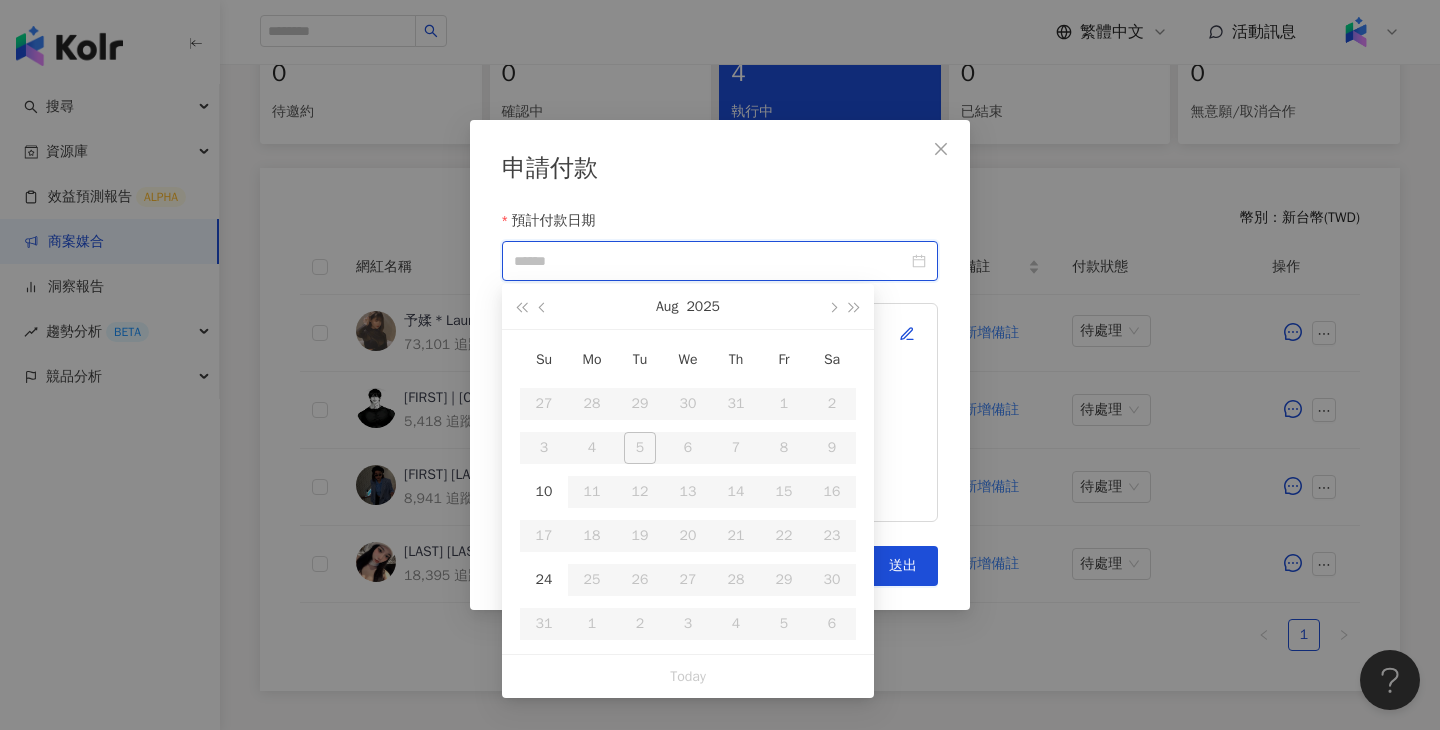 type on "**********" 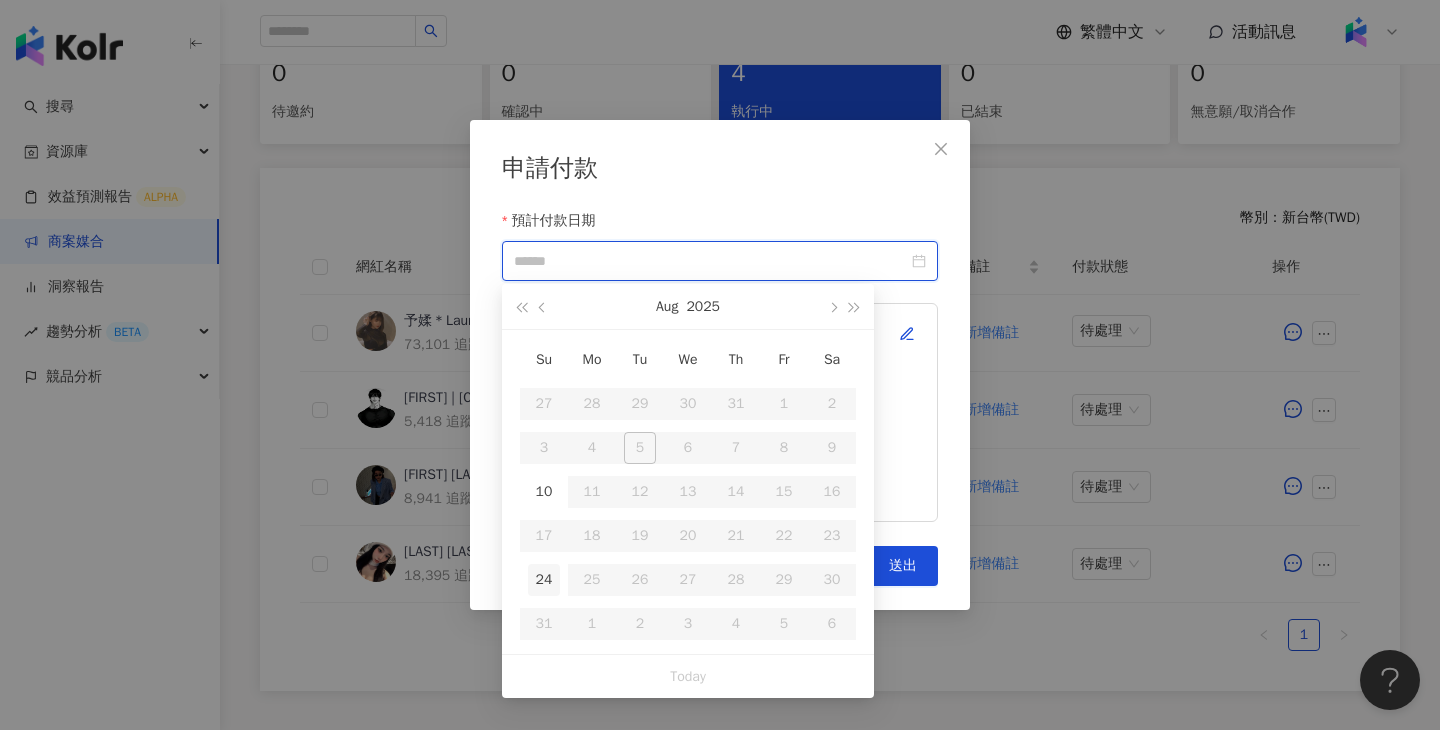 type on "**********" 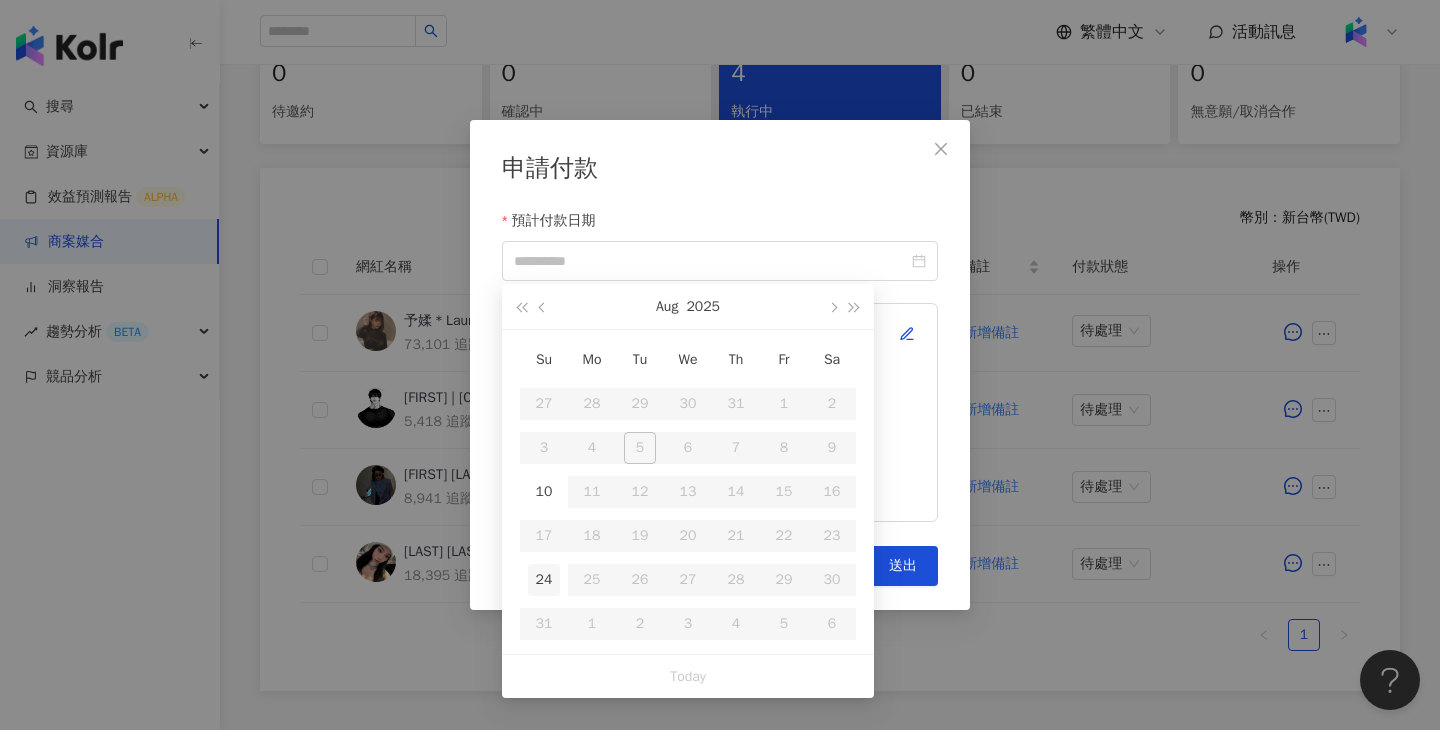 click on "24" at bounding box center [544, 580] 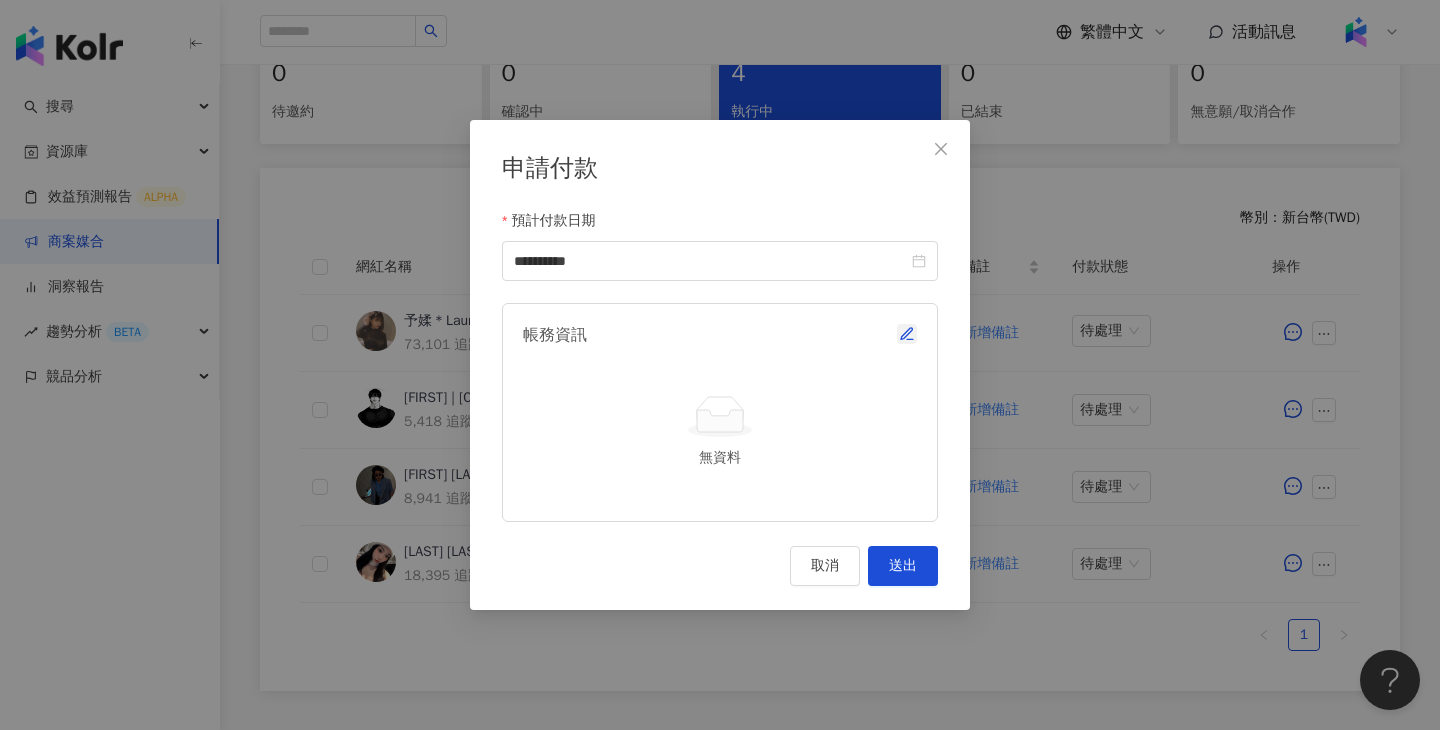 click 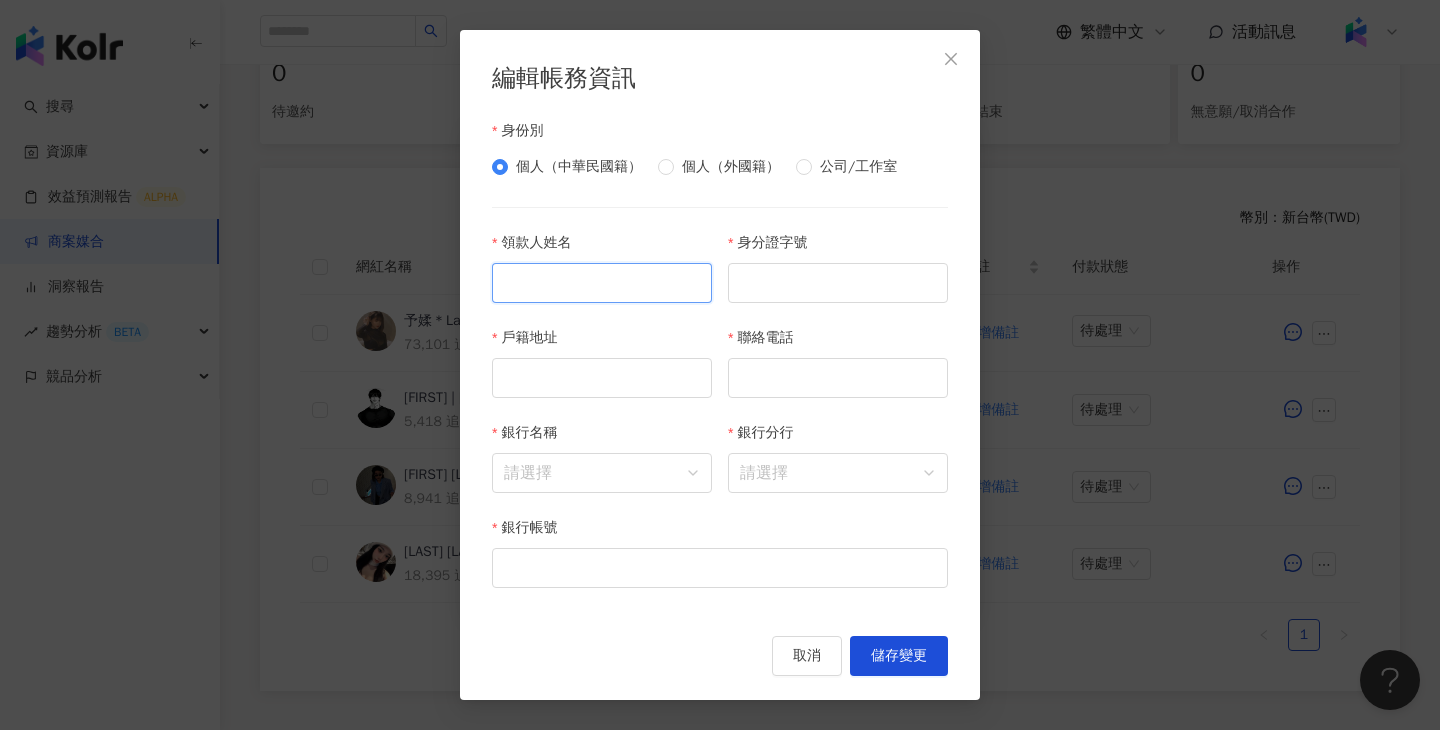 click on "領款人姓名" at bounding box center (602, 283) 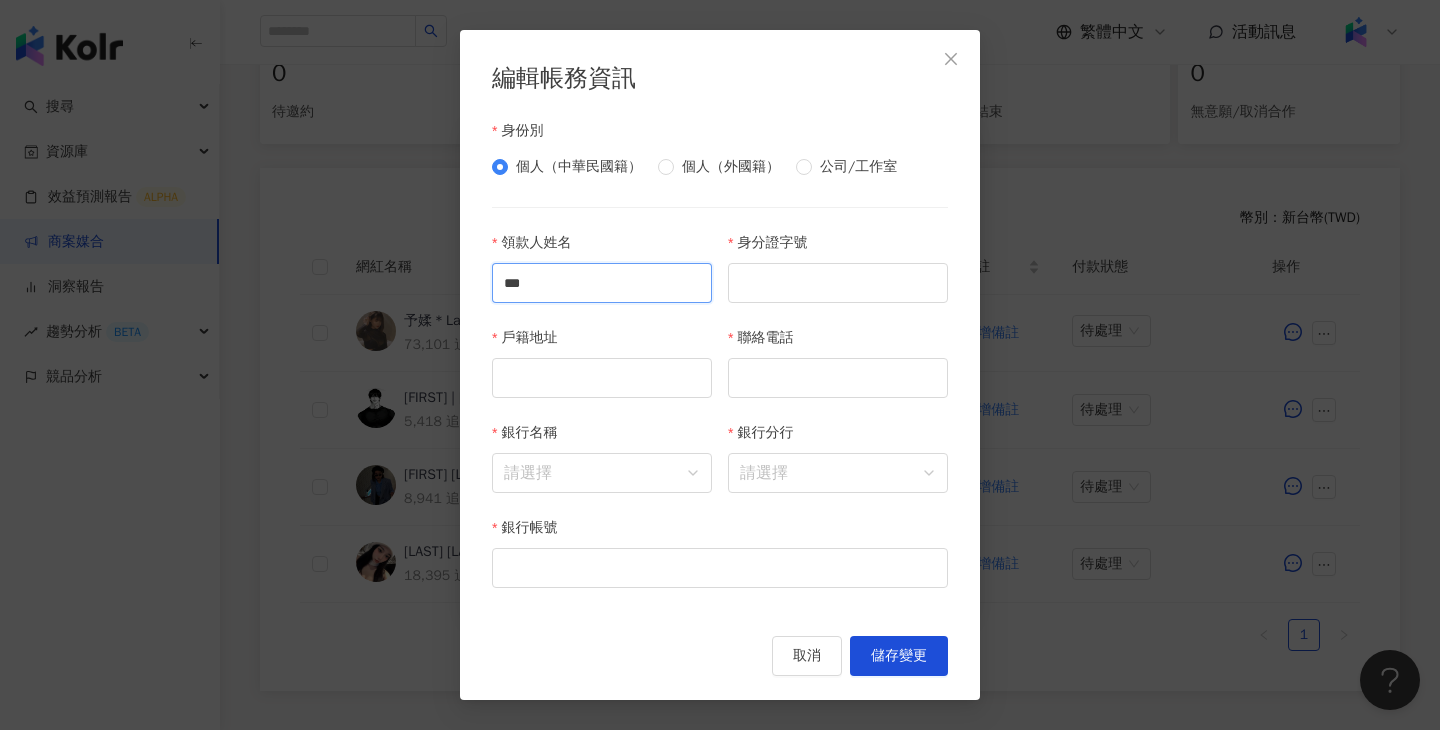type on "***" 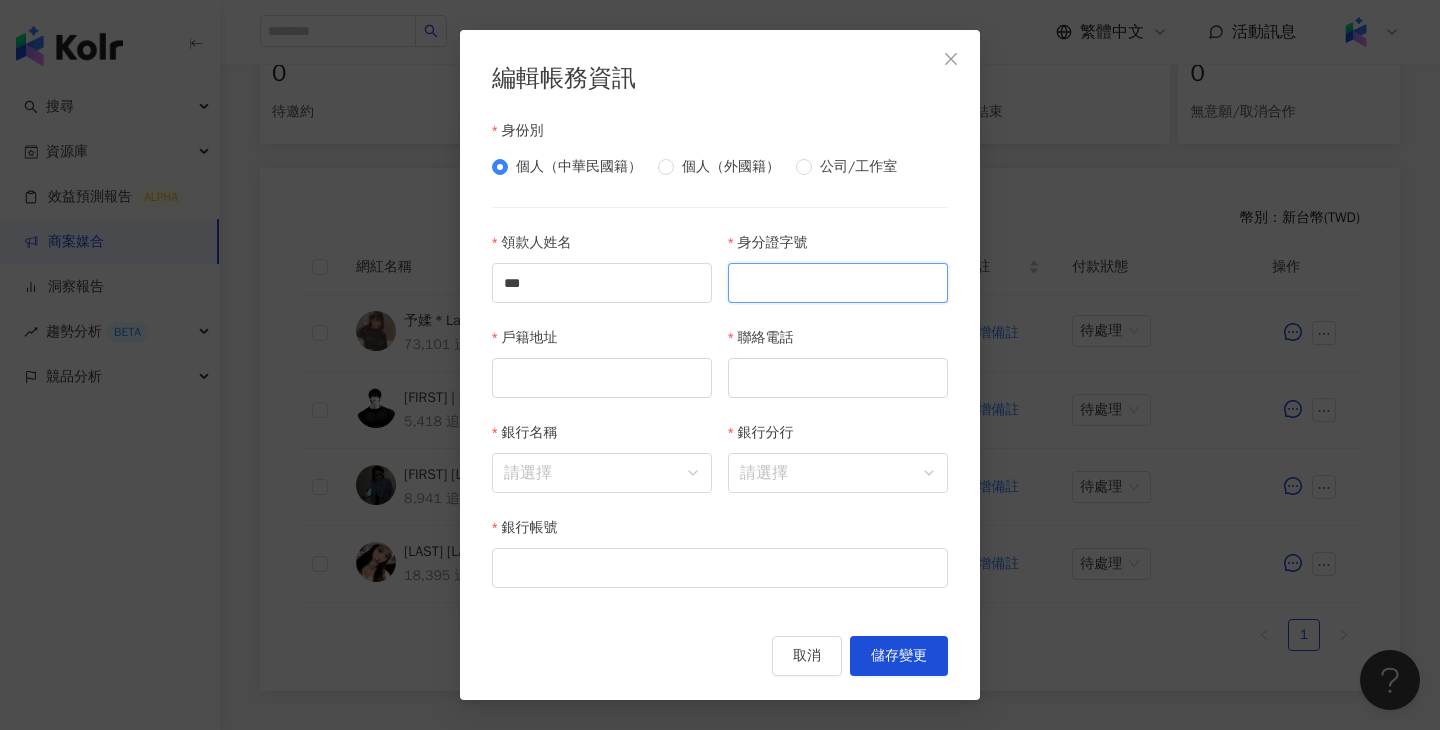 click on "身分證字號" at bounding box center [838, 283] 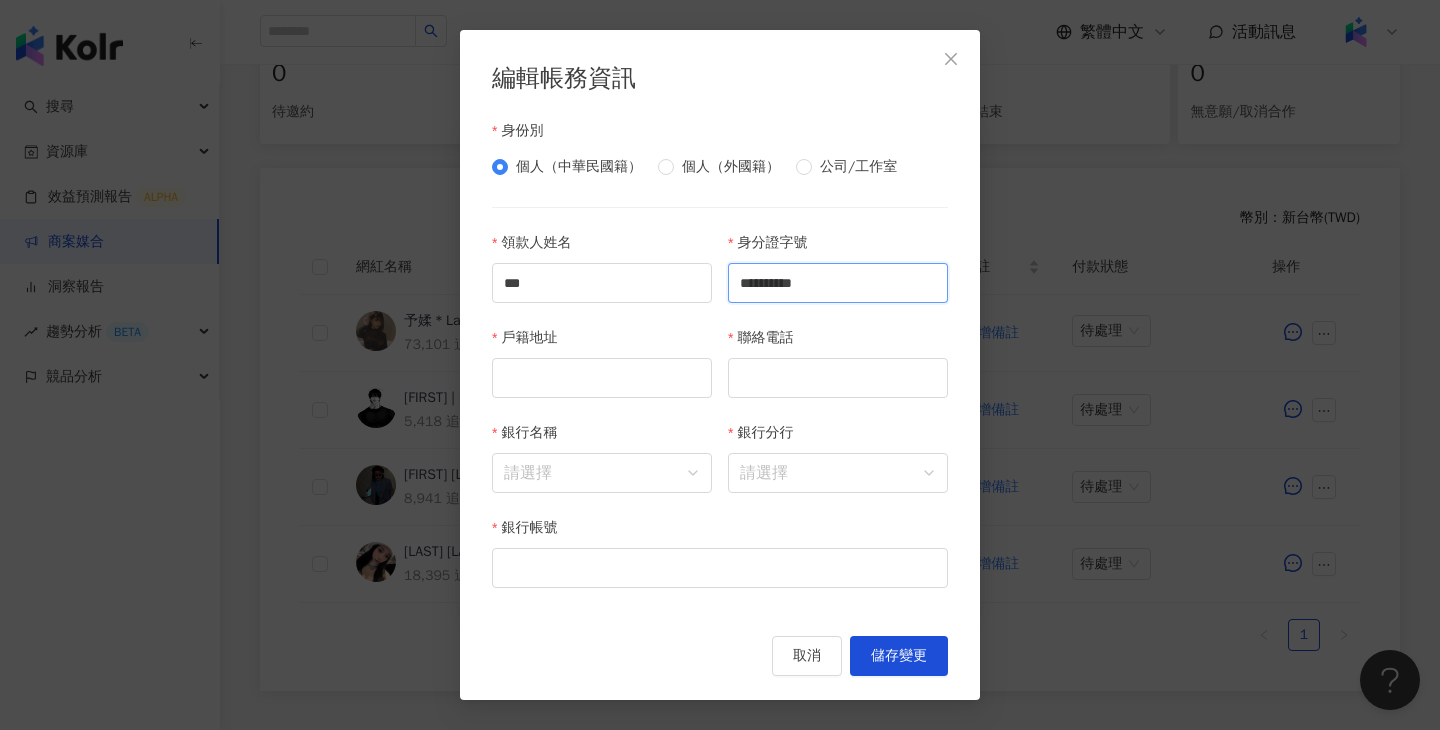 type on "**********" 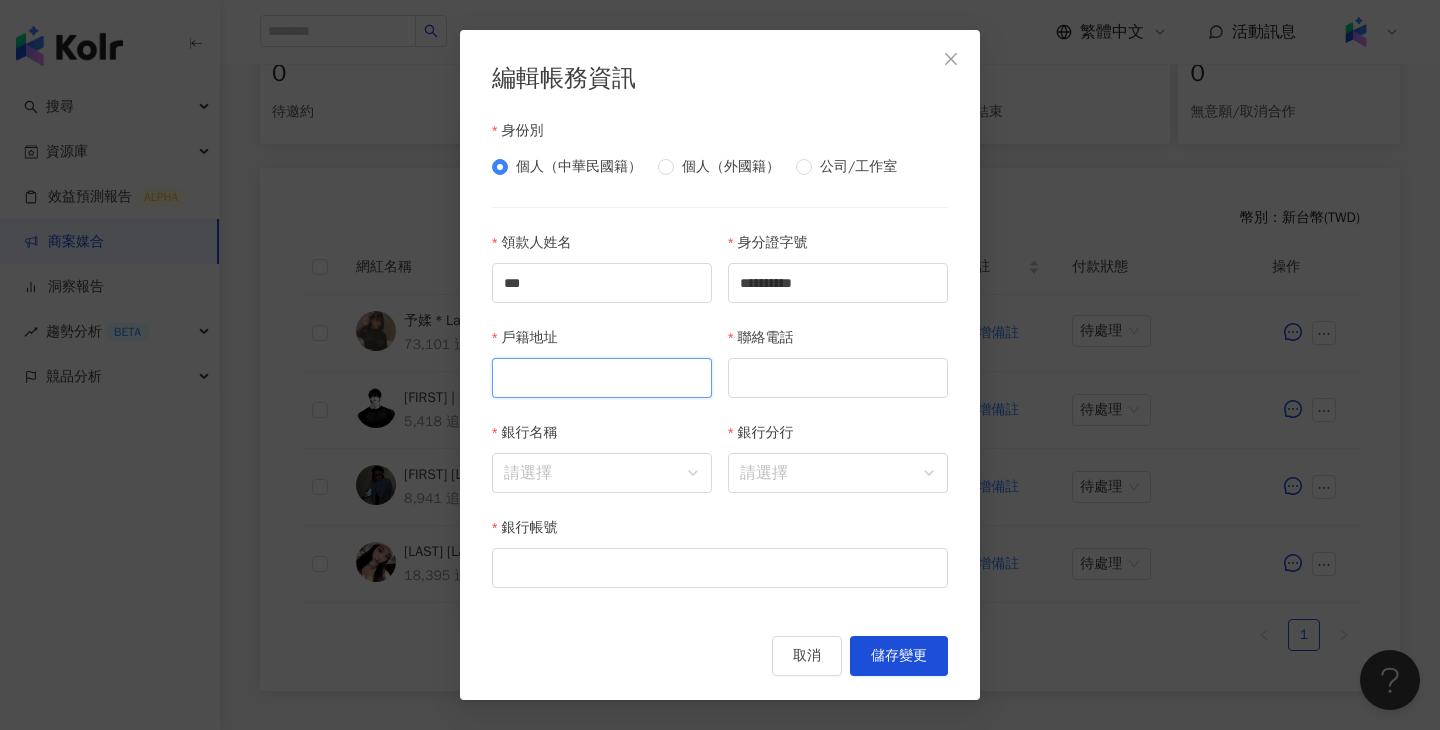 click on "戶籍地址" at bounding box center (602, 378) 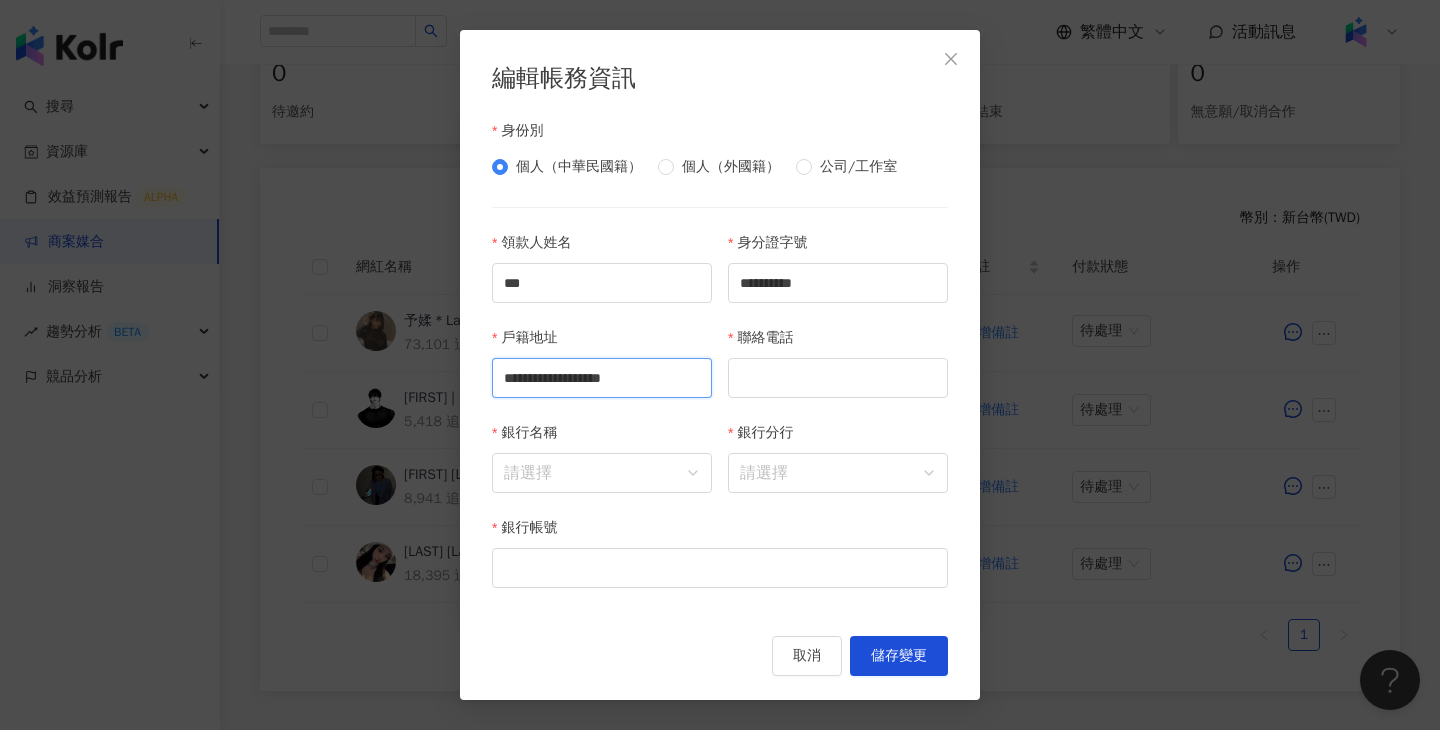 scroll, scrollTop: 0, scrollLeft: 47, axis: horizontal 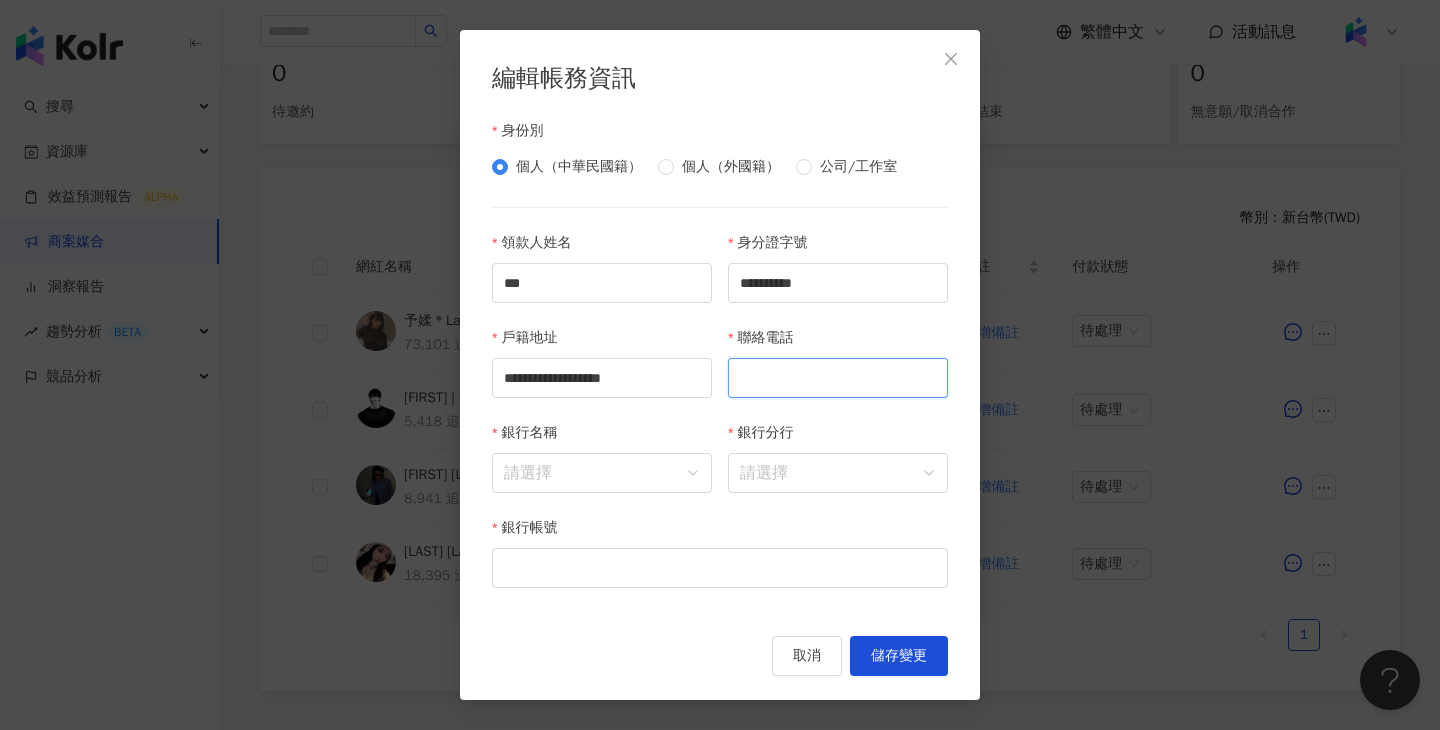 click on "聯絡電話" at bounding box center (838, 378) 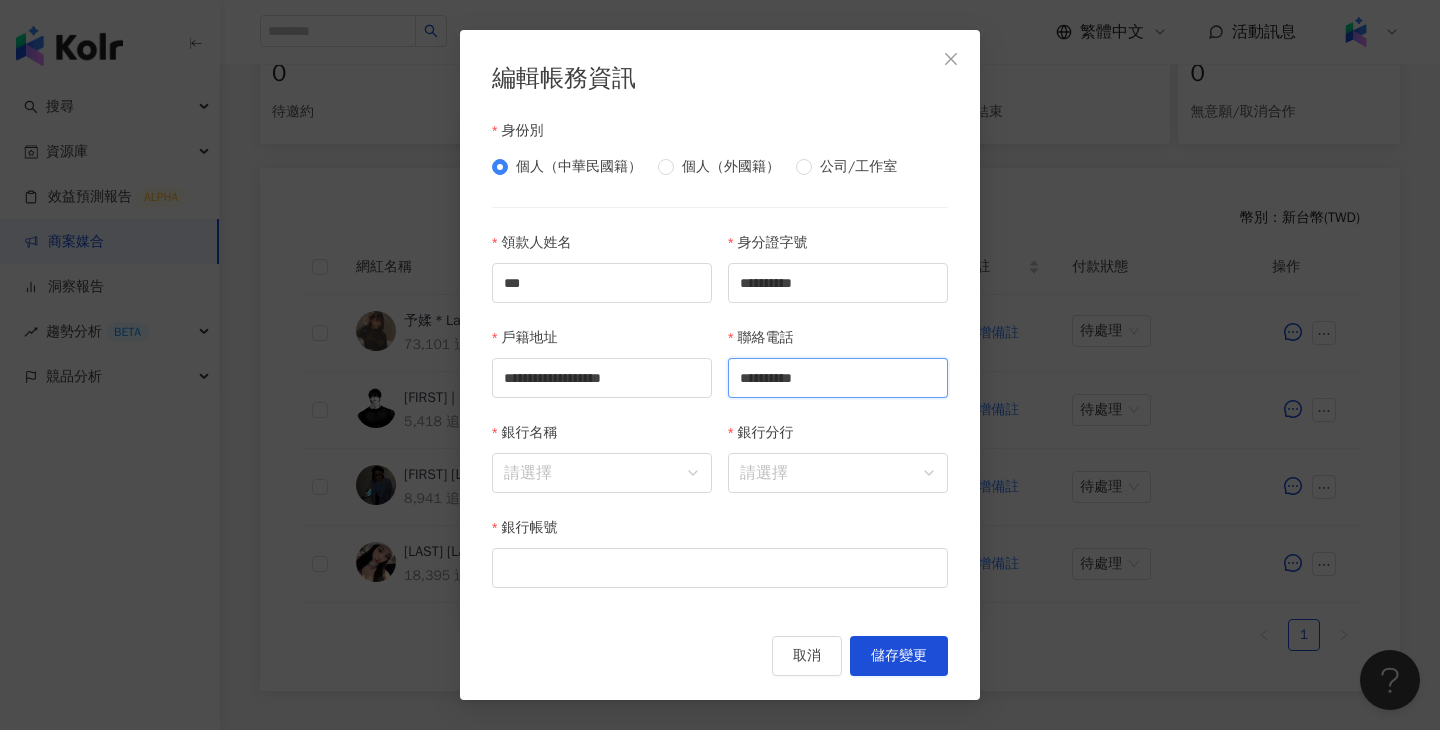 type on "**********" 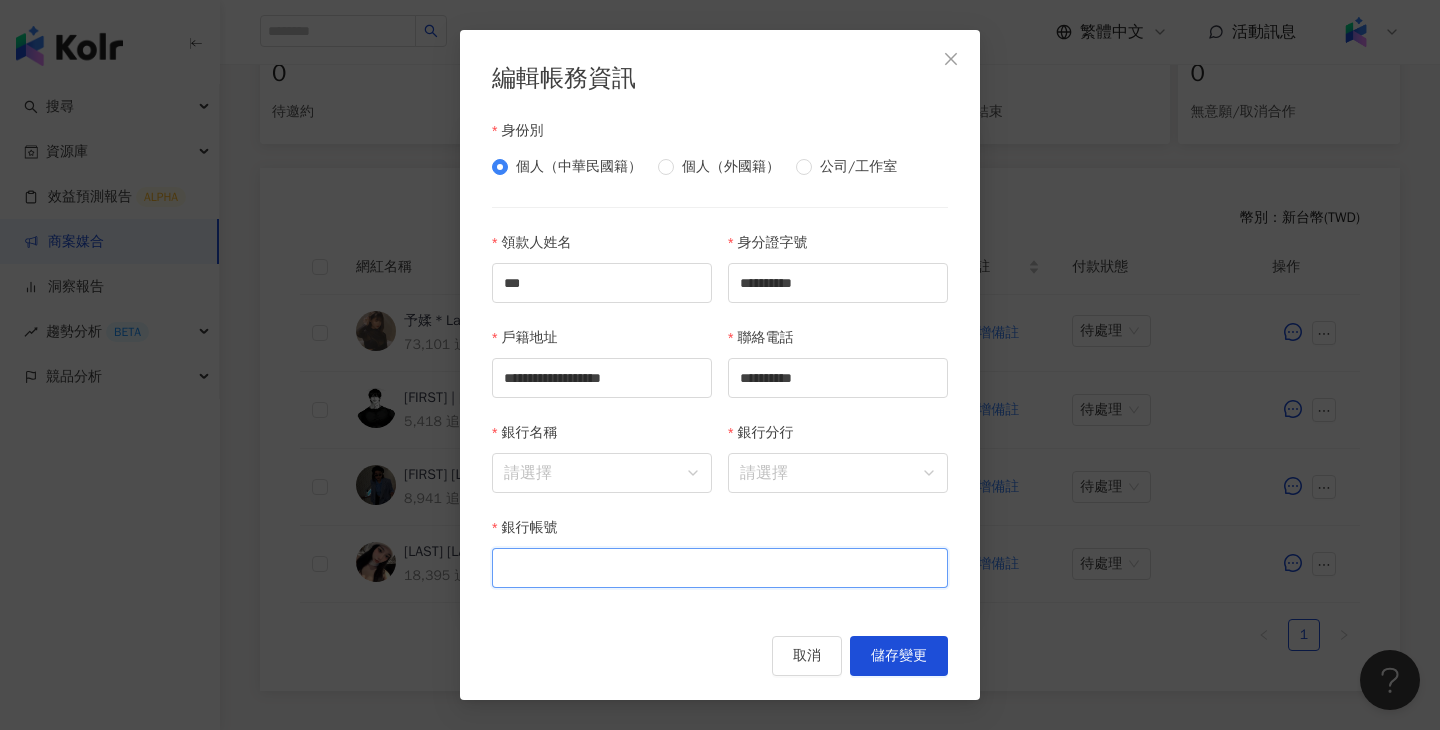 click on "銀行帳號" at bounding box center (720, 568) 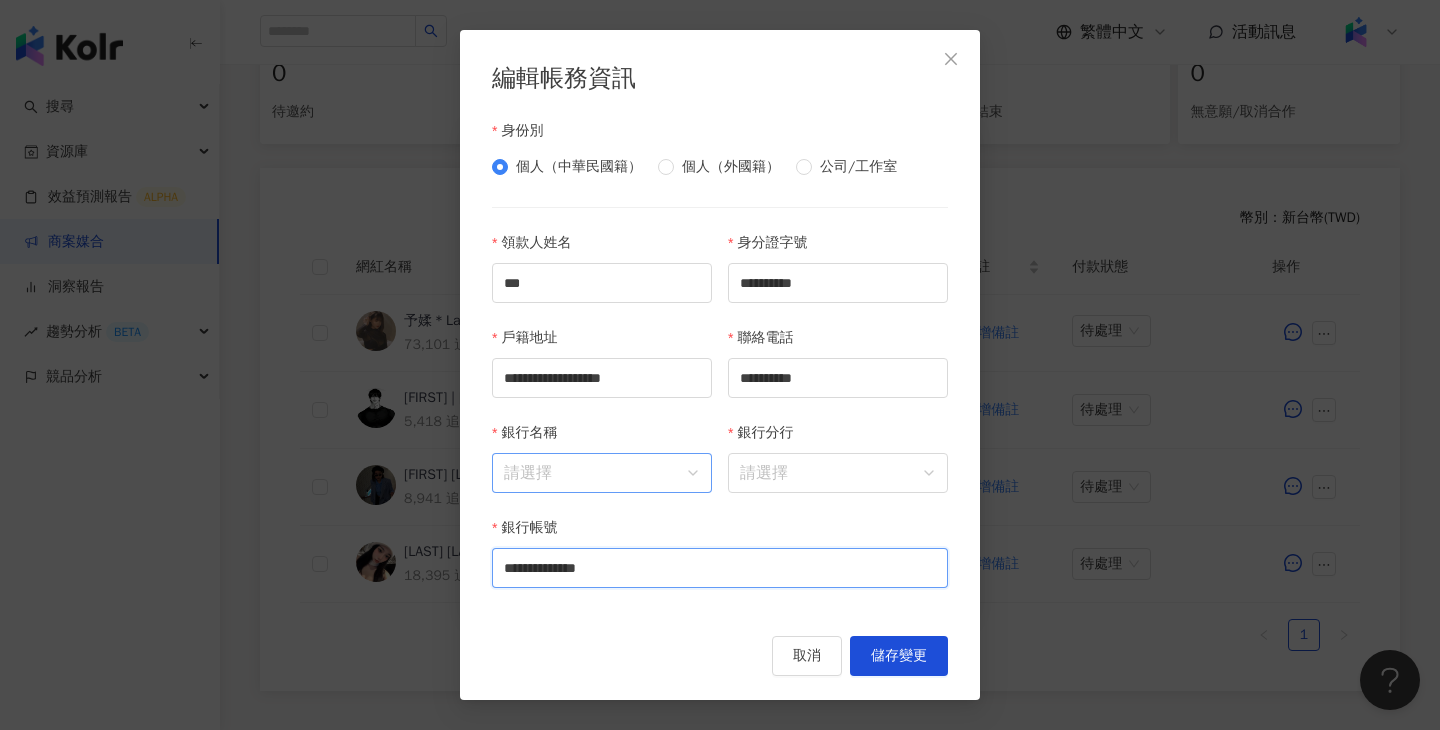 type on "**********" 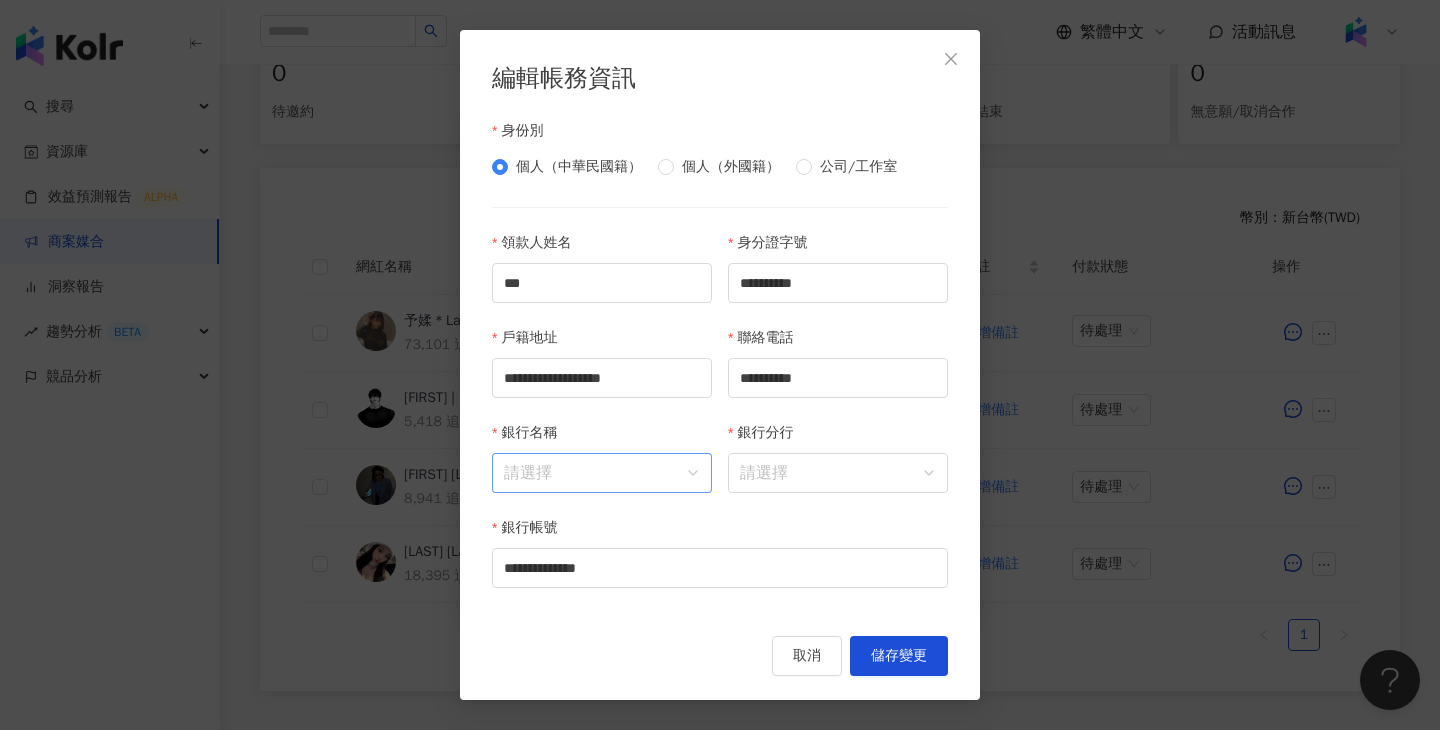 click on "銀行名稱" at bounding box center (602, 473) 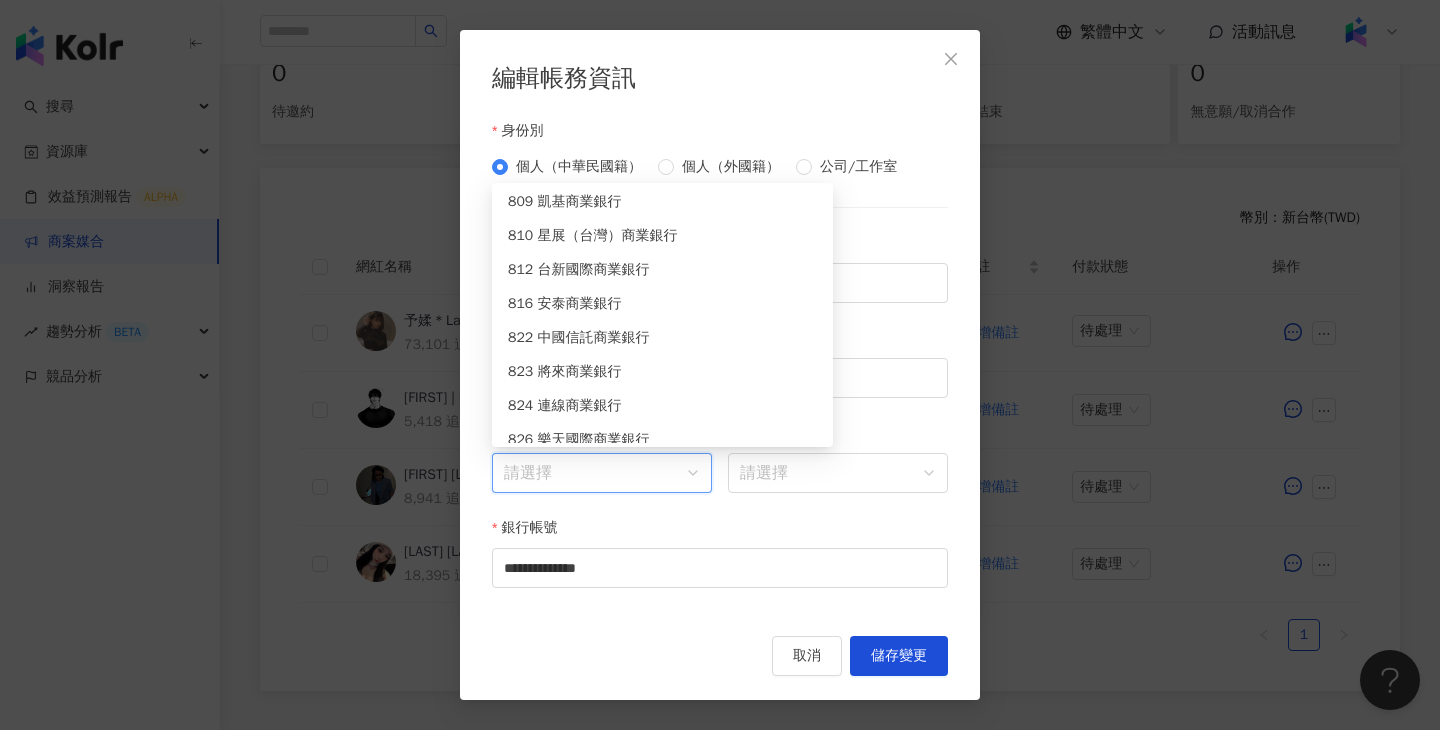 scroll, scrollTop: 7343, scrollLeft: 0, axis: vertical 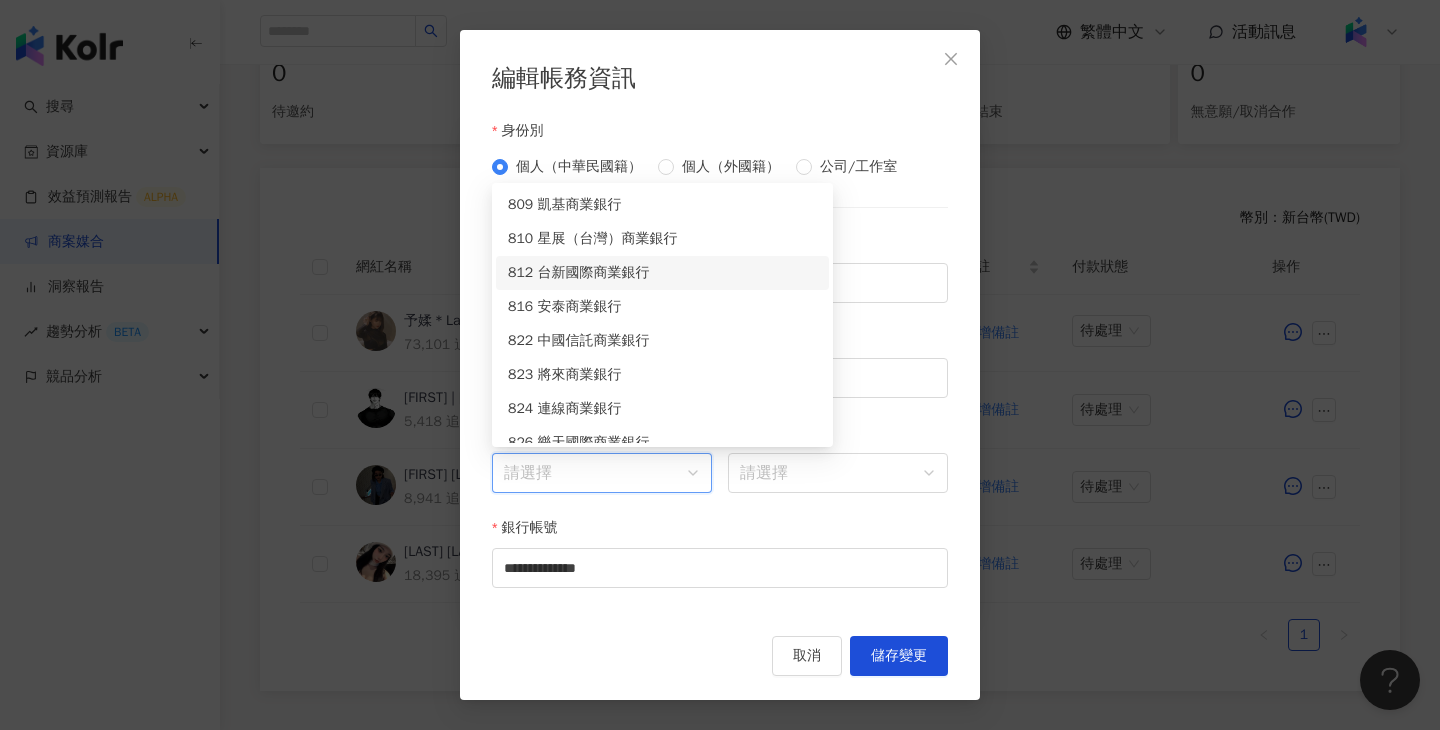 click on "812 台新國際商業銀行" at bounding box center [662, 273] 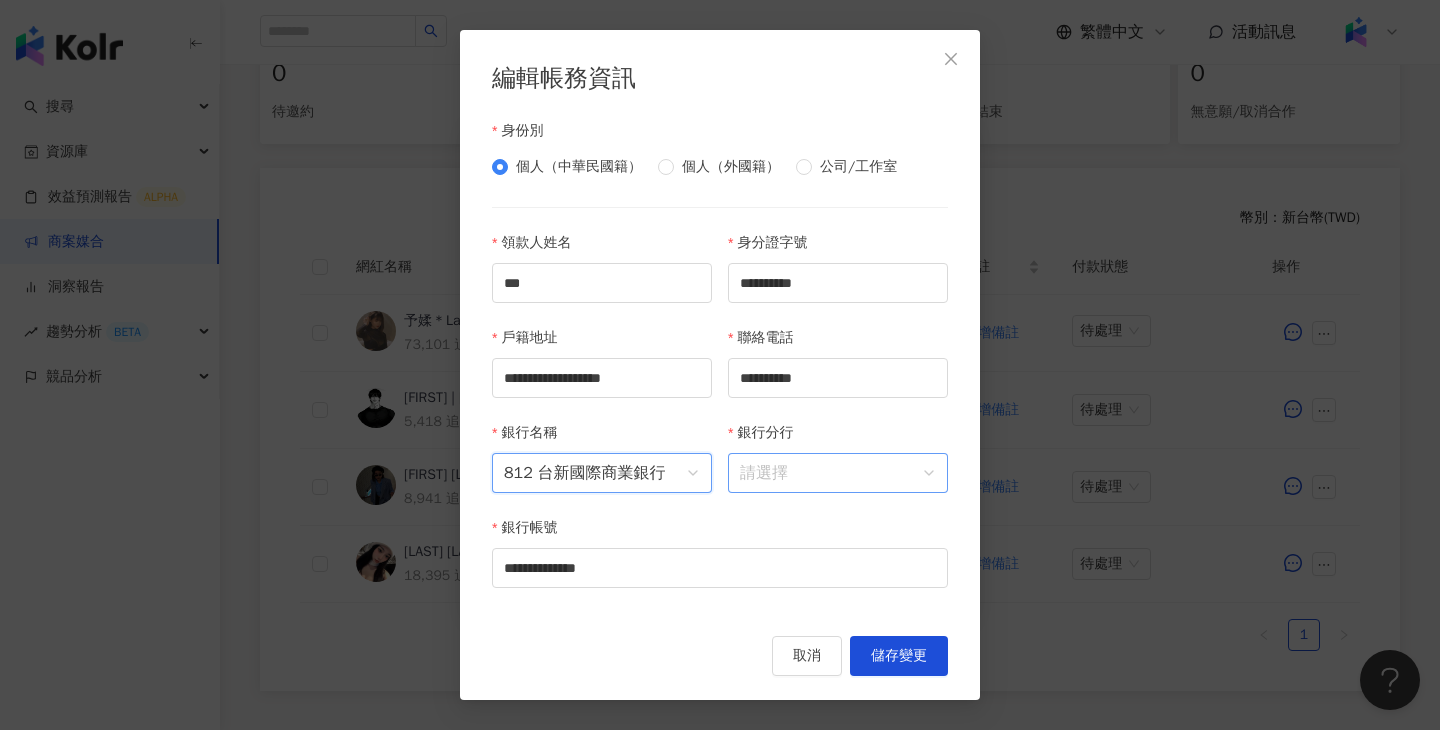 click on "銀行分行" at bounding box center [838, 473] 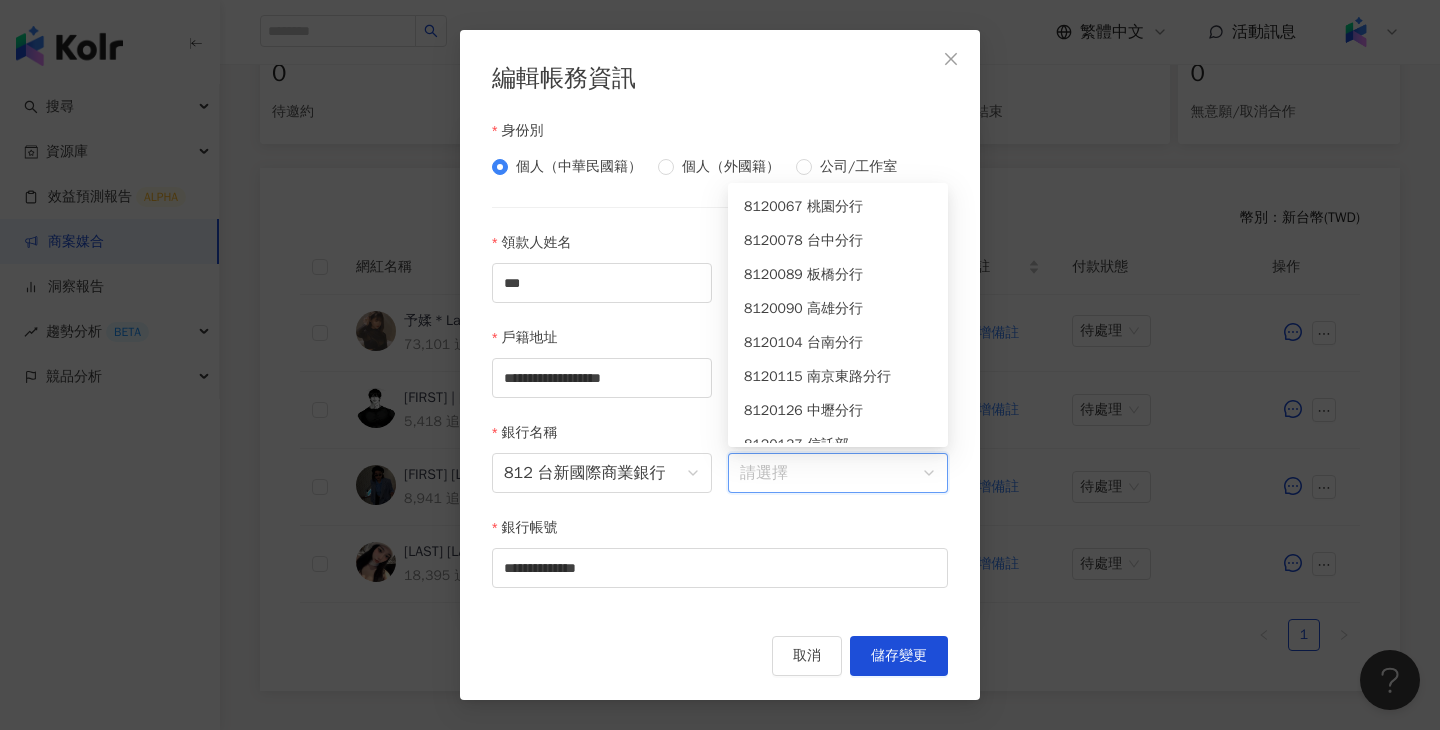scroll, scrollTop: 0, scrollLeft: 0, axis: both 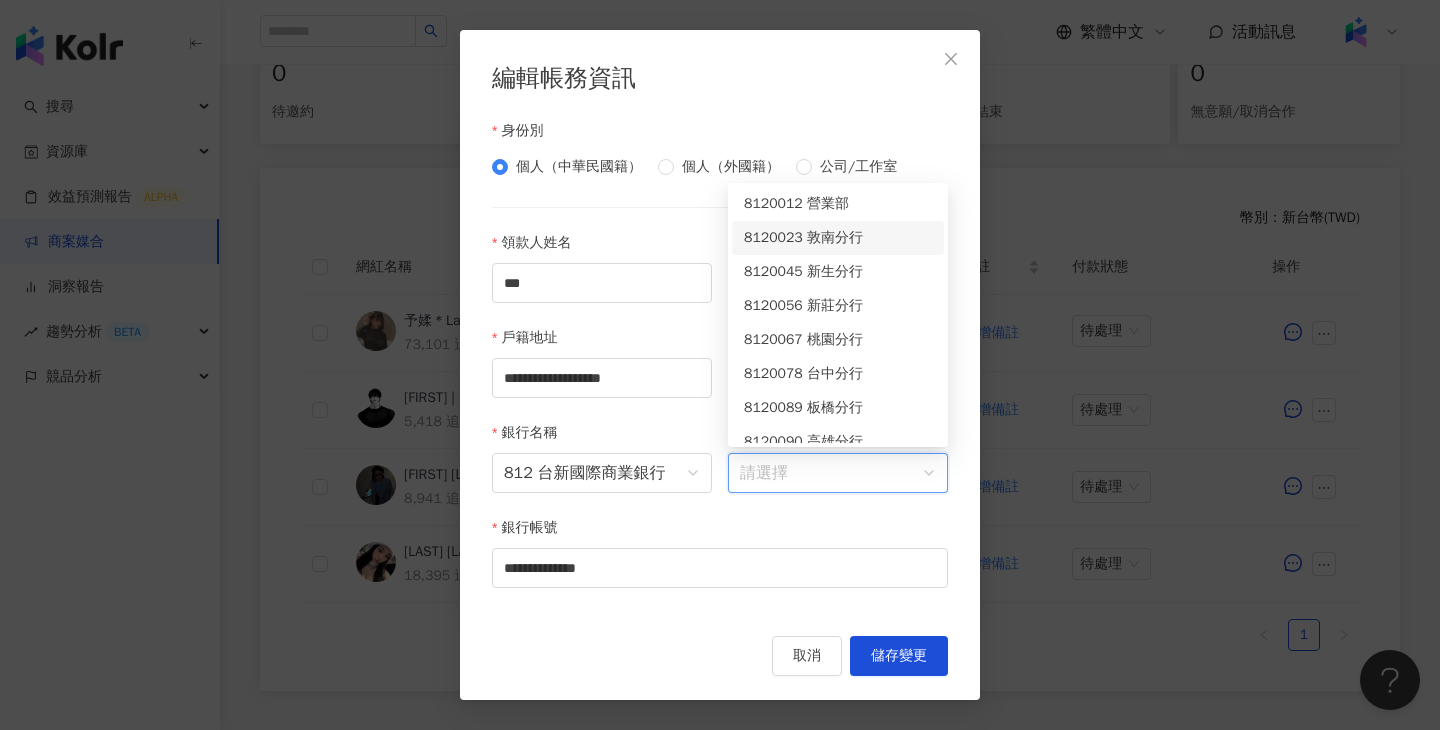 drag, startPoint x: 828, startPoint y: 198, endPoint x: 834, endPoint y: 242, distance: 44.407207 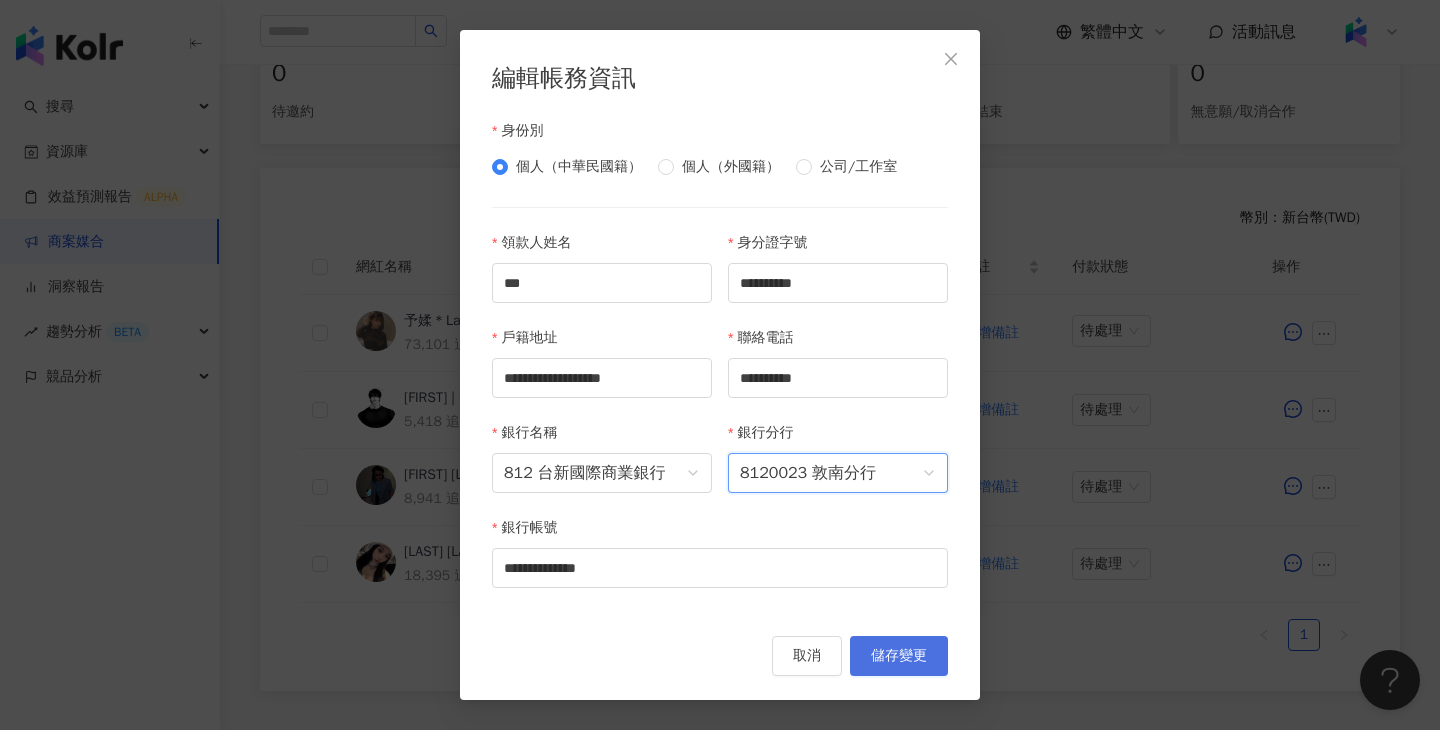 click on "儲存變更" at bounding box center [899, 656] 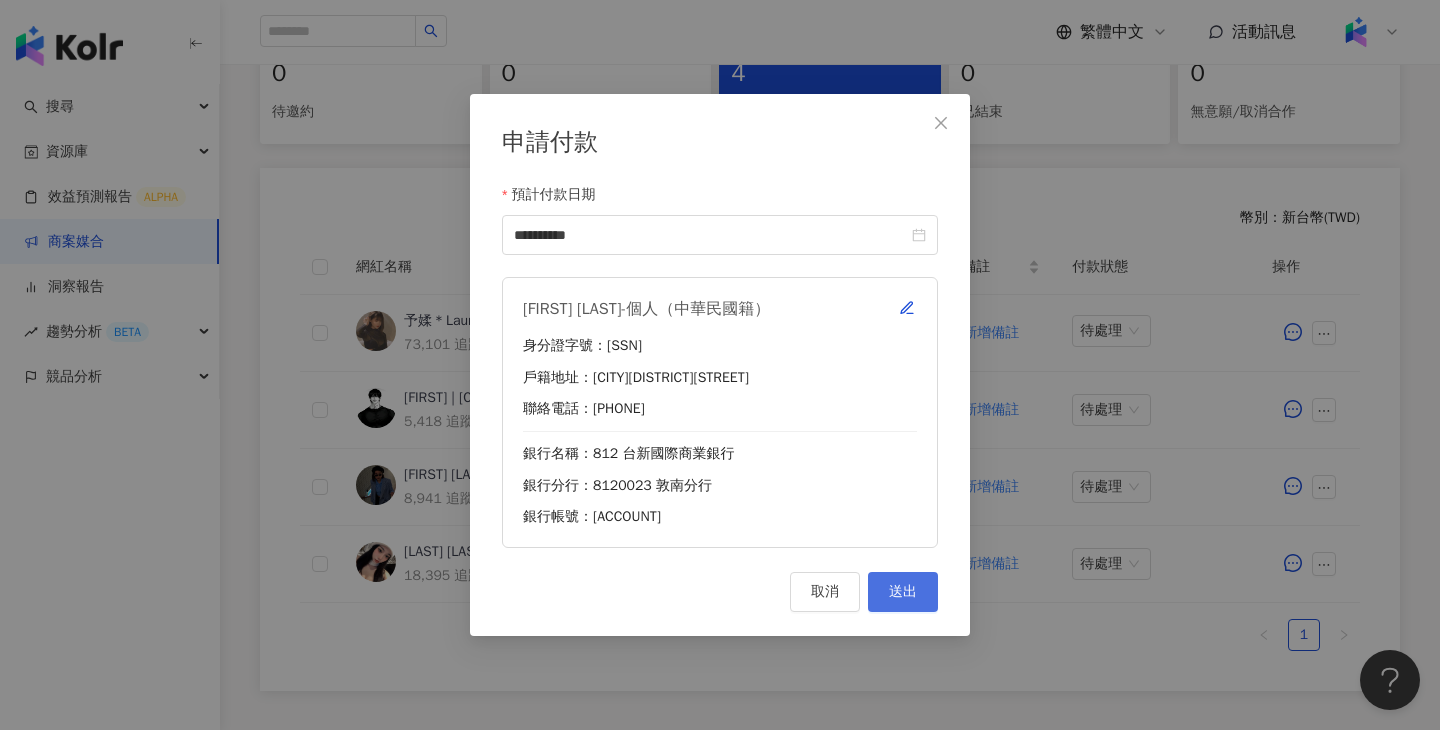 click on "送出" at bounding box center (903, 592) 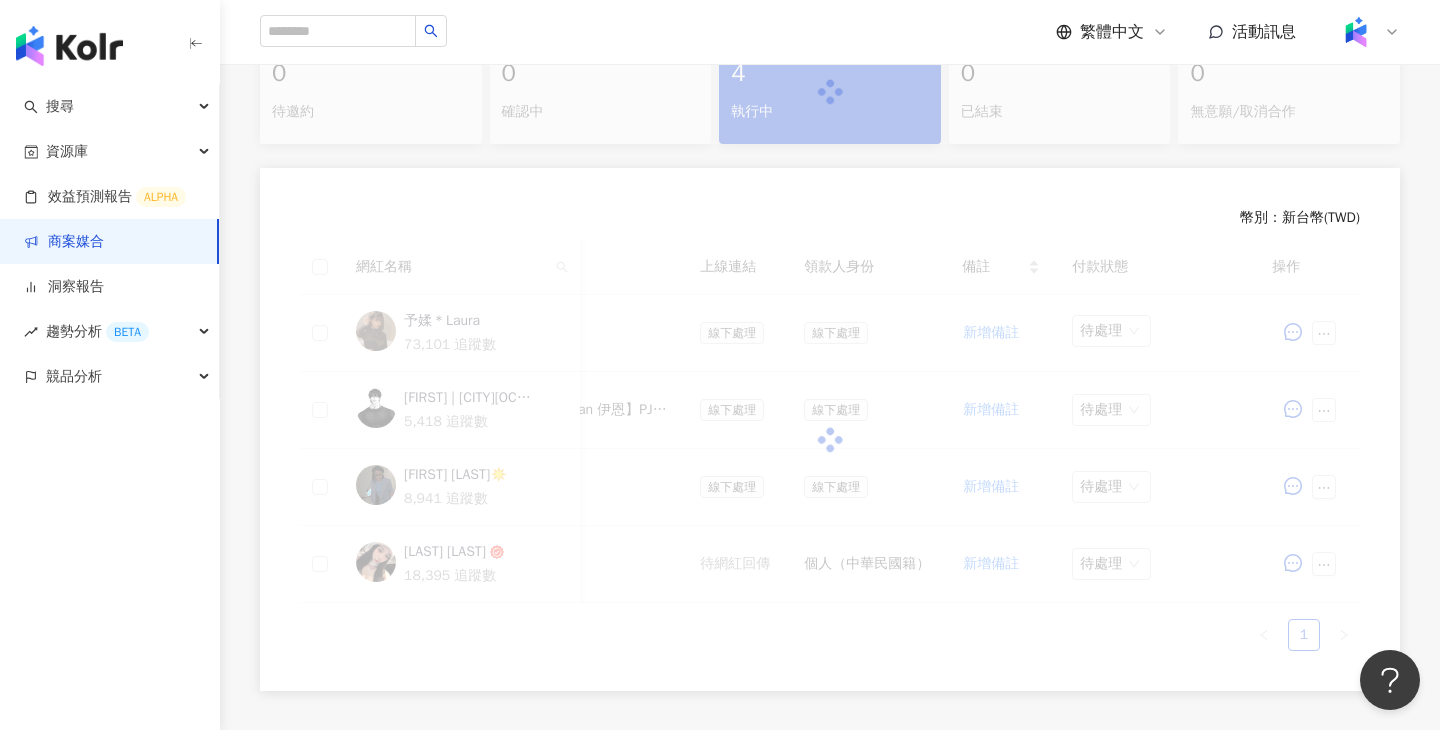 scroll, scrollTop: 447, scrollLeft: 0, axis: vertical 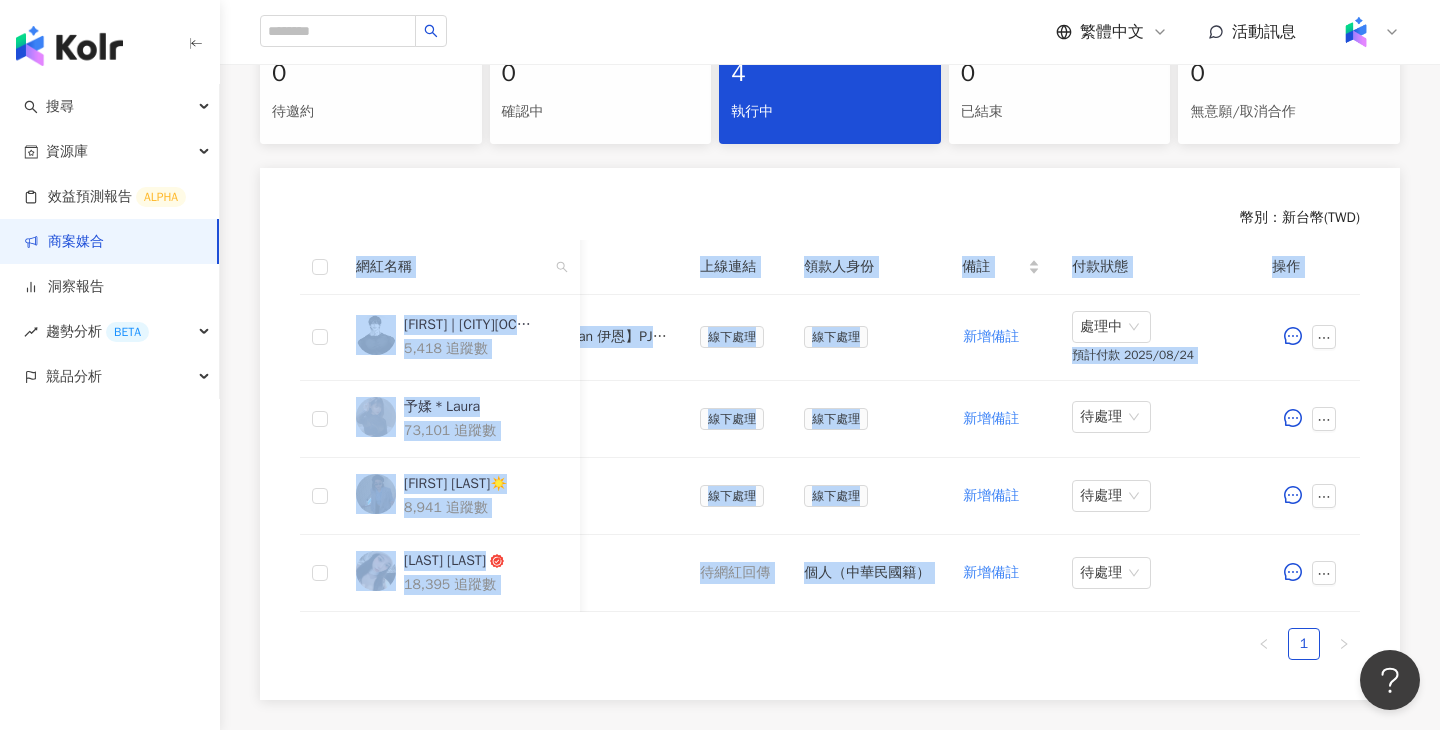 click on "其他附件" at bounding box center (588, 267) 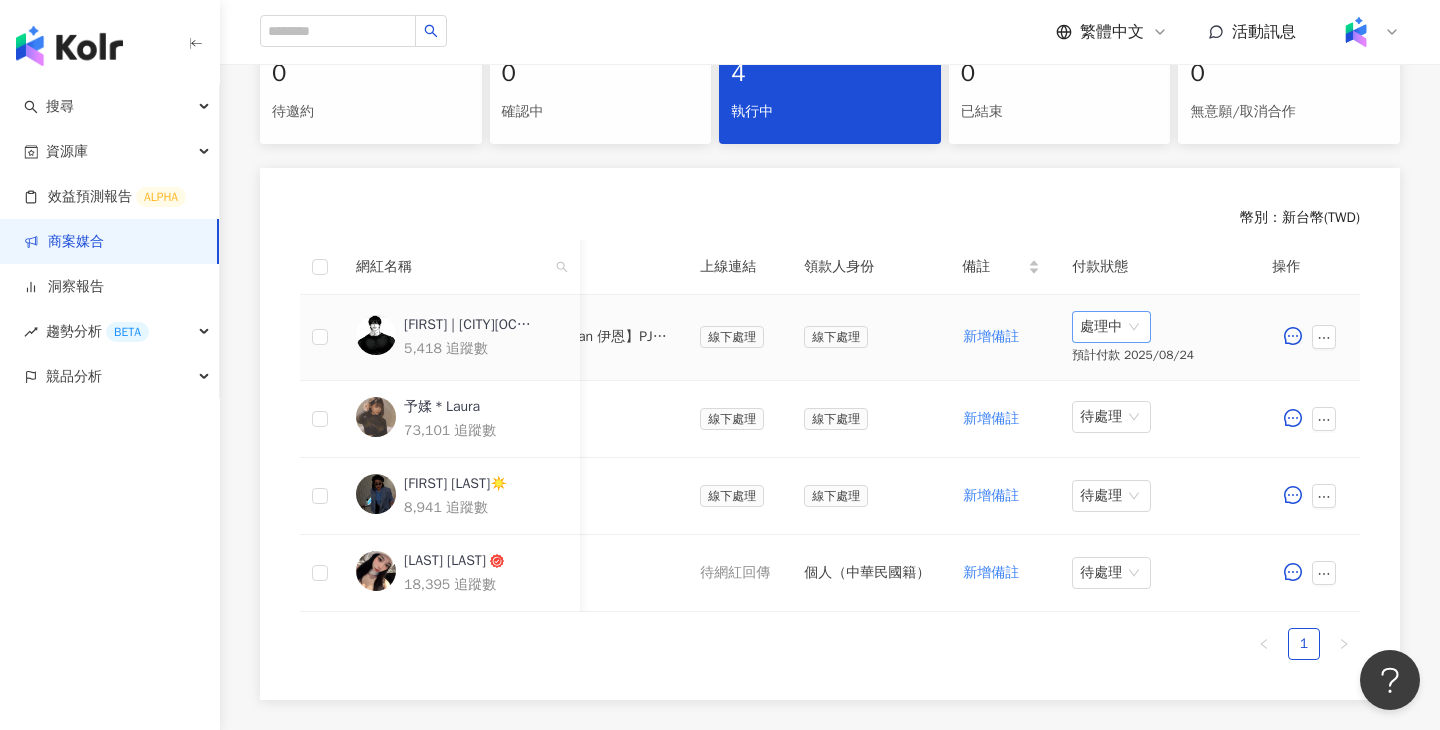 click on "處理中" at bounding box center (1111, 327) 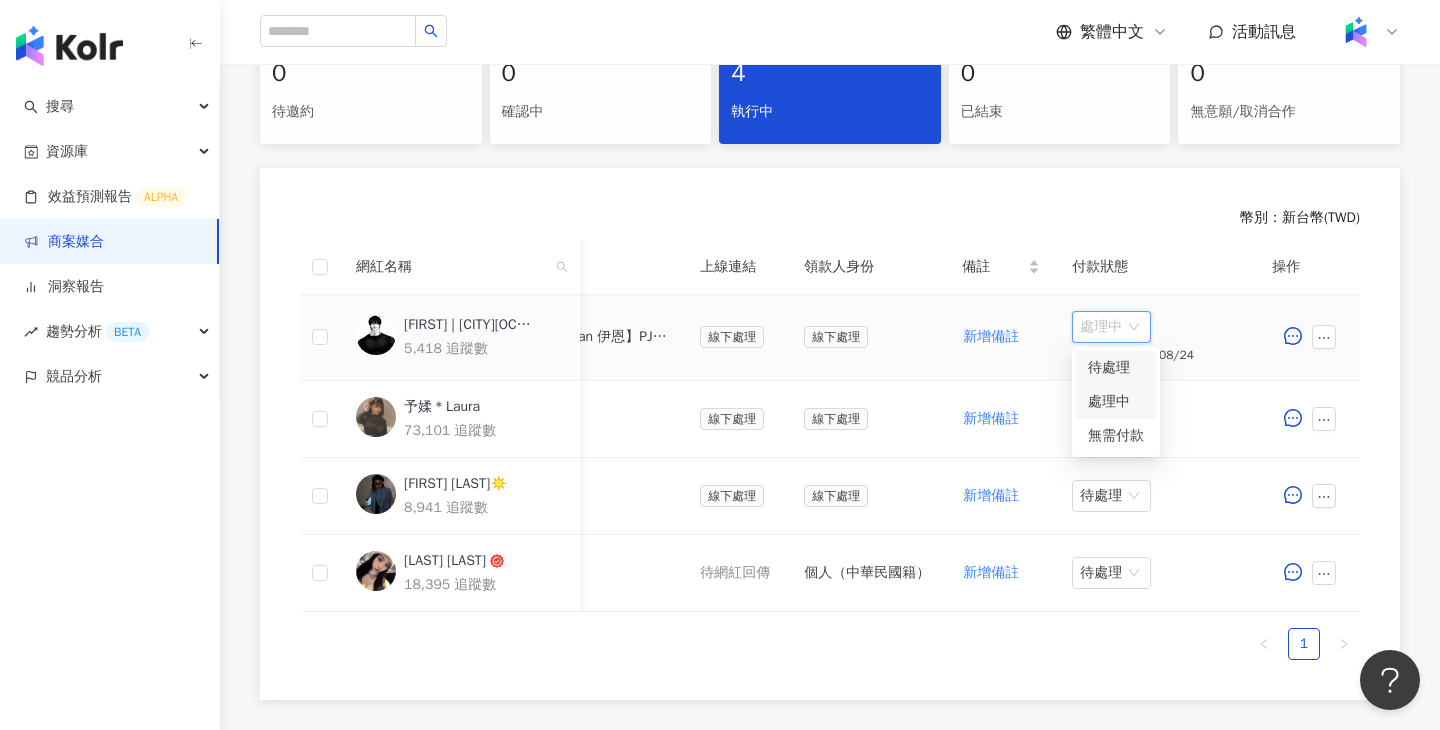 click on "待處理" at bounding box center (1116, 368) 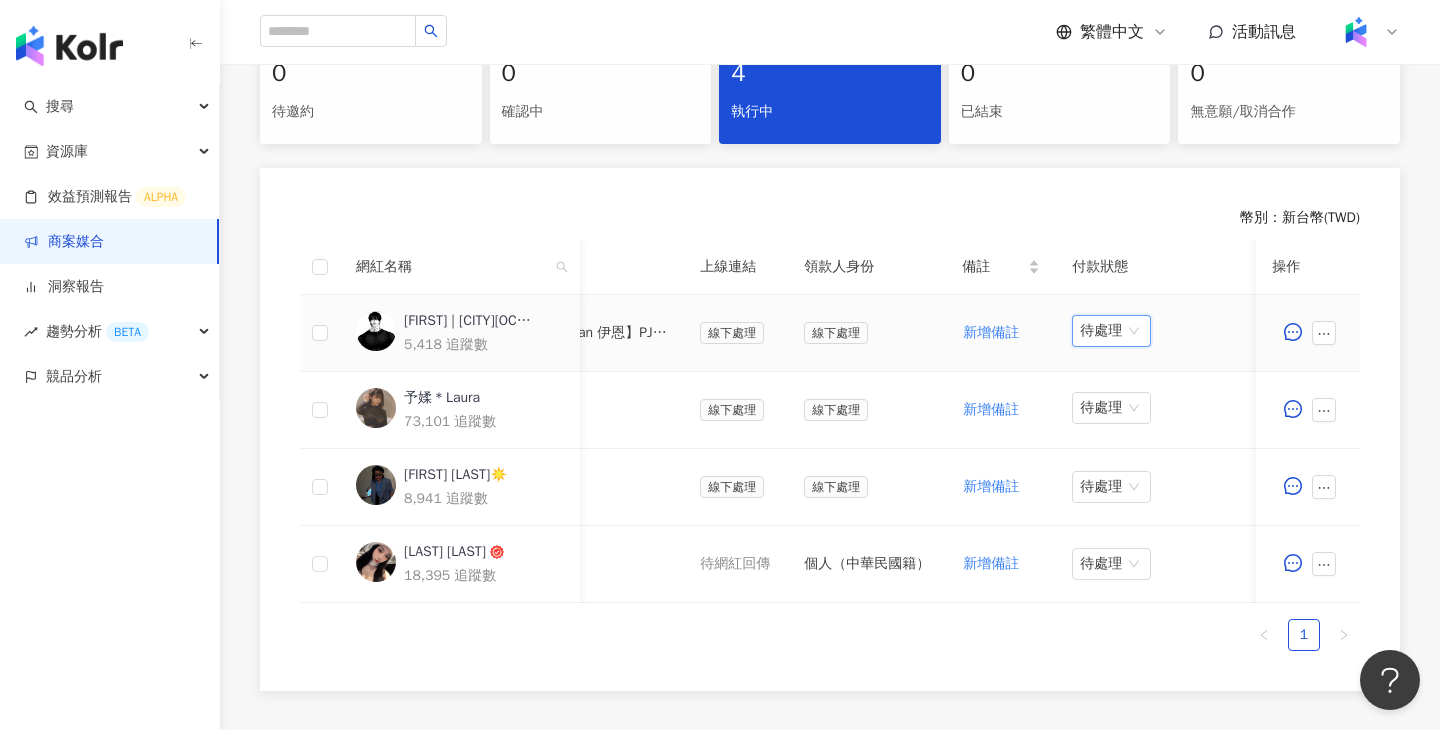 scroll, scrollTop: 0, scrollLeft: 952, axis: horizontal 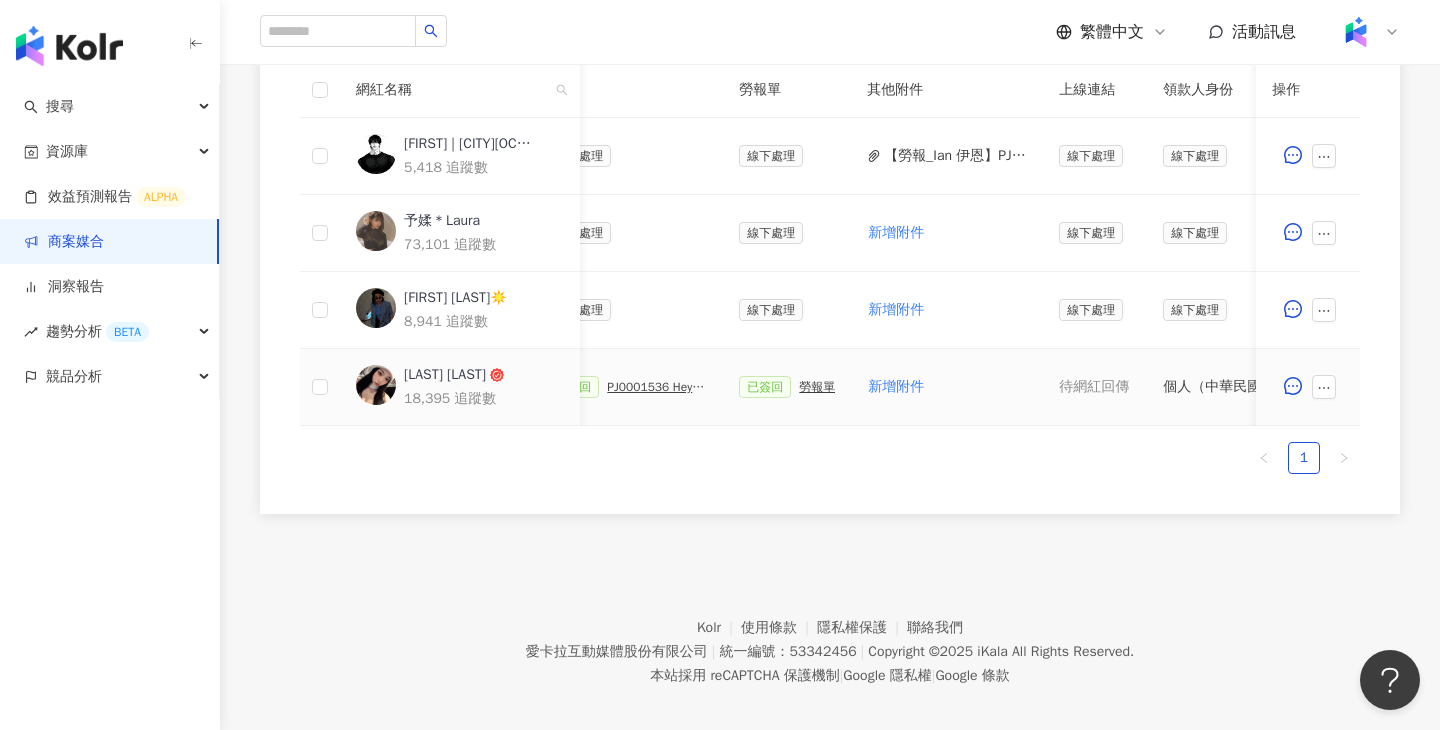 click on "勞報單" at bounding box center [817, 387] 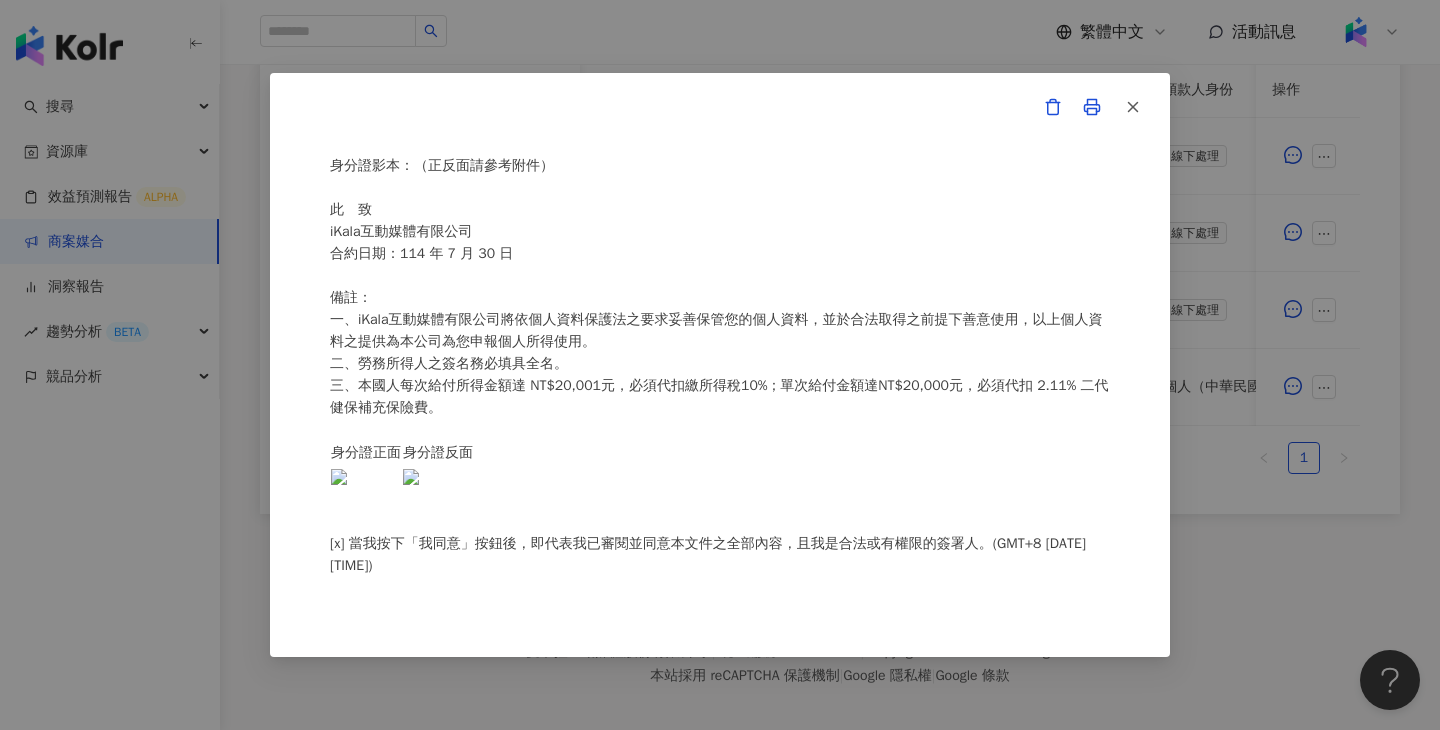 scroll, scrollTop: 0, scrollLeft: 0, axis: both 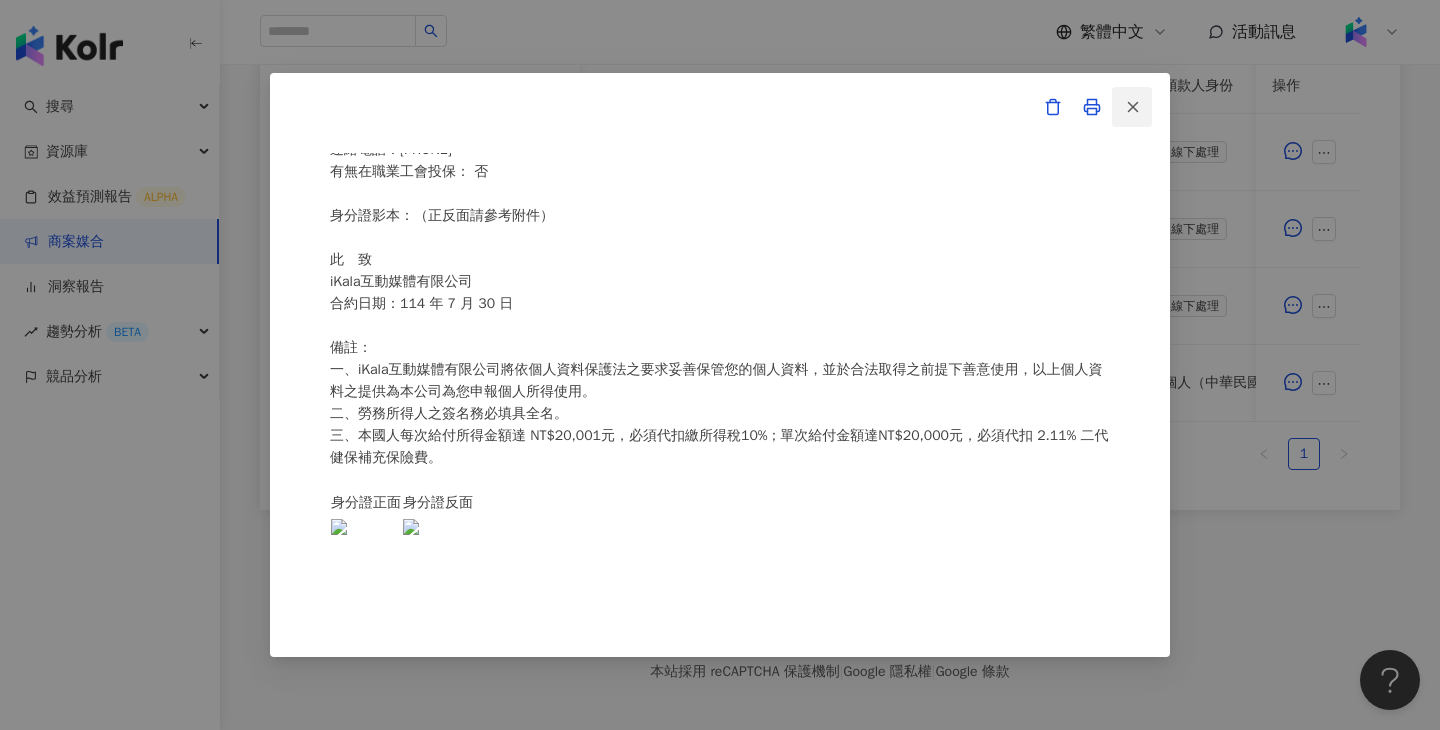 click 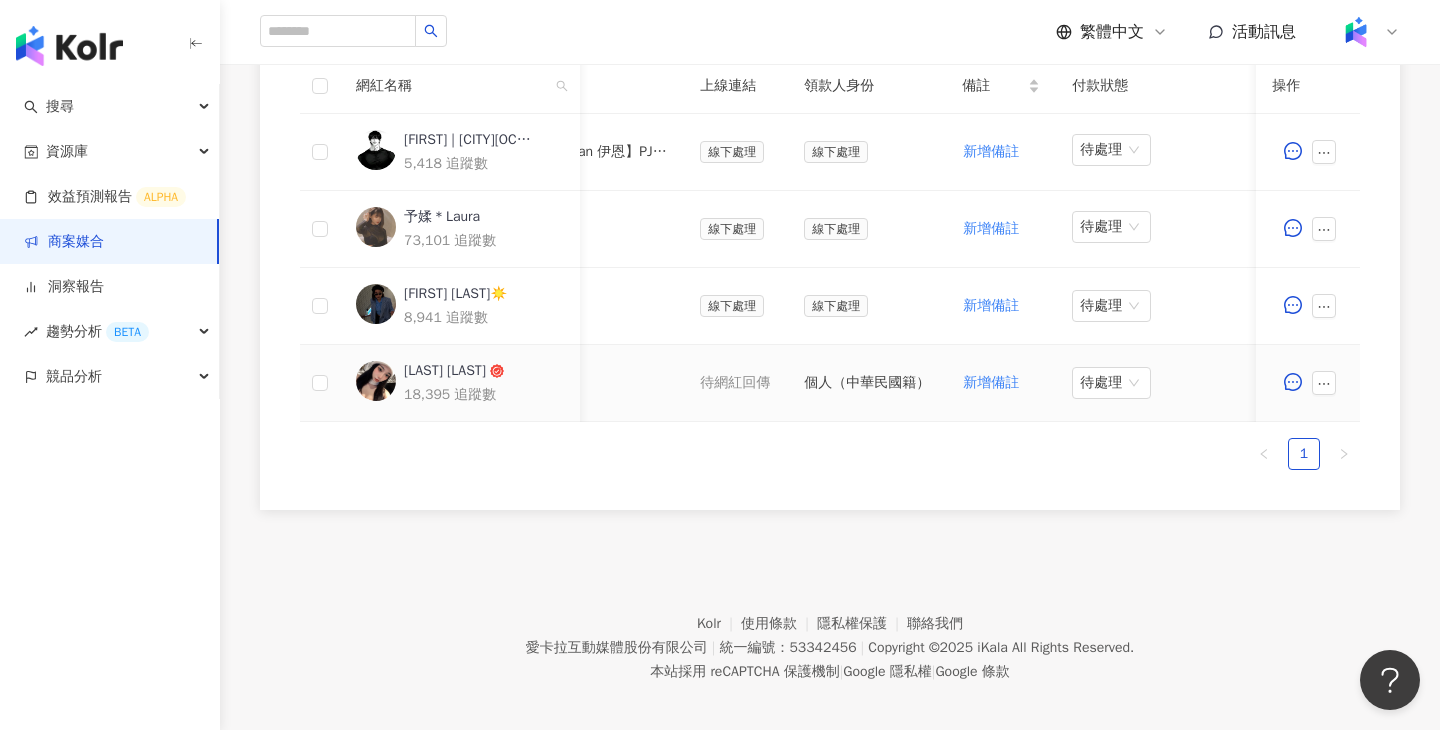 scroll, scrollTop: 0, scrollLeft: 535, axis: horizontal 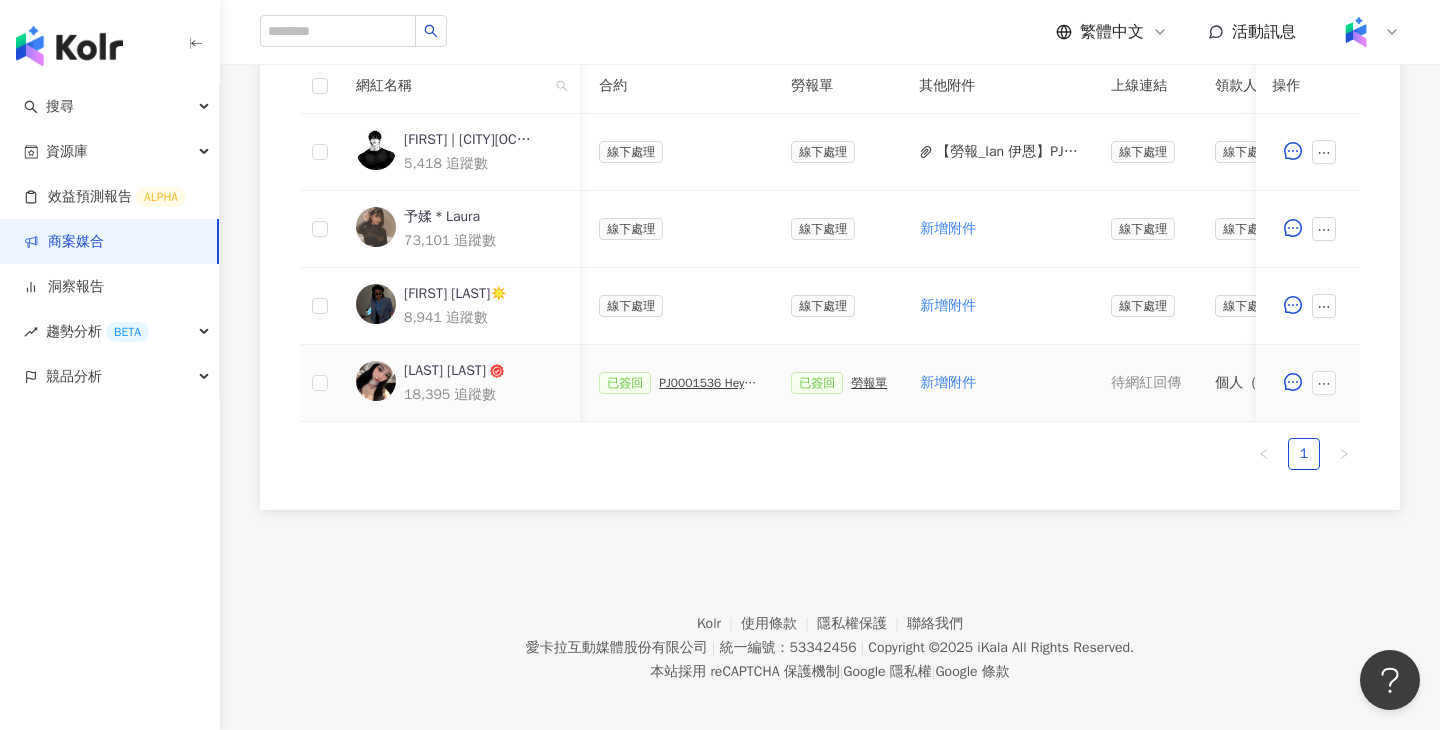 click on "已簽回 PJ0001536 Heymandi_202506_口碑論壇操作_活動確認單" at bounding box center (679, 383) 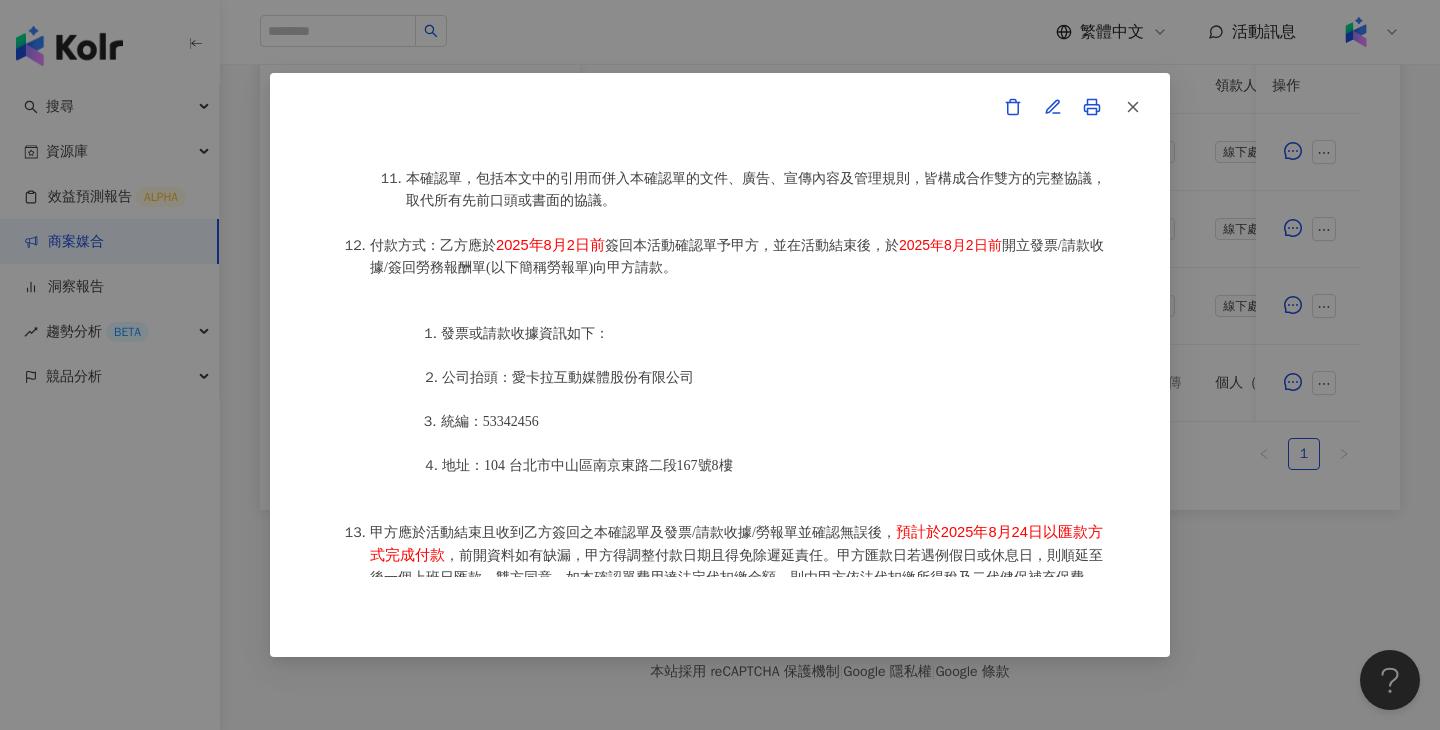 scroll, scrollTop: 2495, scrollLeft: 0, axis: vertical 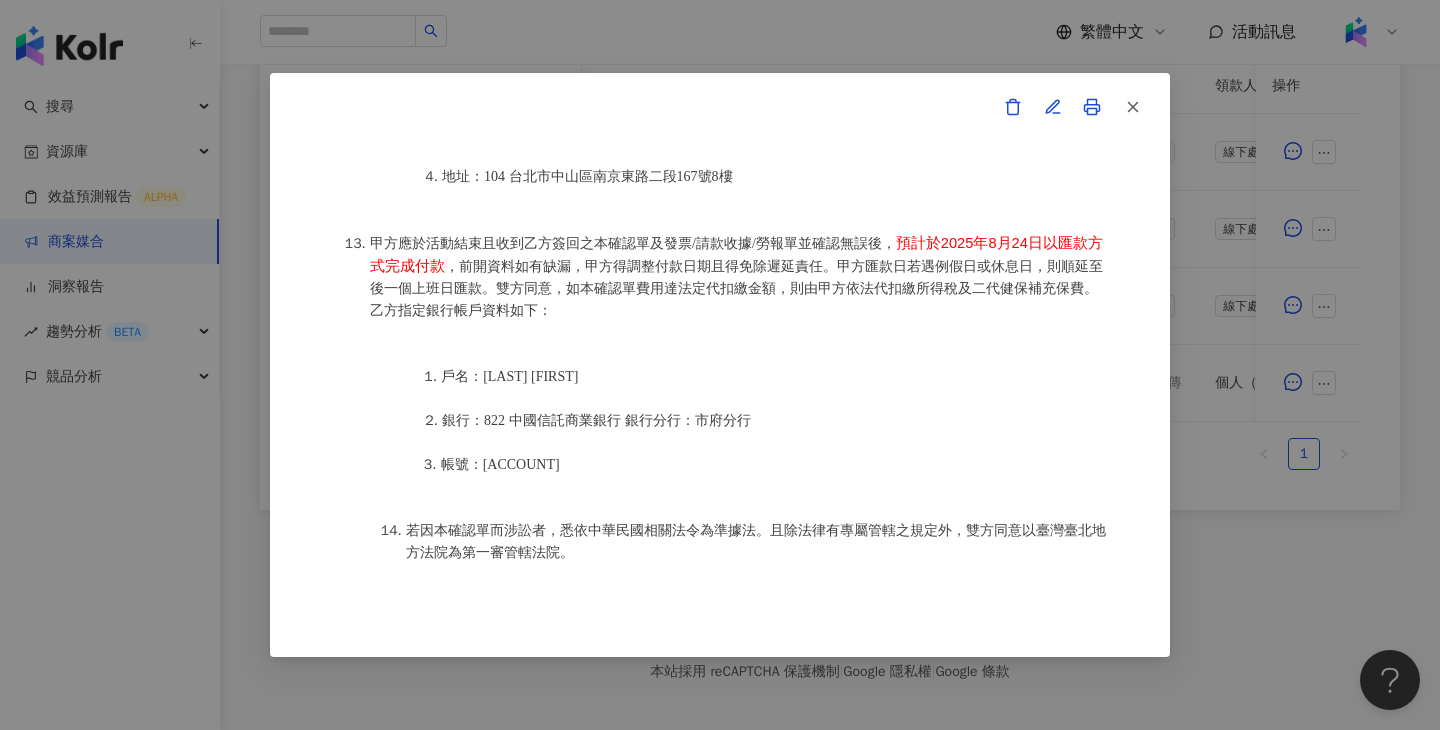 click on "活動確認單
約定雙方
甲方名稱：愛卡拉互動媒體股份有限公司
甲方負責人：程世嘉
甲方統一編號：53342456
甲方地址：104 台北市中山區南京東路二段167號8樓
甲方專案負責人：Yannie Huang
甲方專案負責人電話：0979548825
甲方專案負責人 Email：yannie.huang@ikala.ai
乙方名稱：鄭聿珊
乙方地址：台南市南區金華路二段345巷15號
乙方統一編號/身分證字號：D222788447
專案活動期間：2025年07月30日至2025年08月16日
費用（新台幣，含稅)： 3500
約定條款
鄭聿珊(以下簡稱乙方)保證有權簽署本確認單，簽署後即表示上列專案合作人員接受與愛卡拉互動媒體股份有限公司(以下簡稱甲方)簽署之活動確認單，並同意執行雙方所約定之合作項目。
簽署本確認單後，雙方需遵從 Heymandi_202506_口碑論壇操作 專案活動條件，不得取消確認單或中途終止。
合作項目：" at bounding box center [720, 365] 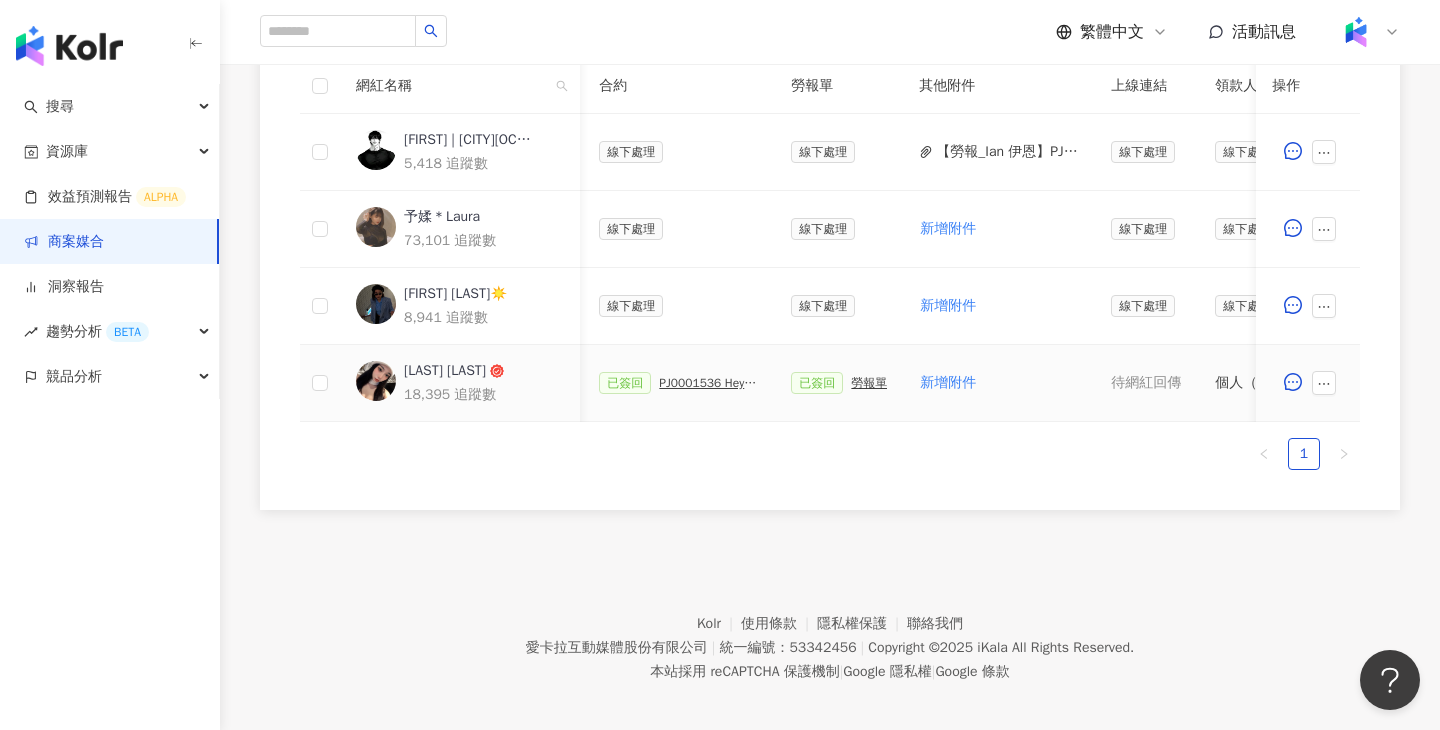 scroll, scrollTop: 0, scrollLeft: 952, axis: horizontal 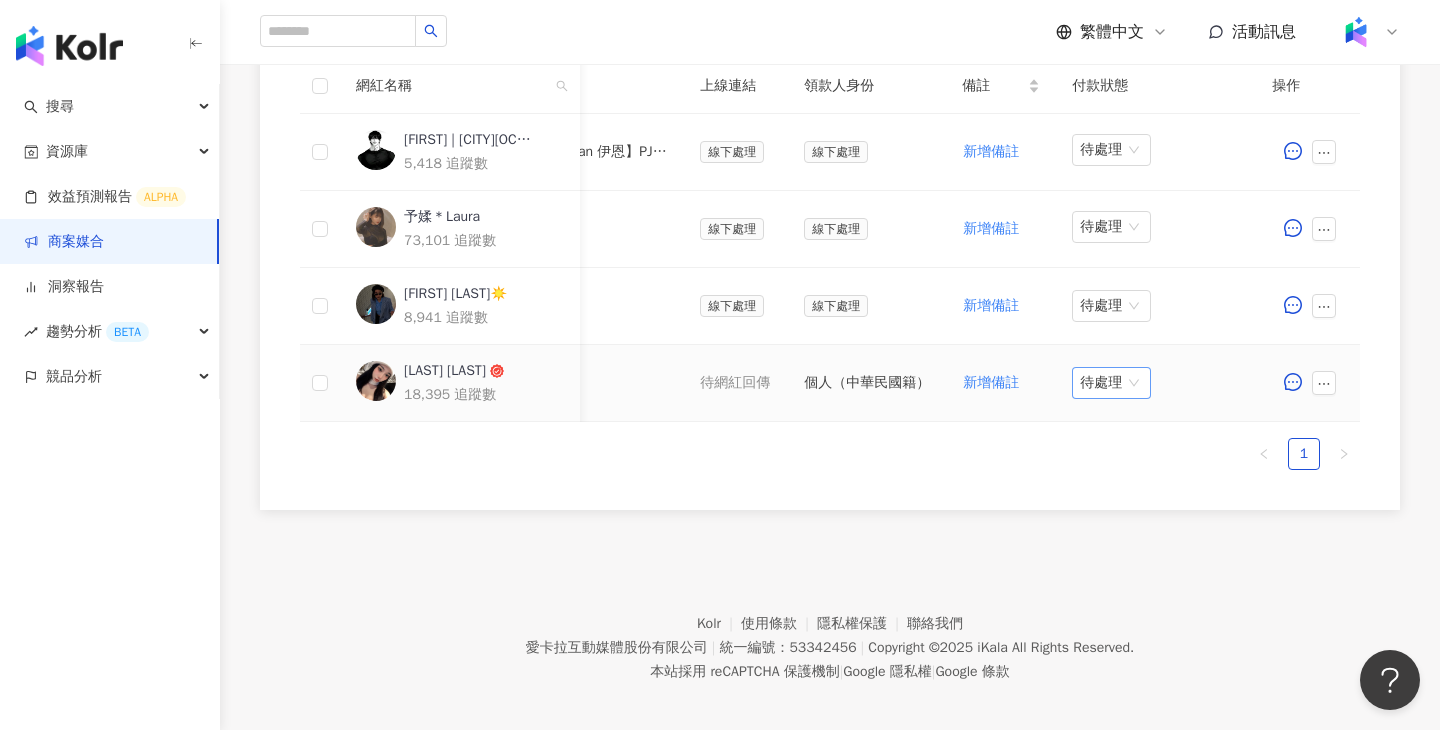 click on "待處理" at bounding box center [1111, 383] 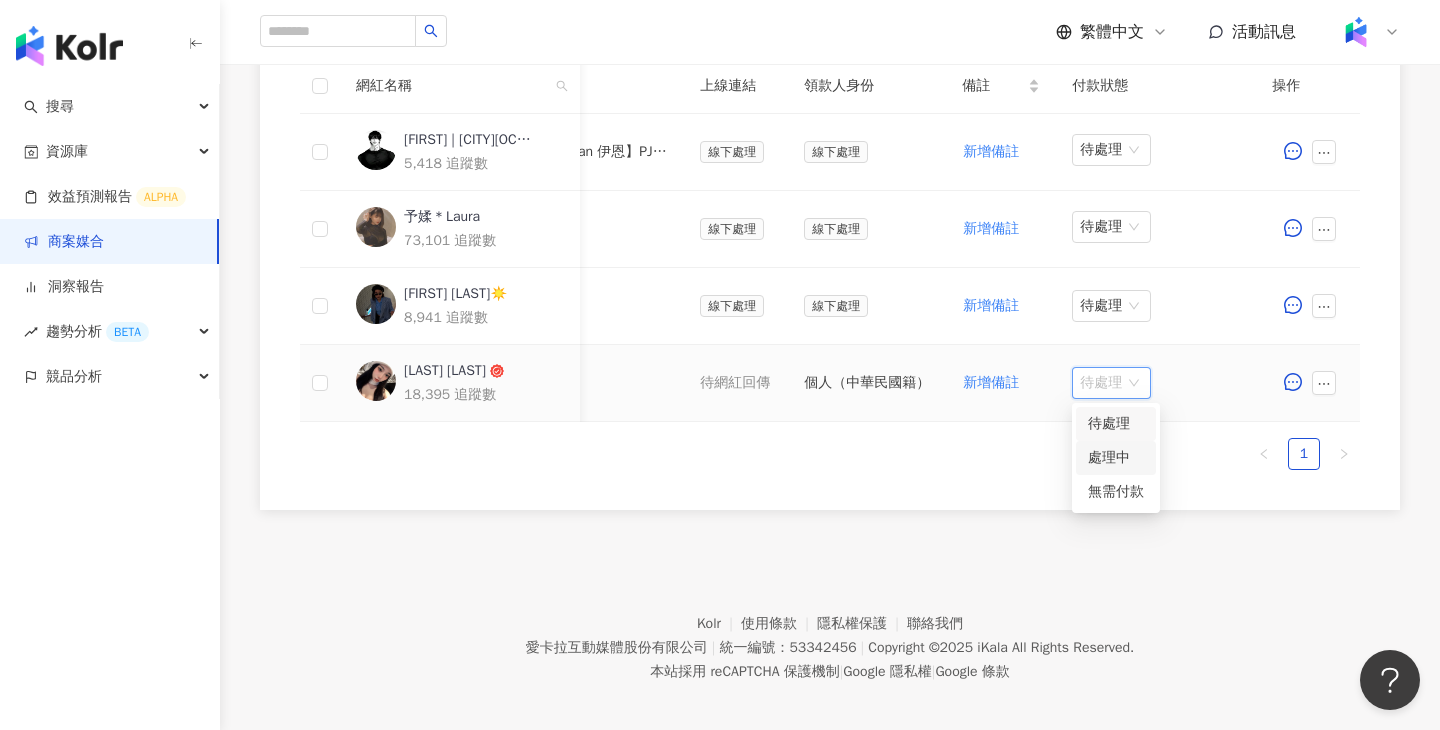 click on "處理中" at bounding box center [1116, 458] 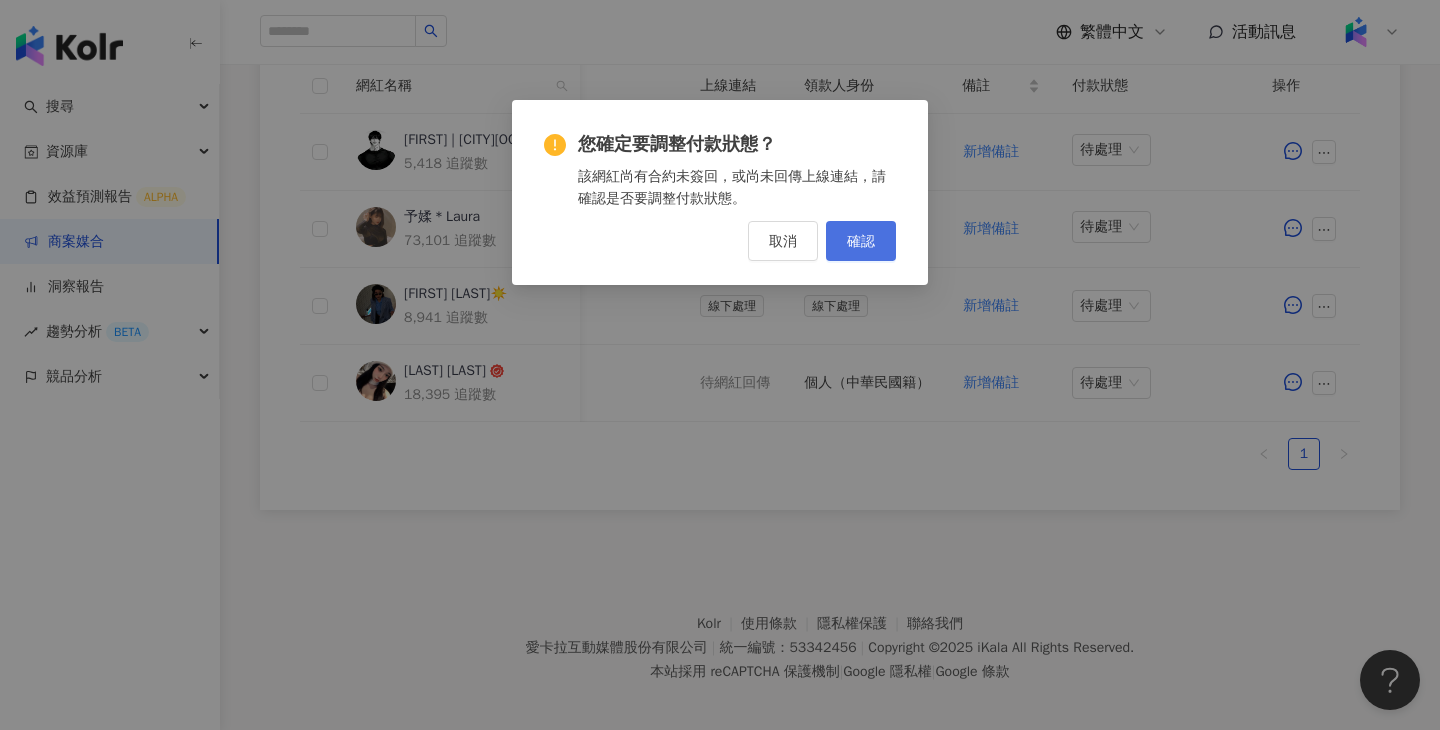 click on "確認" at bounding box center [861, 241] 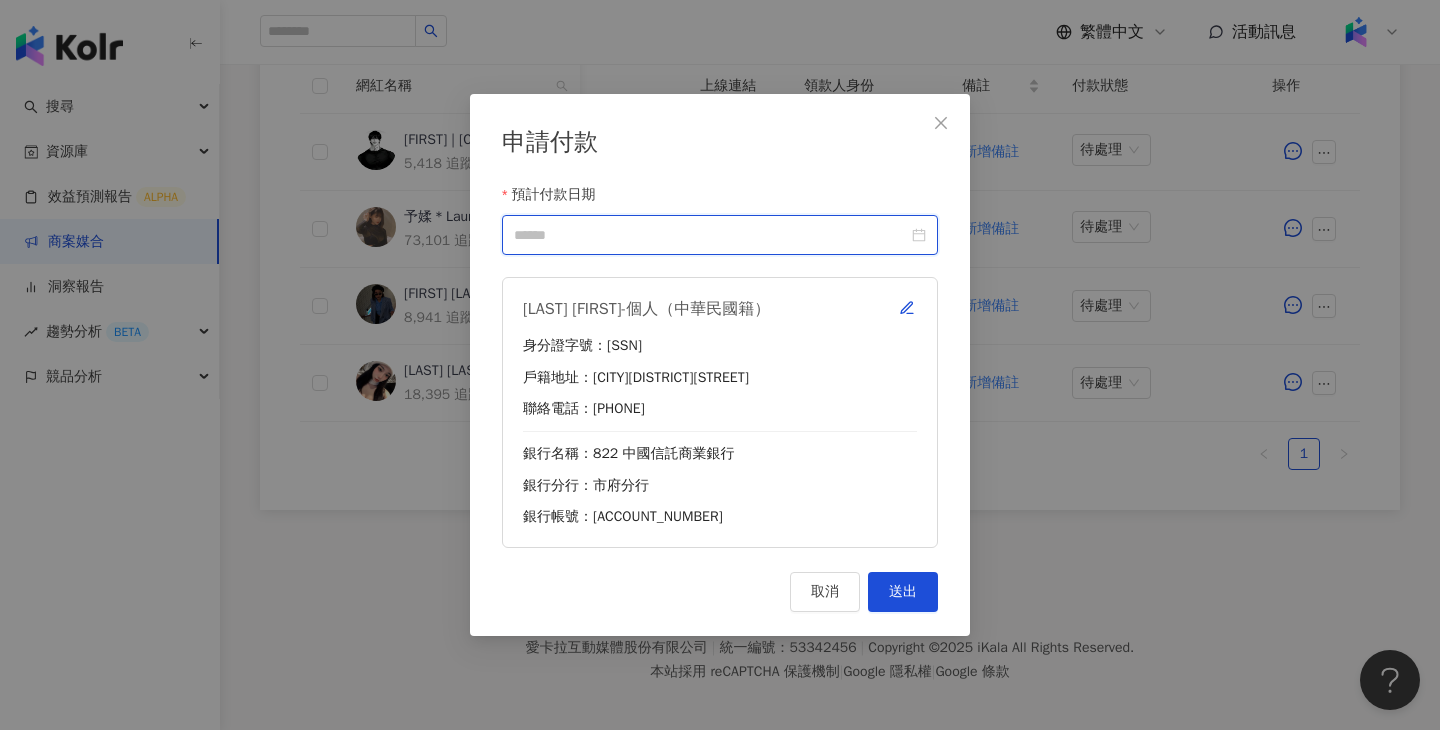 click on "預計付款日期" at bounding box center [711, 235] 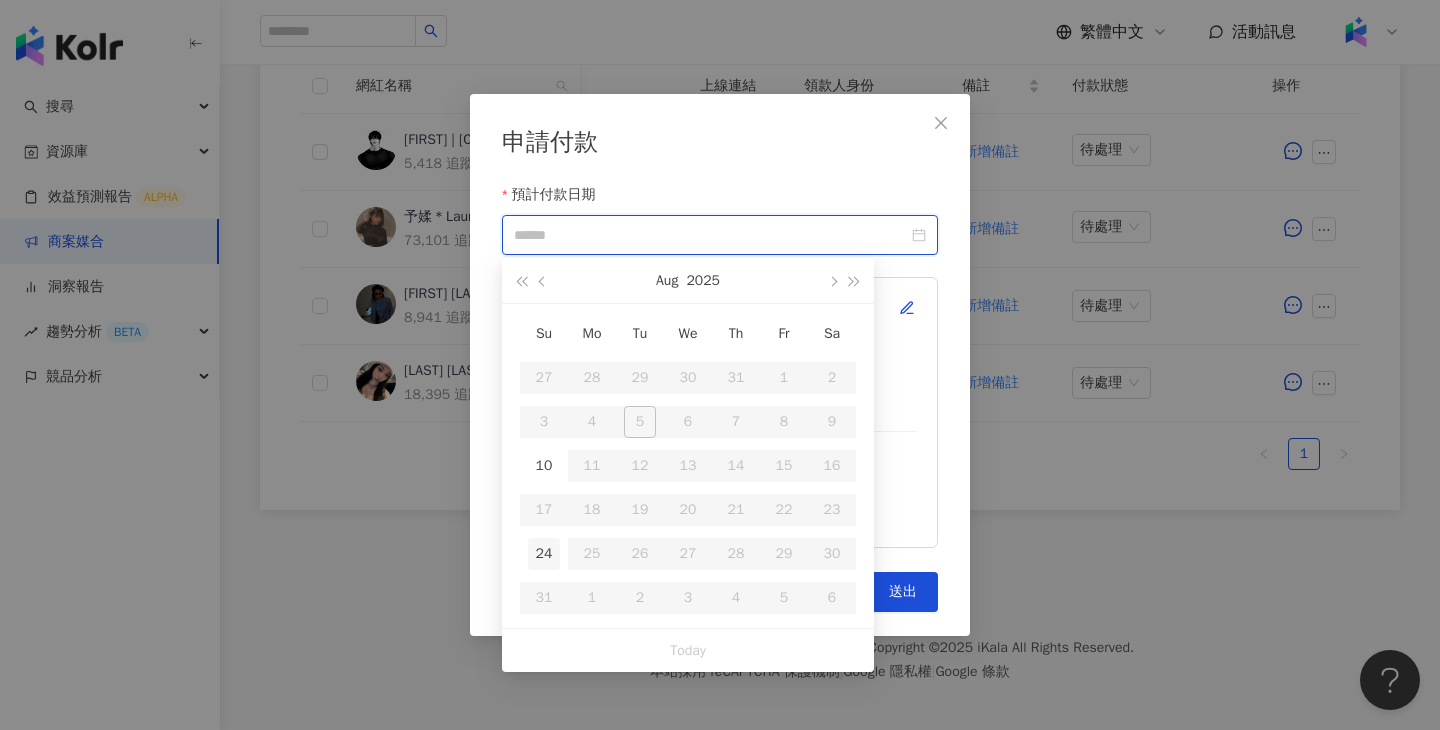 type on "**********" 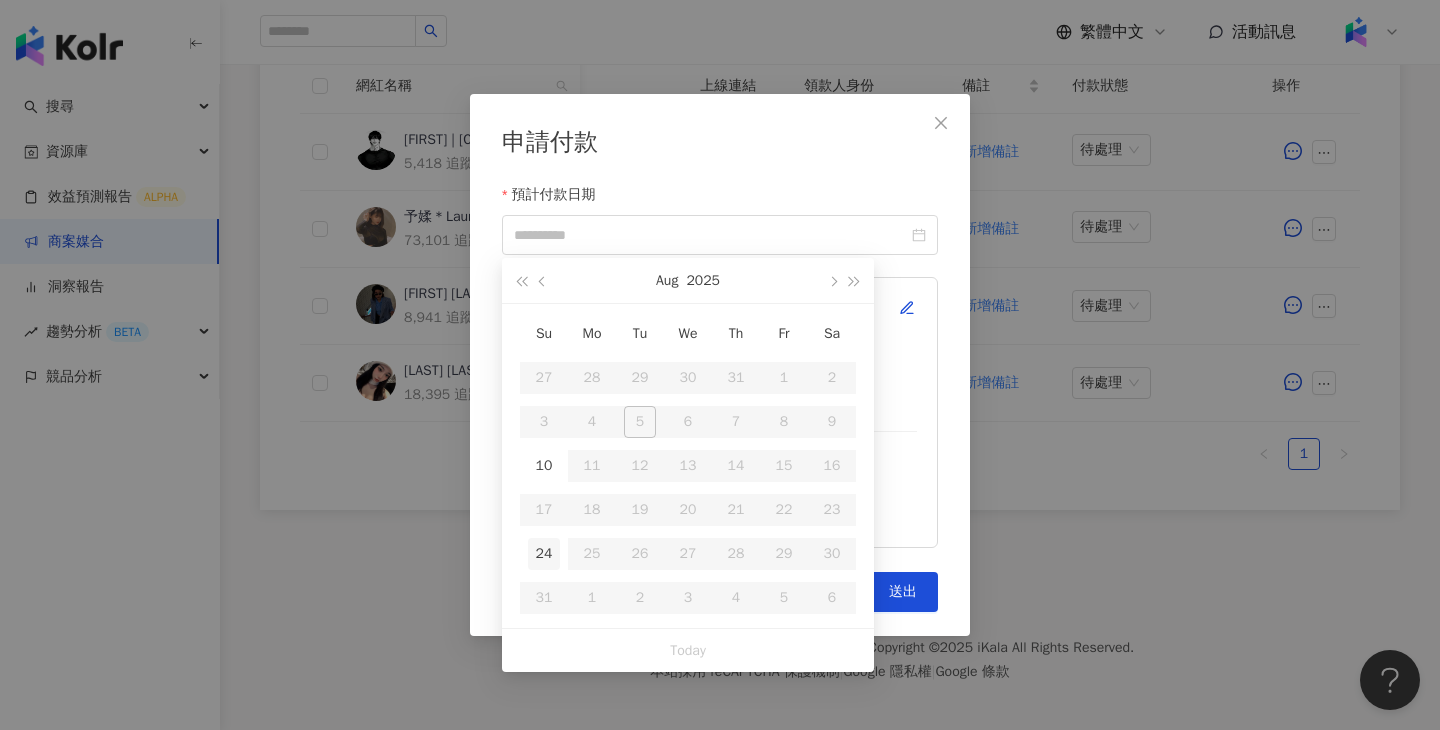 click on "24" at bounding box center [544, 554] 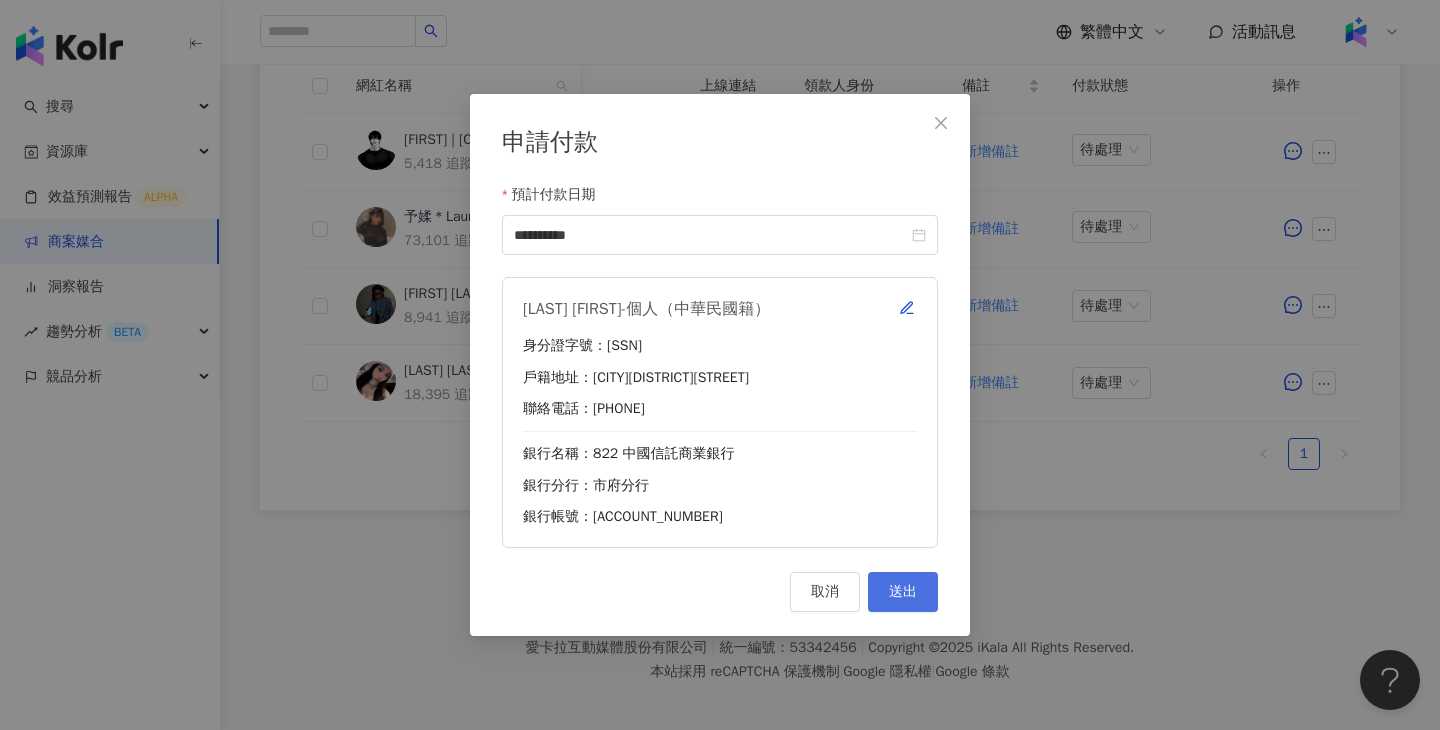click on "送出" at bounding box center (903, 592) 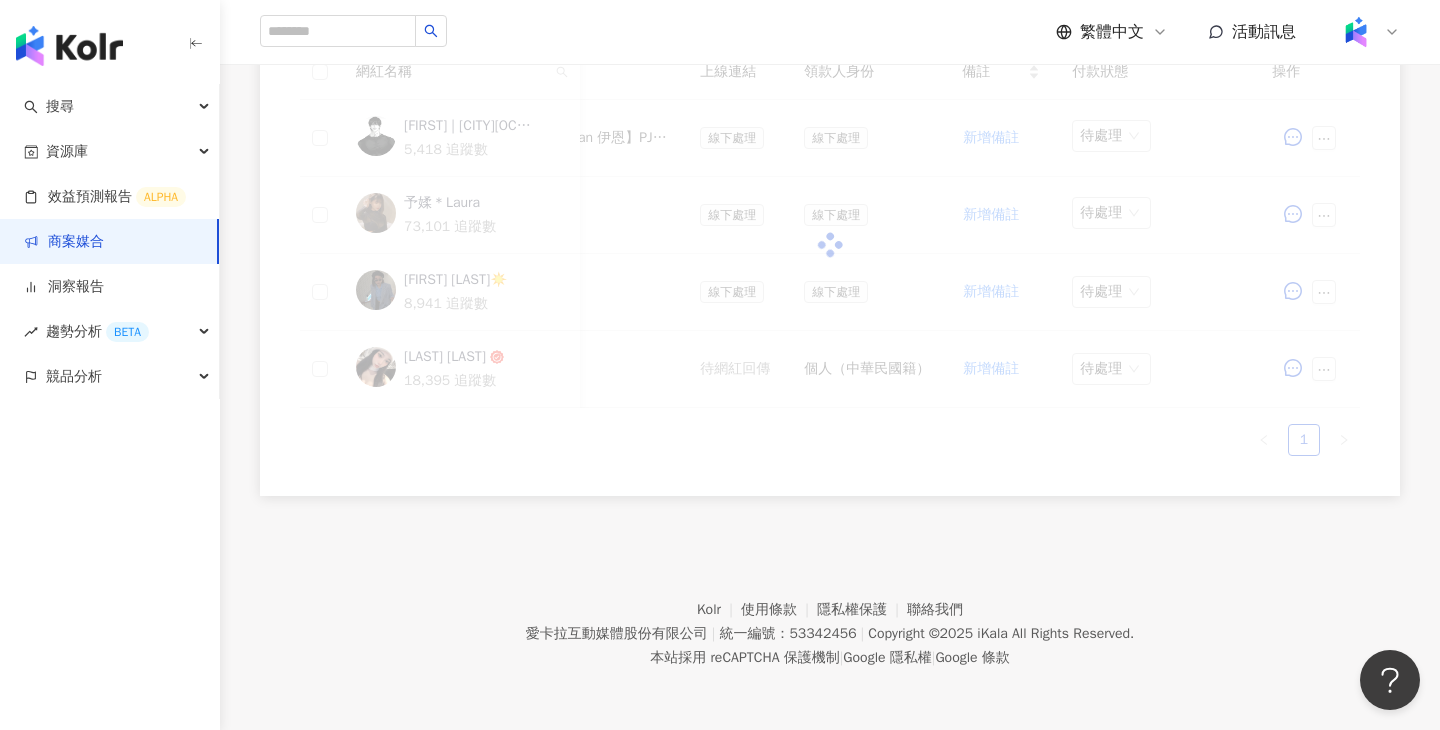 scroll, scrollTop: 628, scrollLeft: 0, axis: vertical 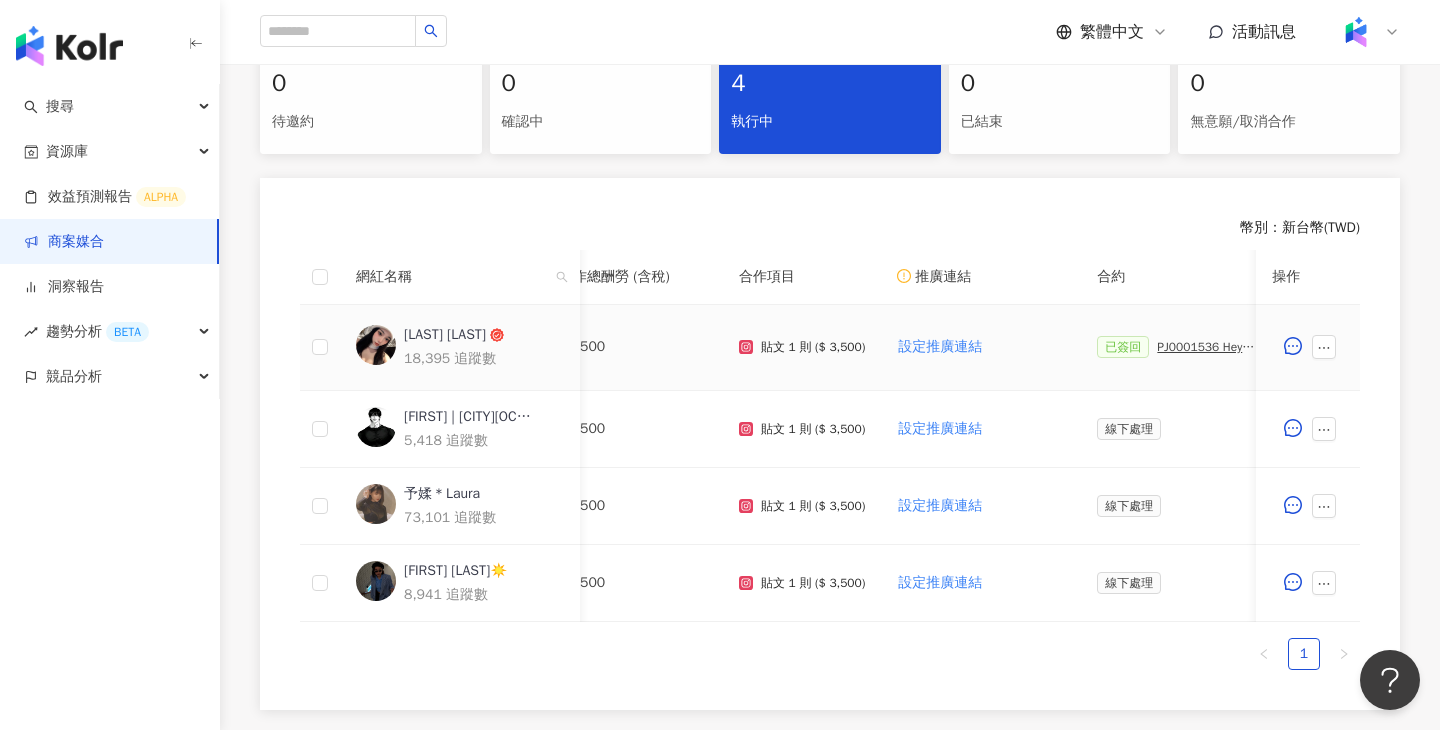 click on "PJ0001536 Heymandi_202506_口碑論壇操作_活動確認單" at bounding box center [1207, 347] 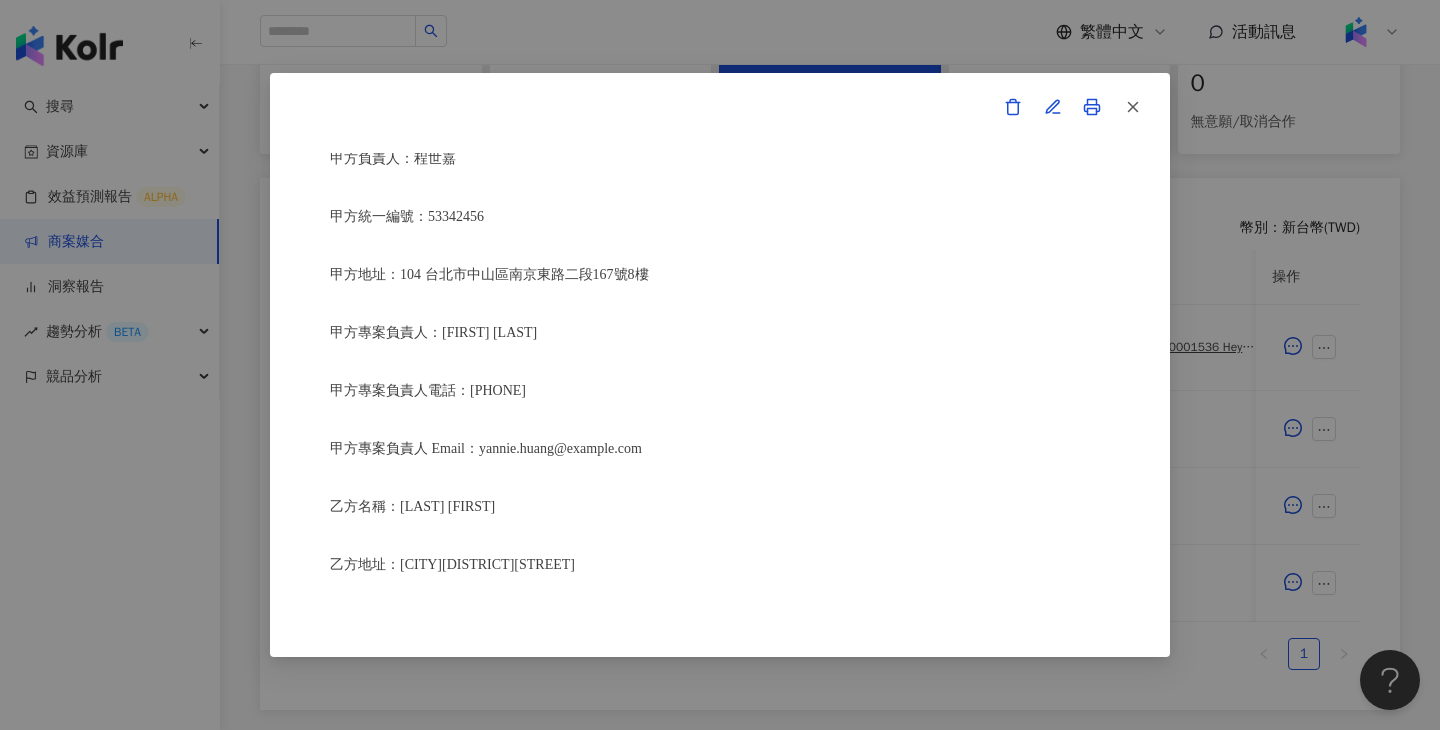 scroll, scrollTop: 314, scrollLeft: 0, axis: vertical 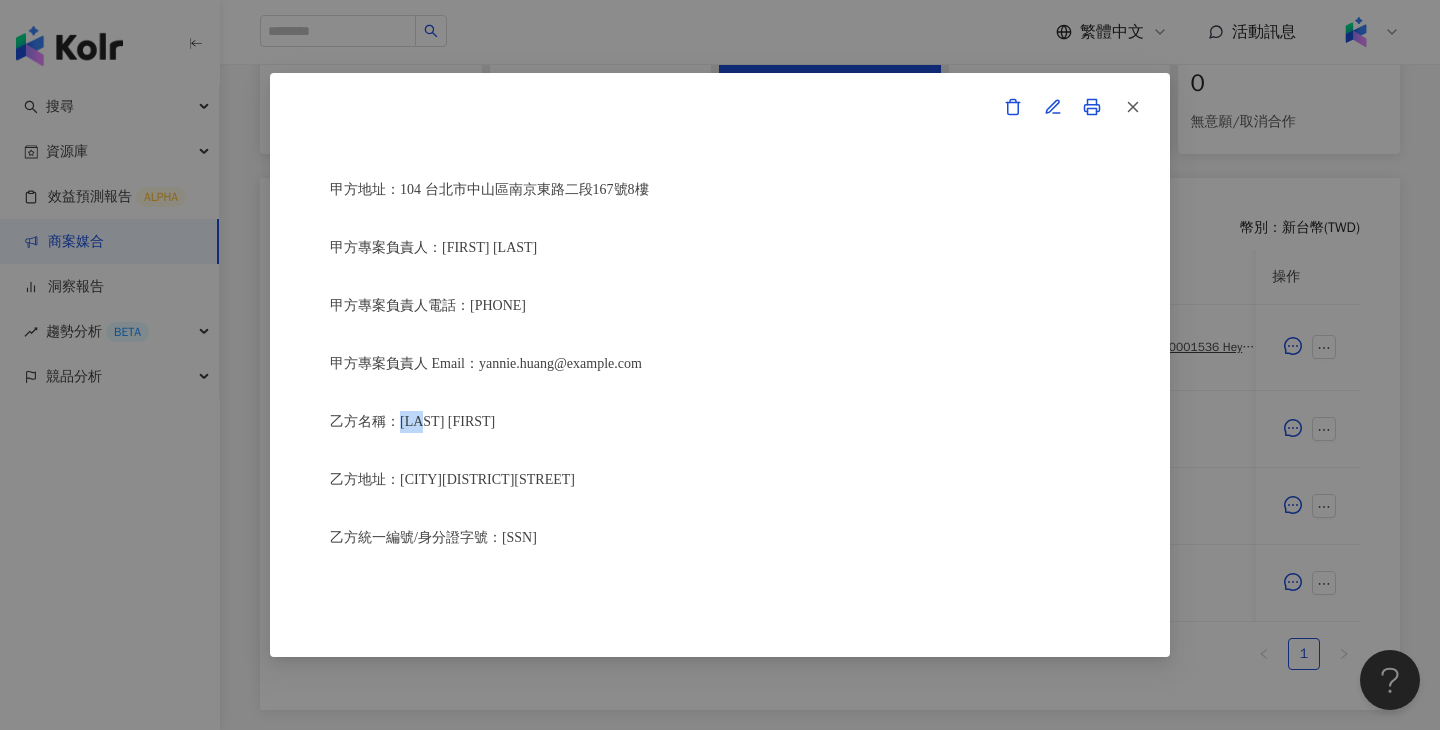 drag, startPoint x: 448, startPoint y: 420, endPoint x: 401, endPoint y: 419, distance: 47.010635 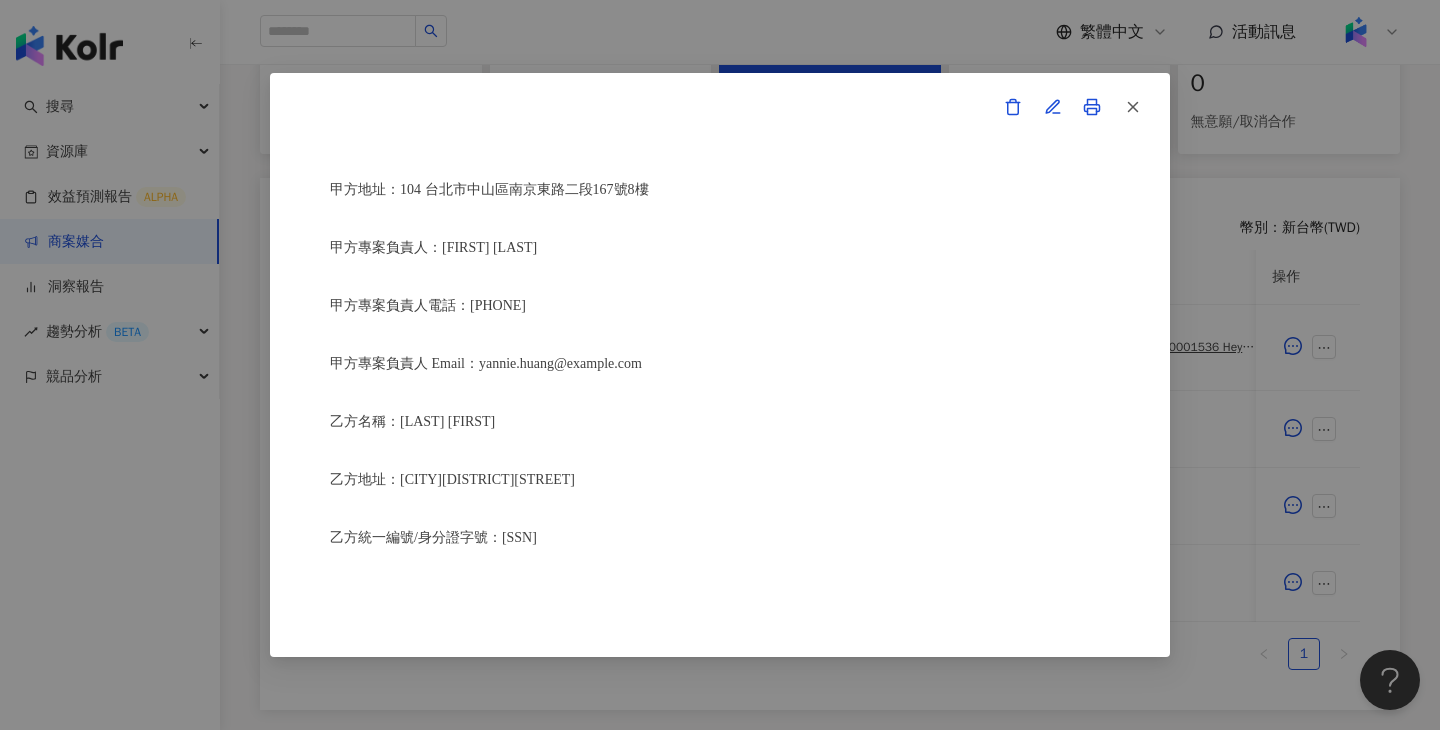 click on "活動確認單
約定雙方
甲方名稱：愛卡拉互動媒體股份有限公司
甲方負責人：程世嘉
甲方統一編號：53342456
甲方地址：104 台北市中山區南京東路二段167號8樓
甲方專案負責人：Yannie Huang
甲方專案負責人電話：0979548825
甲方專案負責人 Email：yannie.huang@ikala.ai
乙方名稱：鄭聿珊
乙方地址：台南市南區金華路二段345巷15號
乙方統一編號/身分證字號：D222788447
專案活動期間：2025年07月30日至2025年08月16日
費用（新台幣，含稅)： 3500
約定條款
鄭聿珊(以下簡稱乙方)保證有權簽署本確認單，簽署後即表示上列專案合作人員接受與愛卡拉互動媒體股份有限公司(以下簡稱甲方)簽署之活動確認單，並同意執行雙方所約定之合作項目。
簽署本確認單後，雙方需遵從 Heymandi_202506_口碑論壇操作 專案活動條件，不得取消確認單或中途終止。
合作項目：" at bounding box center (720, 365) 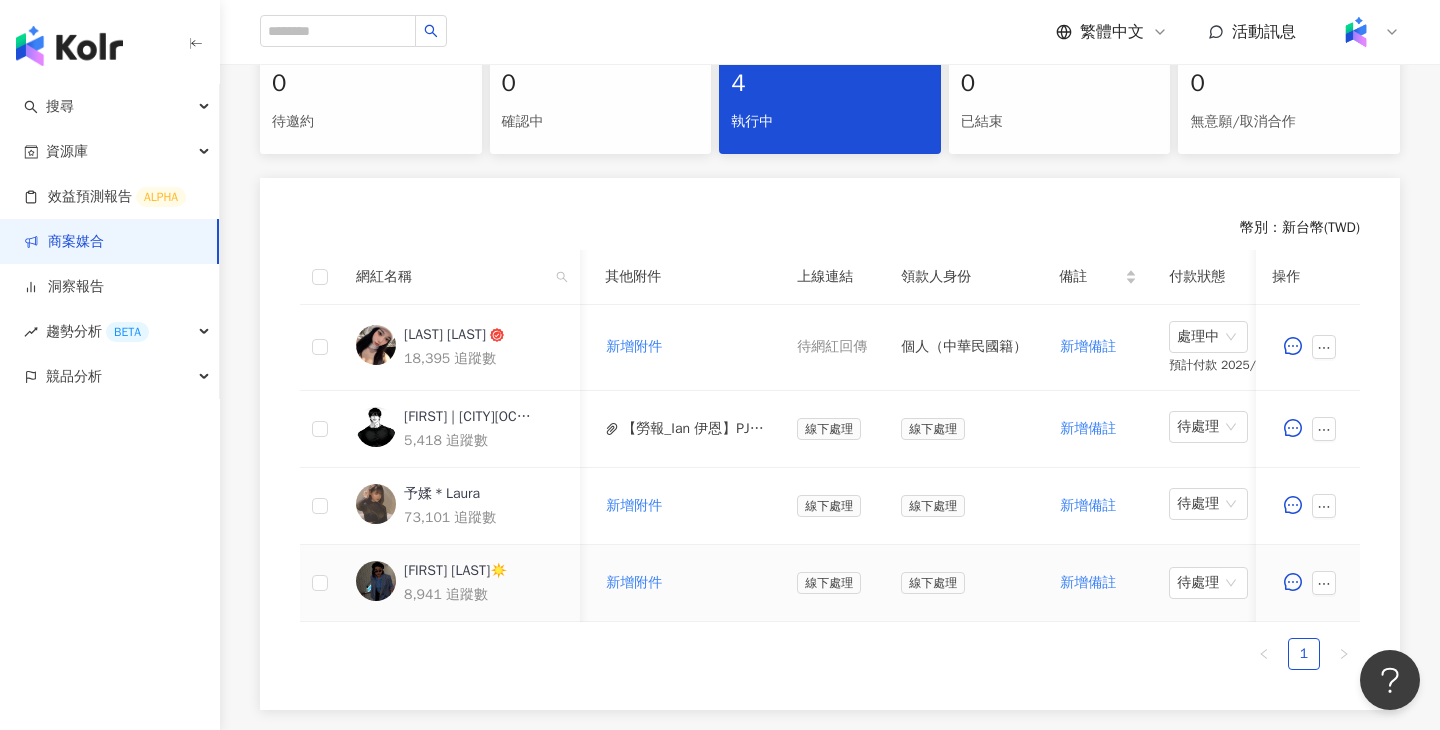 scroll, scrollTop: 0, scrollLeft: 952, axis: horizontal 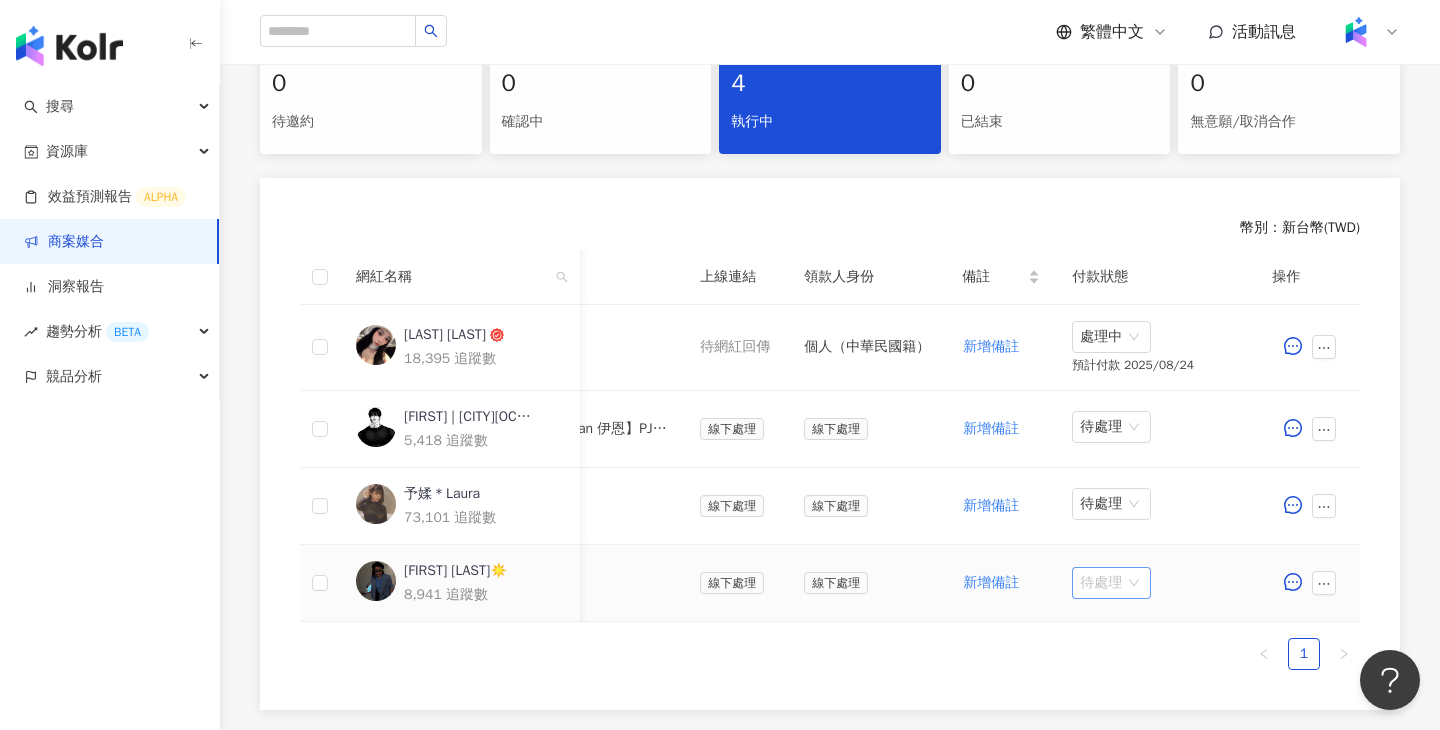 click on "待處理" at bounding box center [1111, 583] 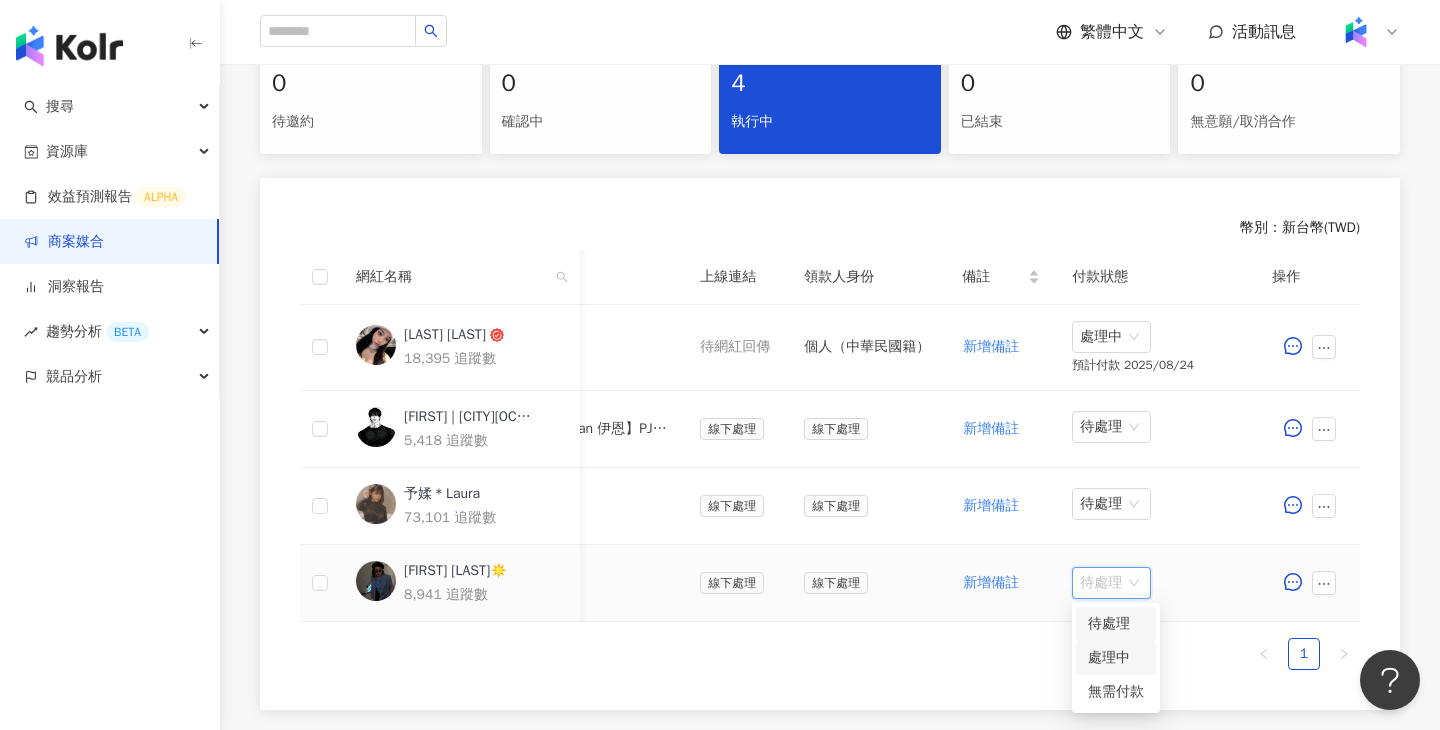 click on "處理中" at bounding box center [1116, 658] 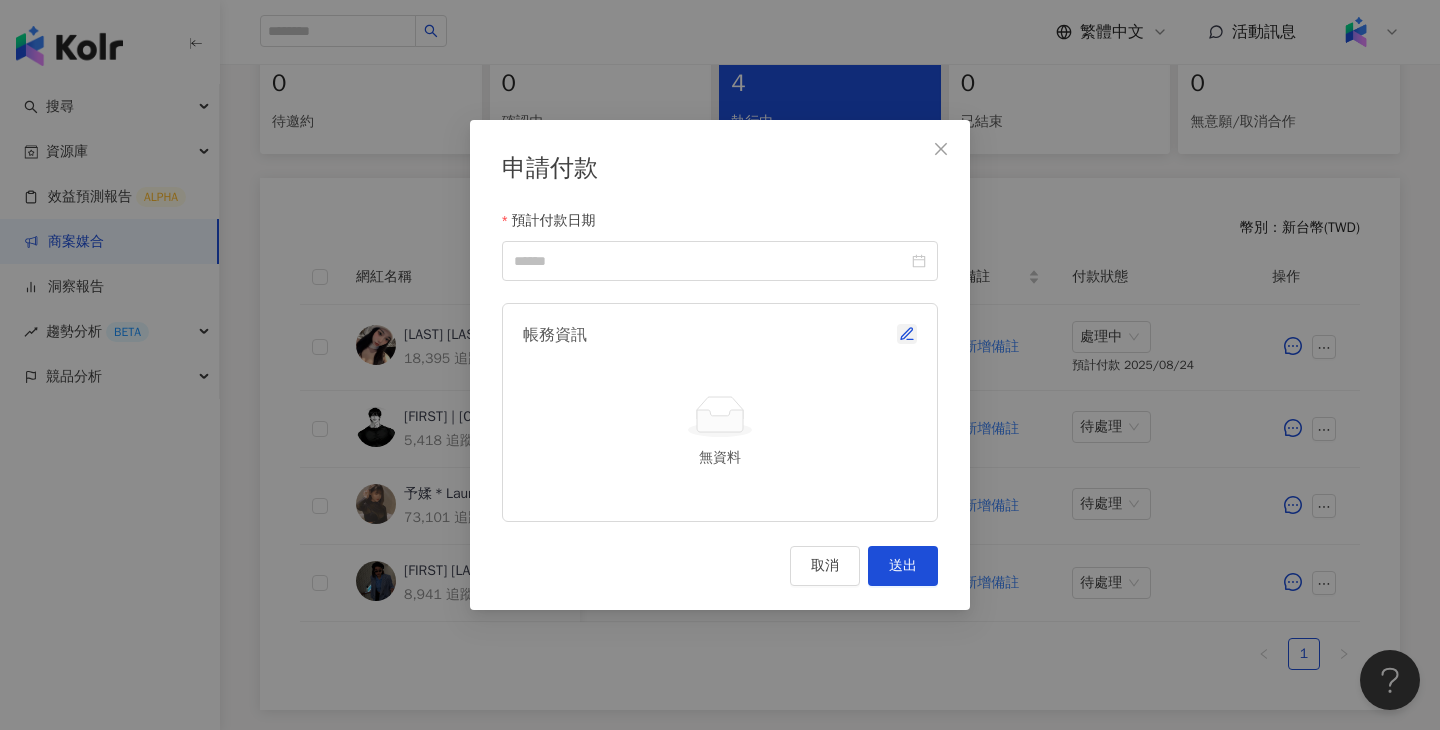 click 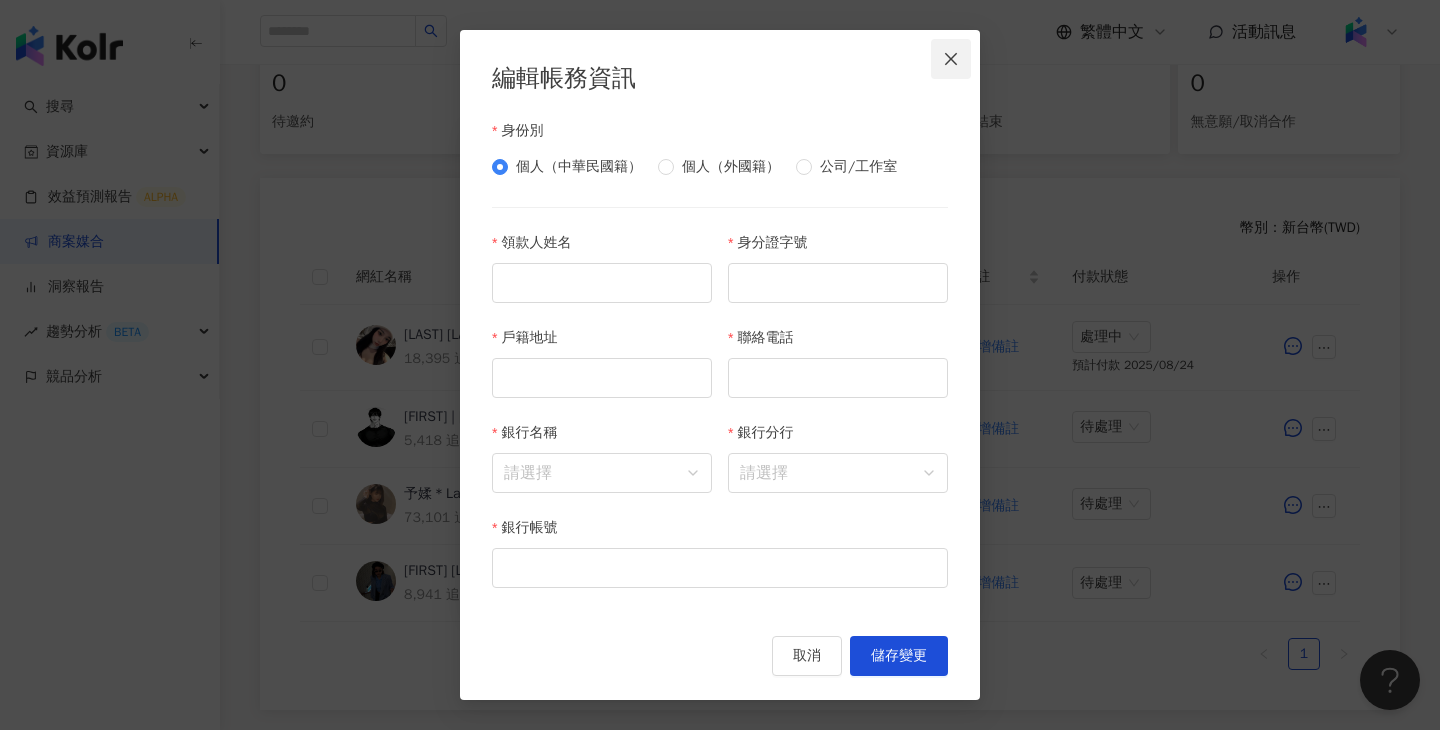 click 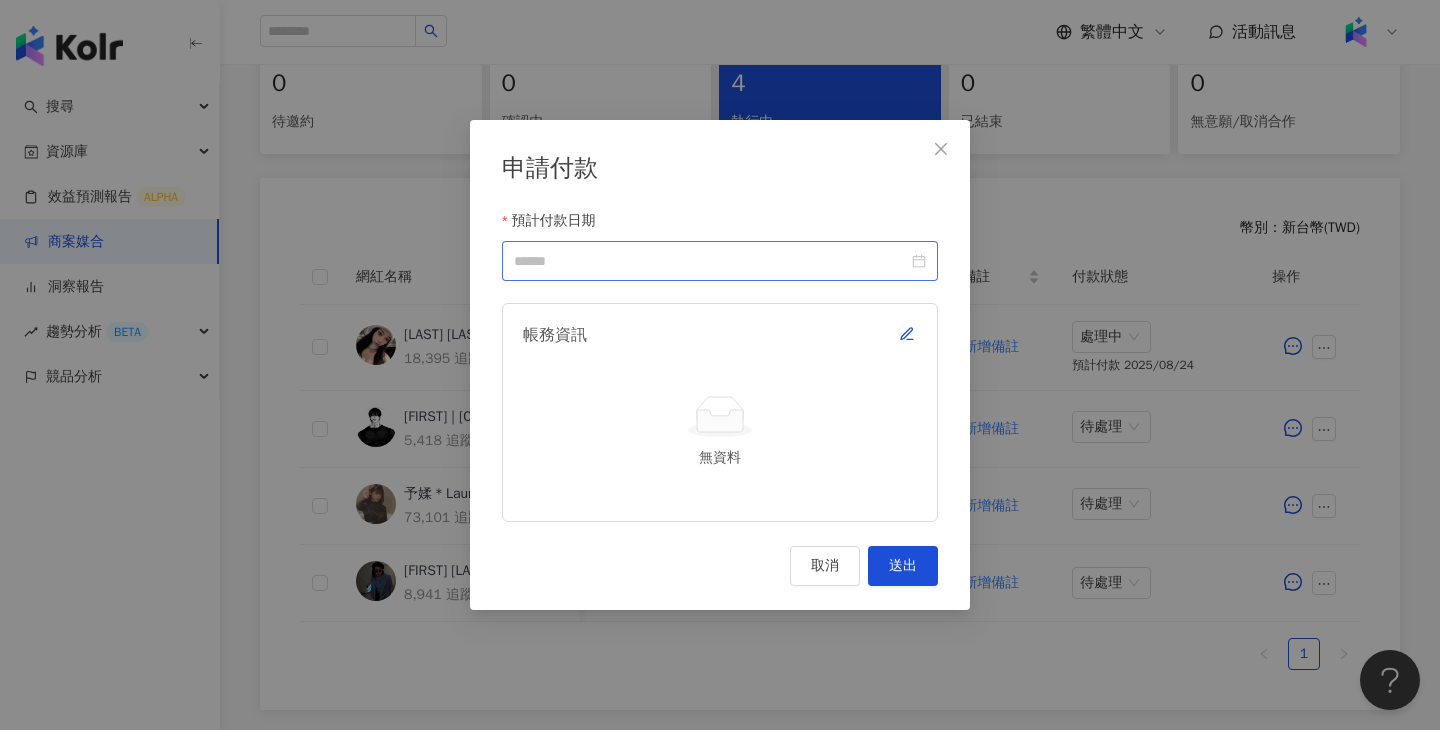 click at bounding box center (720, 261) 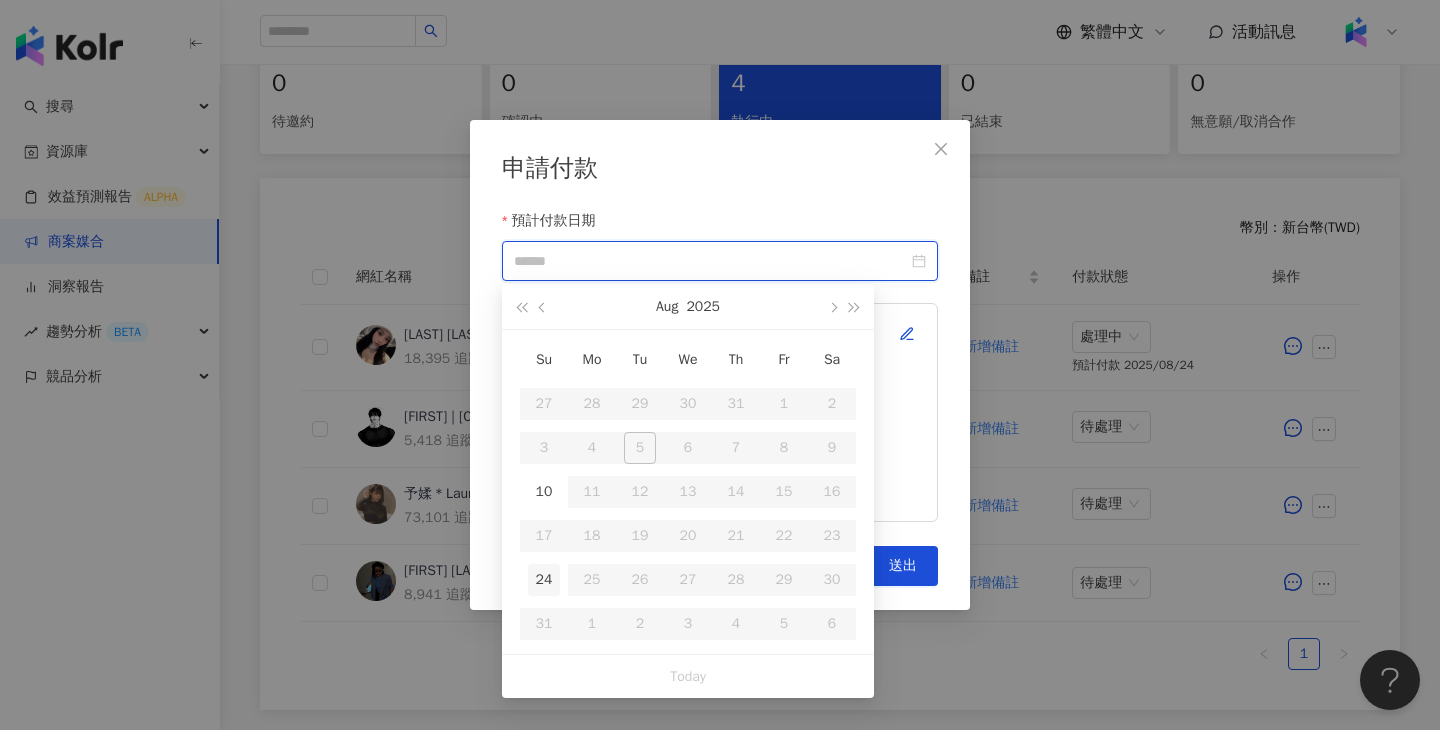type on "**********" 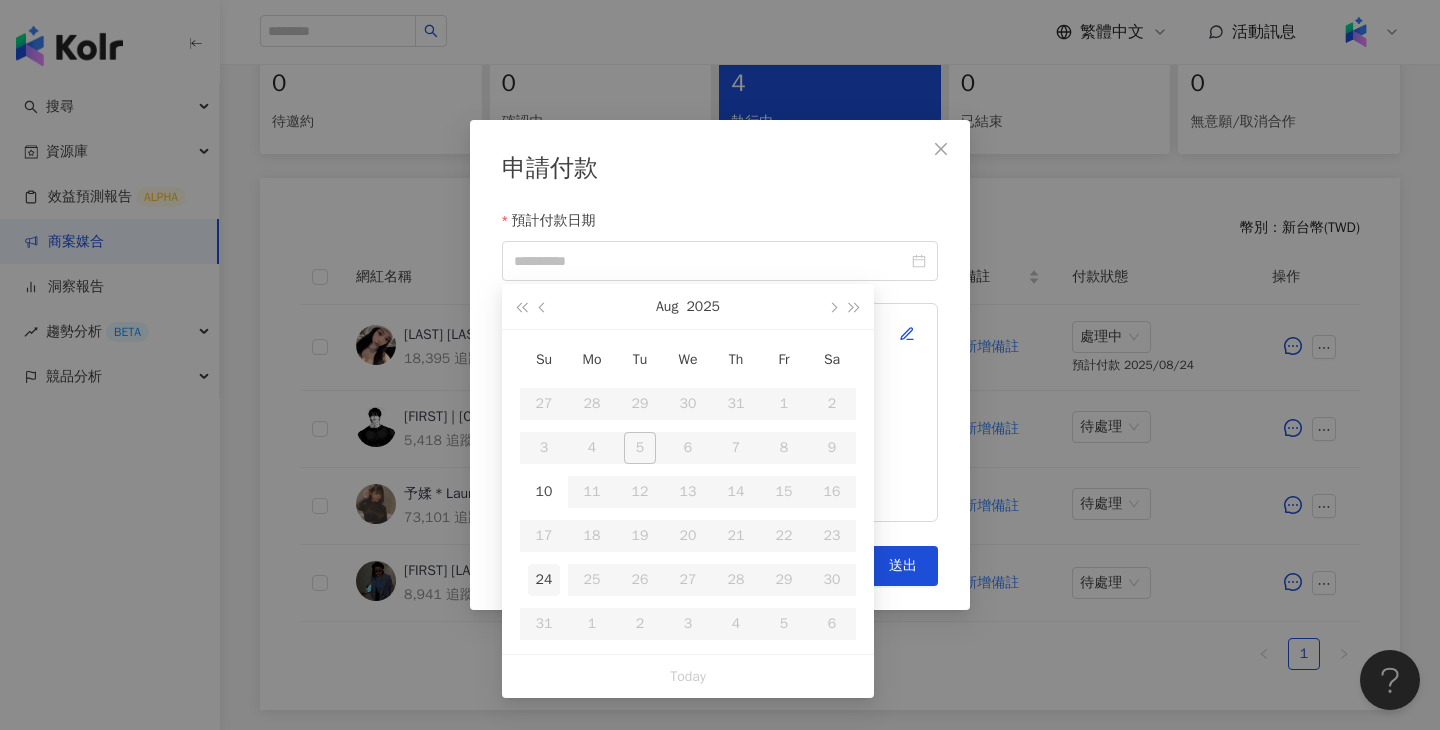 click on "24" at bounding box center [544, 580] 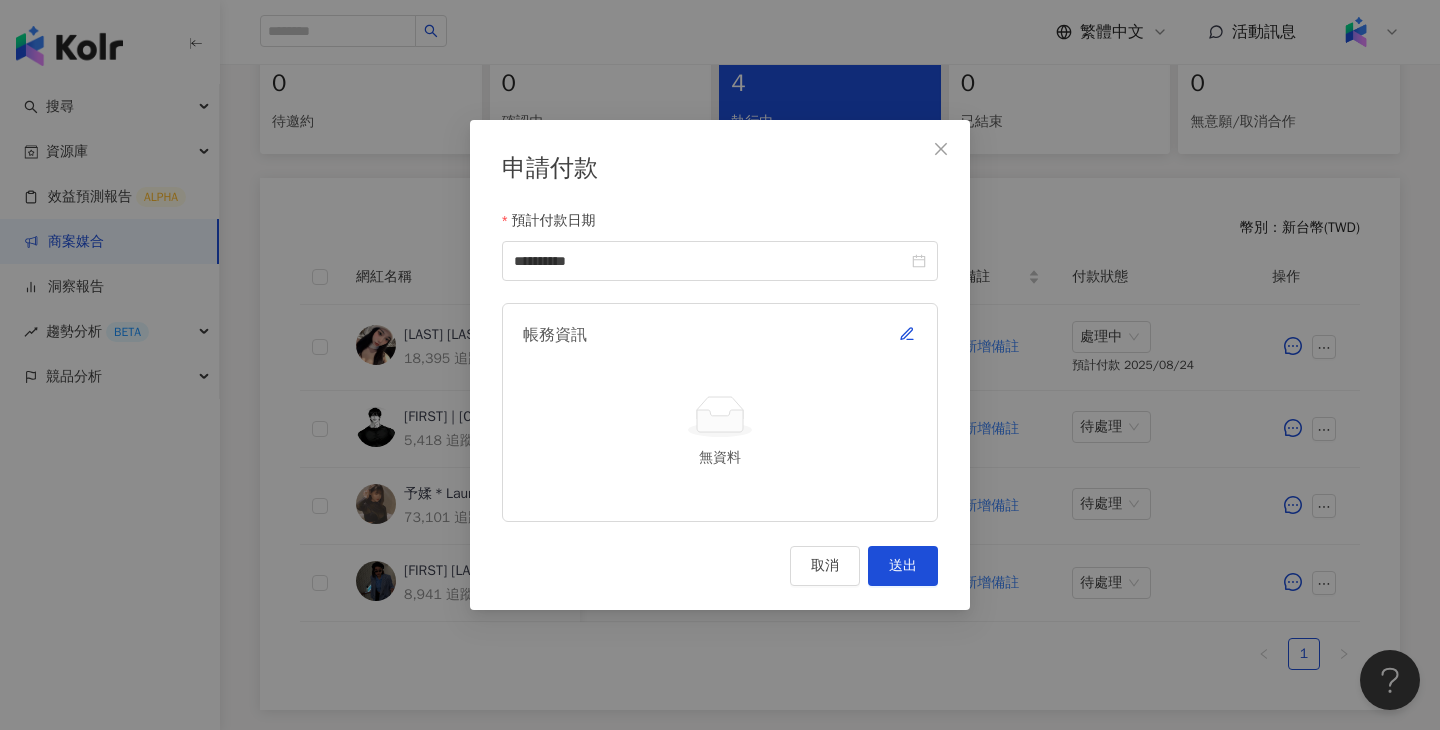 click on "帳務資訊 無資料" at bounding box center [720, 412] 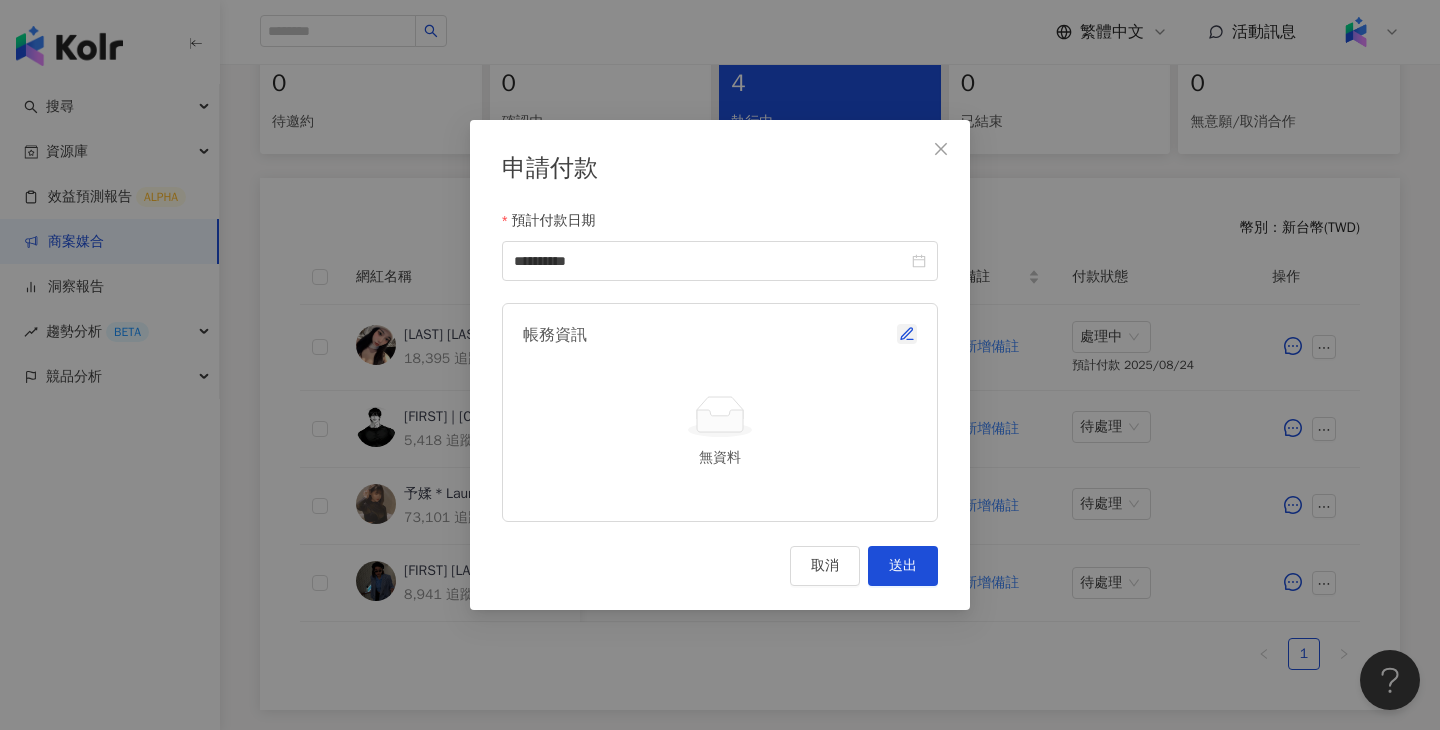 click 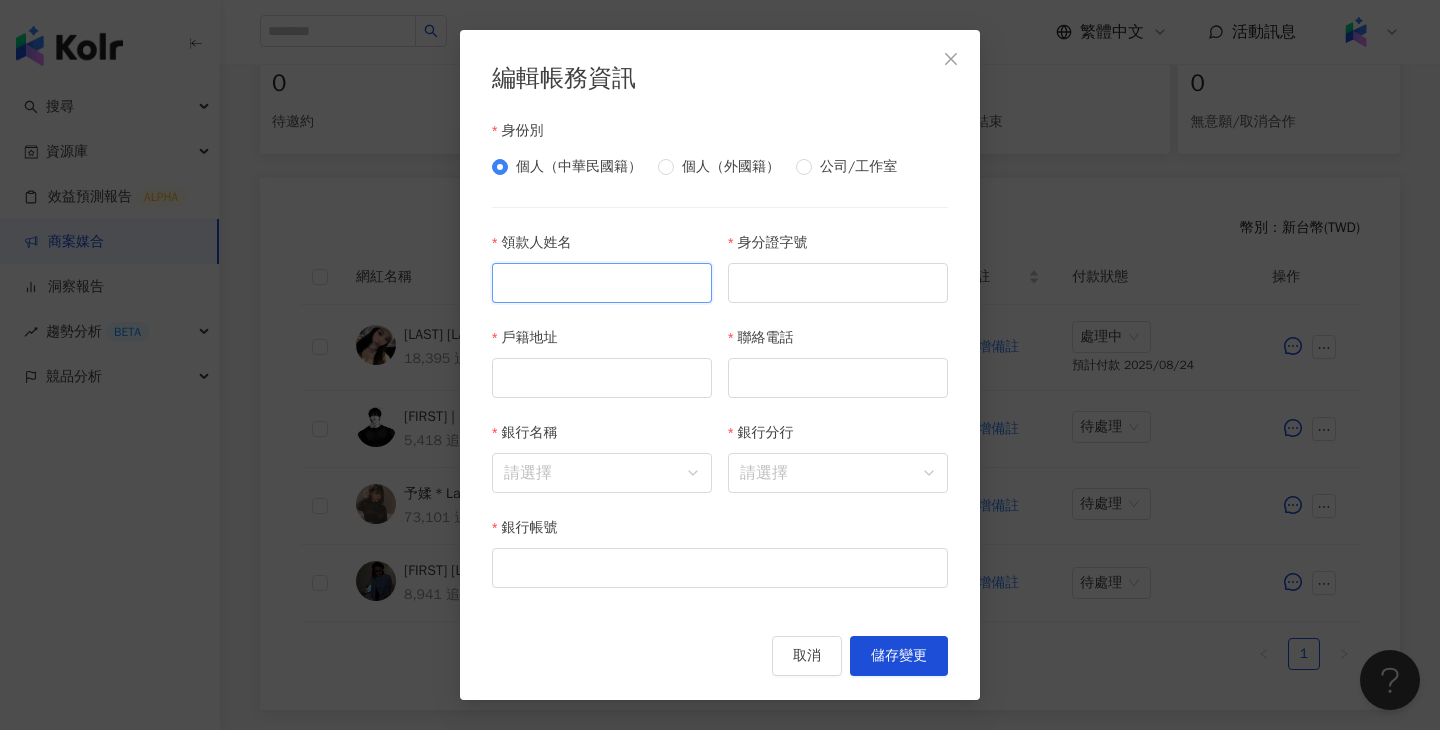 click on "領款人姓名" at bounding box center (602, 283) 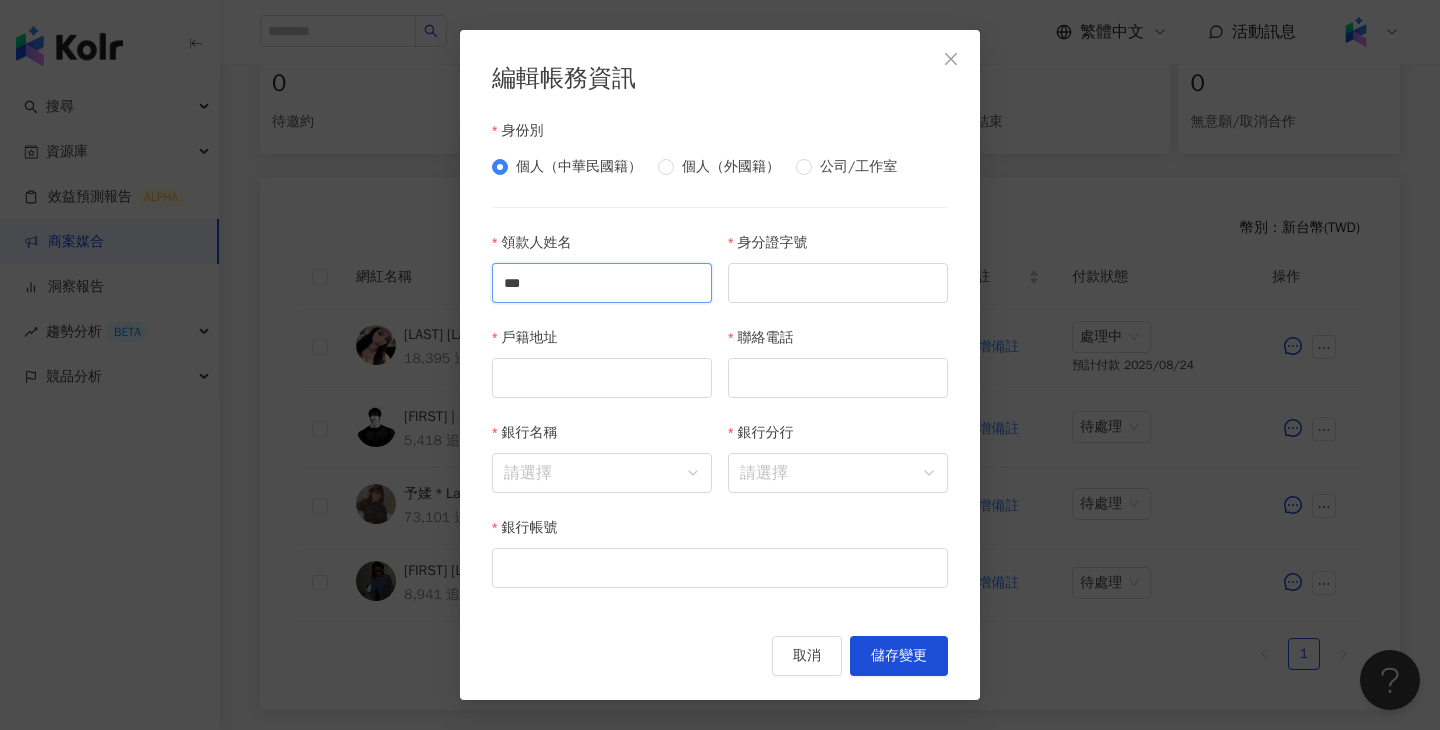 type on "***" 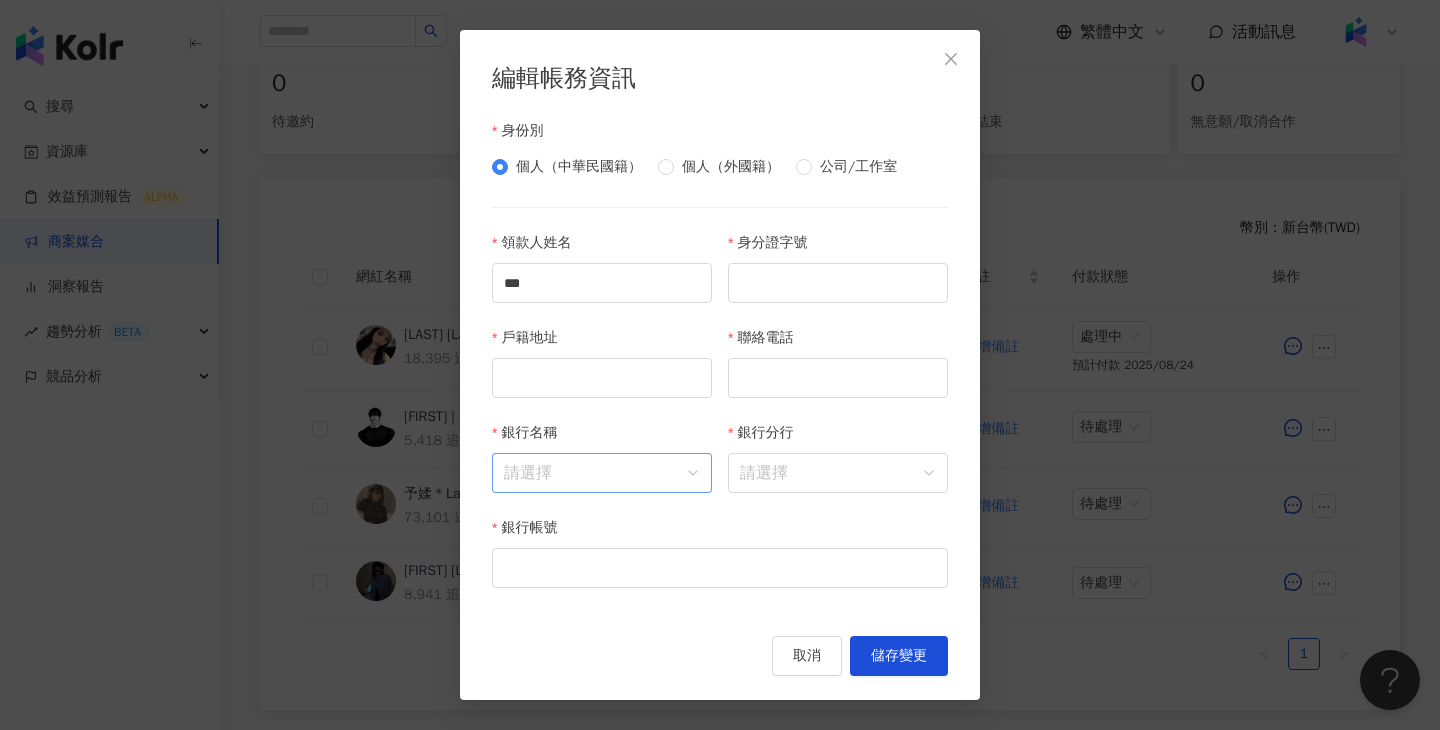 click on "銀行名稱" at bounding box center (602, 473) 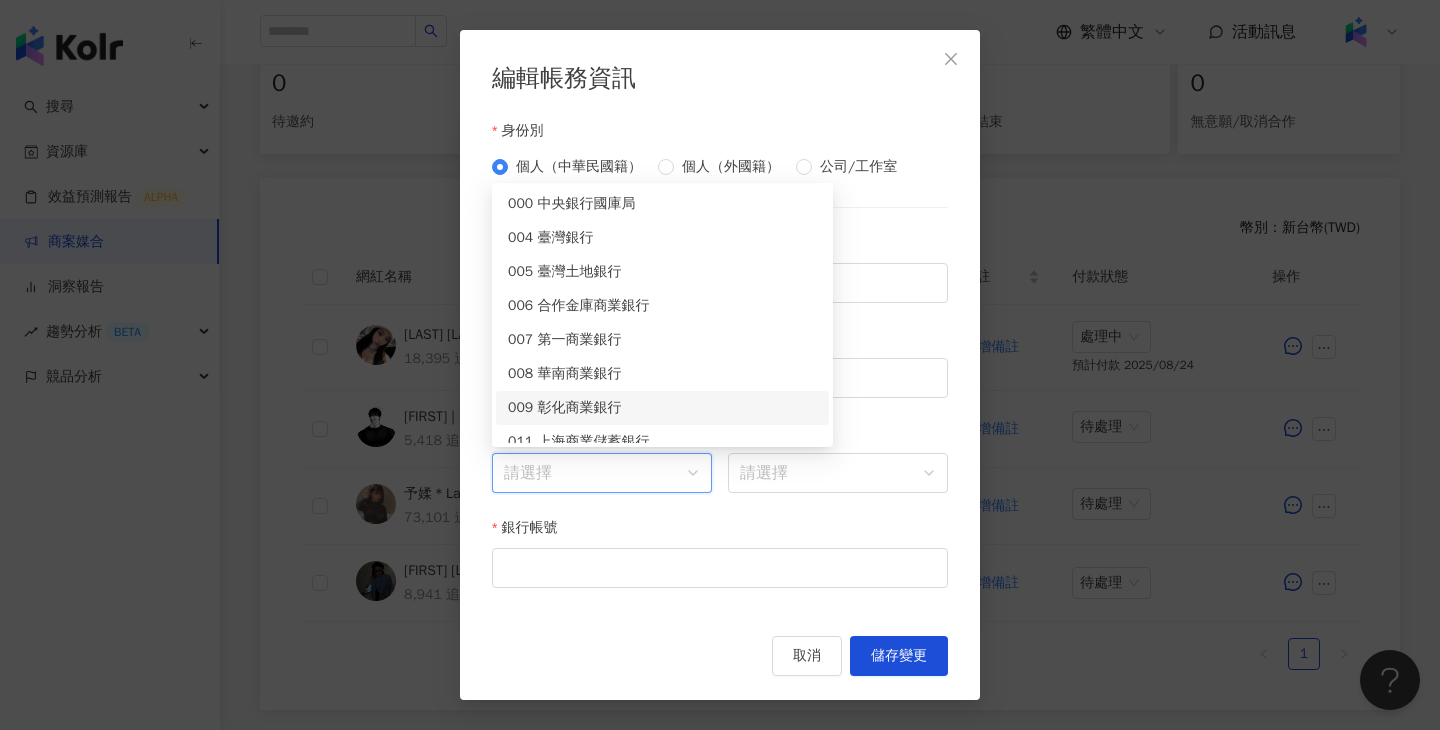 click on "聯絡電話" at bounding box center [838, 342] 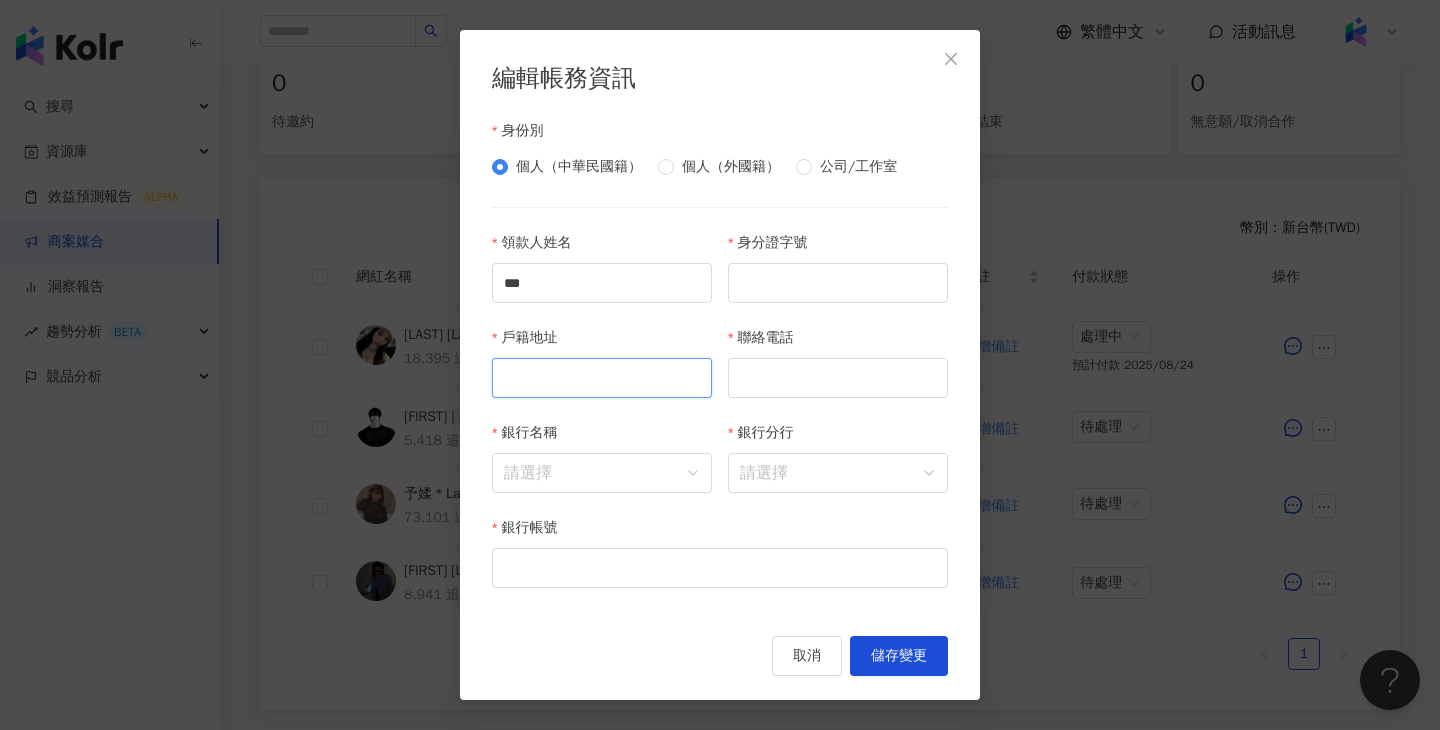 click on "戶籍地址" at bounding box center [602, 378] 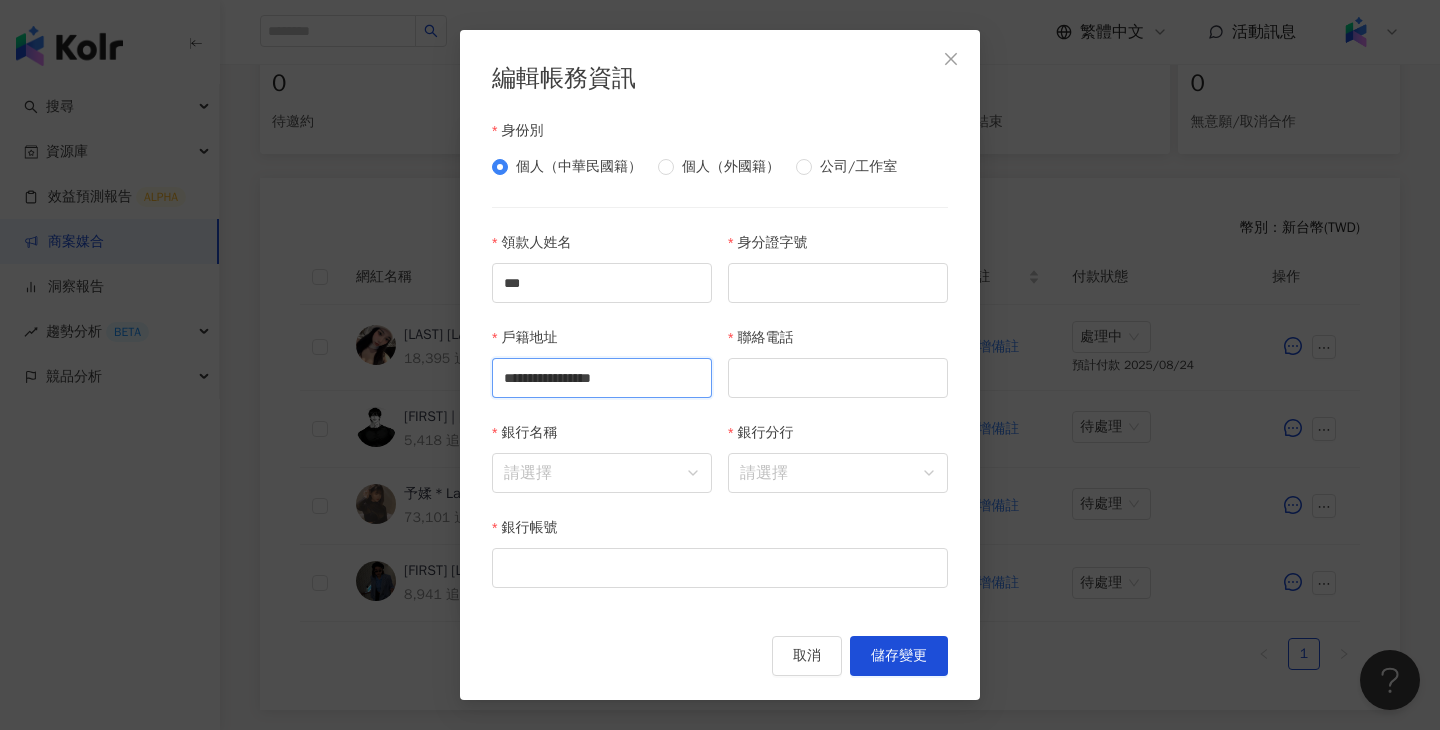 scroll, scrollTop: 0, scrollLeft: 15, axis: horizontal 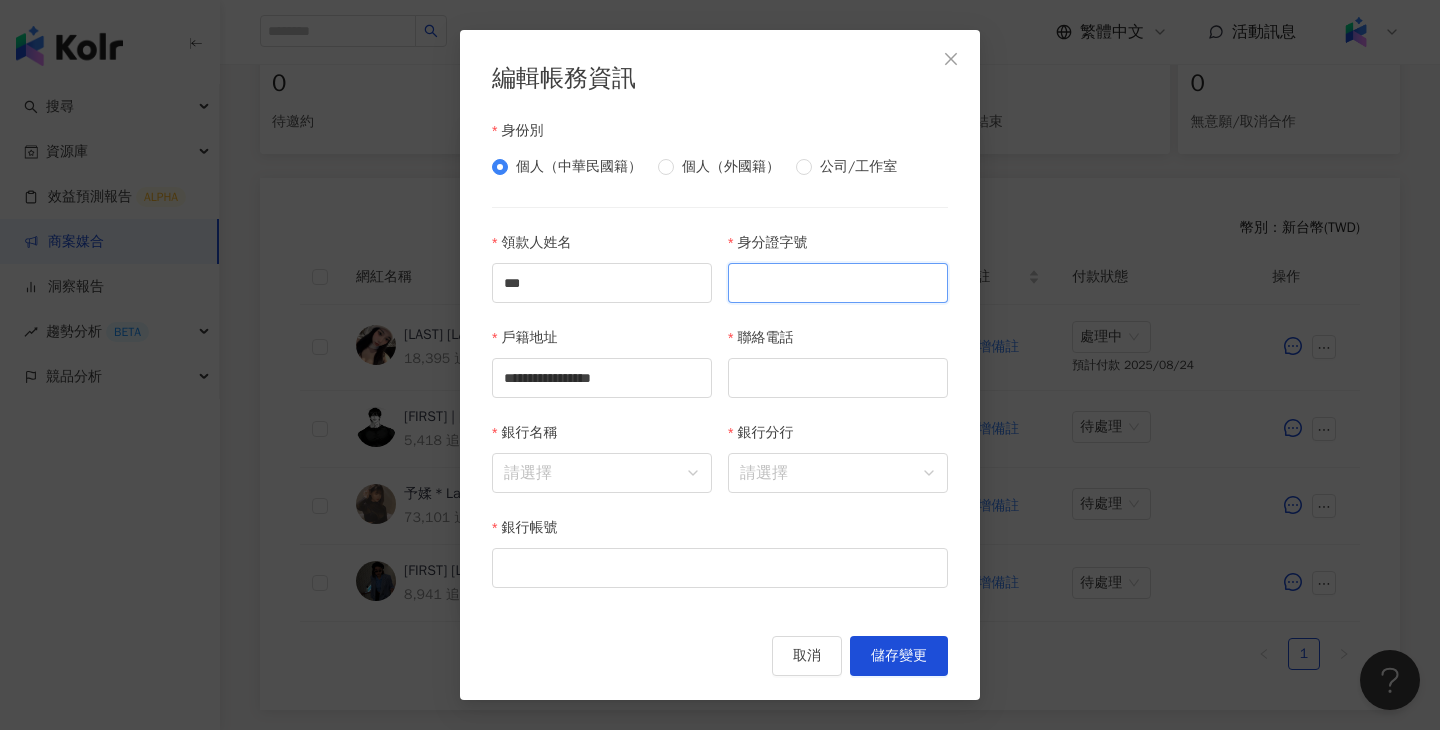 click on "身分證字號" at bounding box center [838, 283] 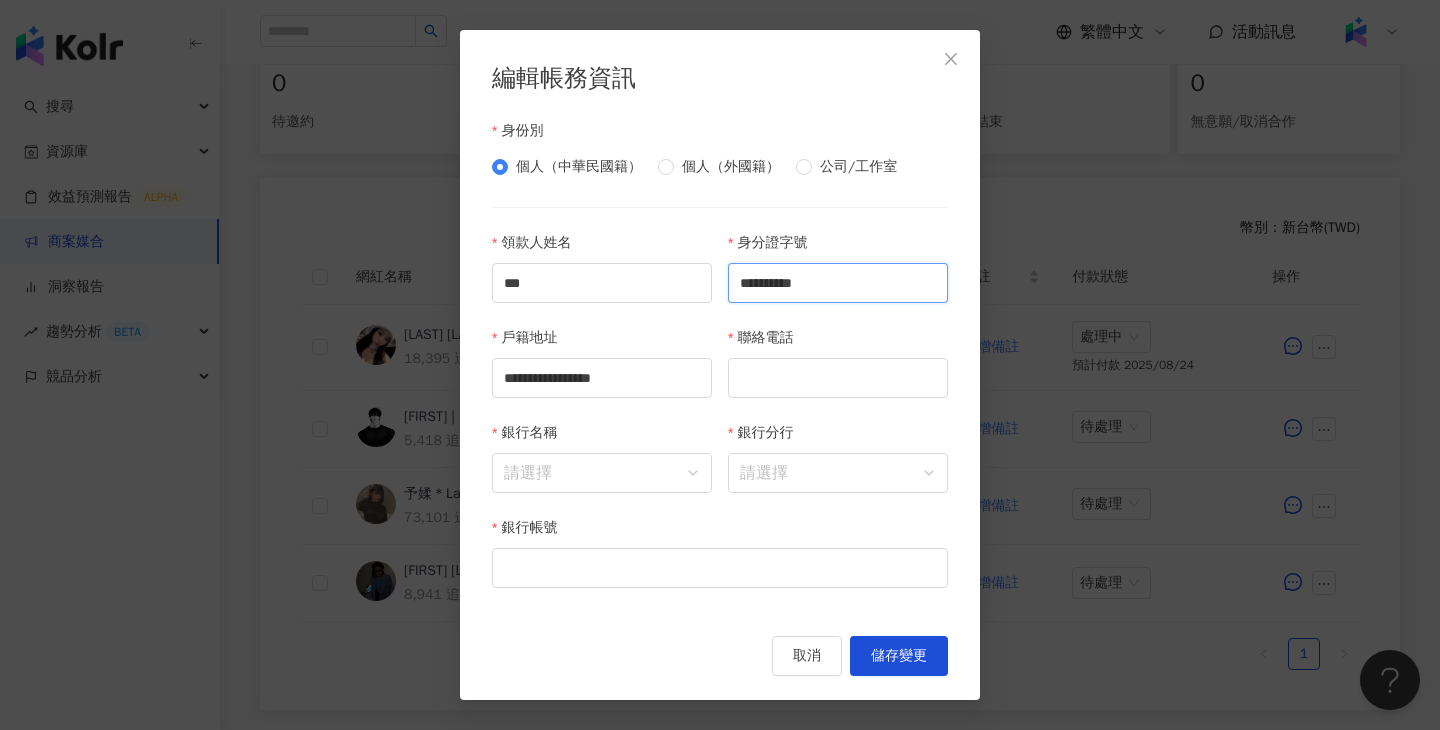 type on "**********" 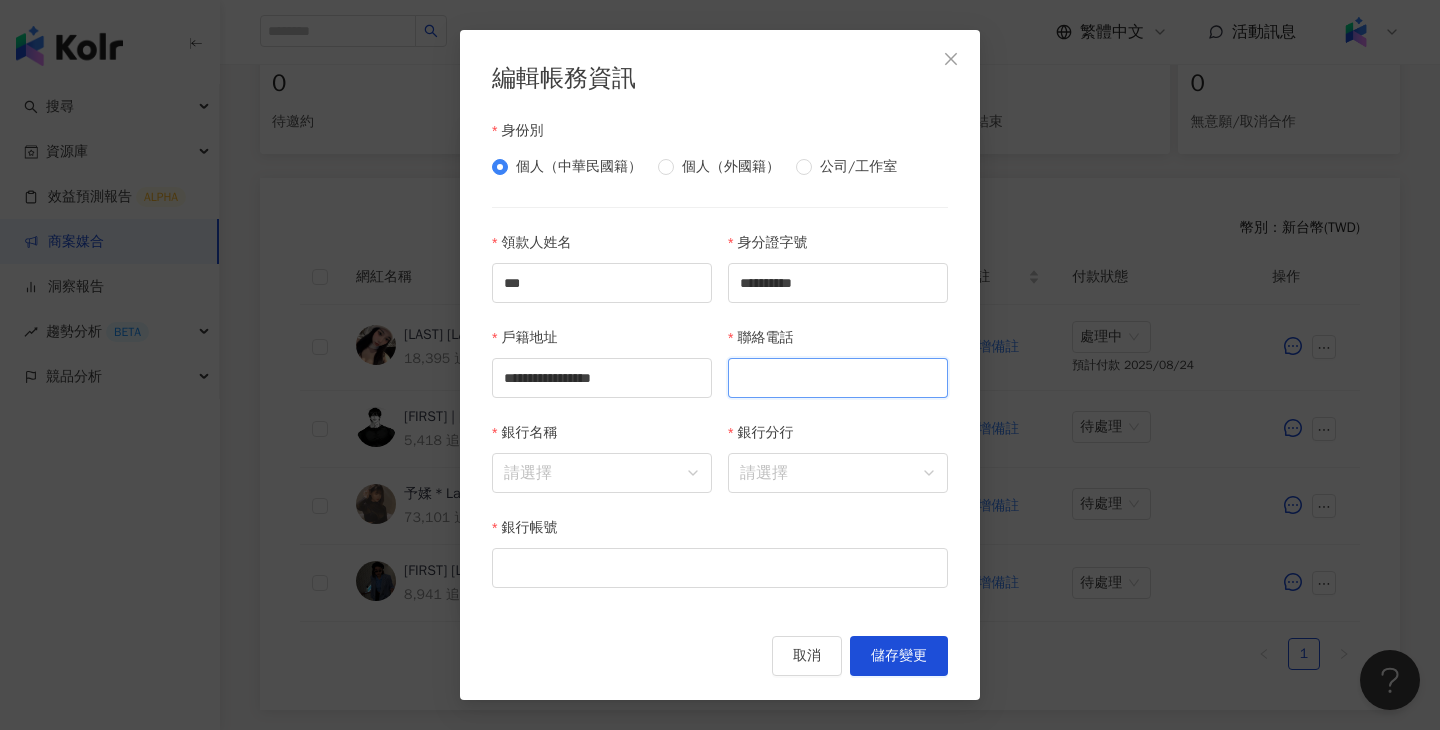 click on "聯絡電話" at bounding box center (838, 378) 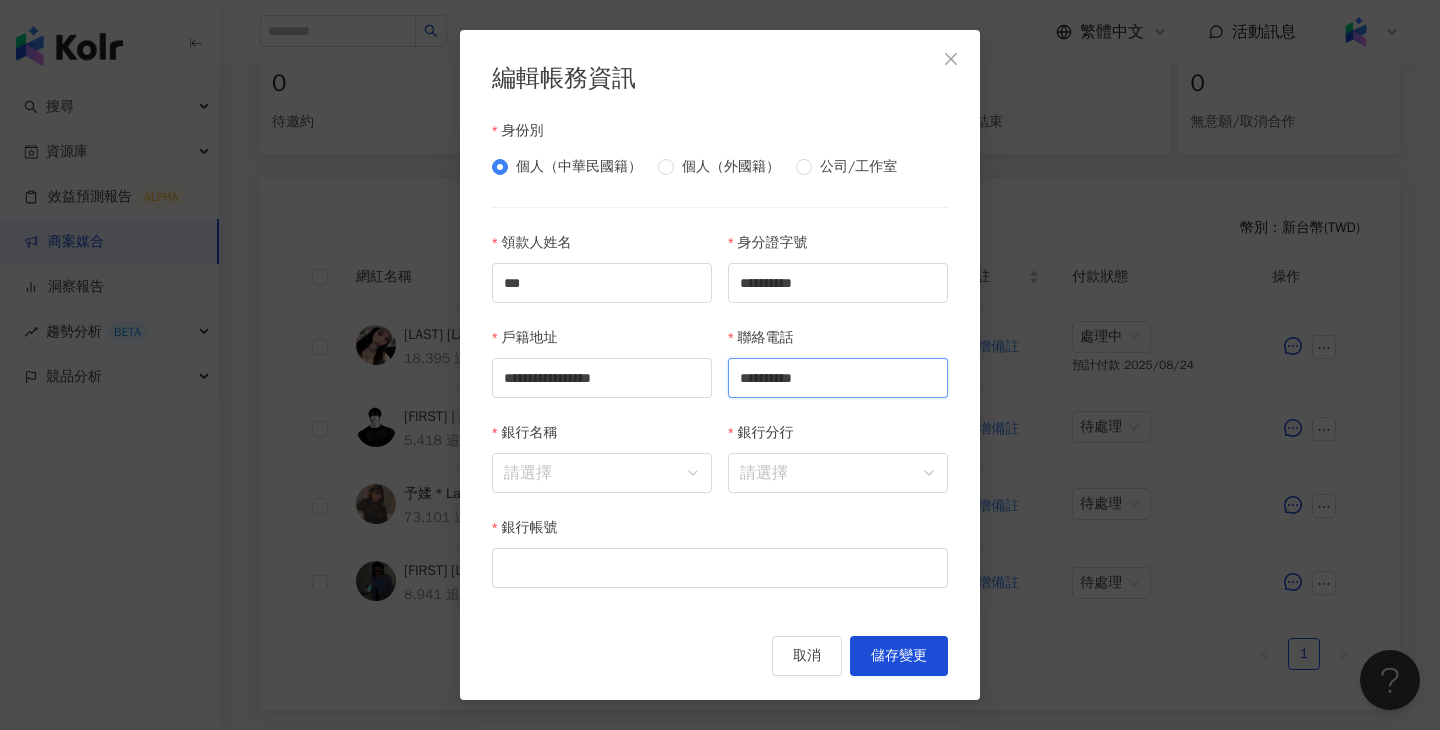 type on "**********" 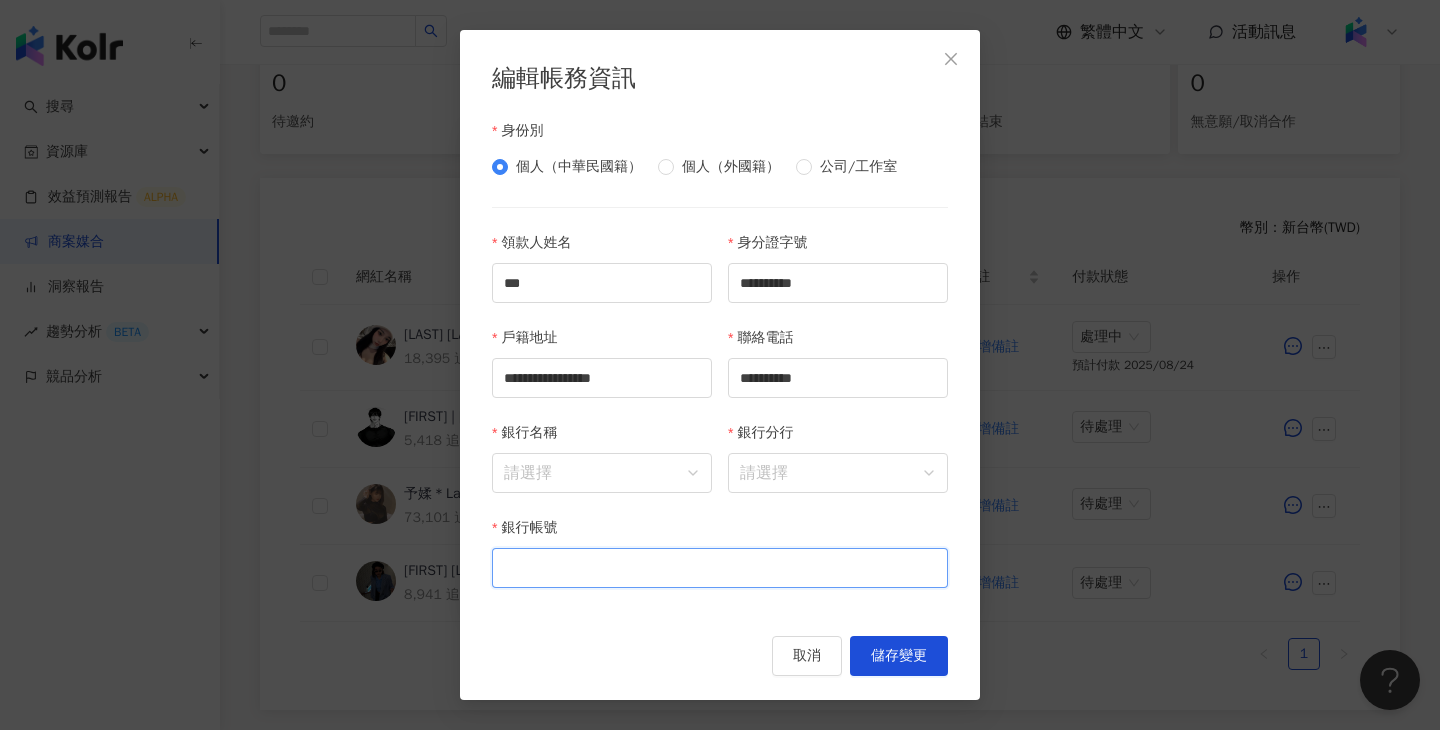 click on "銀行帳號" at bounding box center (720, 568) 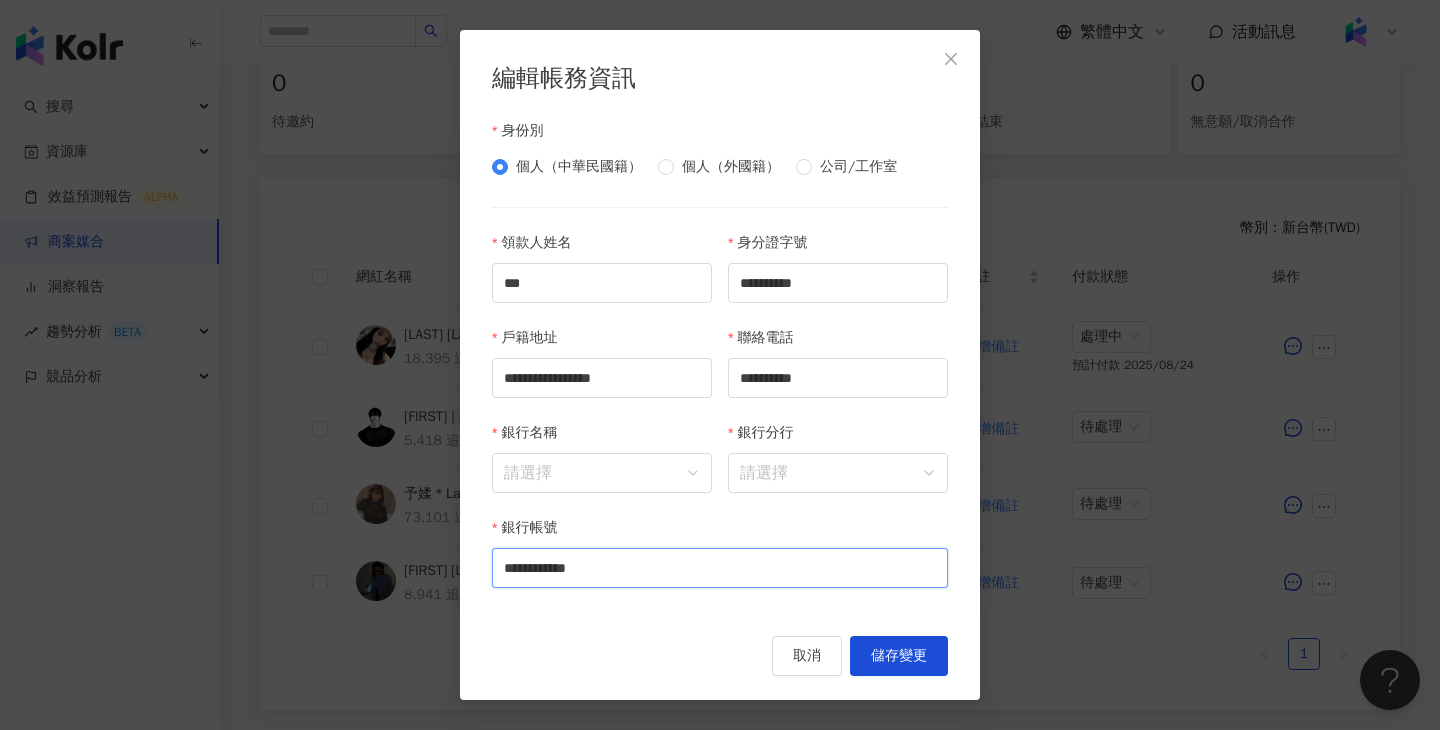 type on "**********" 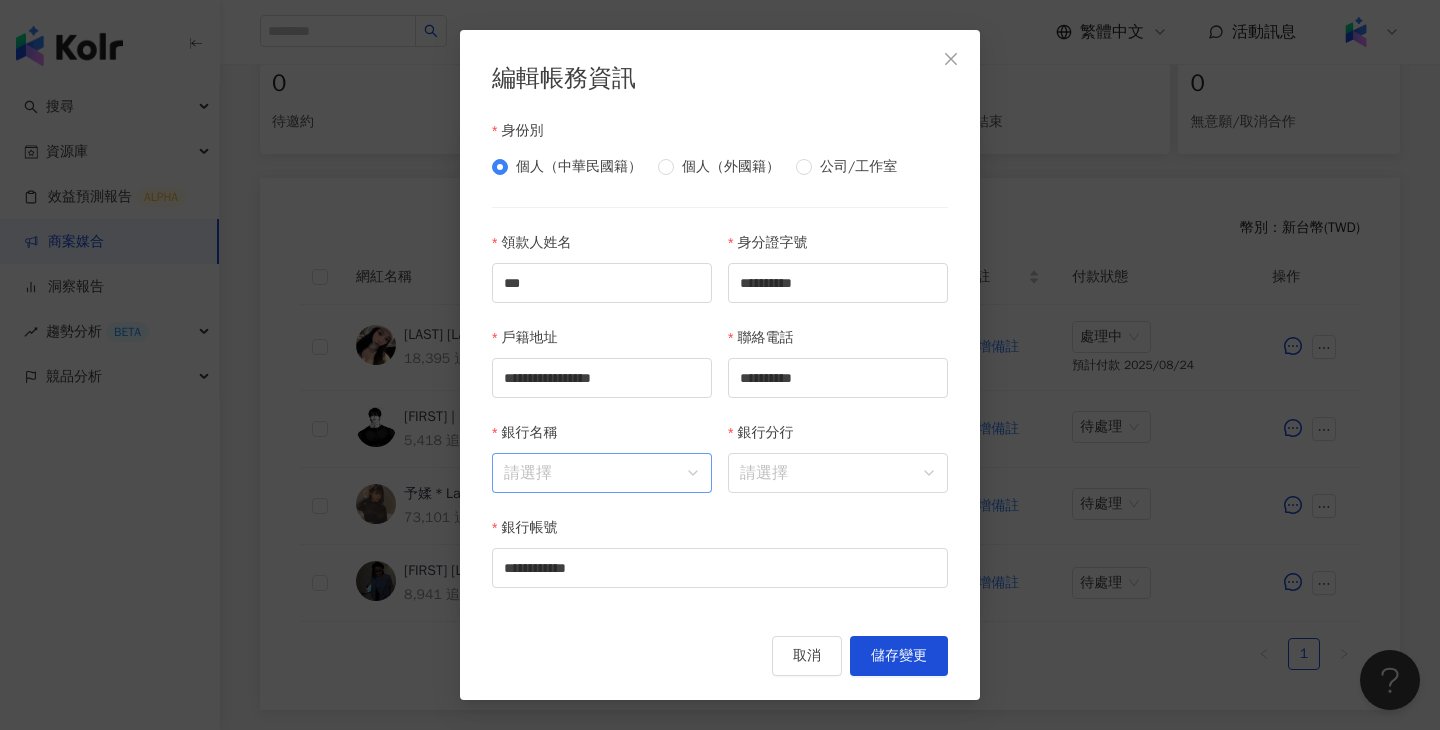 click on "銀行名稱" at bounding box center [602, 473] 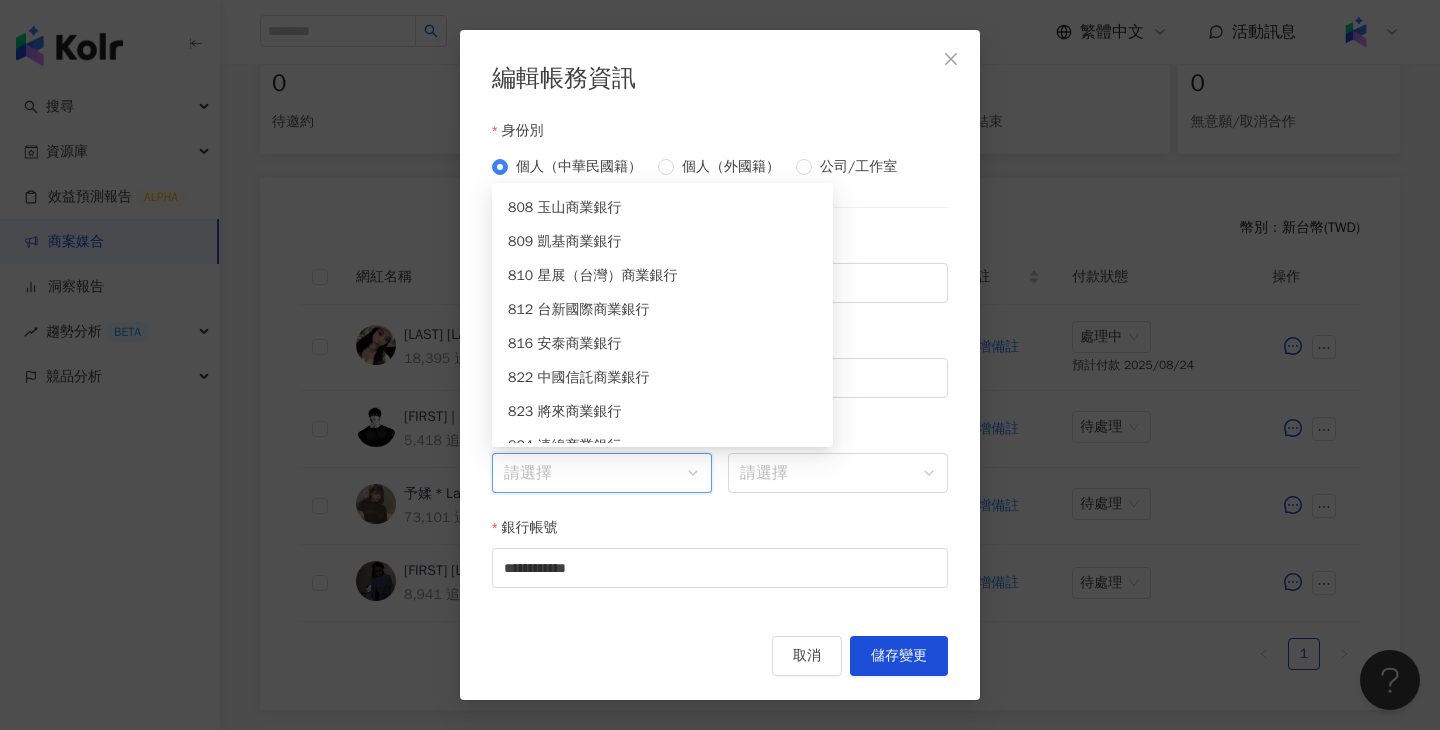 scroll, scrollTop: 7312, scrollLeft: 0, axis: vertical 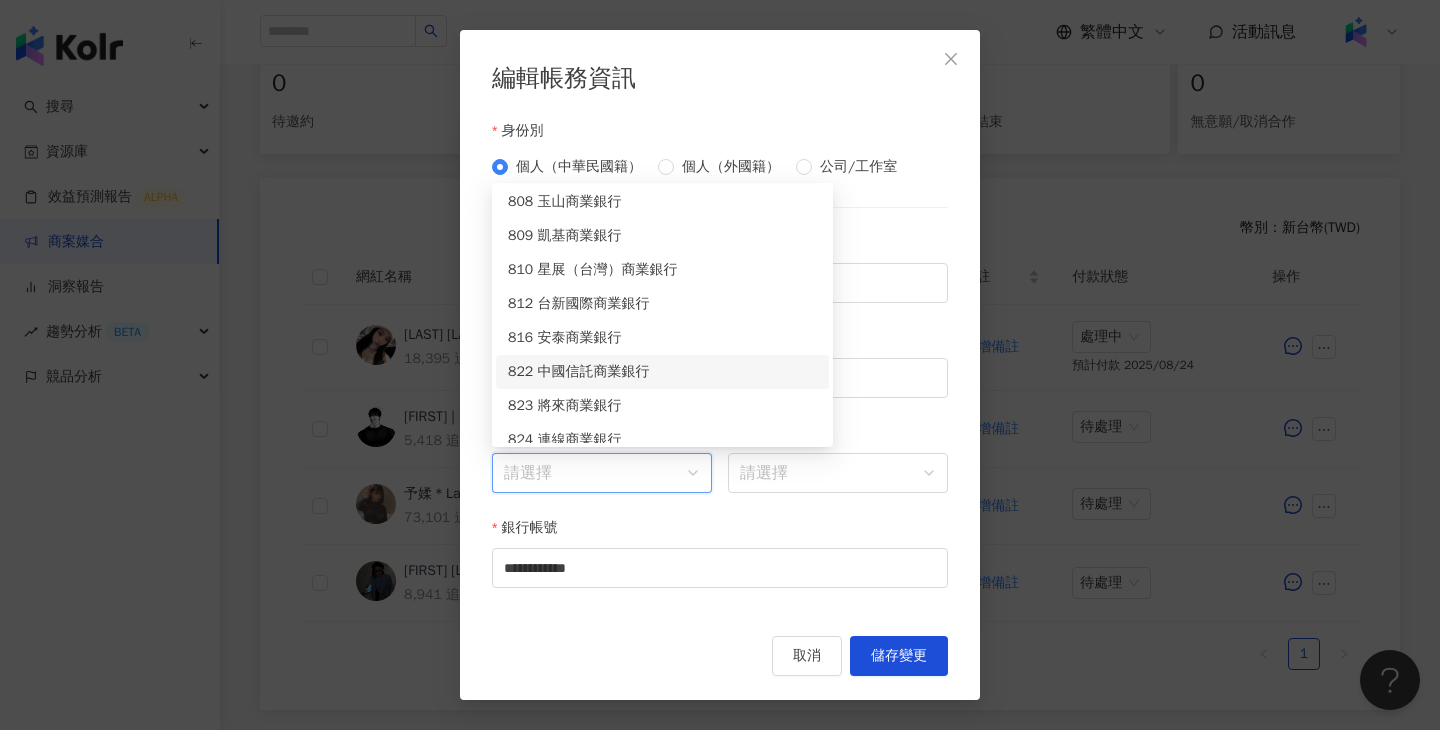 click on "822 中國信託商業銀行" at bounding box center (662, 372) 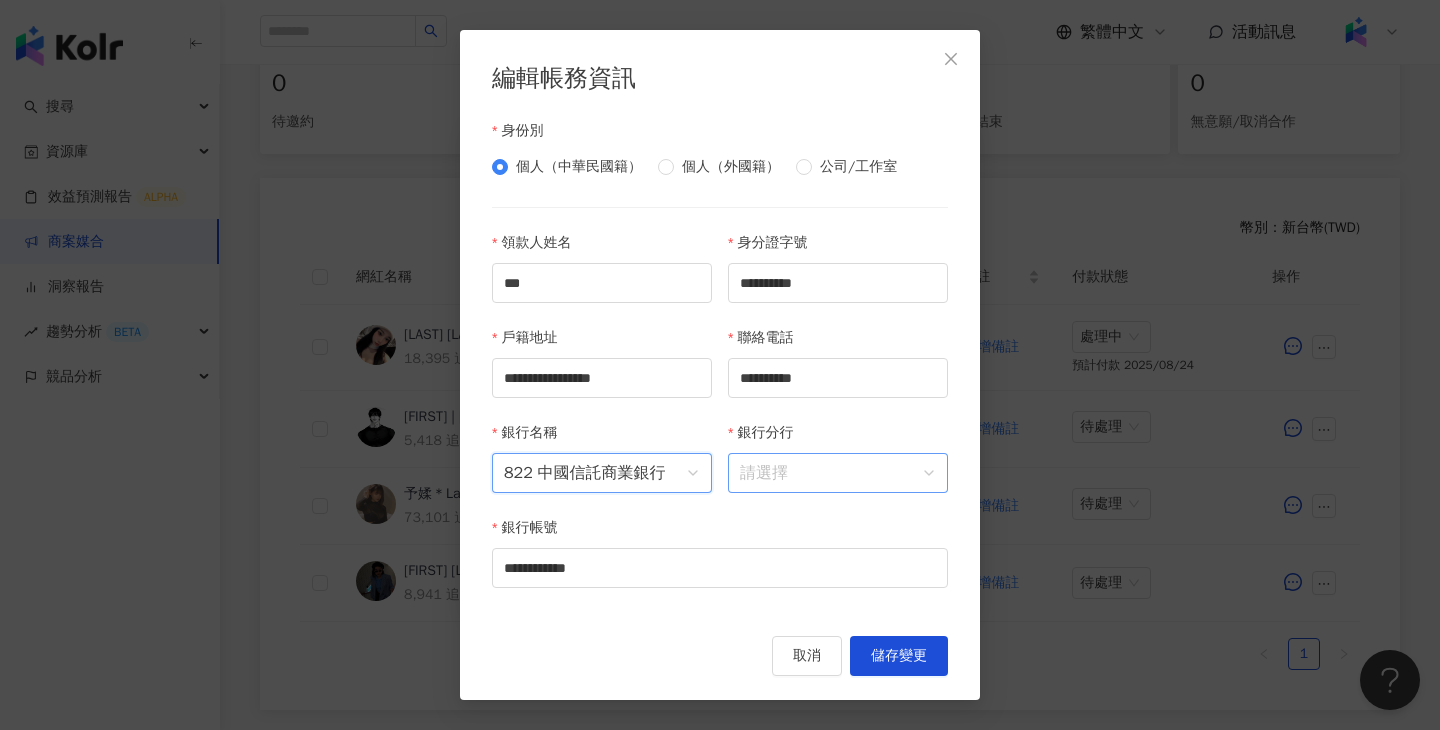 click on "銀行分行" at bounding box center (838, 473) 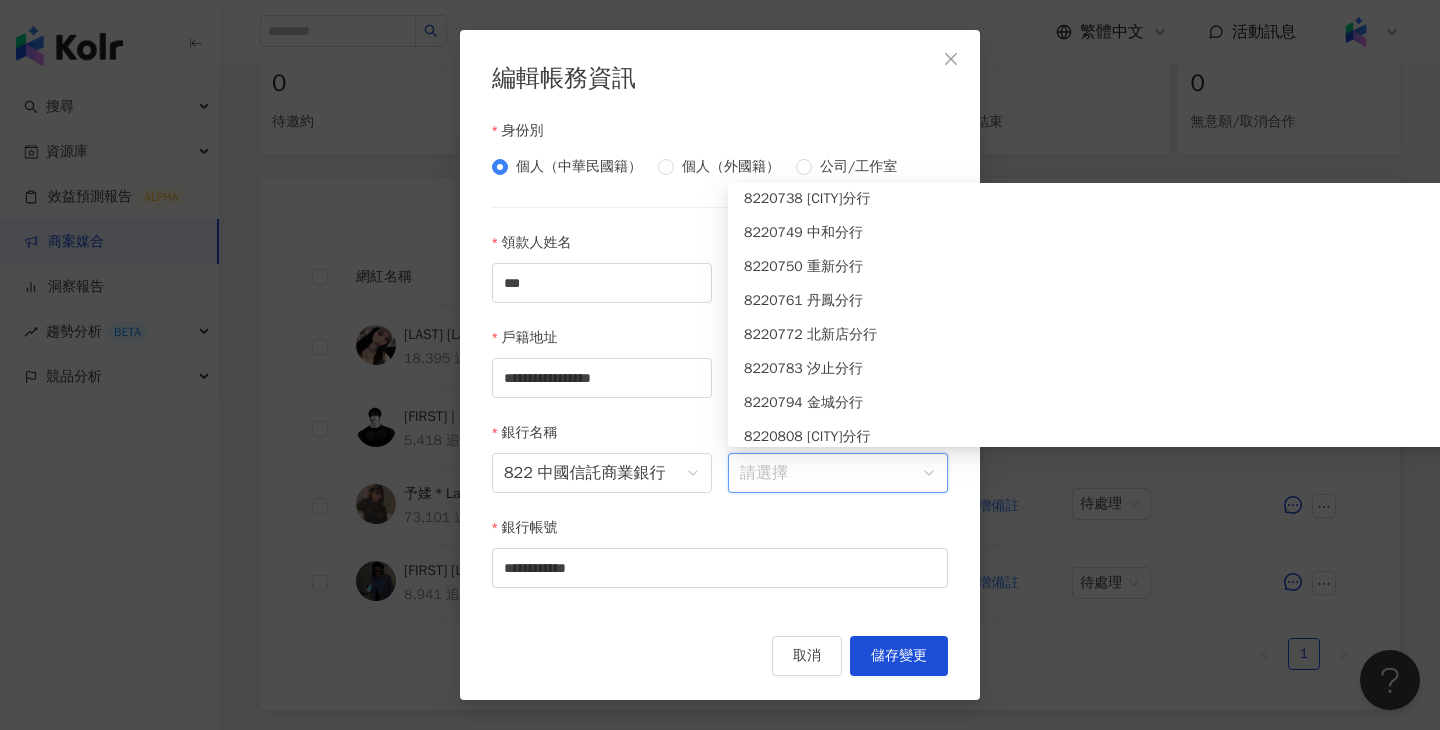 scroll, scrollTop: 2318, scrollLeft: 0, axis: vertical 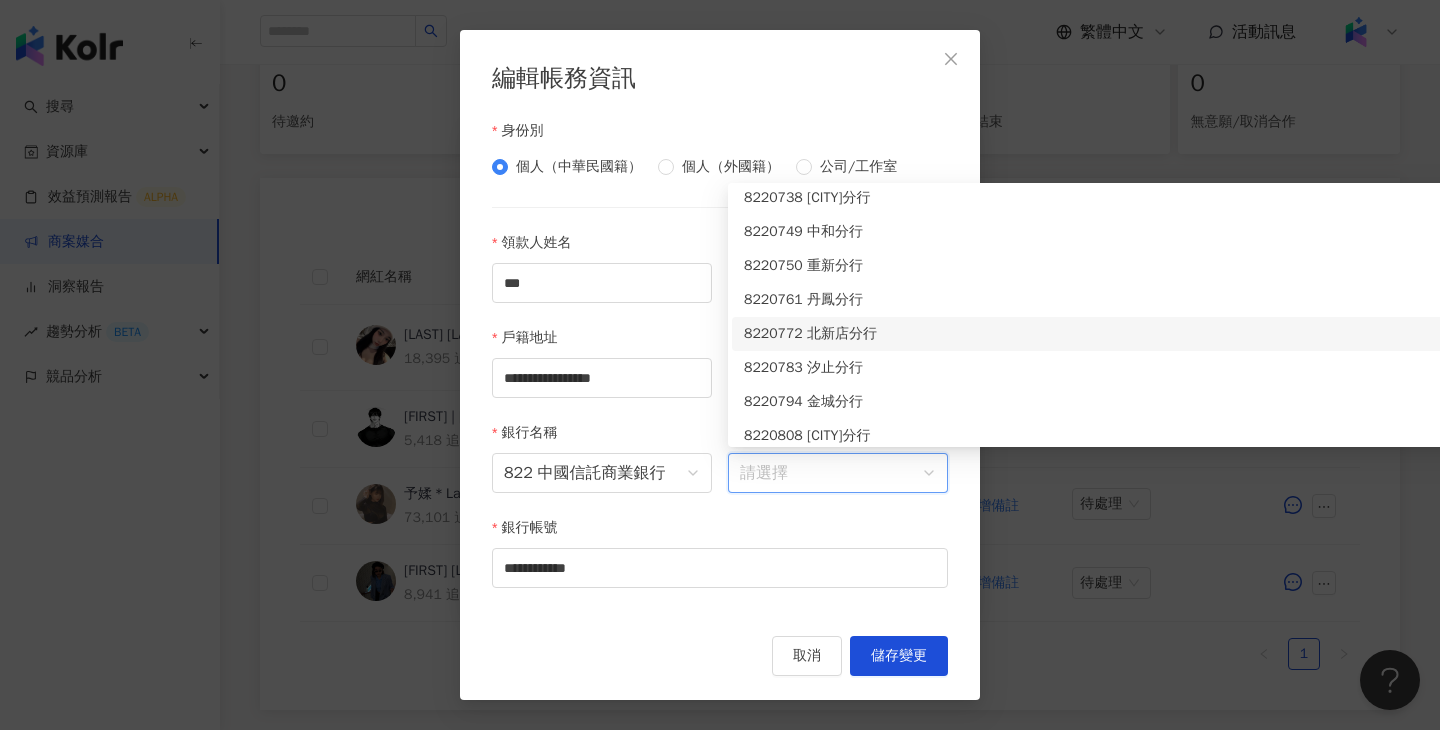 click on "8220772 北新店分行" at bounding box center (3217, 334) 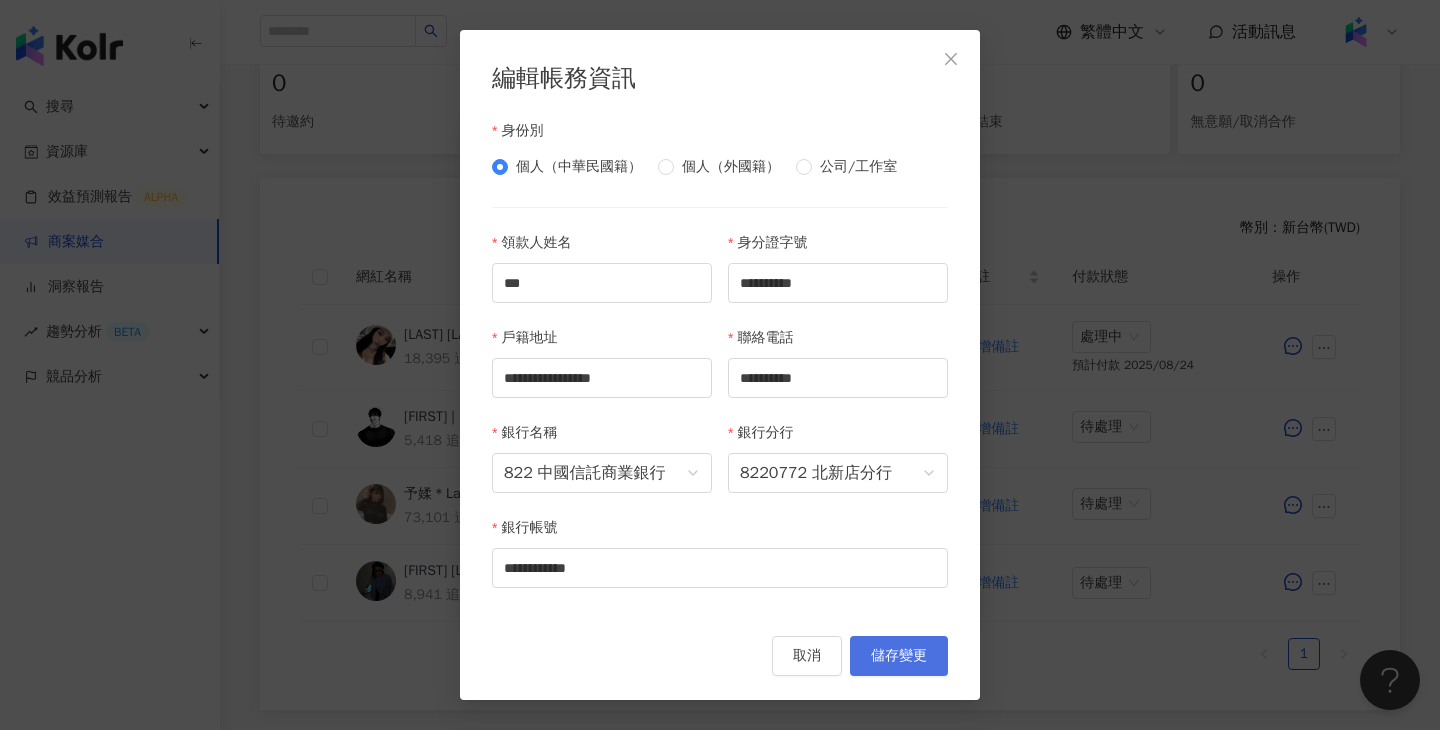 click on "儲存變更" at bounding box center (899, 656) 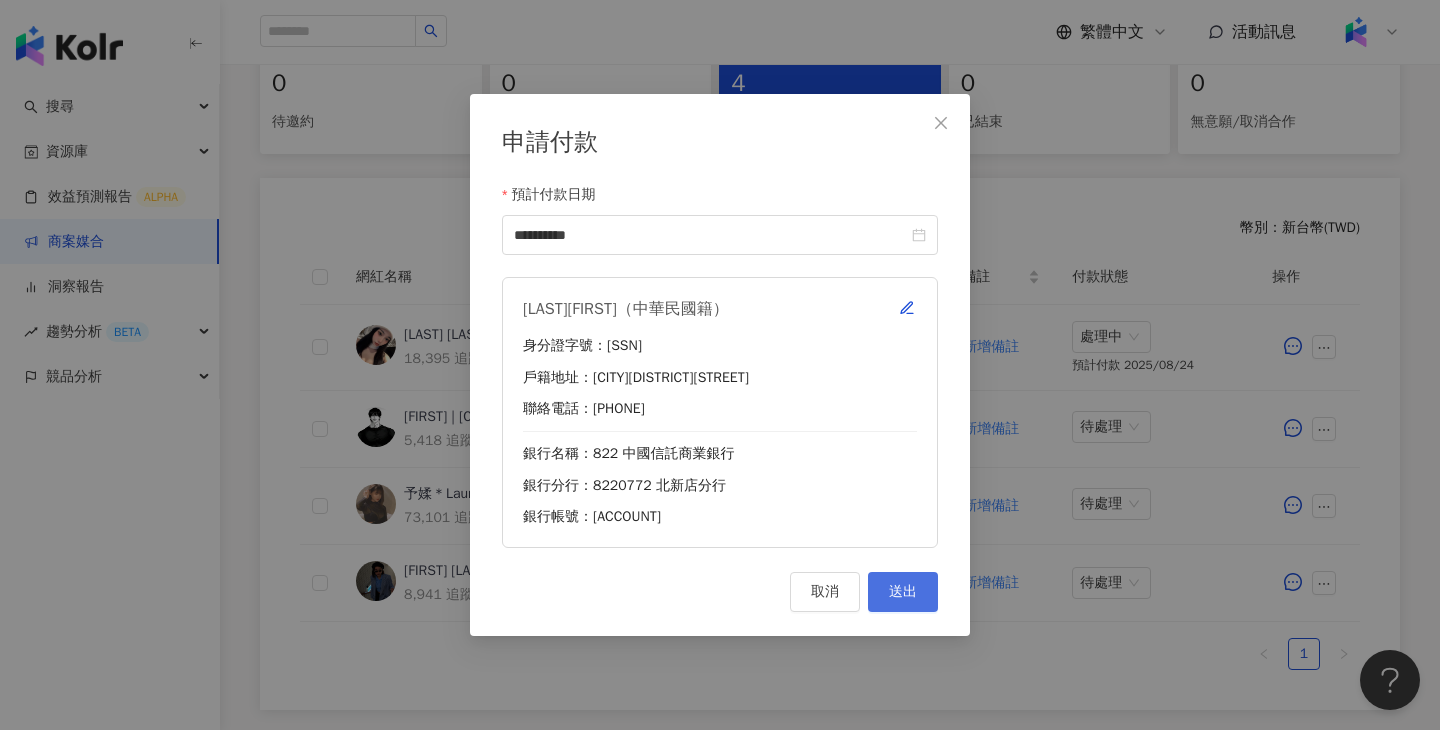 click on "送出" at bounding box center (903, 592) 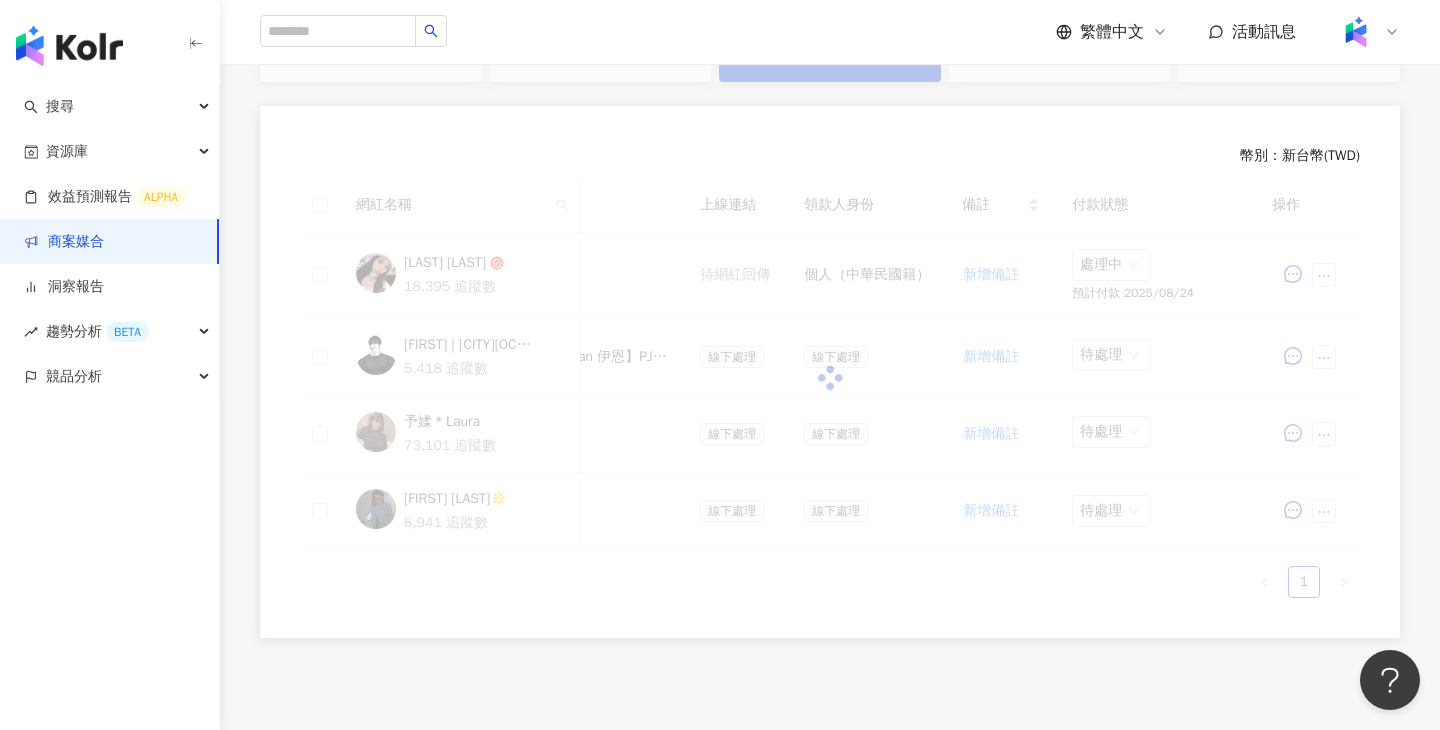 scroll, scrollTop: 437, scrollLeft: 0, axis: vertical 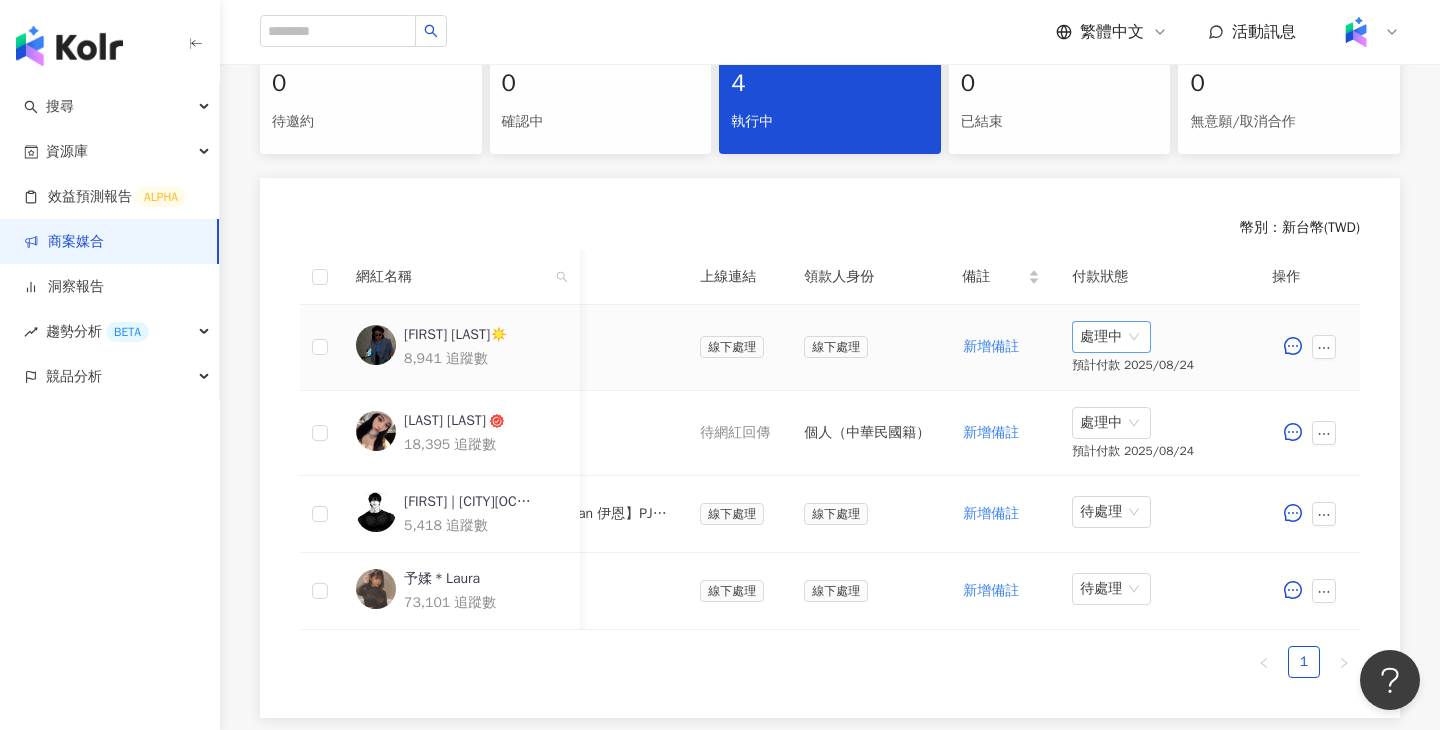 click on "處理中" at bounding box center (1111, 337) 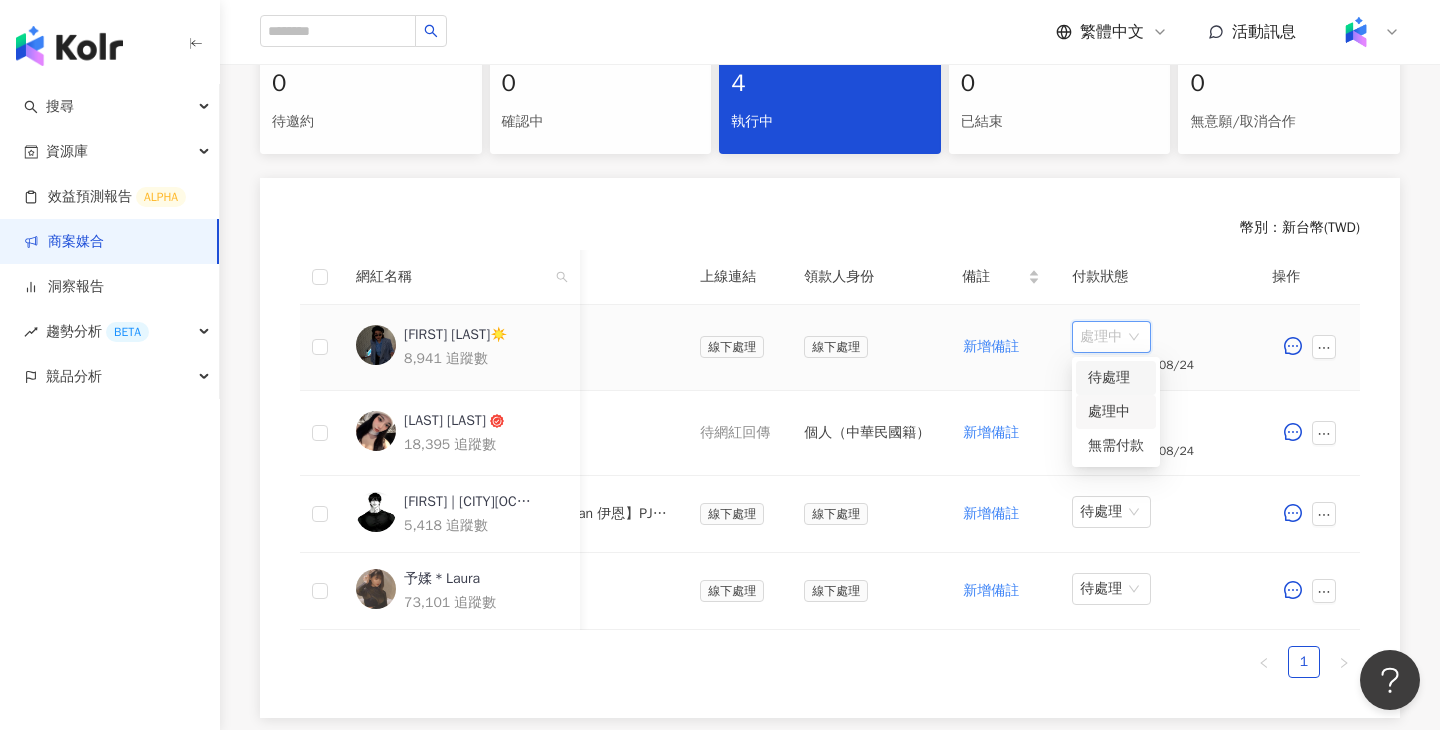 click on "待處理" at bounding box center (1116, 378) 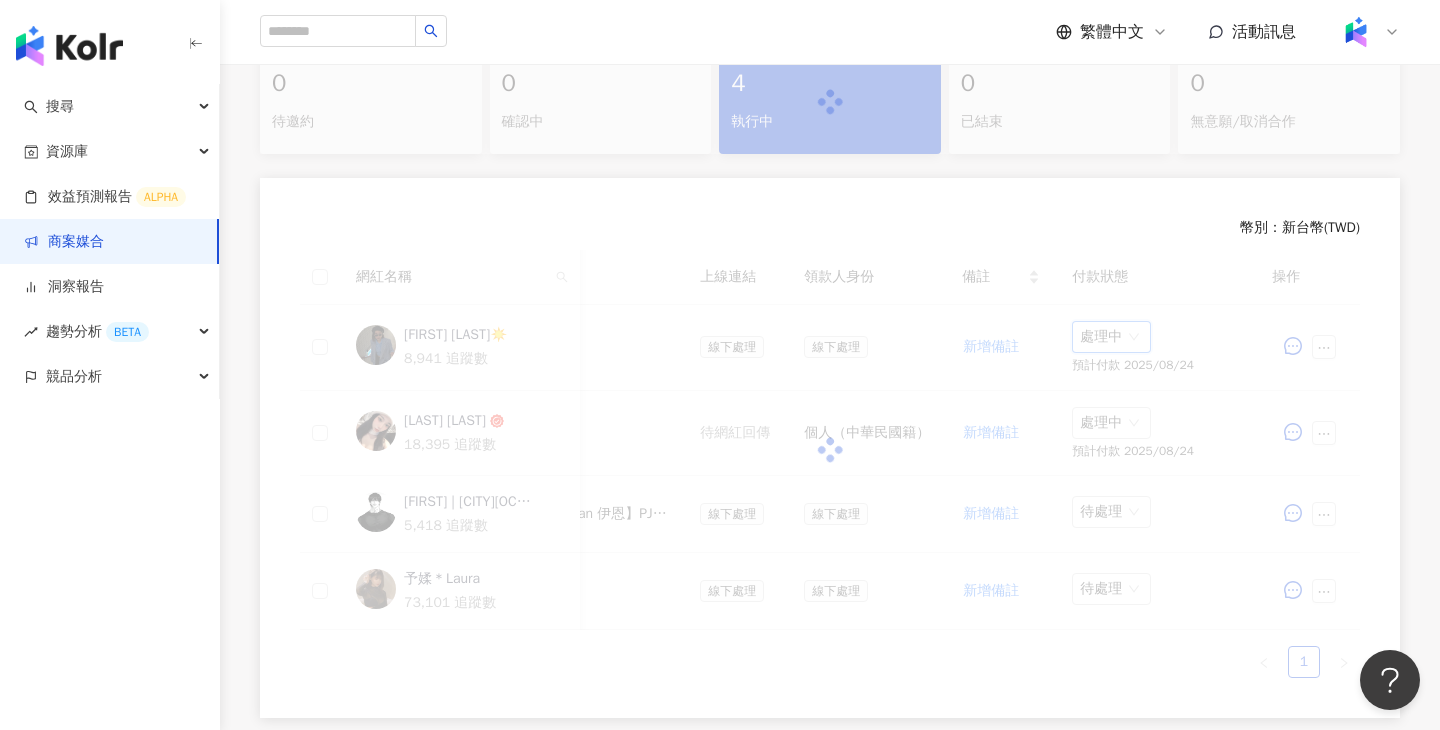 scroll, scrollTop: 437, scrollLeft: 0, axis: vertical 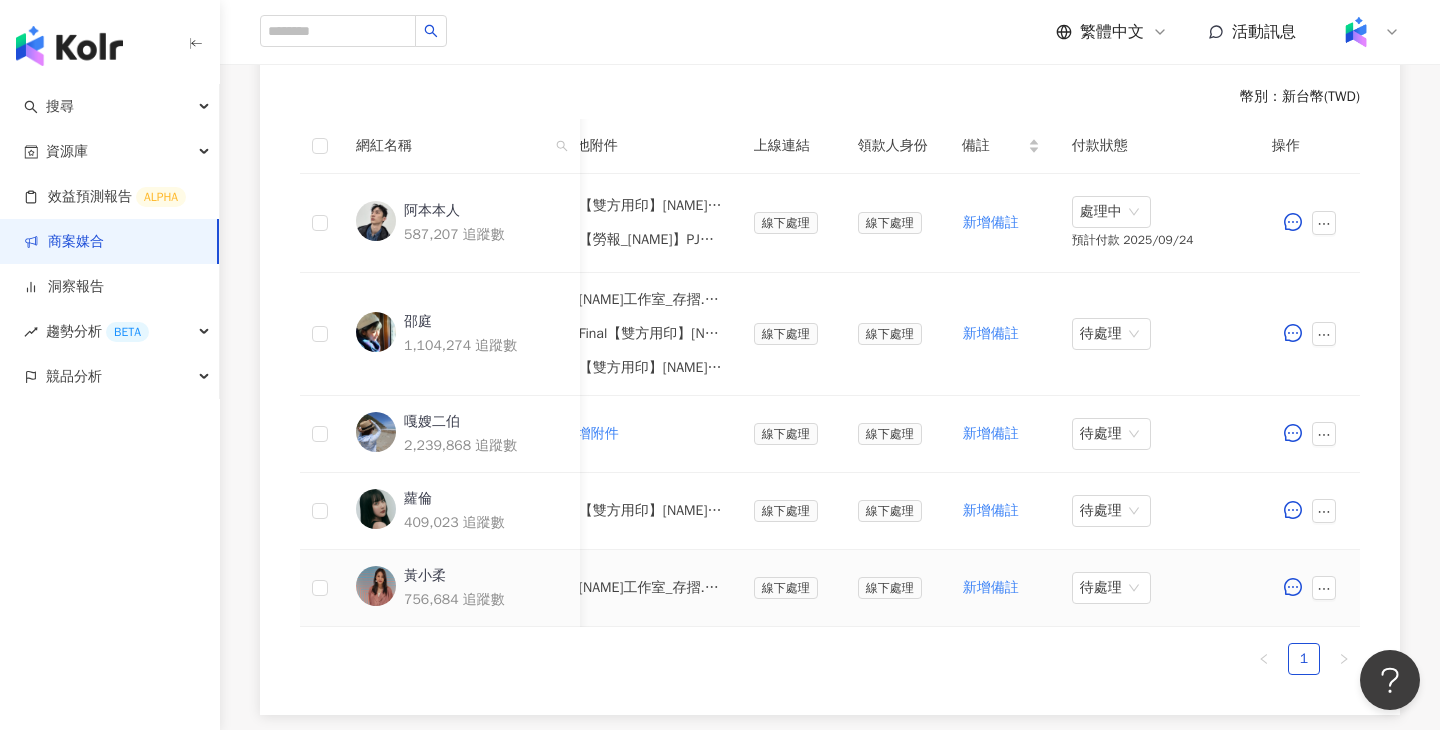 click on "[NAME]工作室_存摺.jpg" at bounding box center (650, 588) 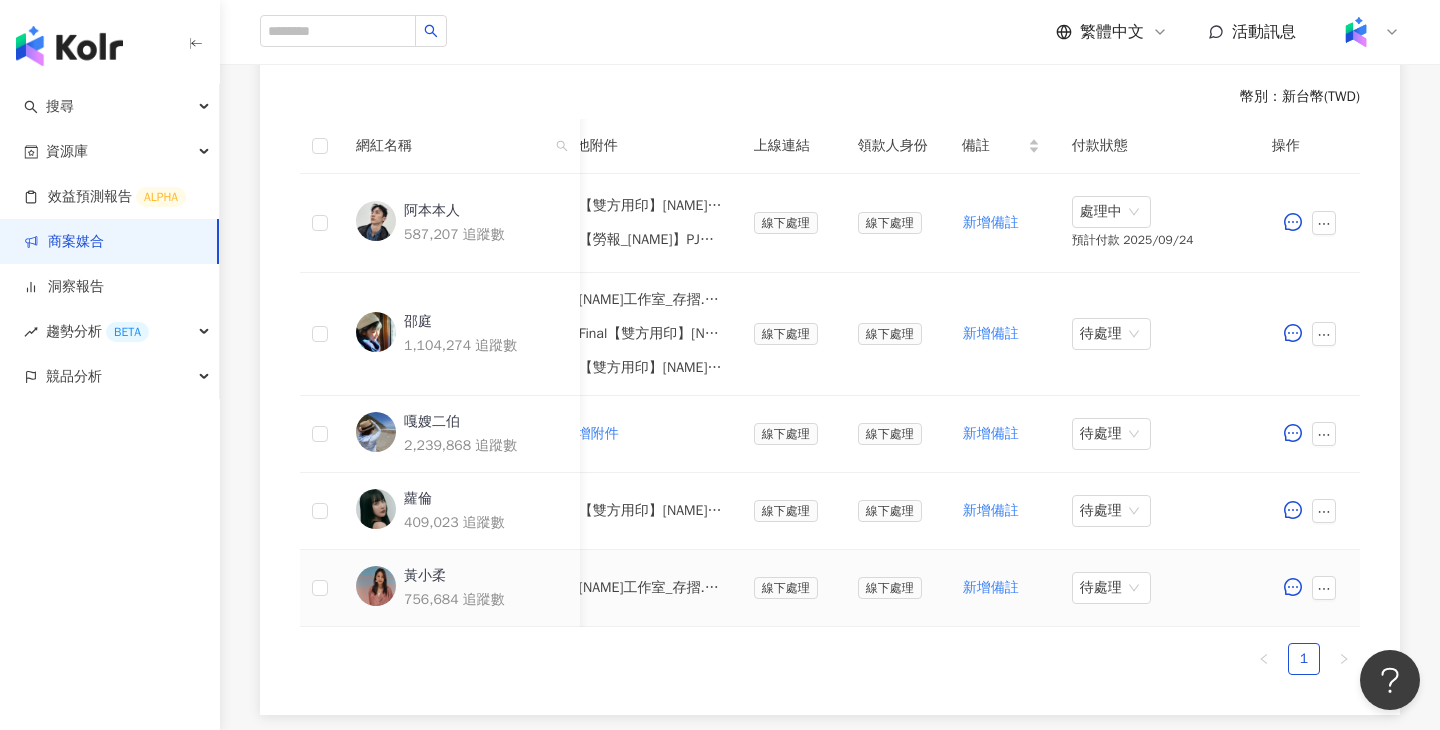 type 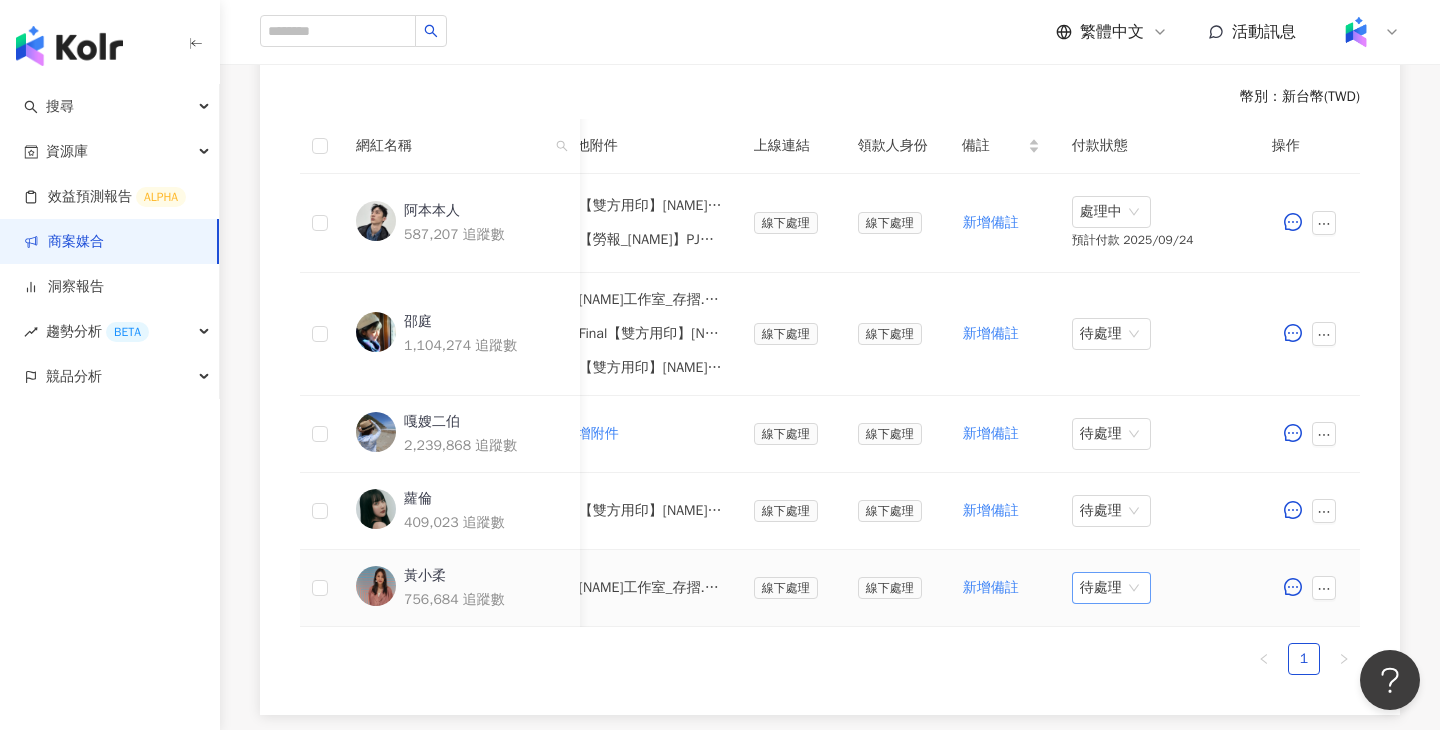 click on "待處理" at bounding box center (1111, 588) 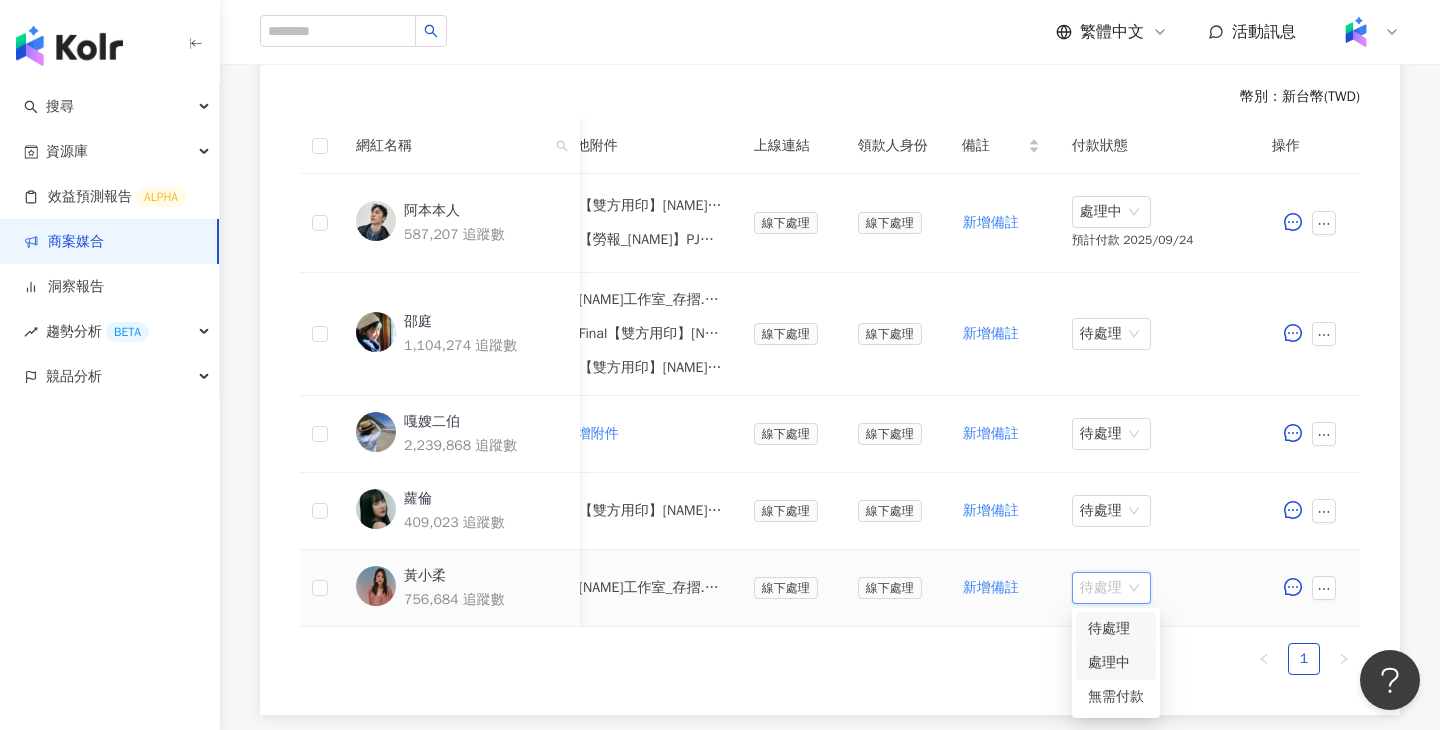 click on "處理中" at bounding box center (1116, 663) 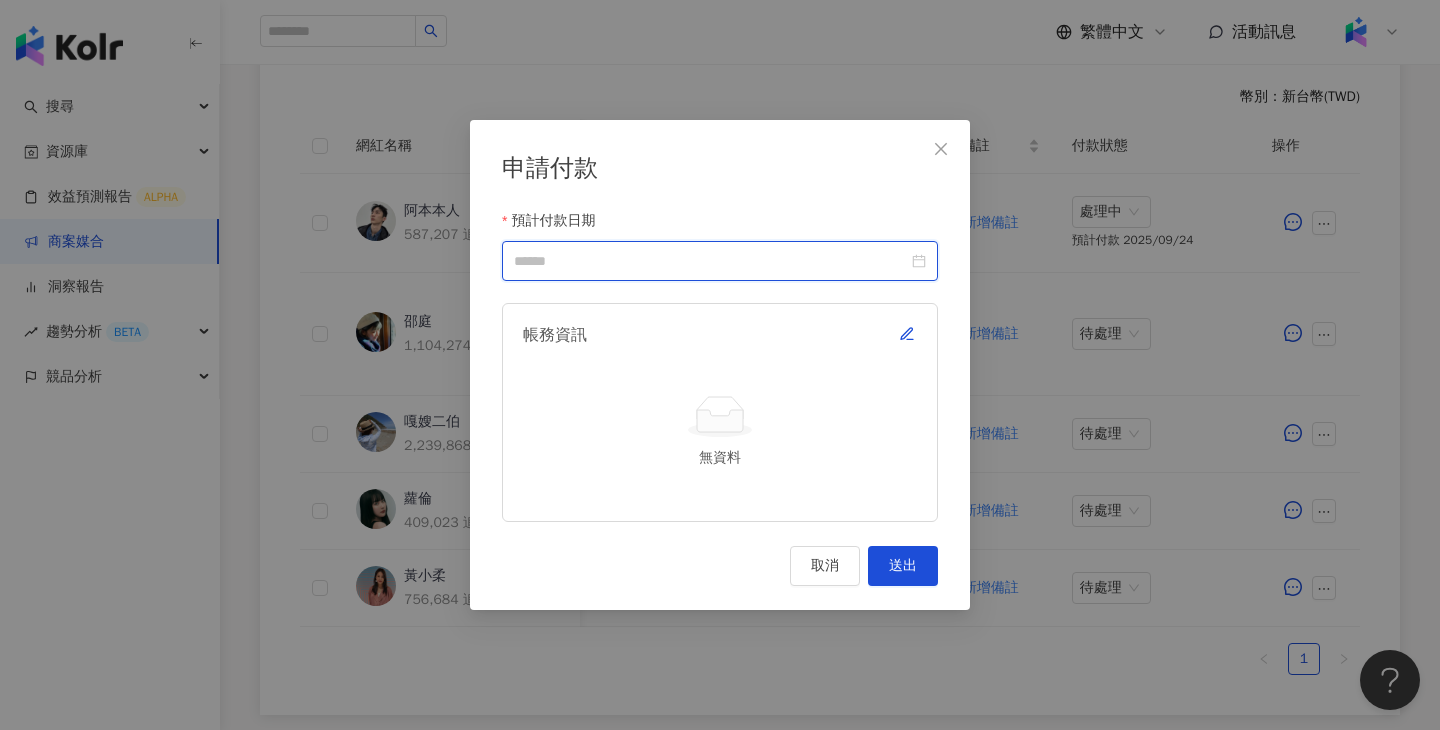 click on "預計付款日期" at bounding box center (711, 261) 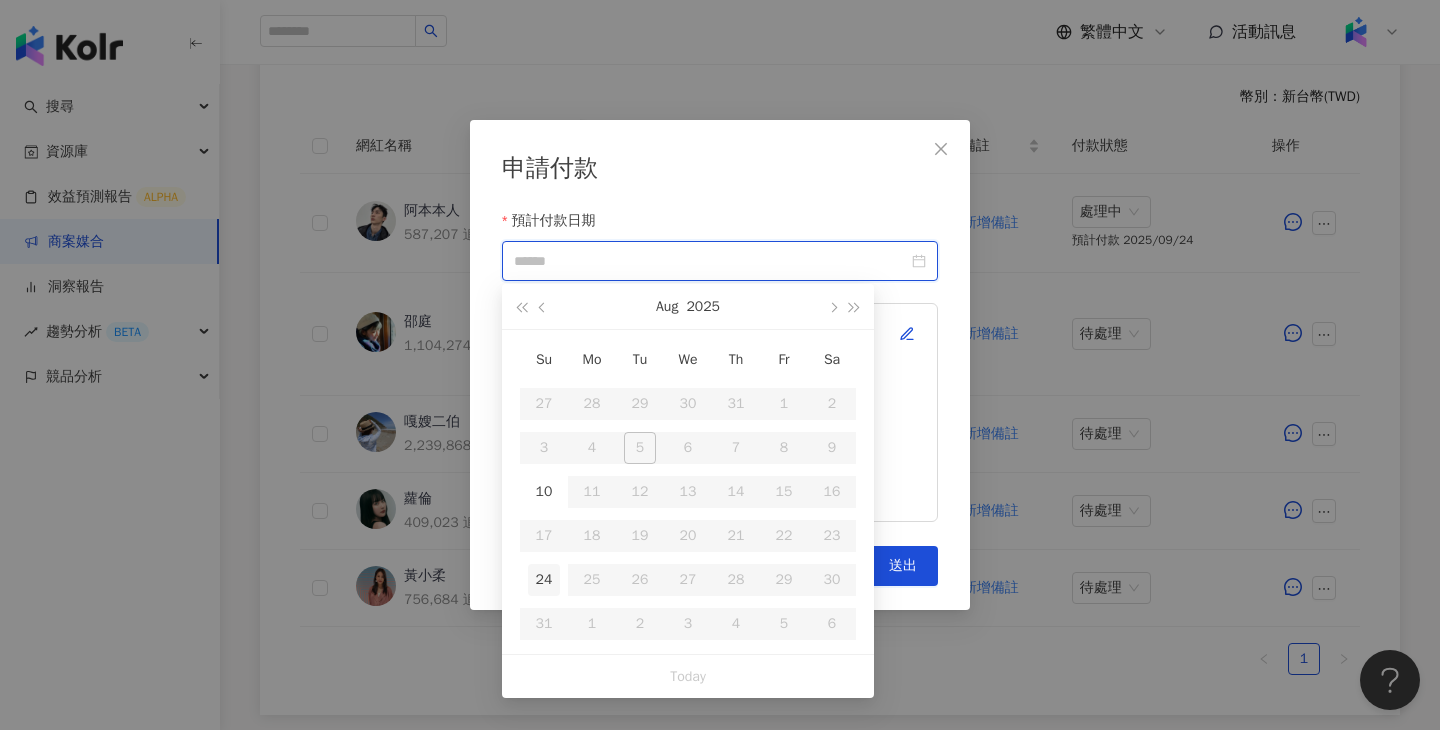 type on "**********" 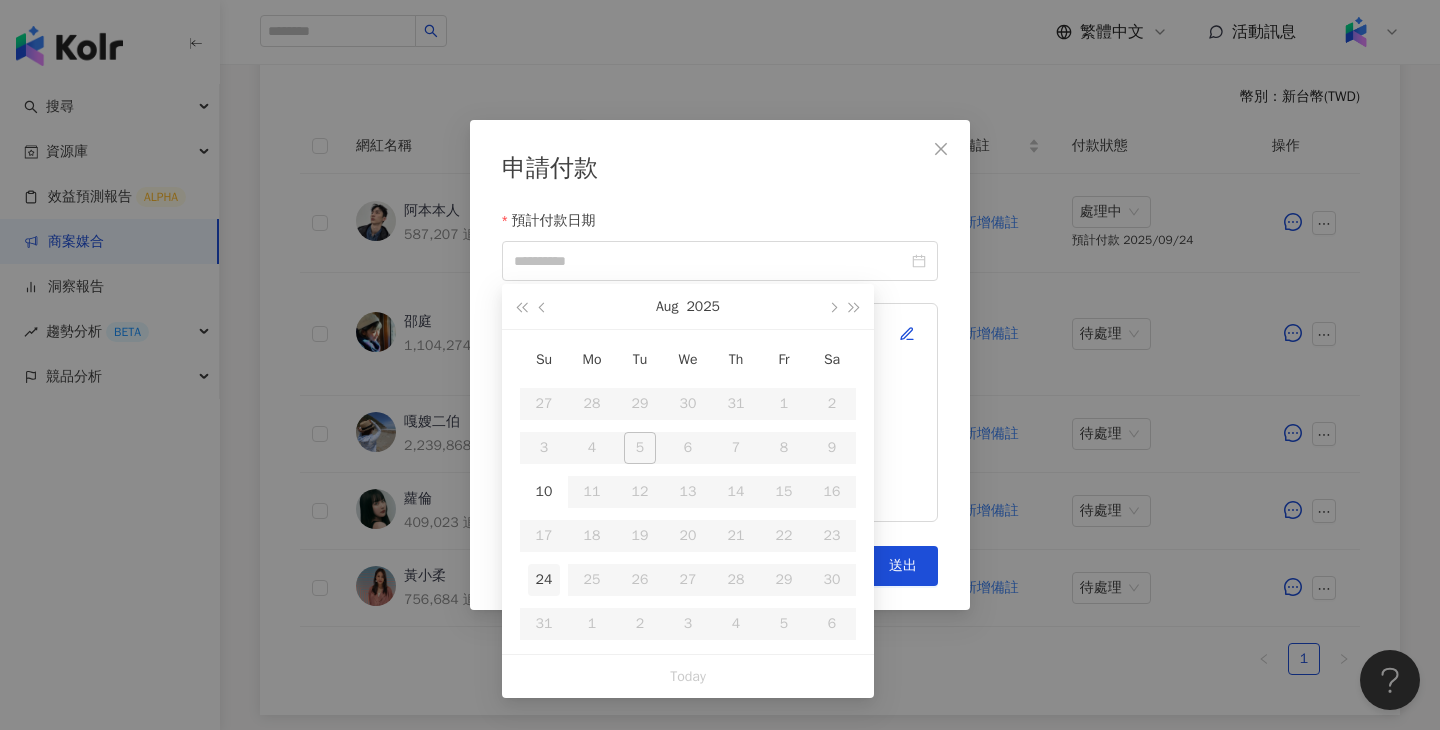 click on "24" at bounding box center (544, 580) 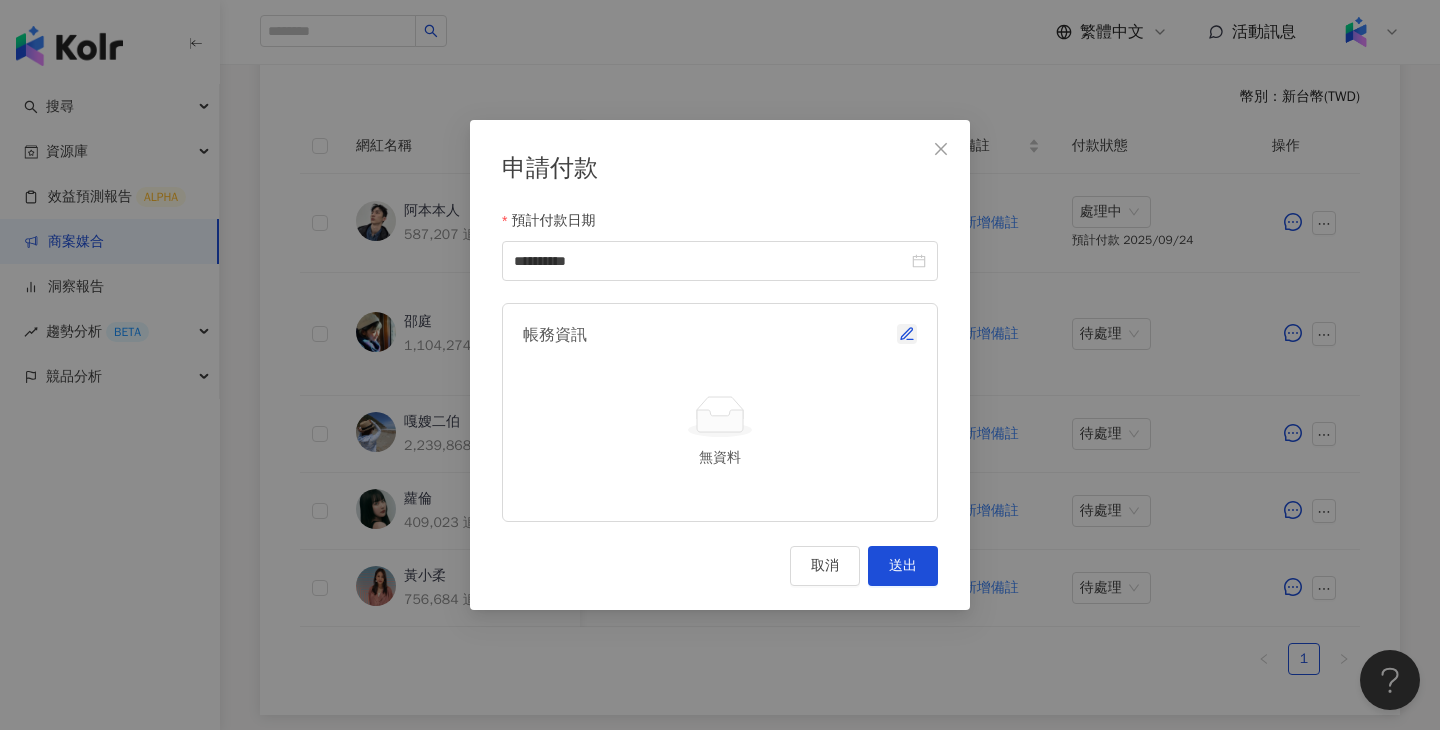click 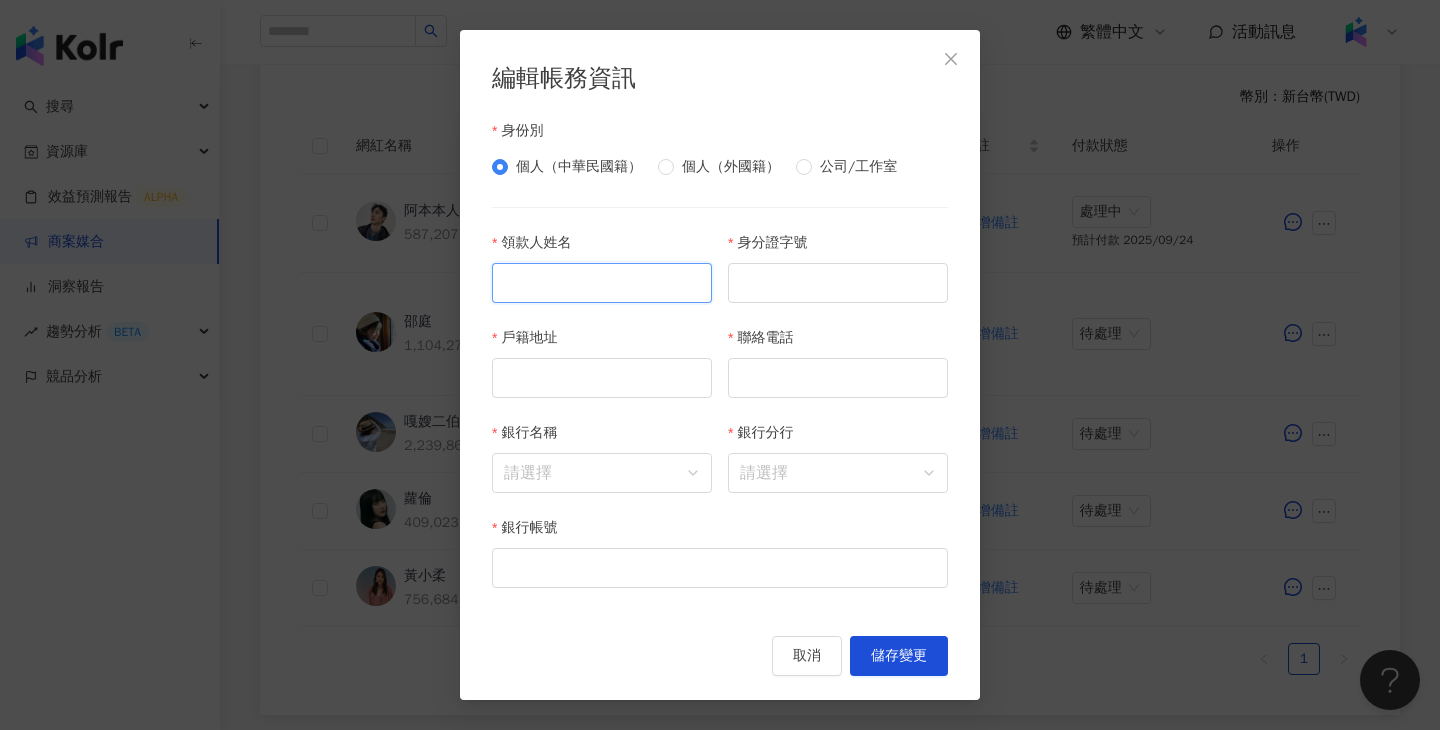 click on "領款人姓名" at bounding box center (602, 283) 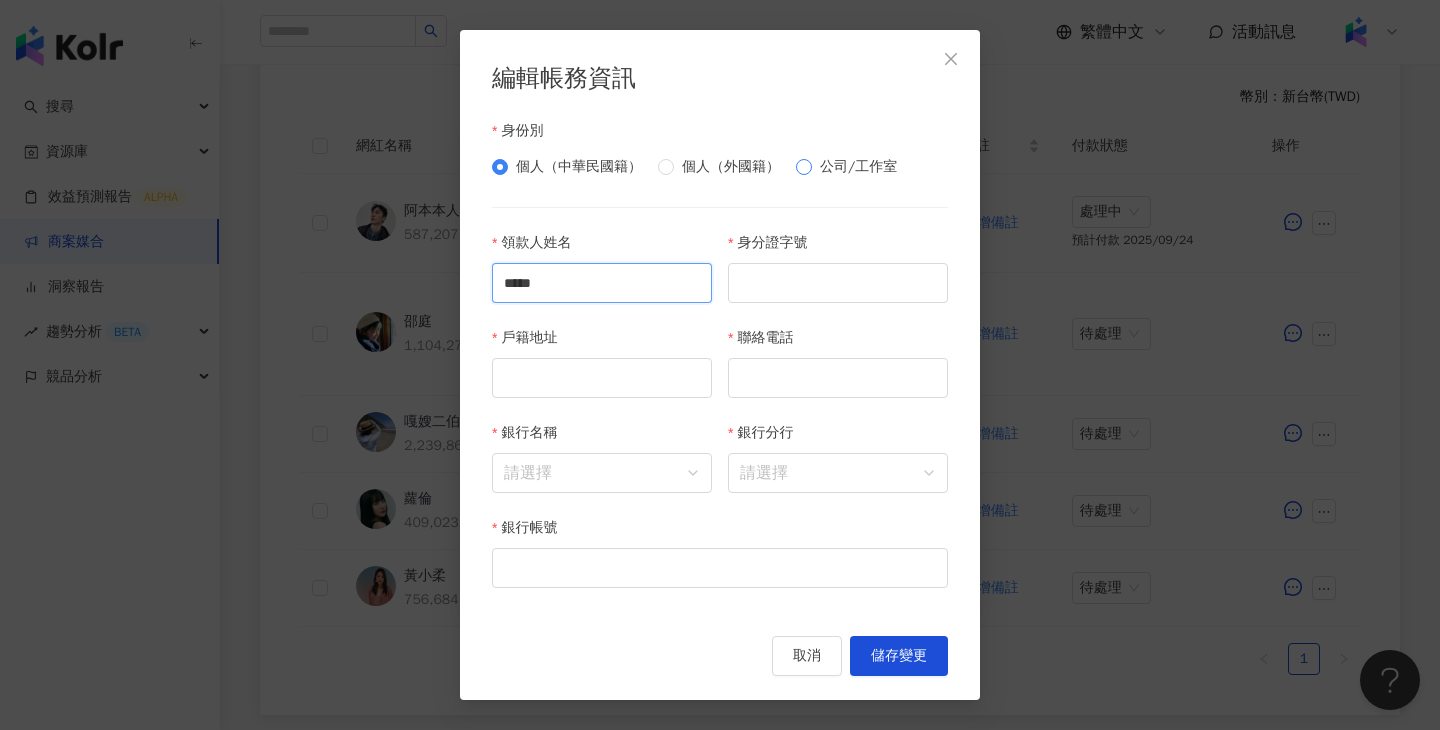 type on "*****" 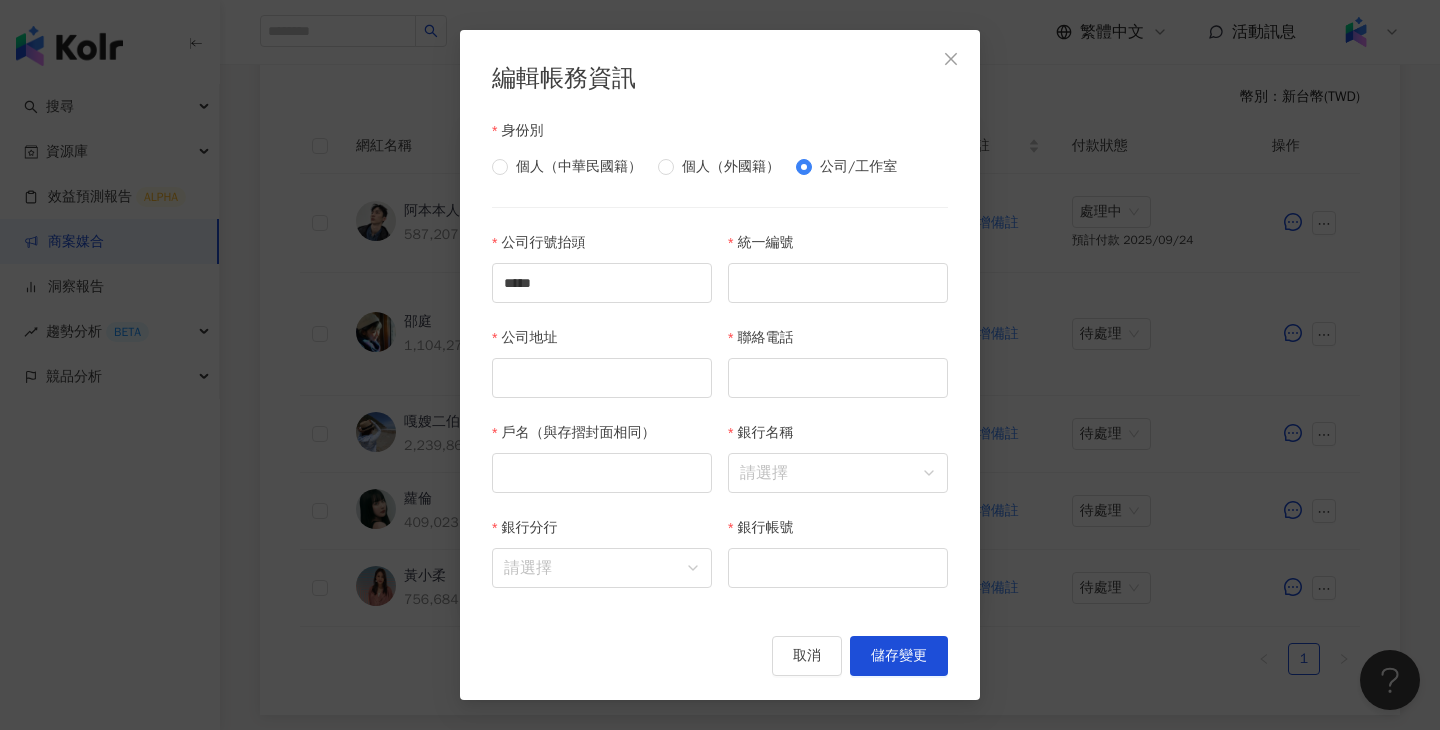 click on "聯絡電話" at bounding box center (838, 342) 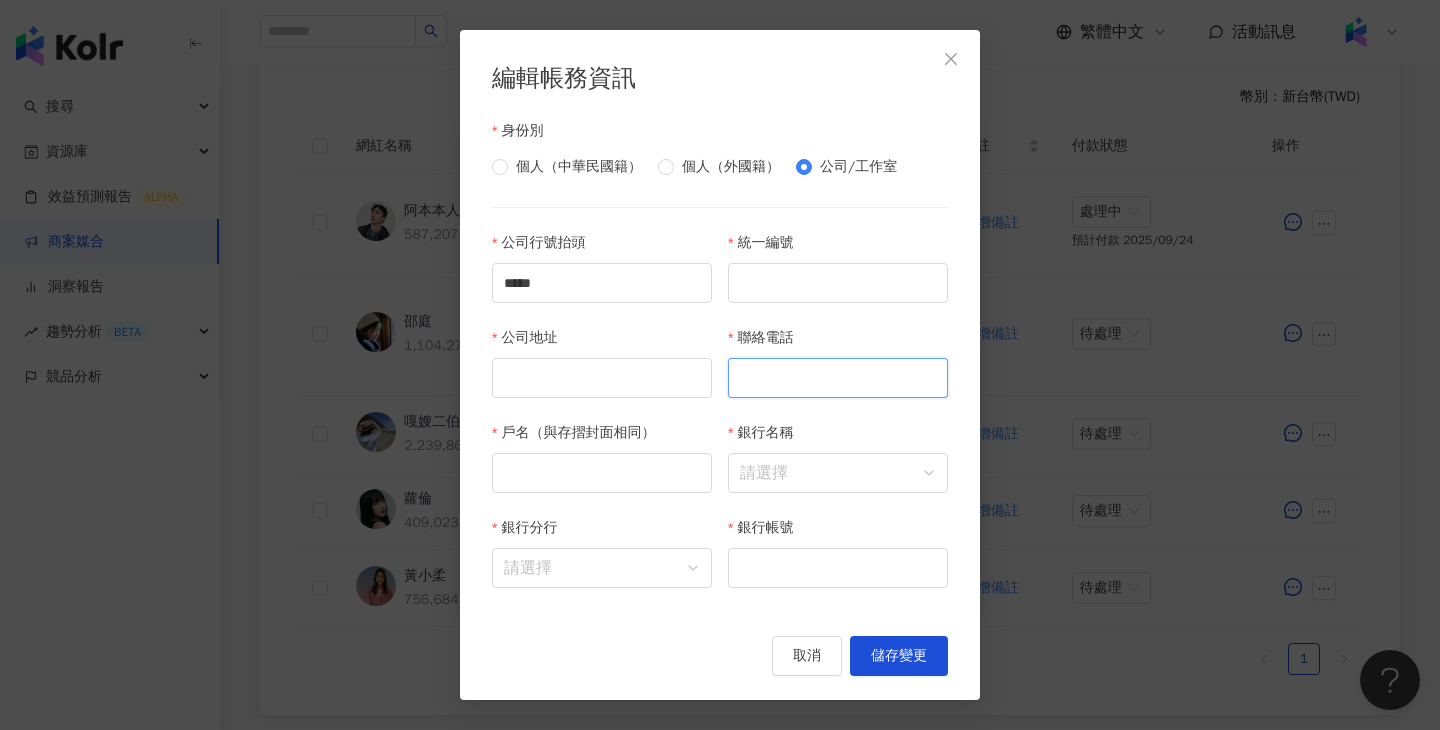 click on "聯絡電話" at bounding box center (838, 378) 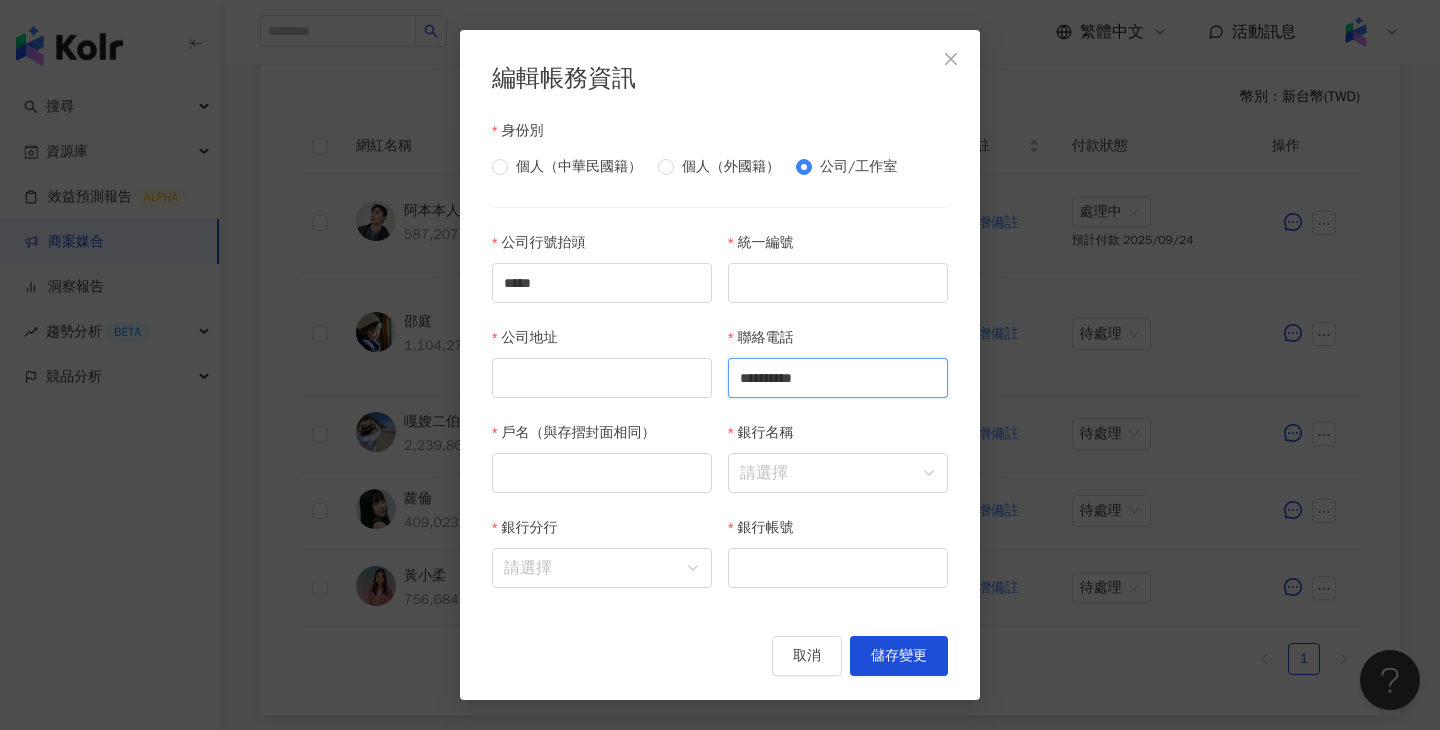 click on "**********" at bounding box center [838, 378] 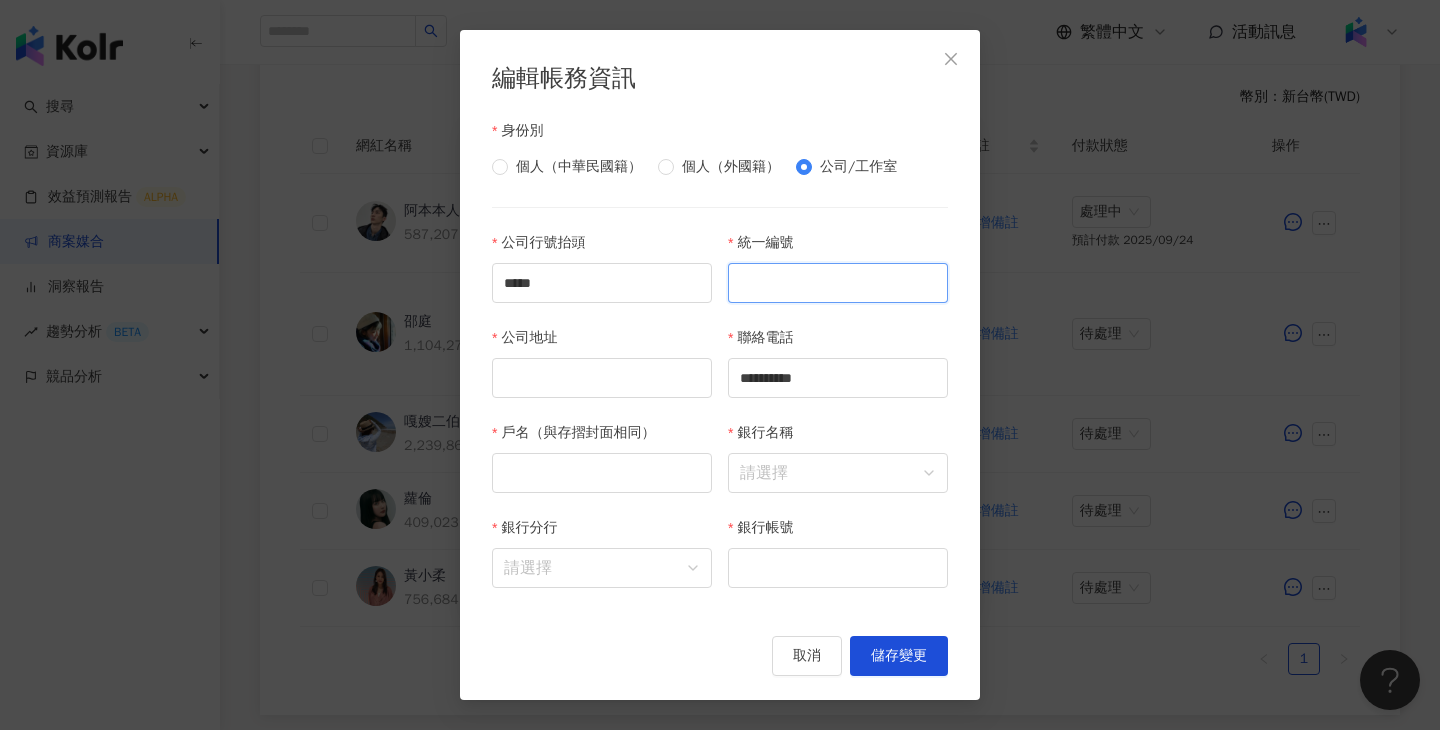 click on "統一編號" at bounding box center (838, 283) 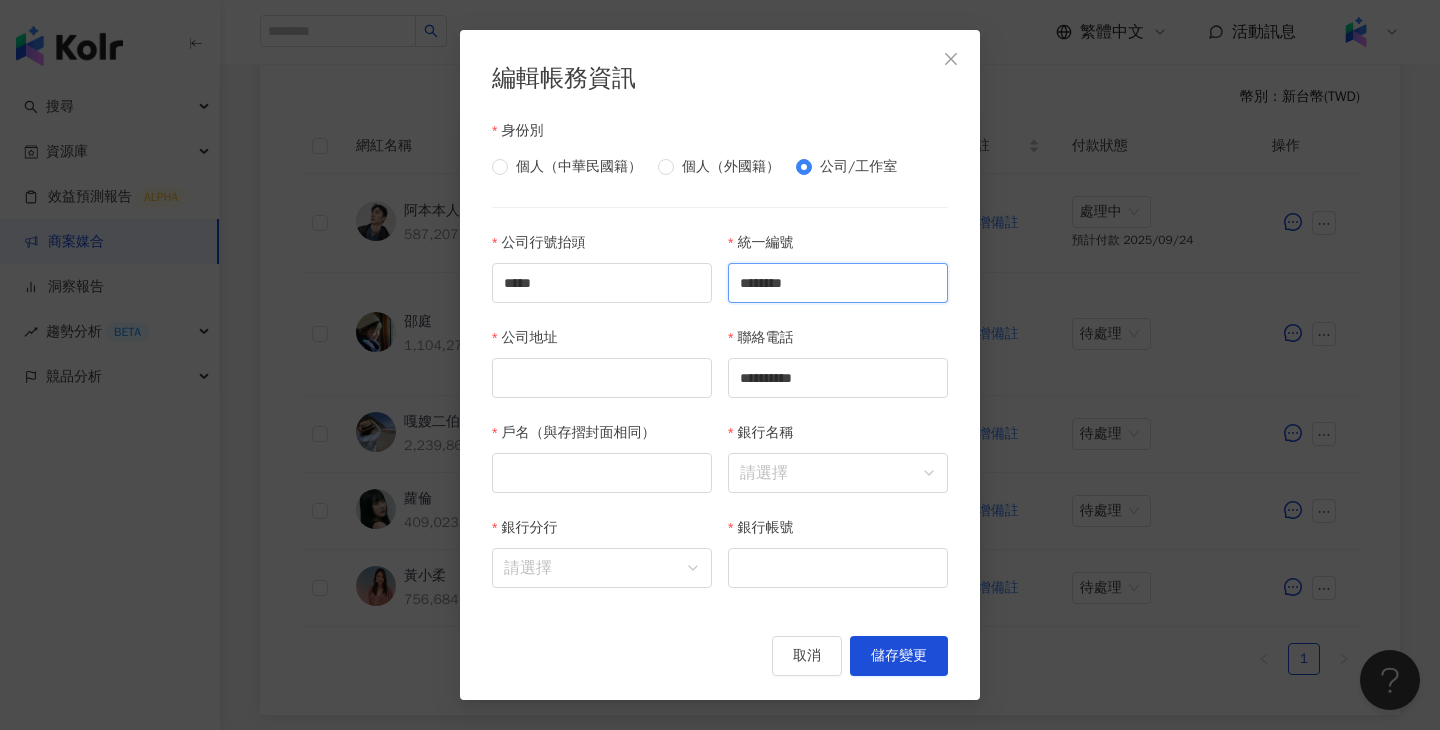 type on "********" 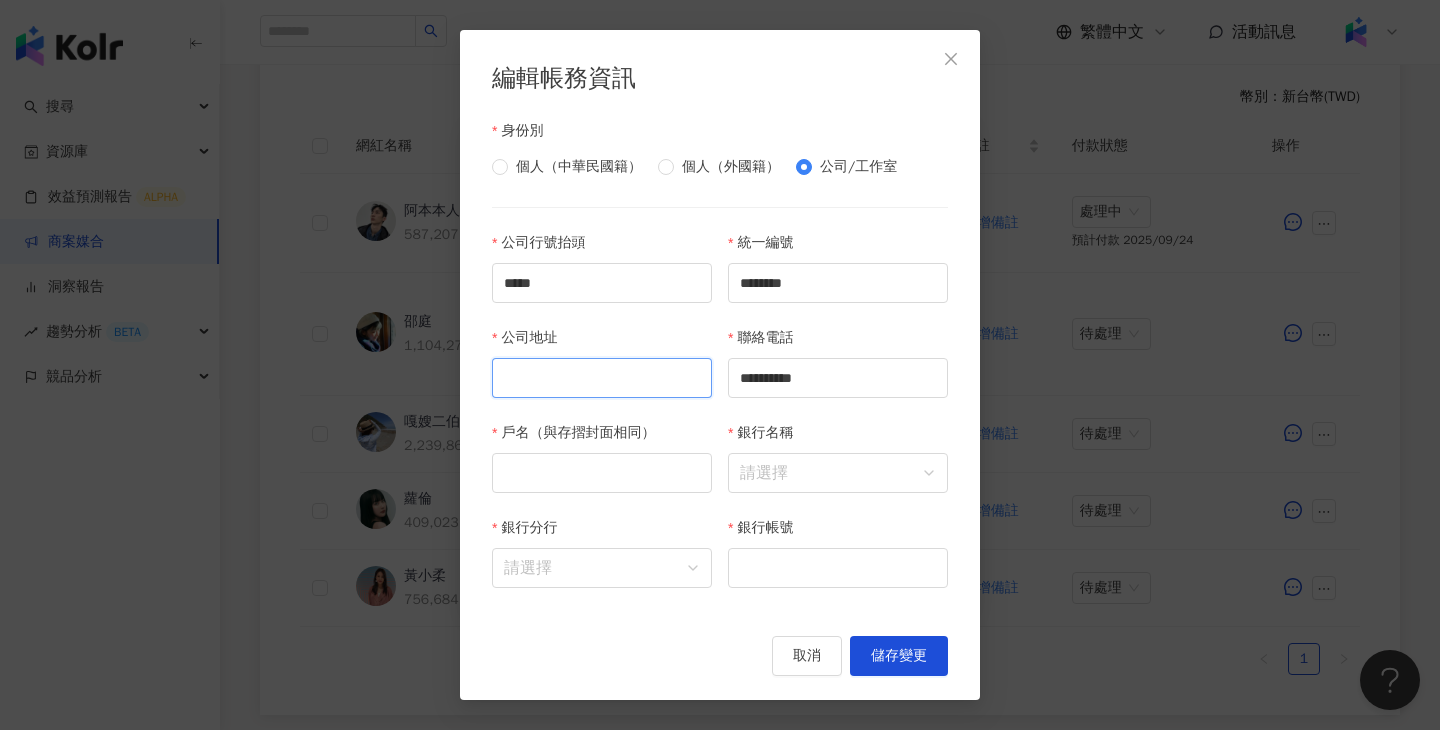 click on "公司地址" at bounding box center [602, 378] 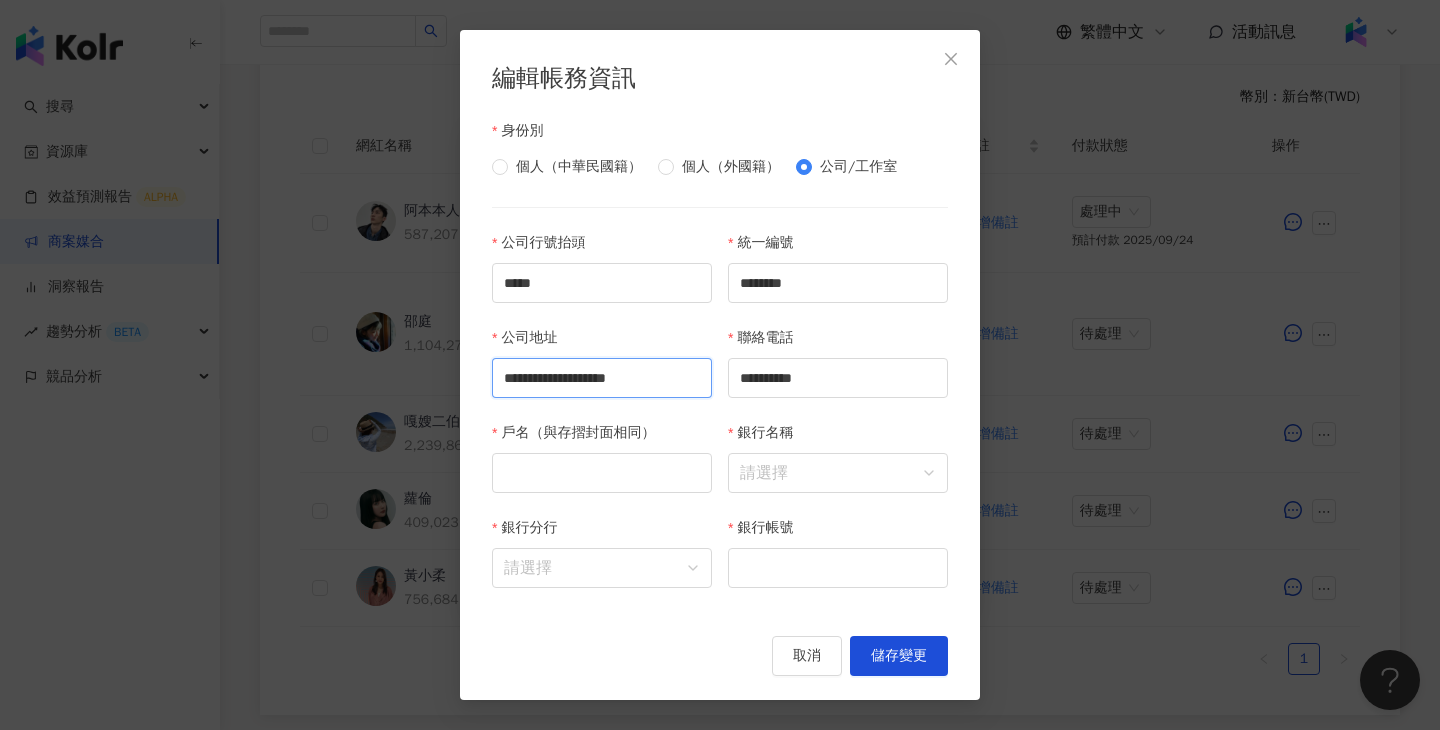 scroll, scrollTop: 0, scrollLeft: 40, axis: horizontal 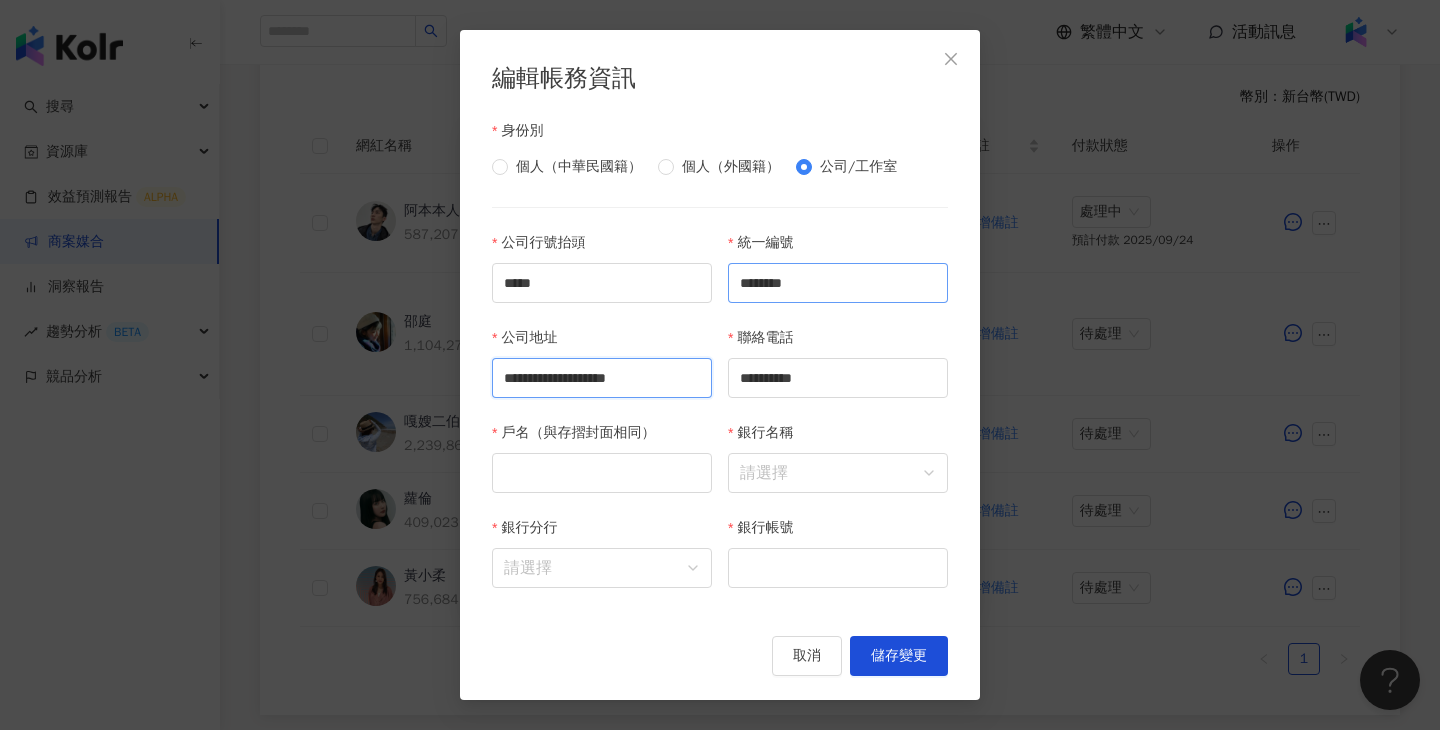 type on "**********" 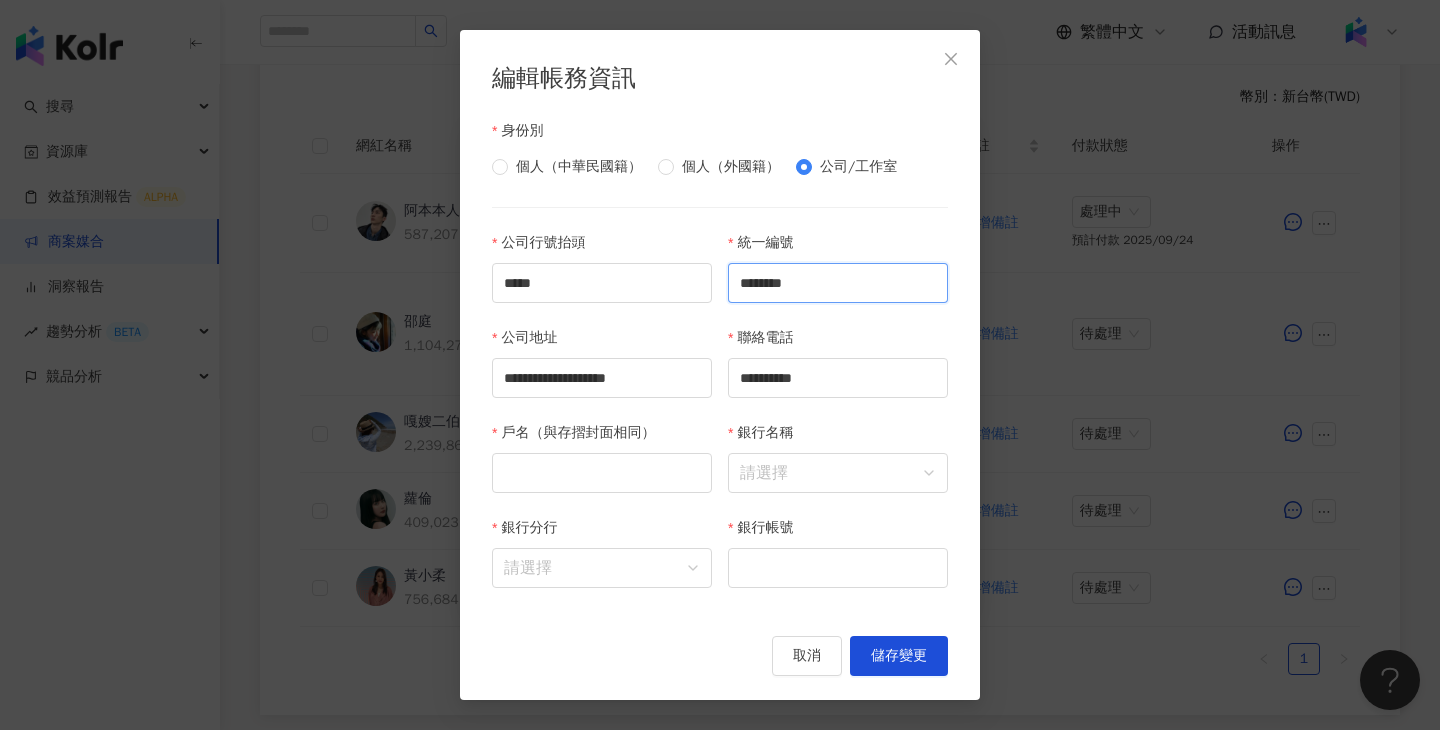 click on "********" at bounding box center [838, 283] 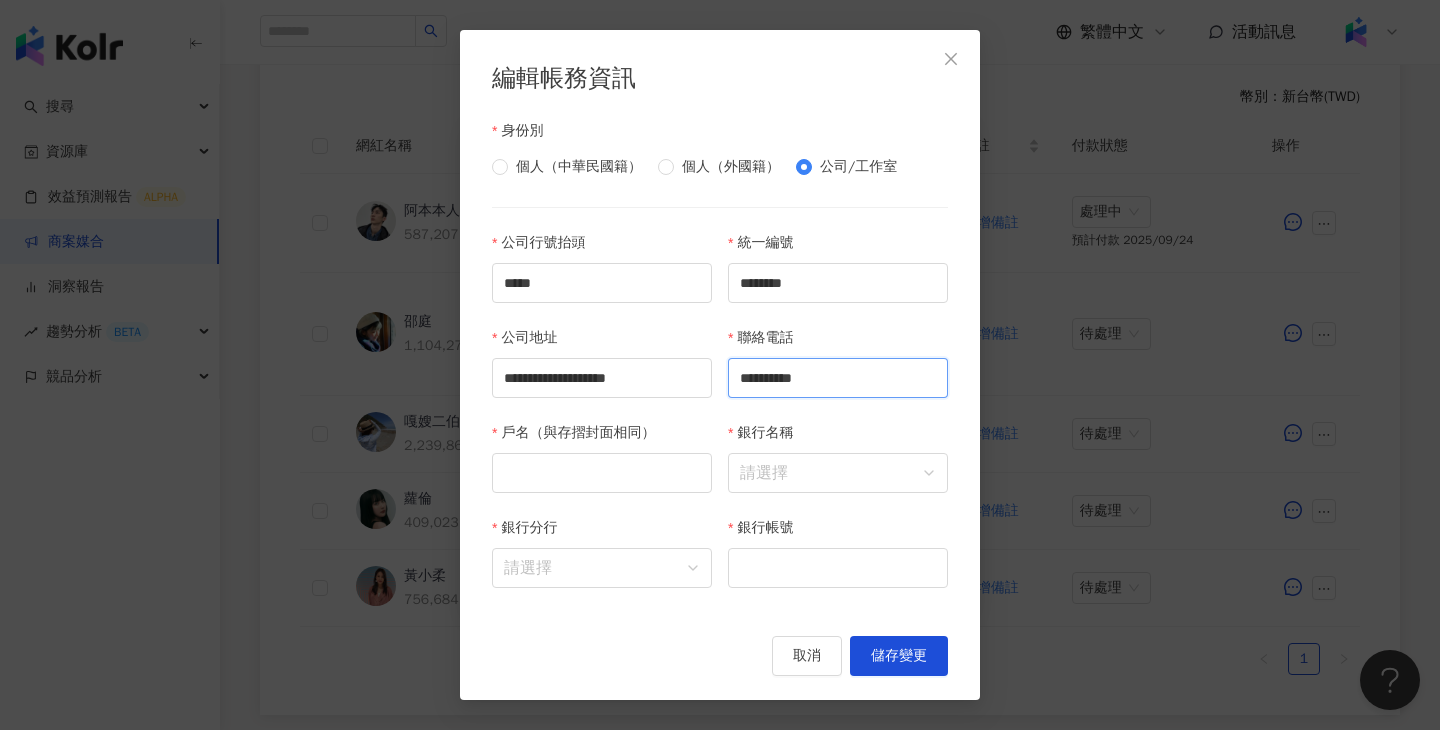 click on "**********" at bounding box center [838, 378] 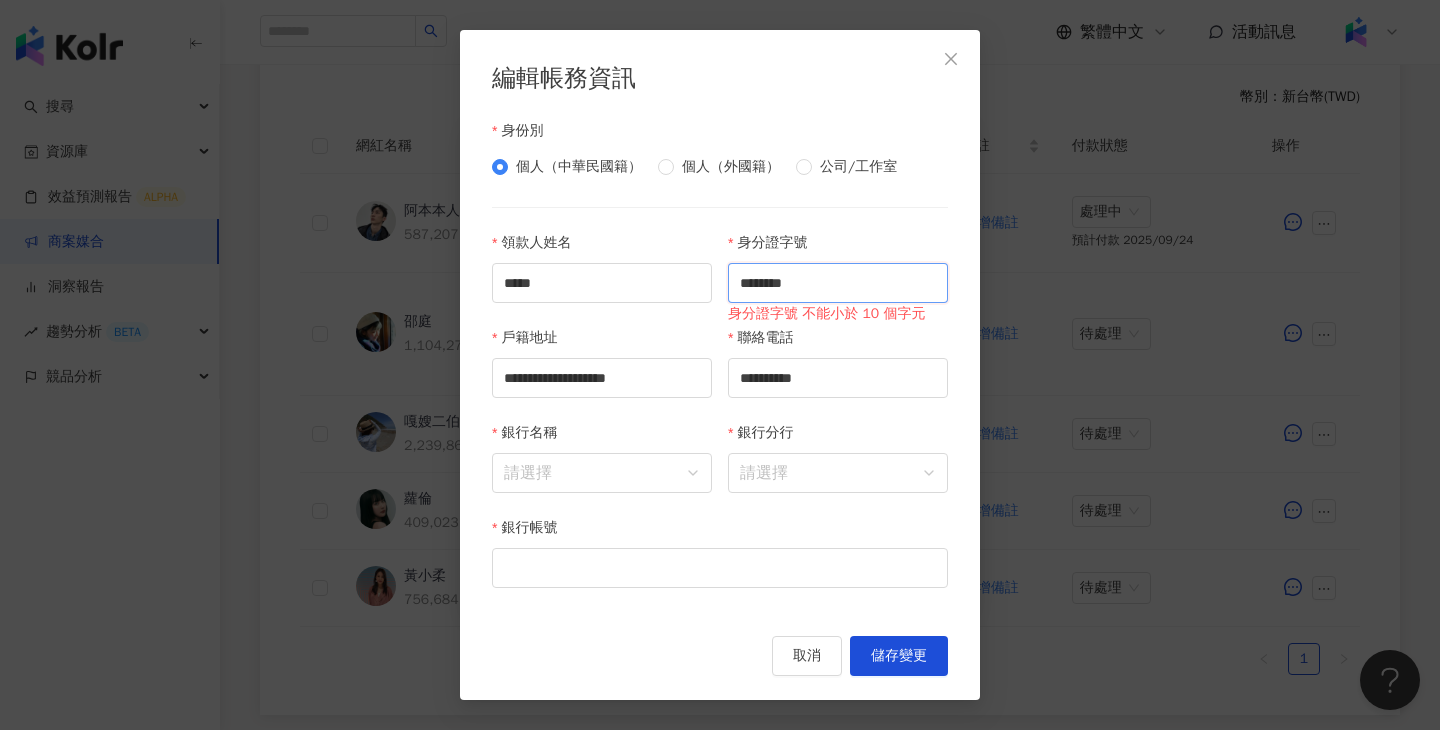 click on "********" at bounding box center [838, 283] 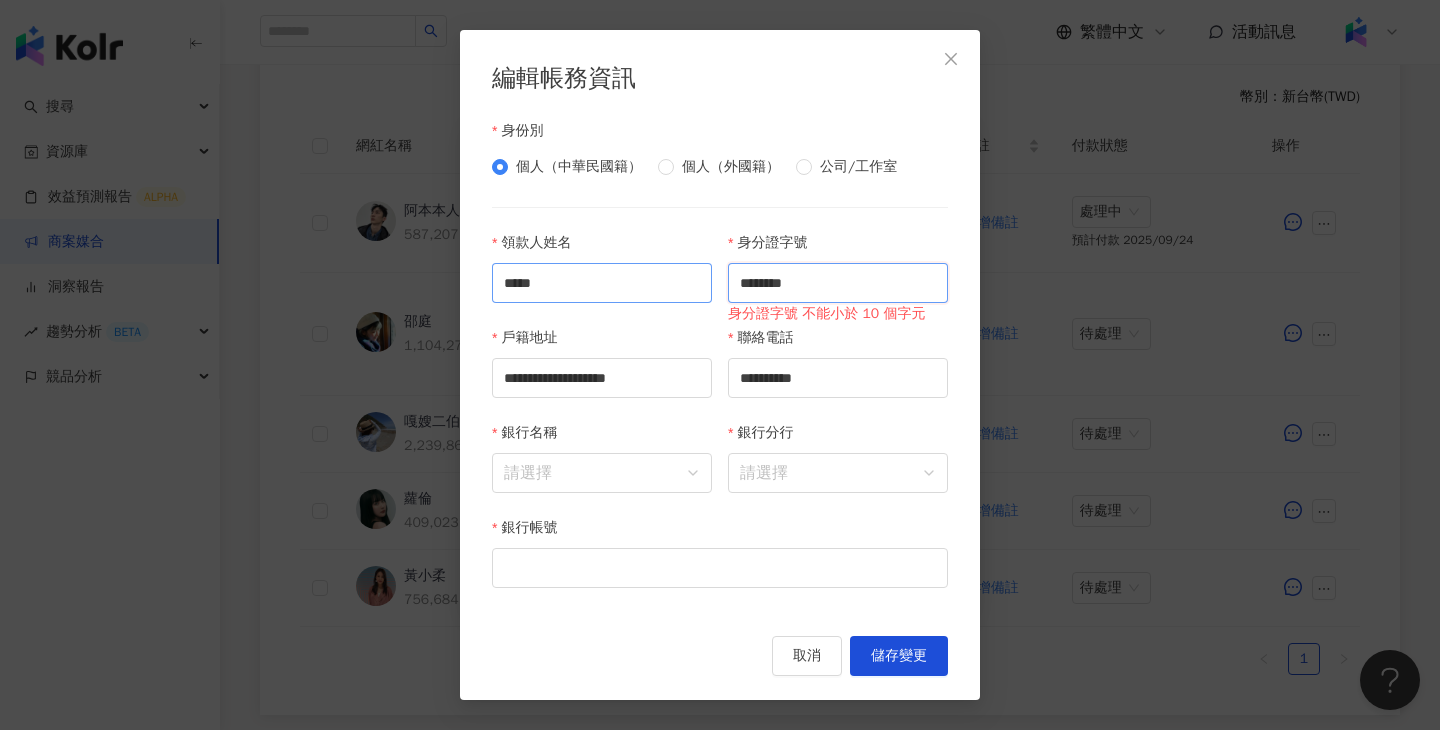 drag, startPoint x: 846, startPoint y: 286, endPoint x: 638, endPoint y: 286, distance: 208 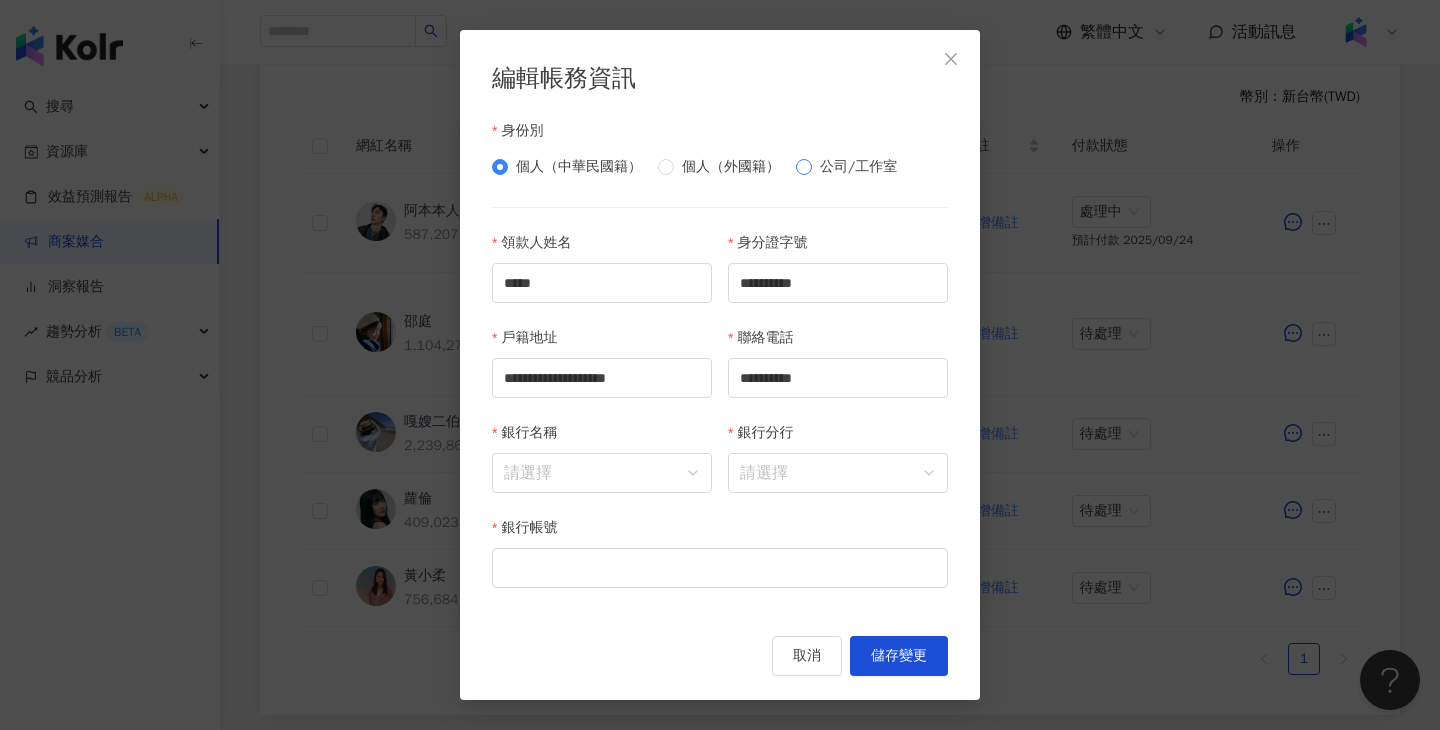 click on "公司/工作室" at bounding box center (858, 167) 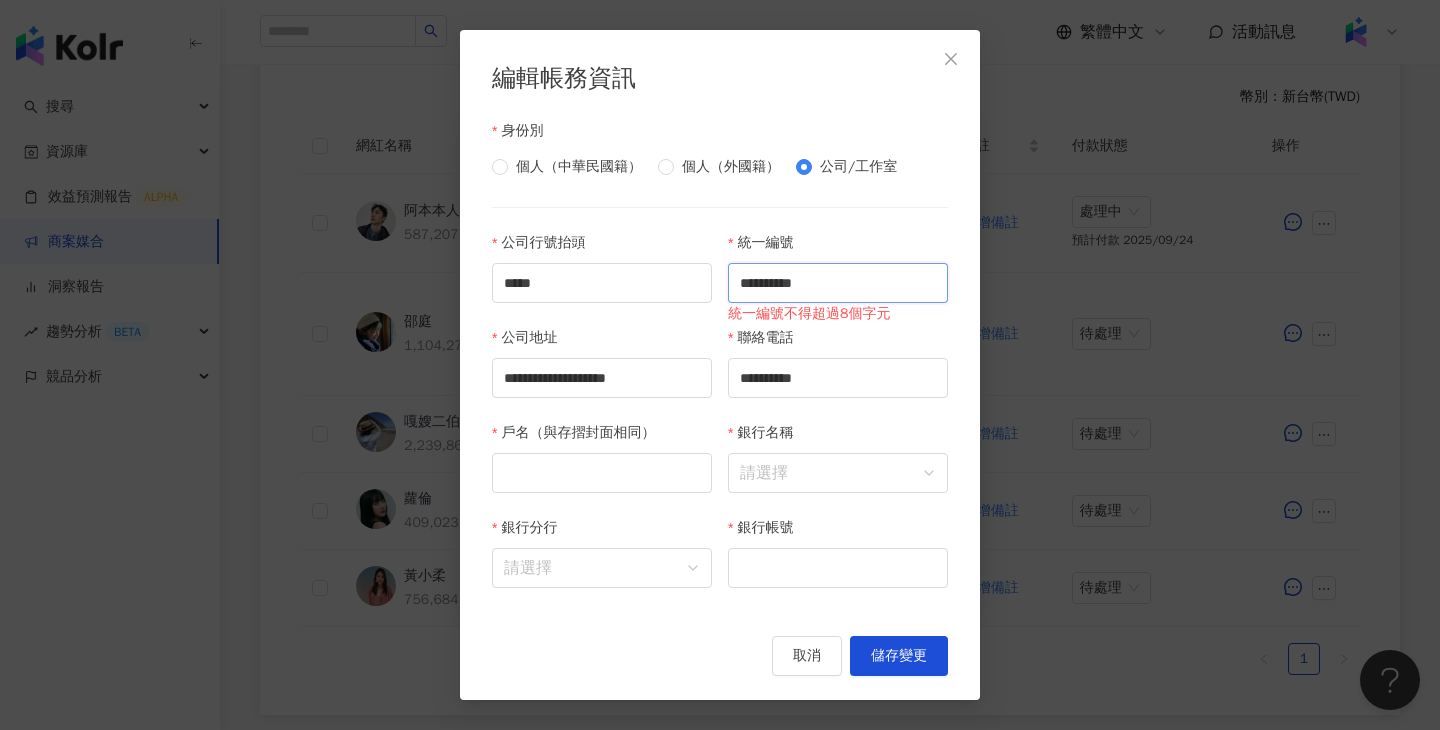 click on "**********" at bounding box center (838, 283) 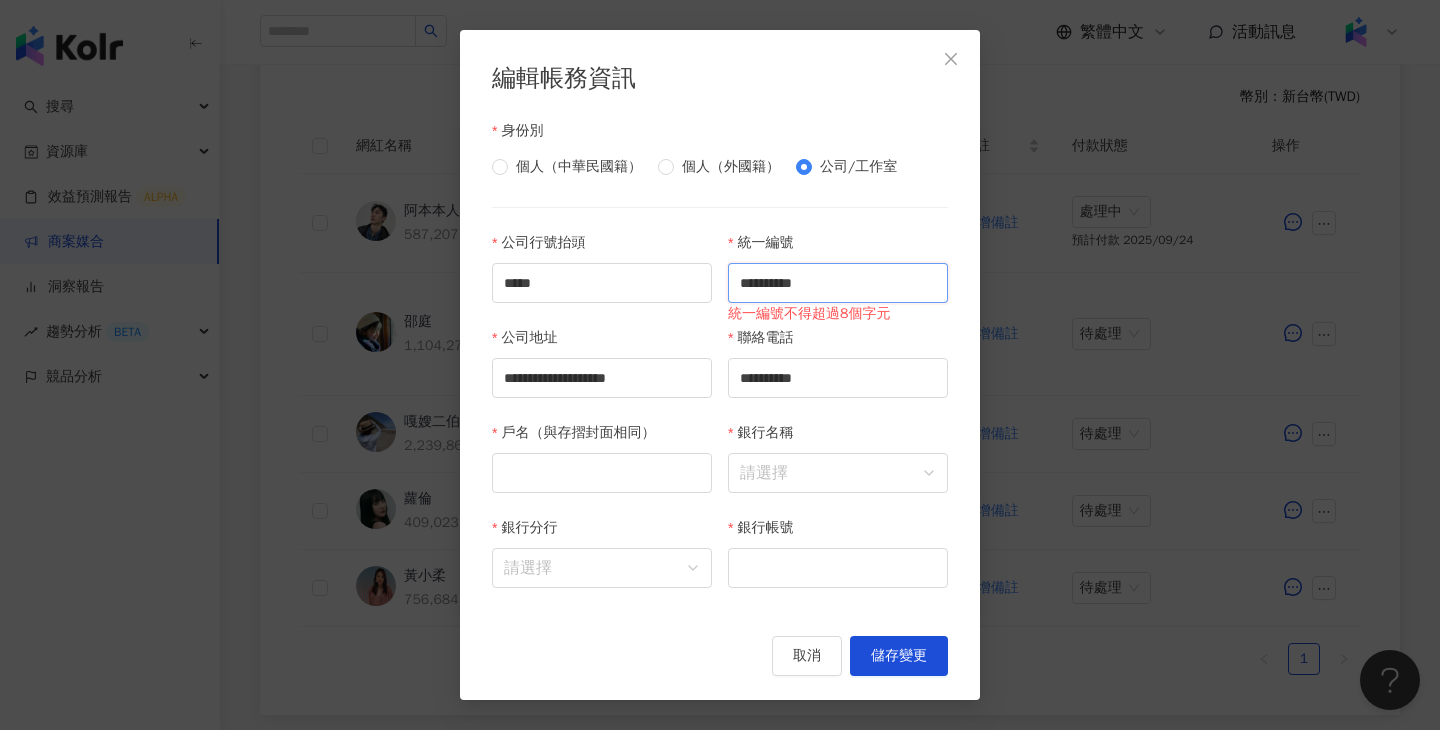 click on "**********" at bounding box center [838, 283] 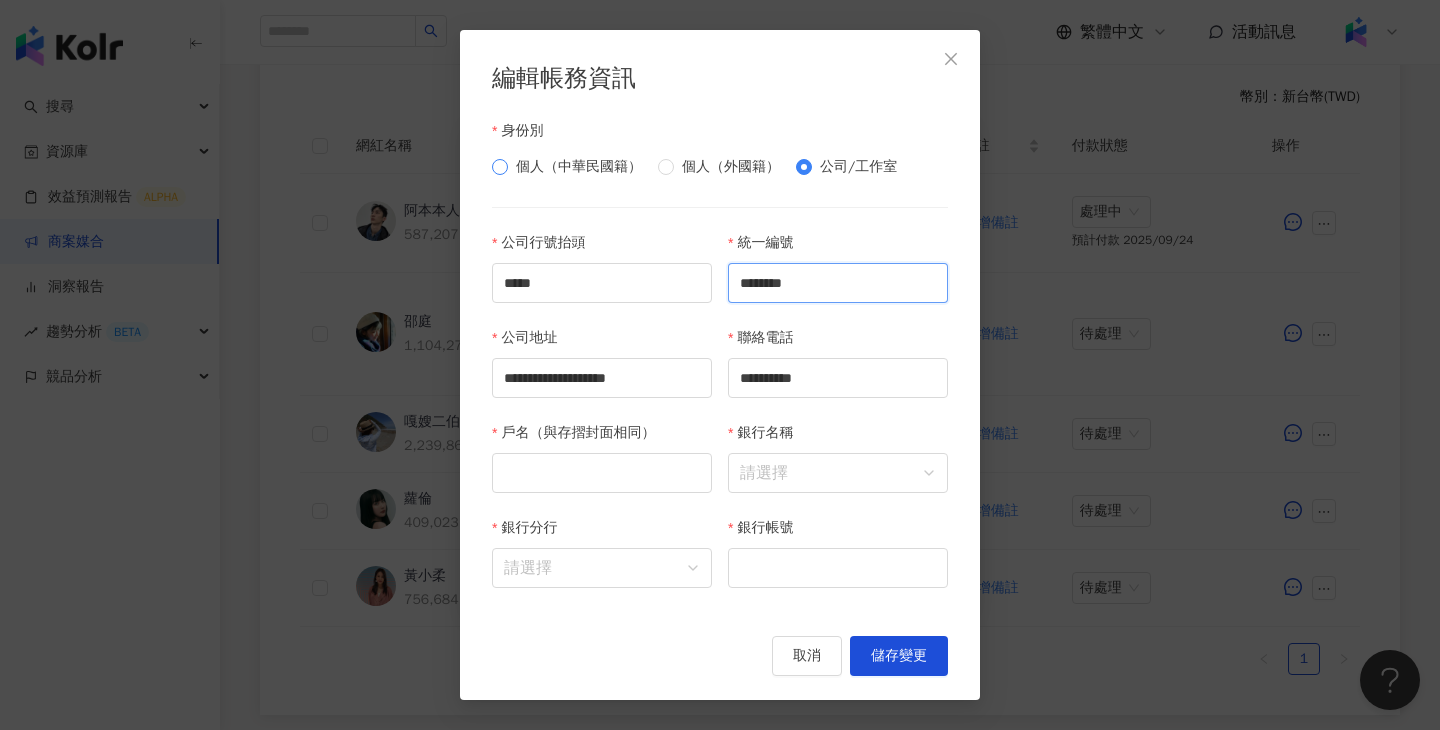 type on "********" 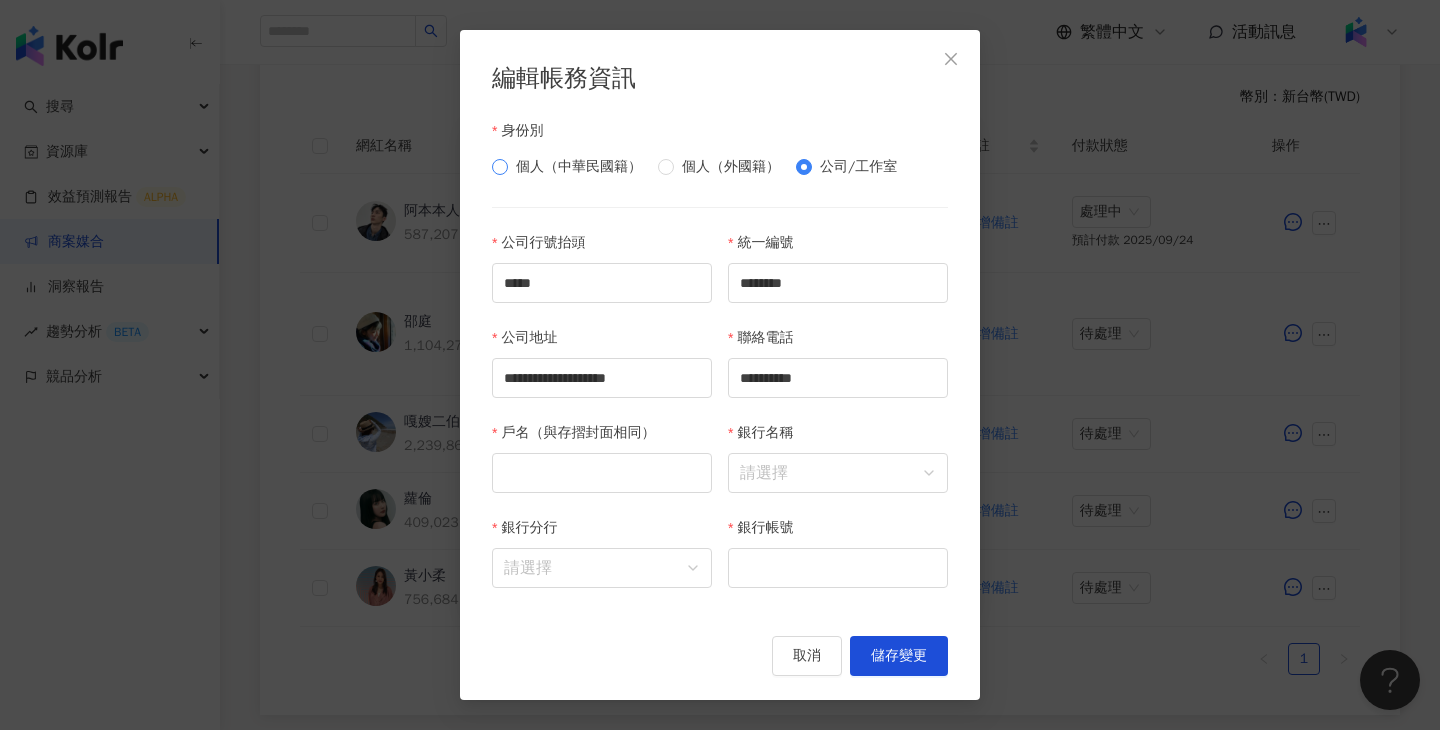 click on "個人（中華民國籍）" at bounding box center [579, 167] 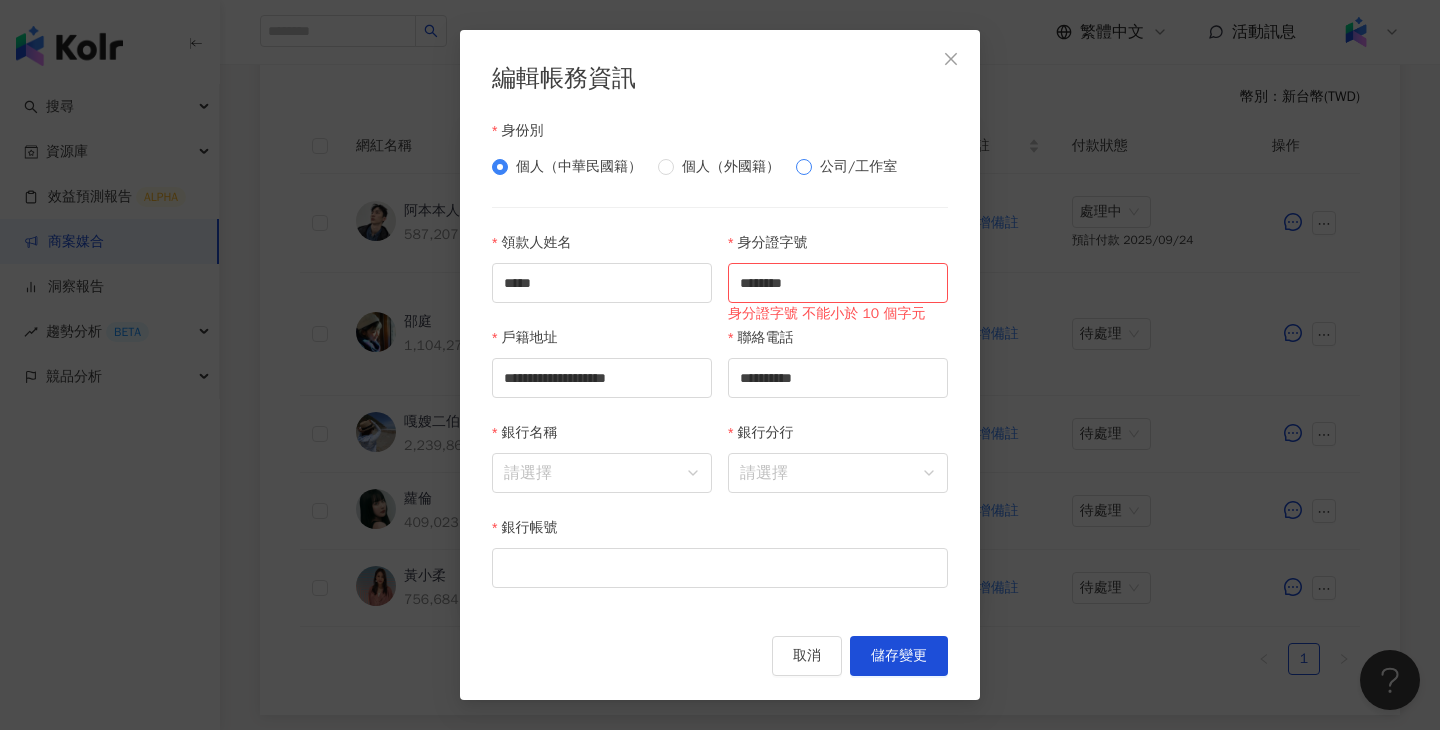 click on "公司/工作室" at bounding box center (858, 167) 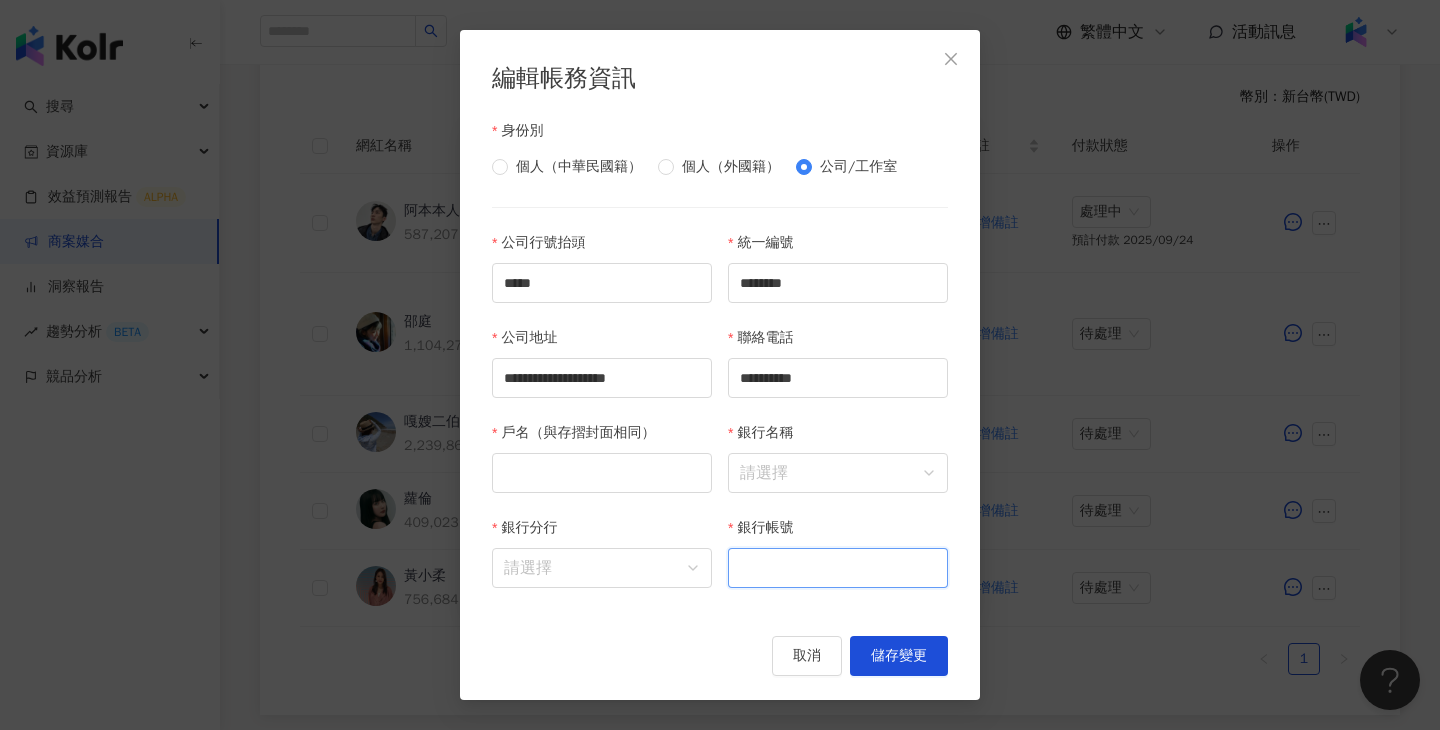 click on "銀行帳號" at bounding box center [838, 568] 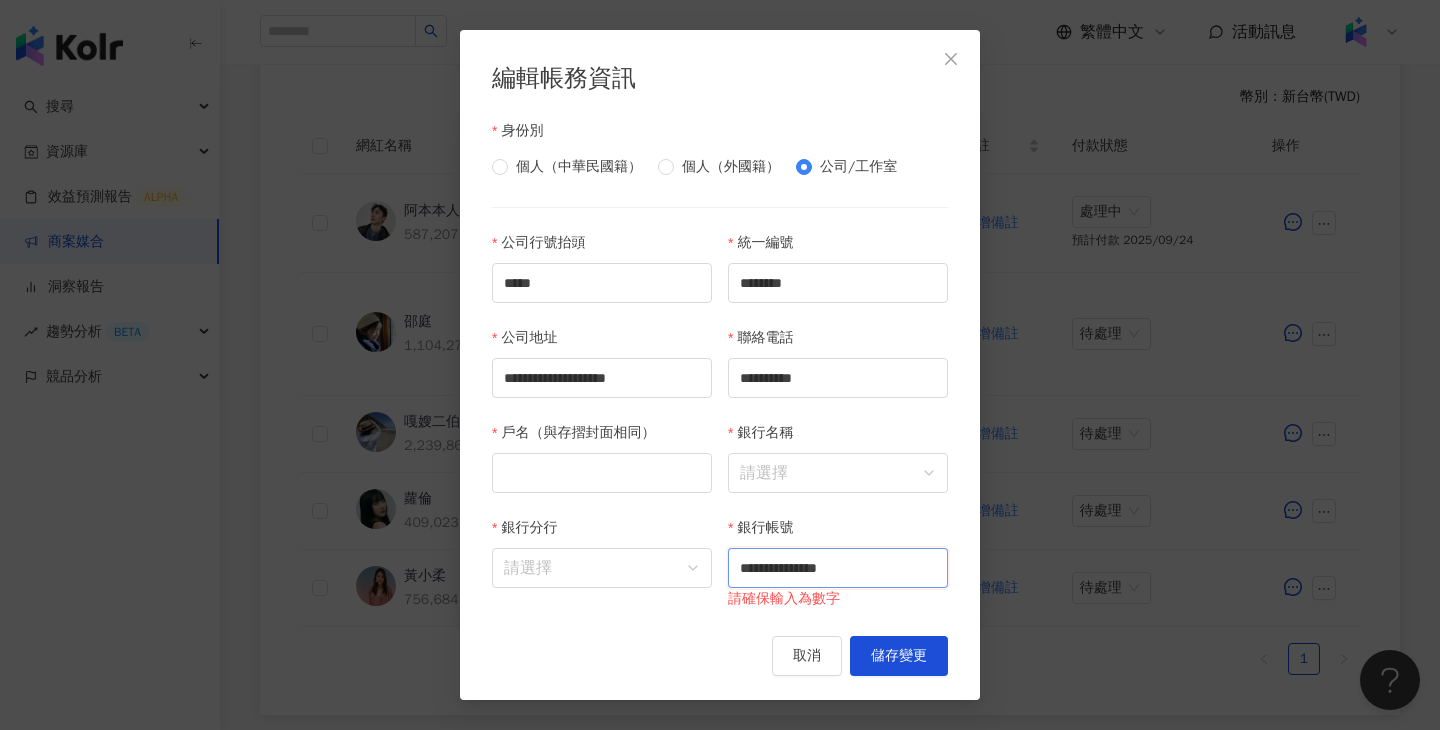 click on "**********" at bounding box center [838, 568] 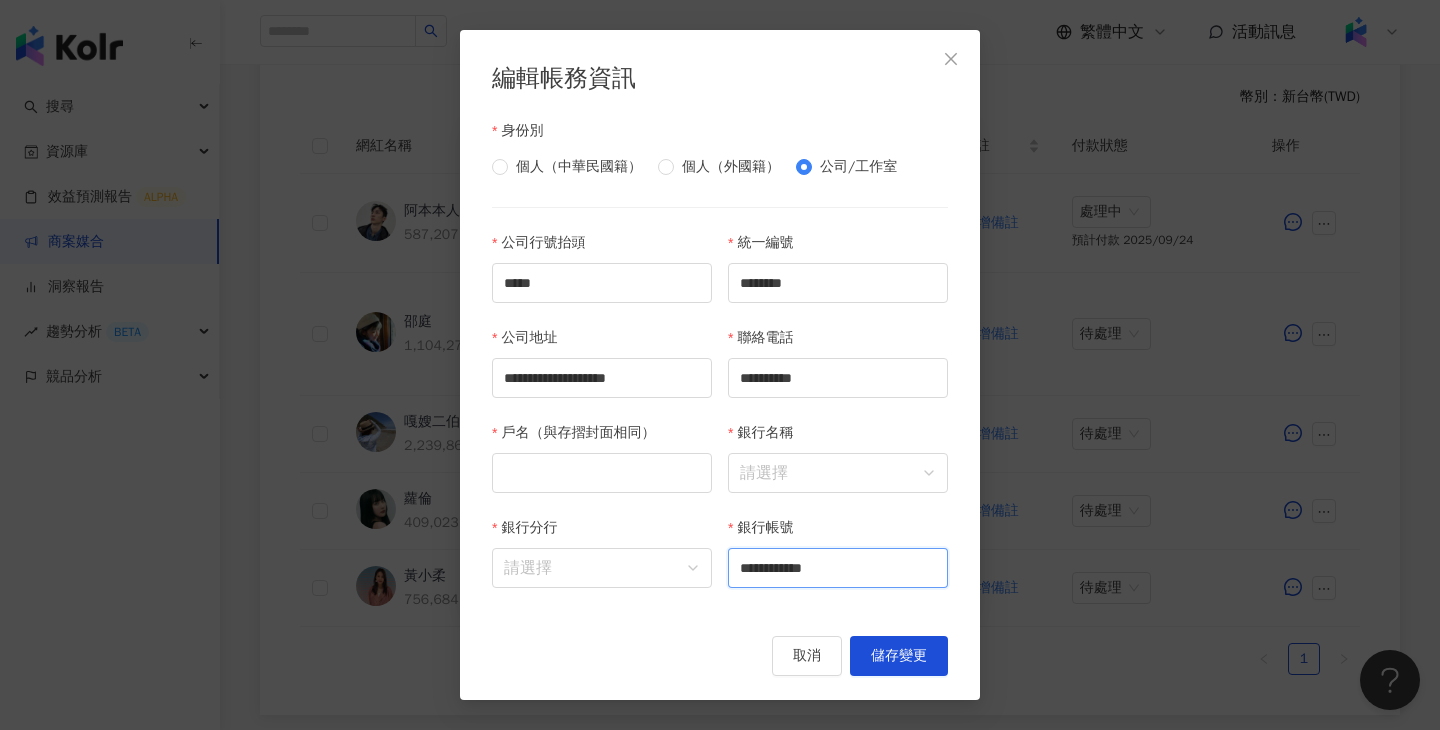 type on "**********" 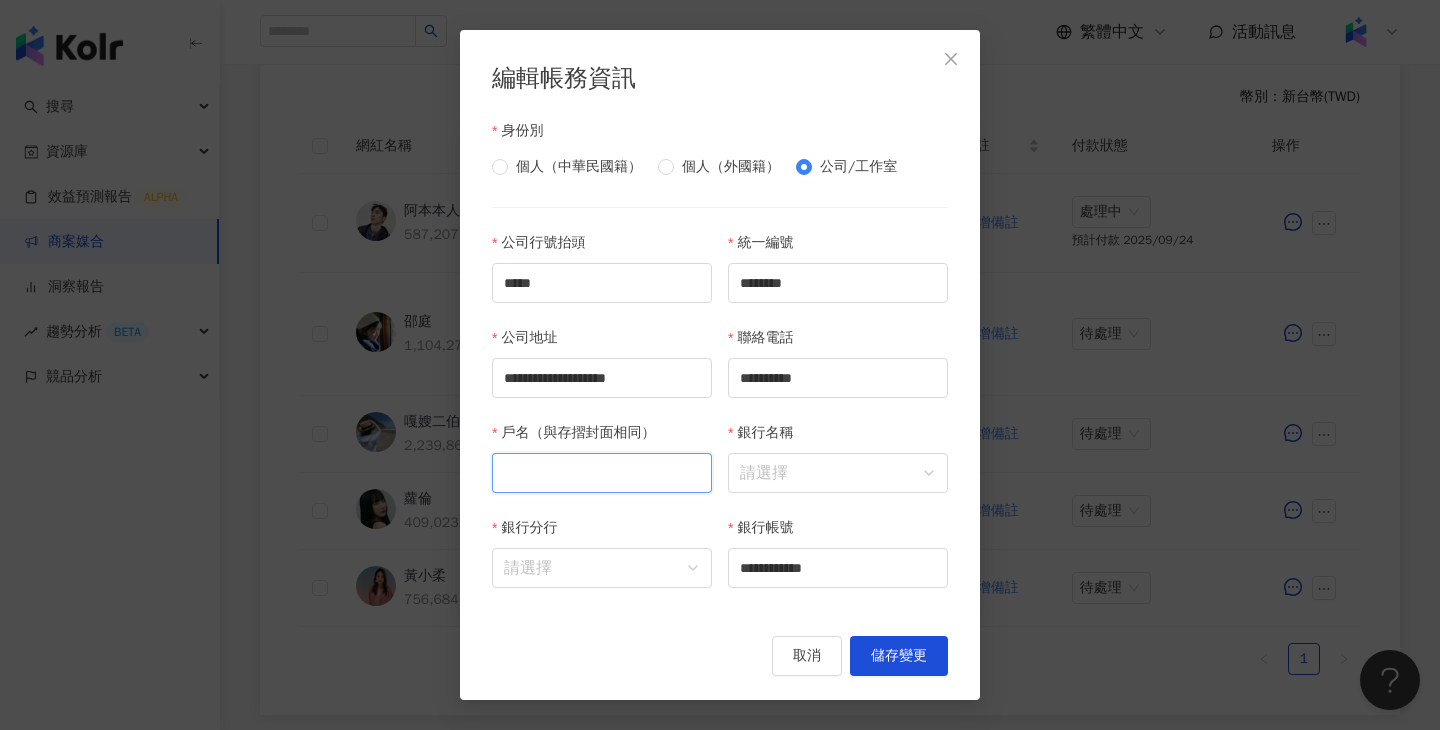 click on "戶名（與存摺封面相同）" at bounding box center (602, 473) 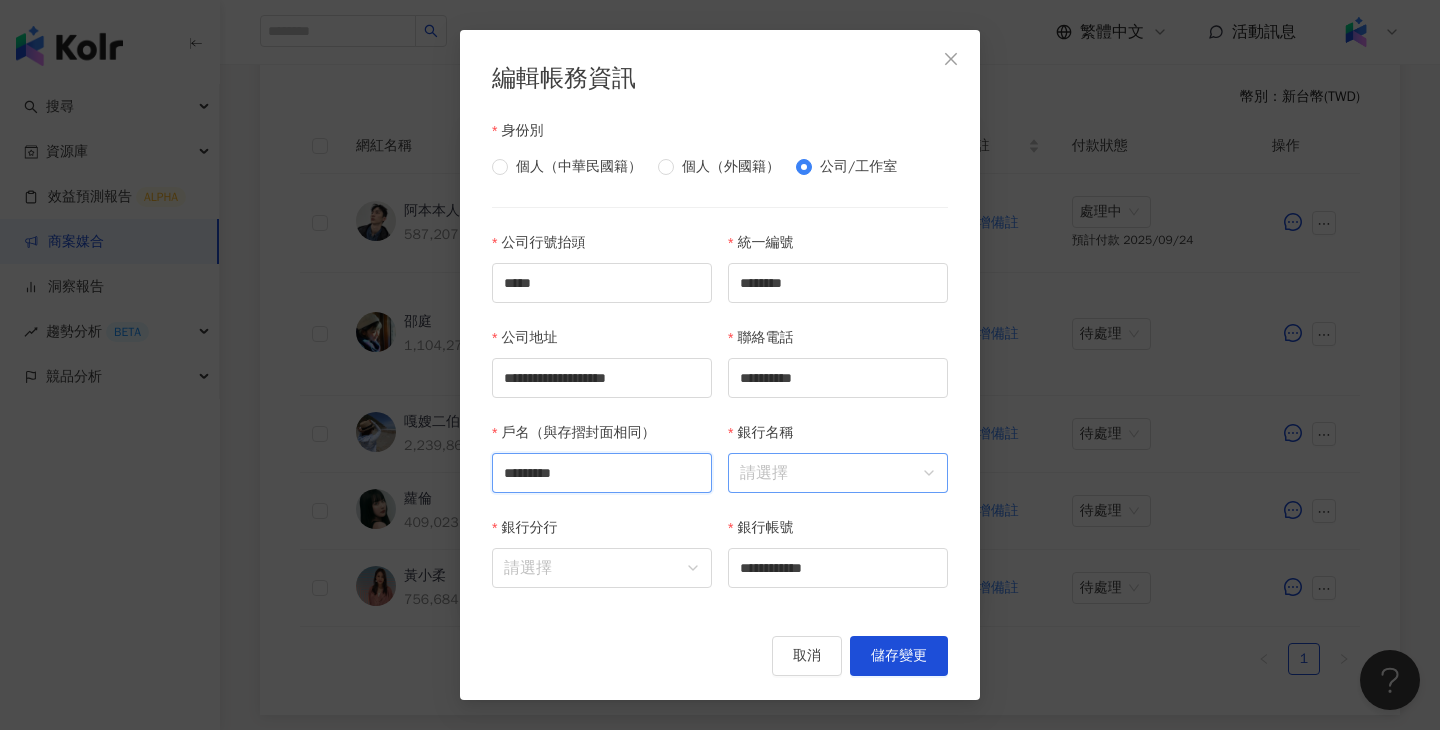 type on "********" 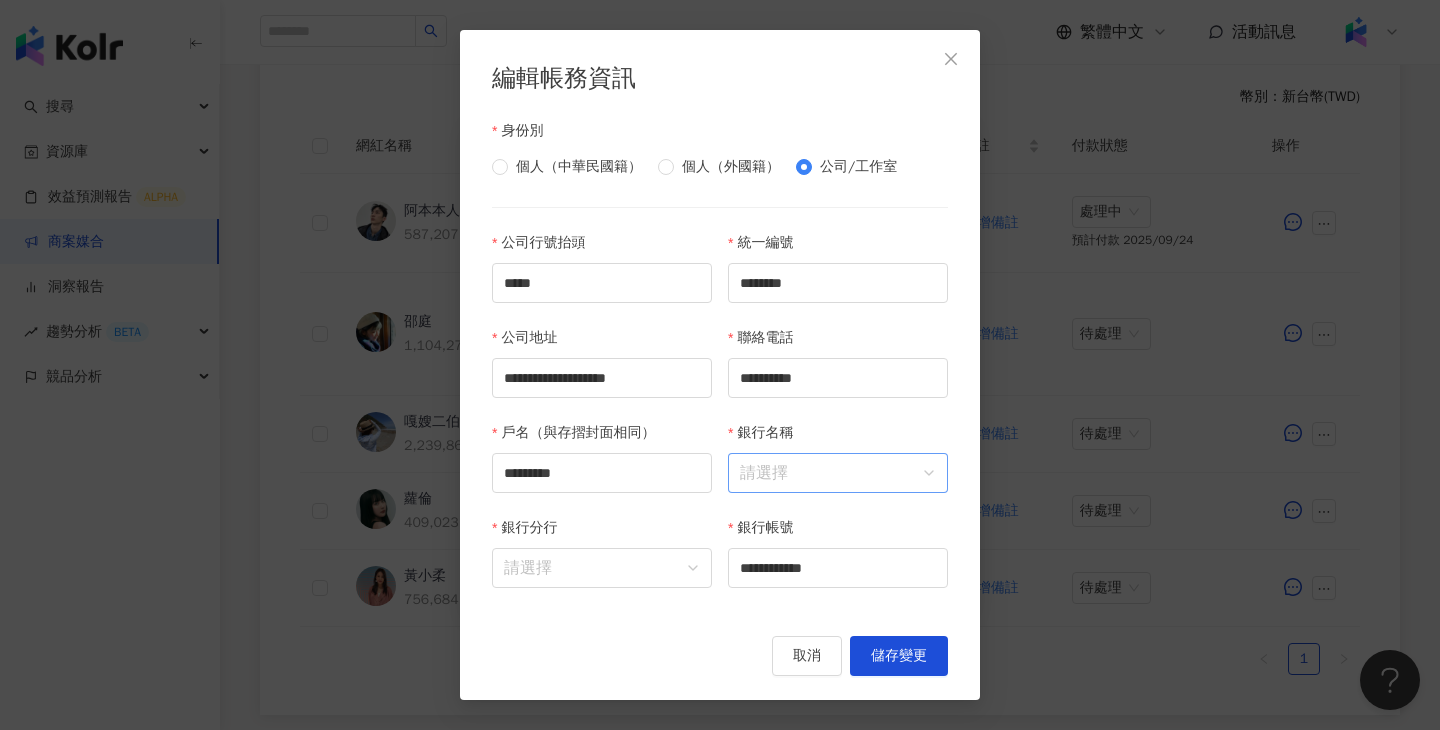 click on "銀行名稱" at bounding box center (838, 473) 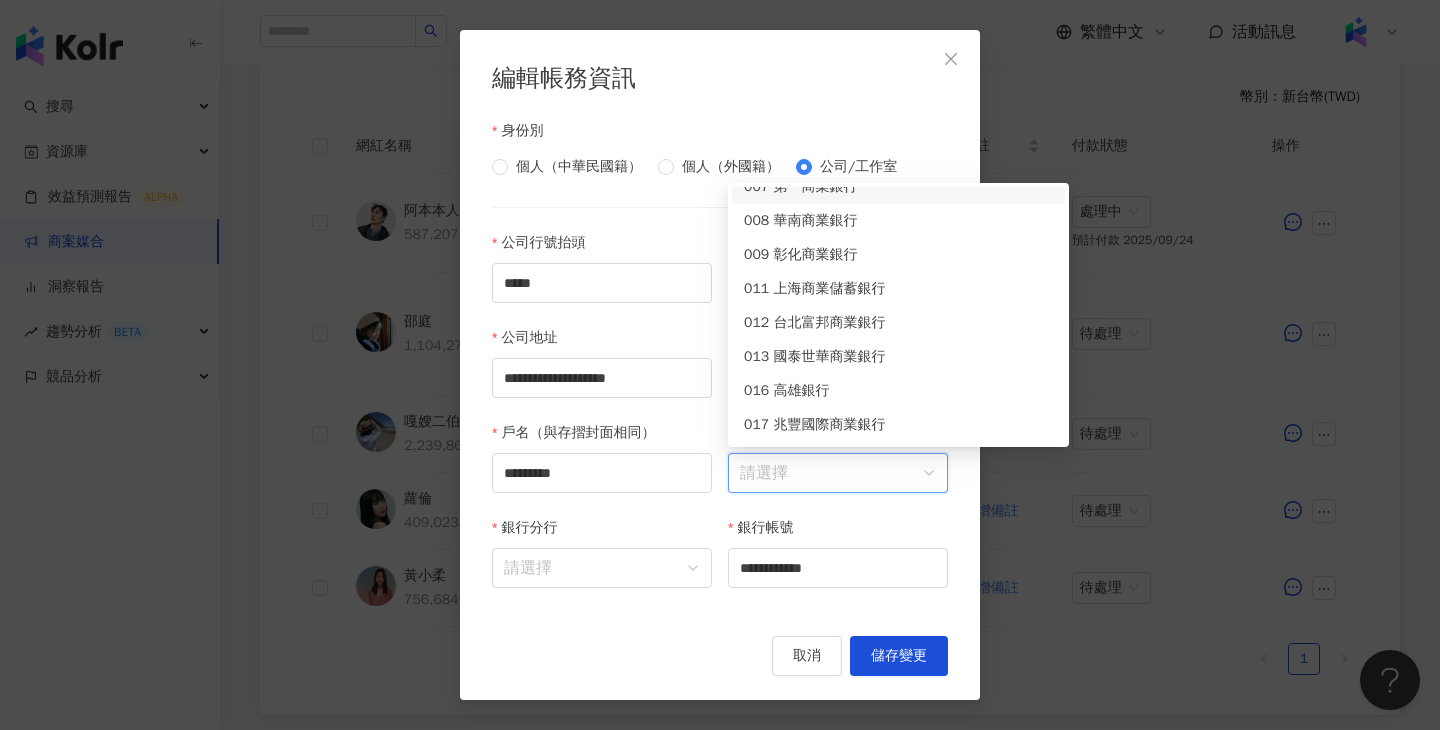 scroll, scrollTop: 160, scrollLeft: 0, axis: vertical 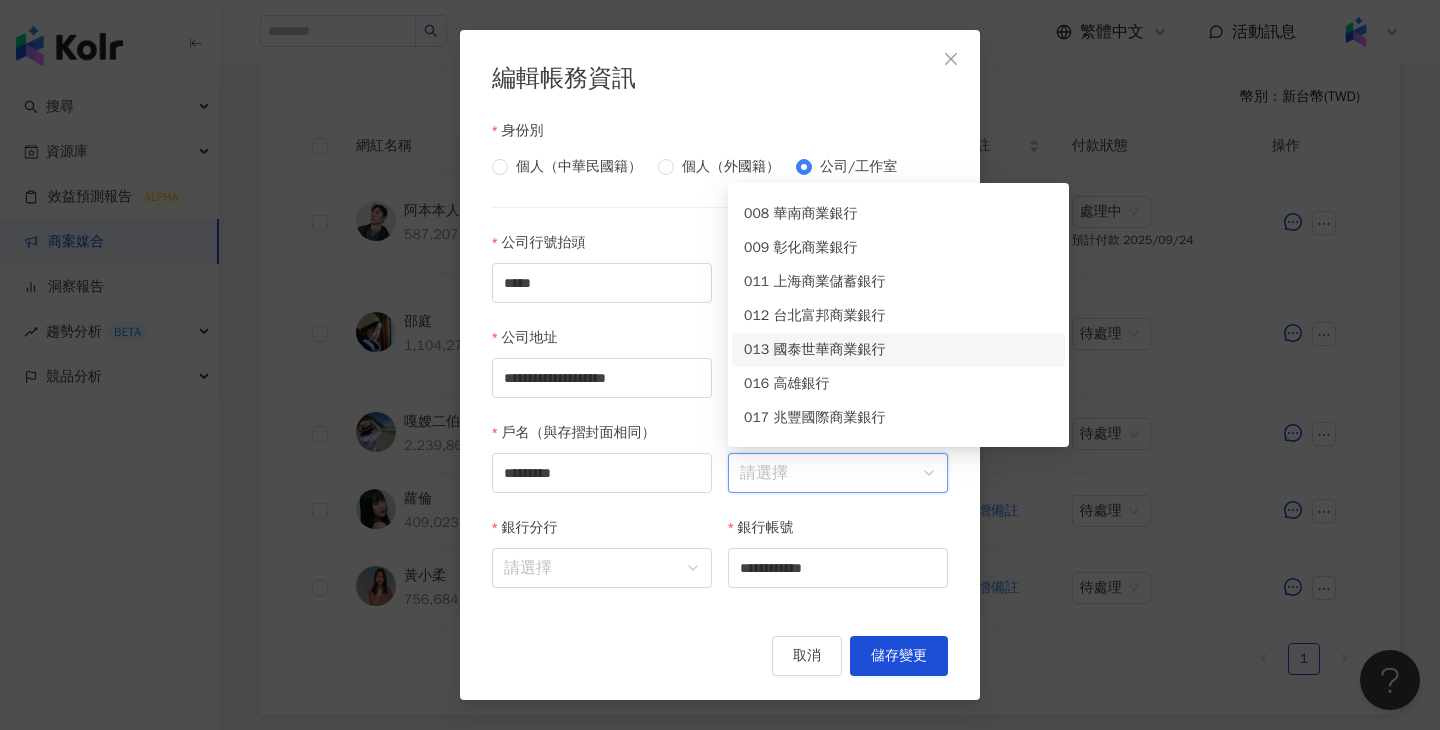 click on "013 國泰世華商業銀行" at bounding box center [898, 350] 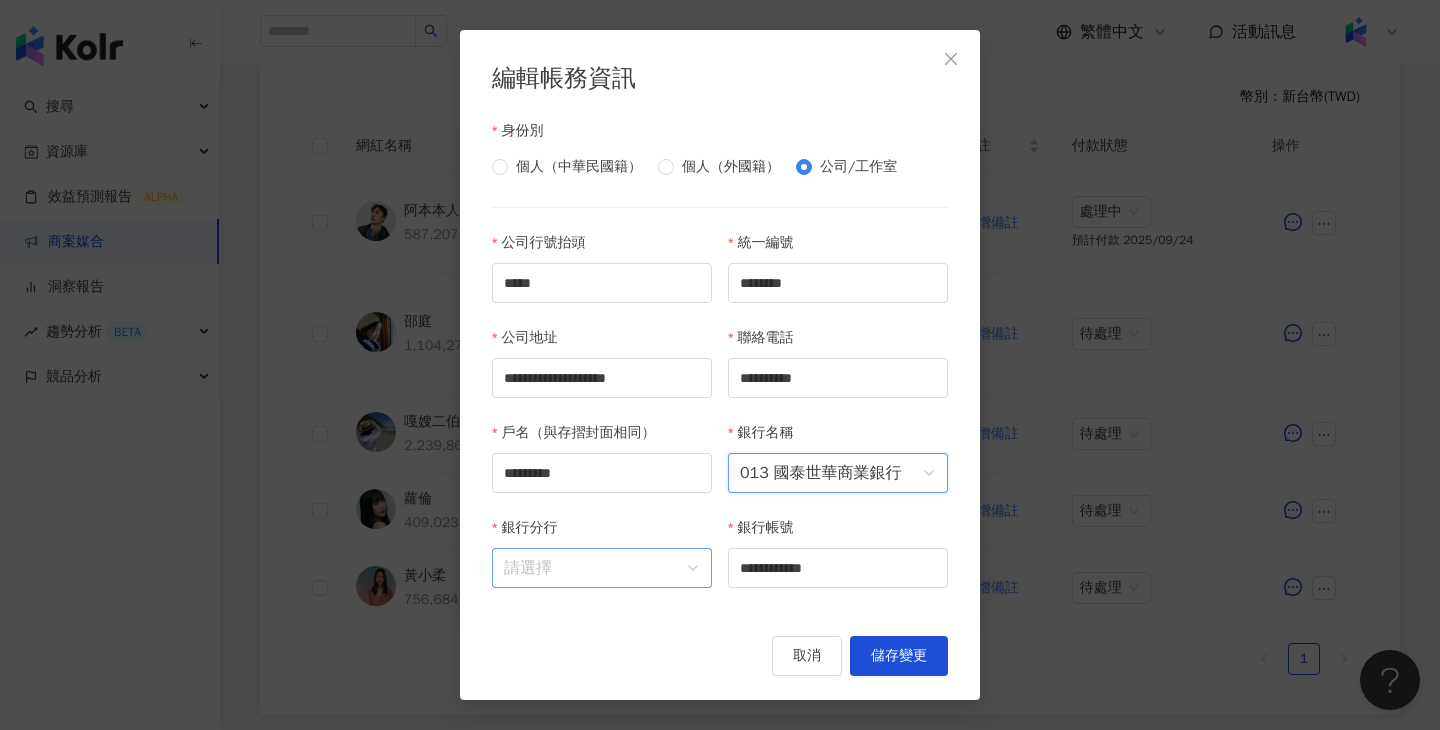 click on "銀行分行" at bounding box center [602, 568] 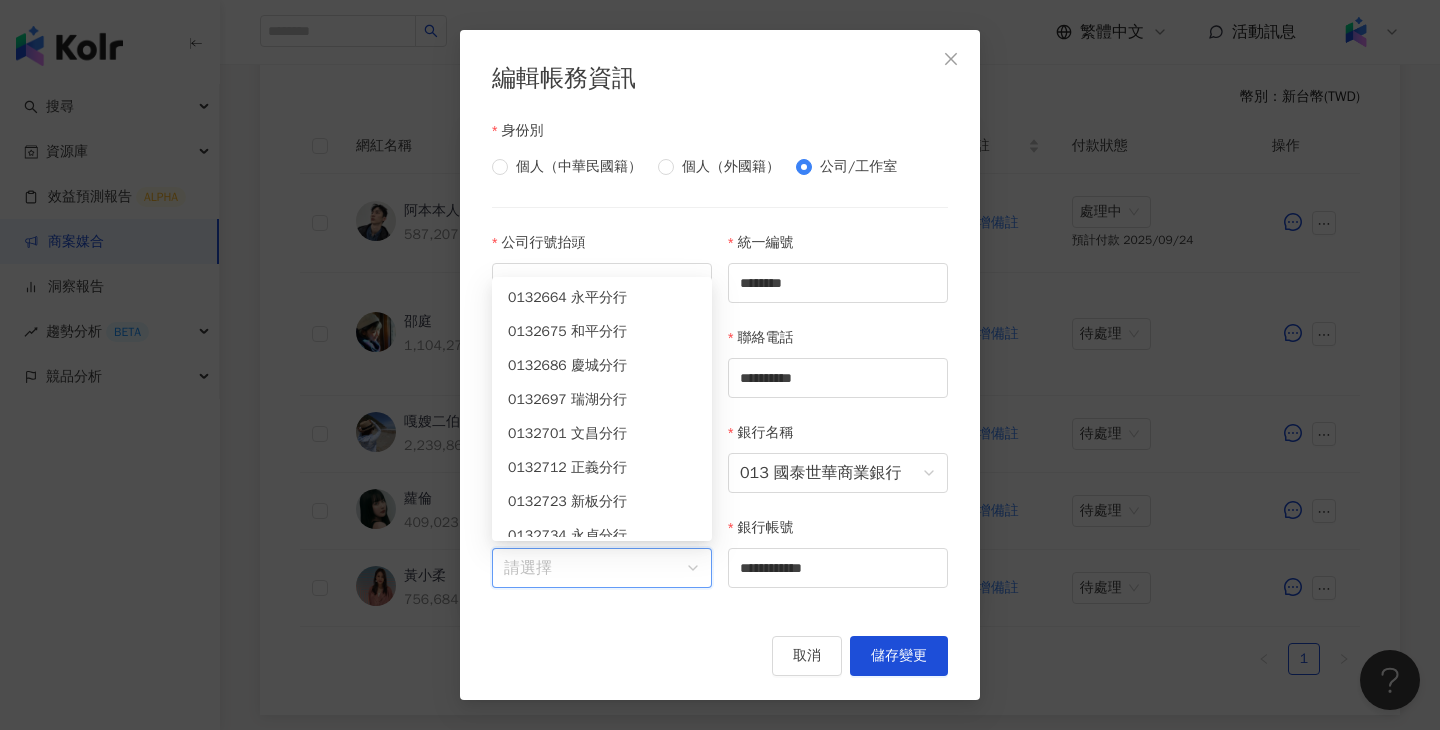 scroll, scrollTop: 5388, scrollLeft: 0, axis: vertical 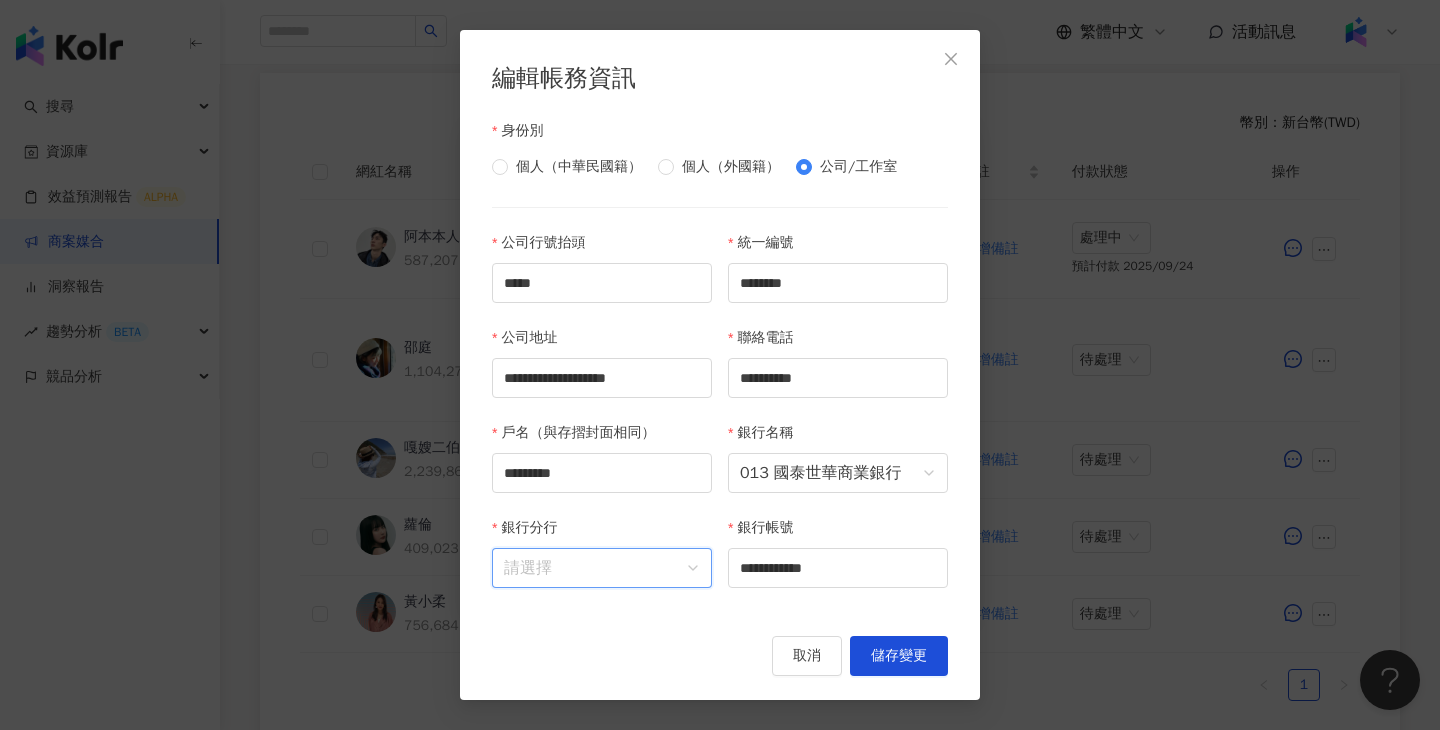 click on "銀行分行" at bounding box center [602, 568] 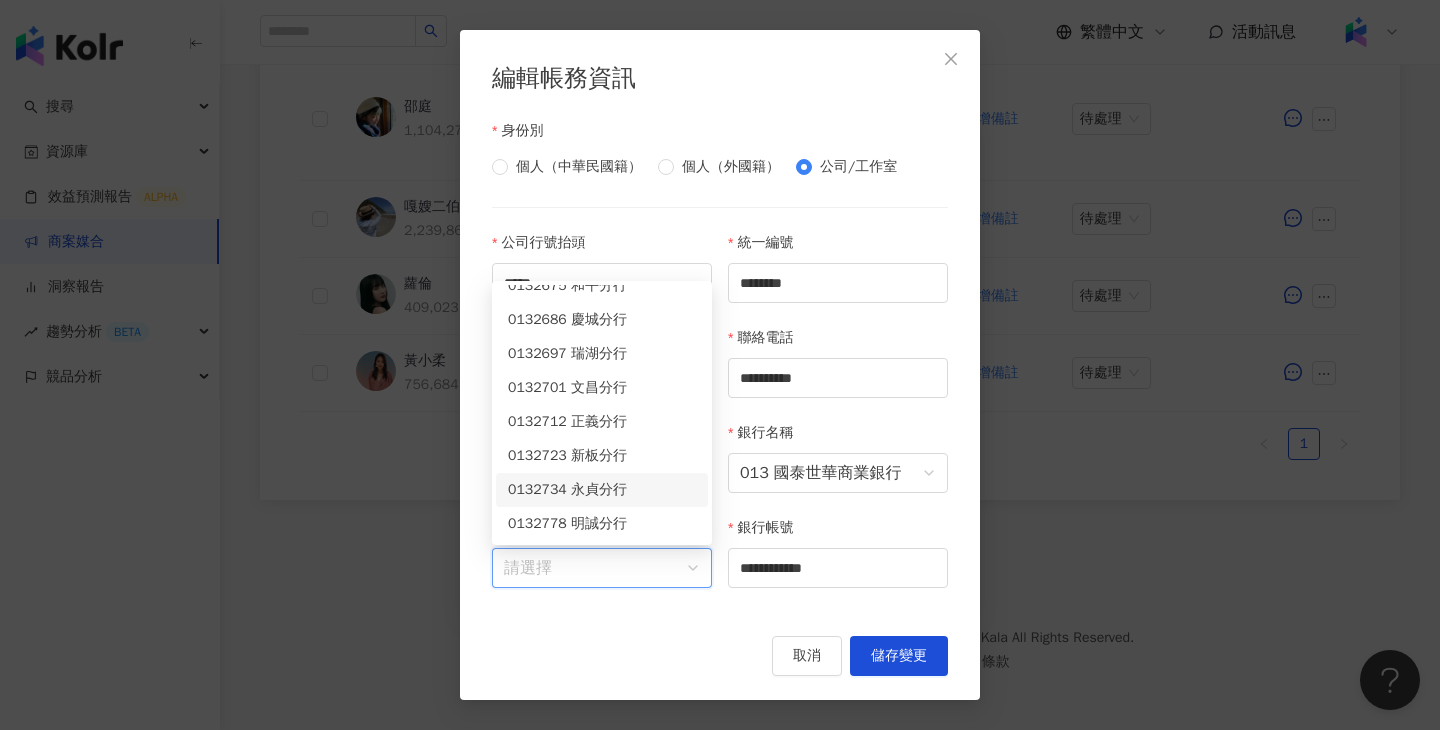 scroll, scrollTop: 787, scrollLeft: 0, axis: vertical 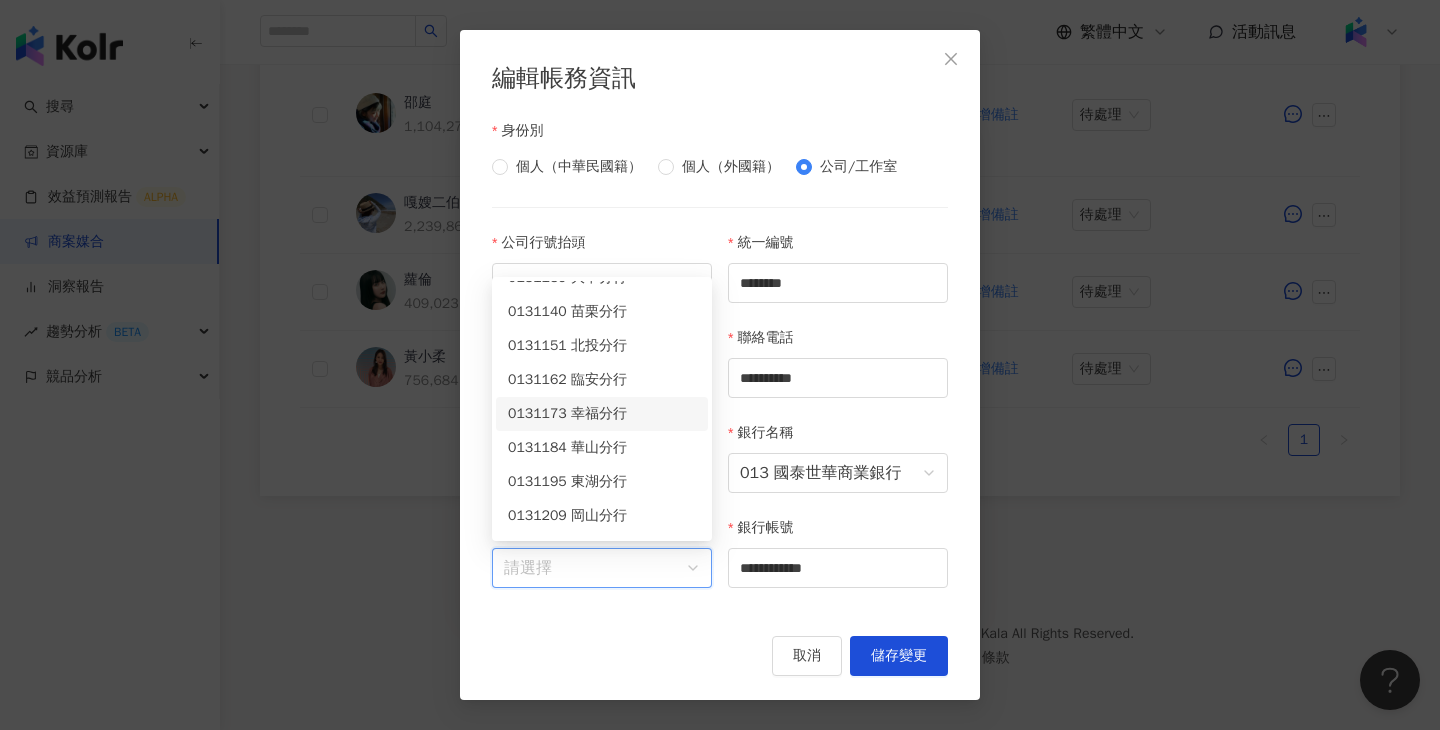 click on "0131173 幸福分行" at bounding box center (602, 414) 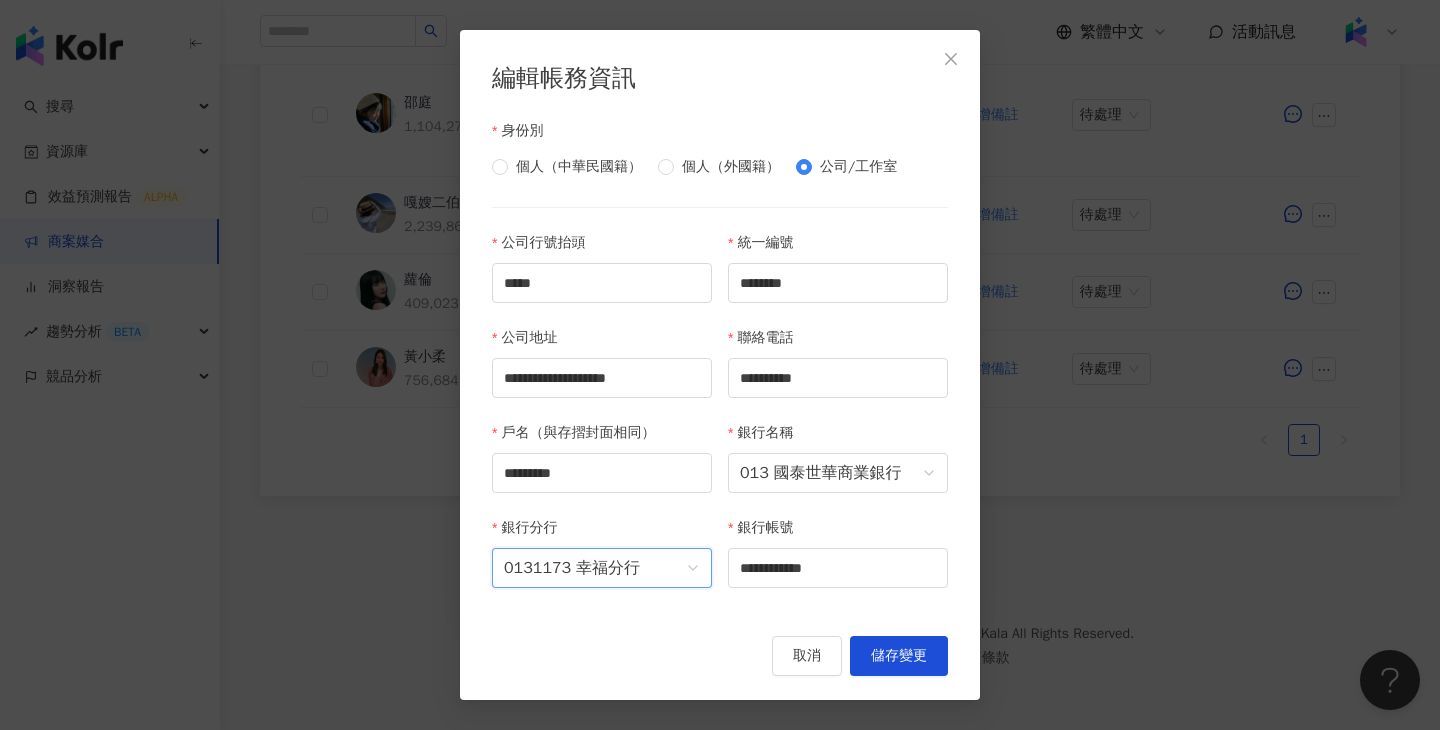 click on "0131173 幸福分行" at bounding box center [602, 568] 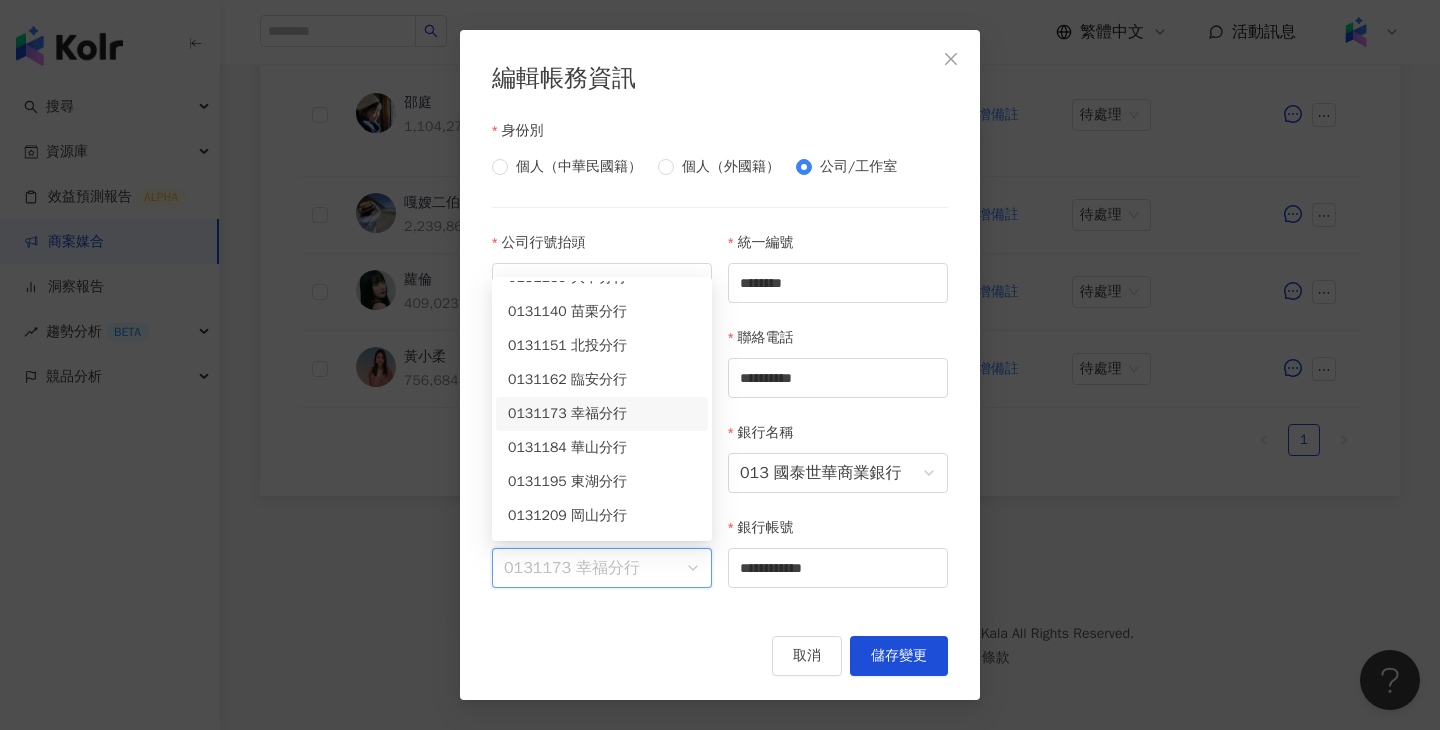 click on "0131173 幸福分行" at bounding box center [602, 568] 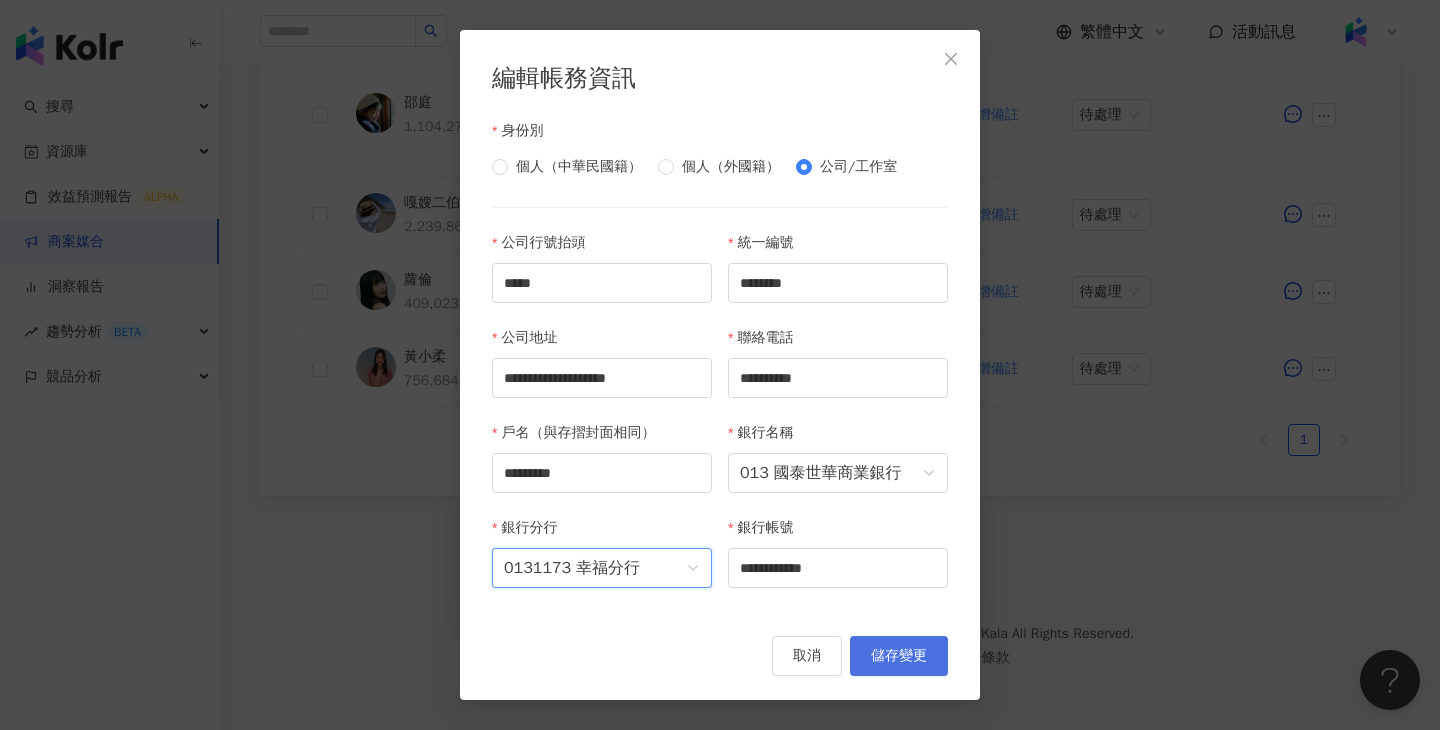click on "儲存變更" at bounding box center (899, 656) 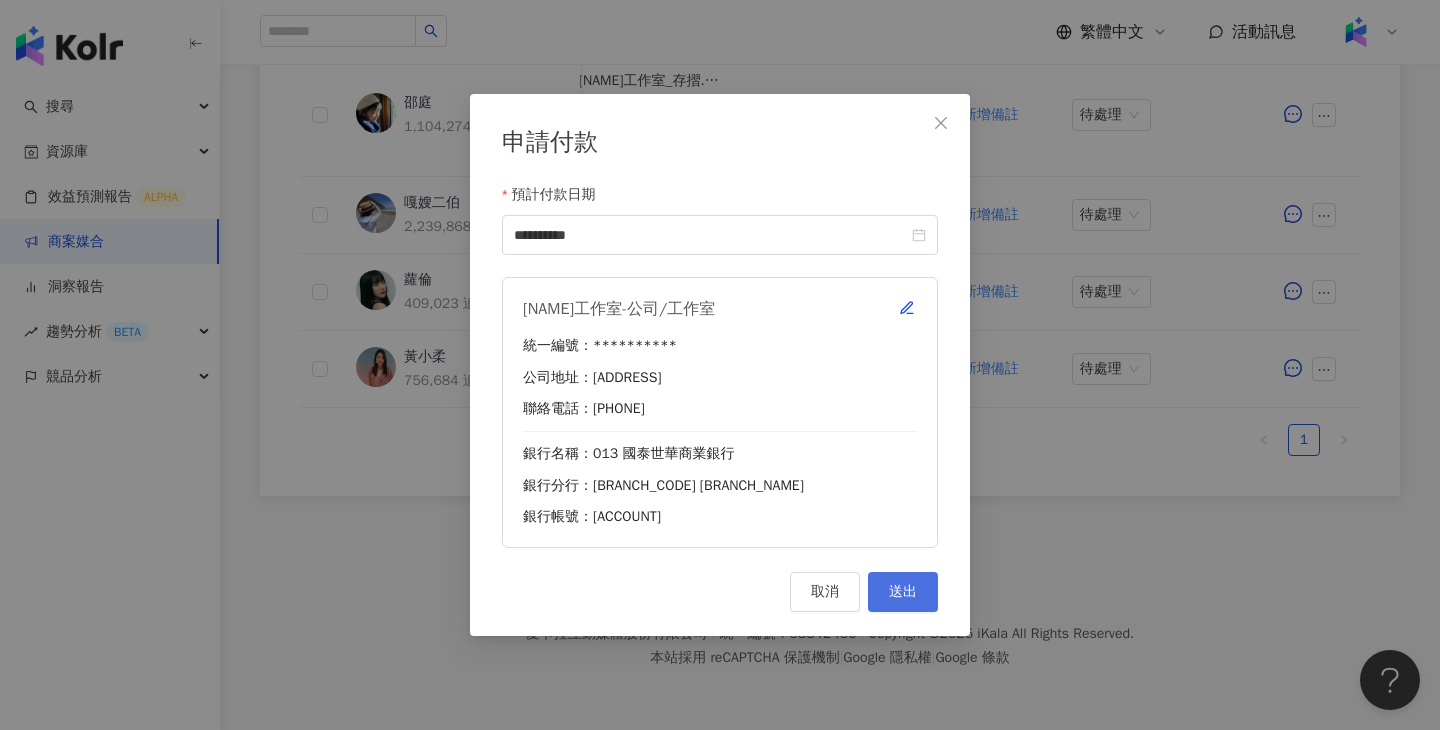 click on "送出" at bounding box center [903, 592] 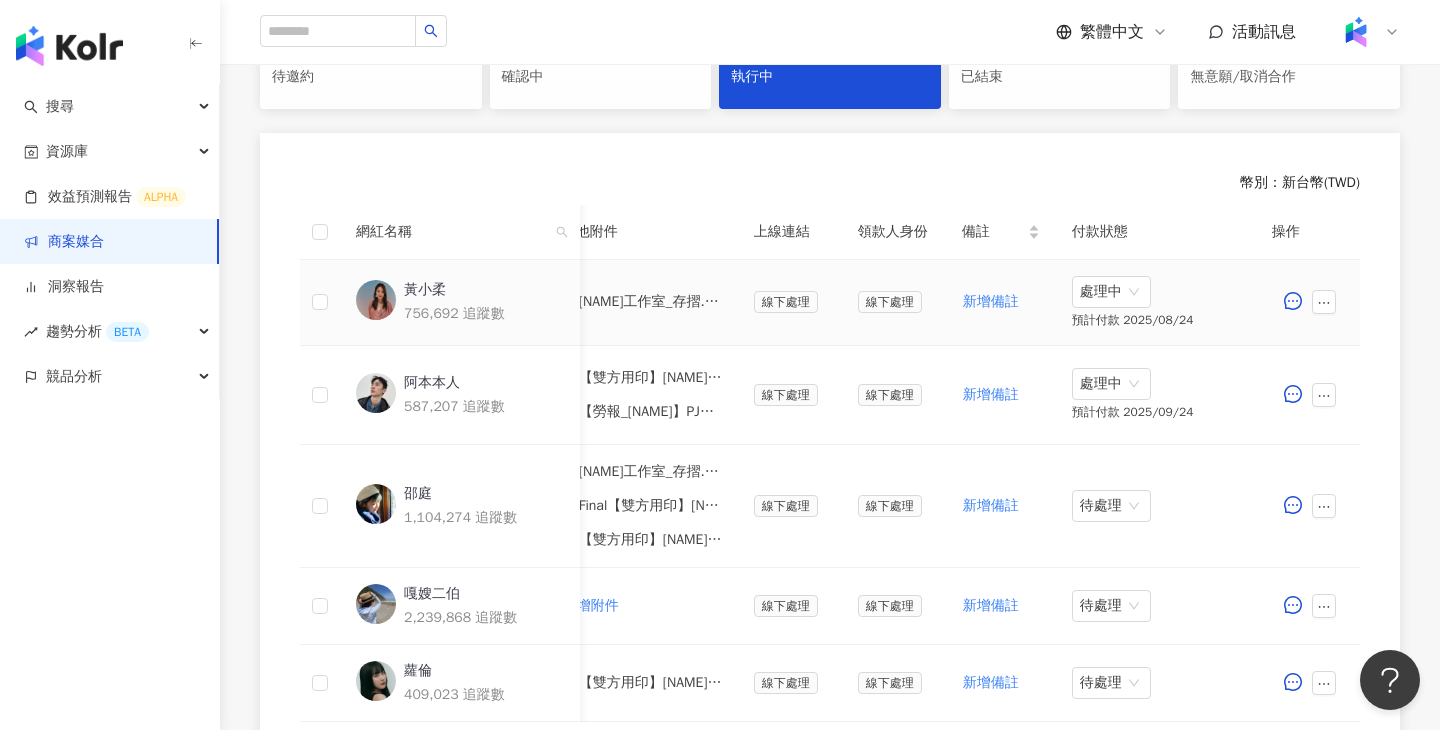 scroll, scrollTop: 454, scrollLeft: 0, axis: vertical 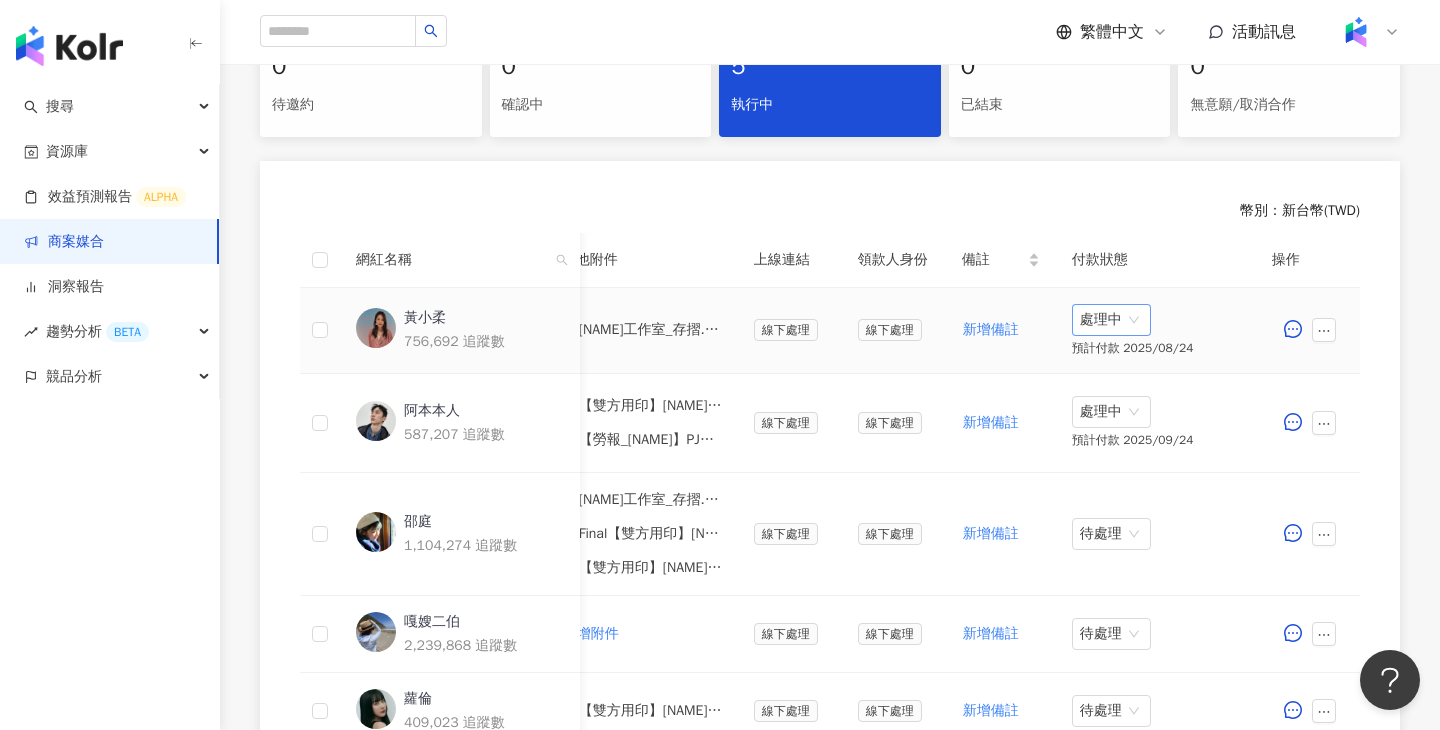 click on "處理中" at bounding box center [1111, 320] 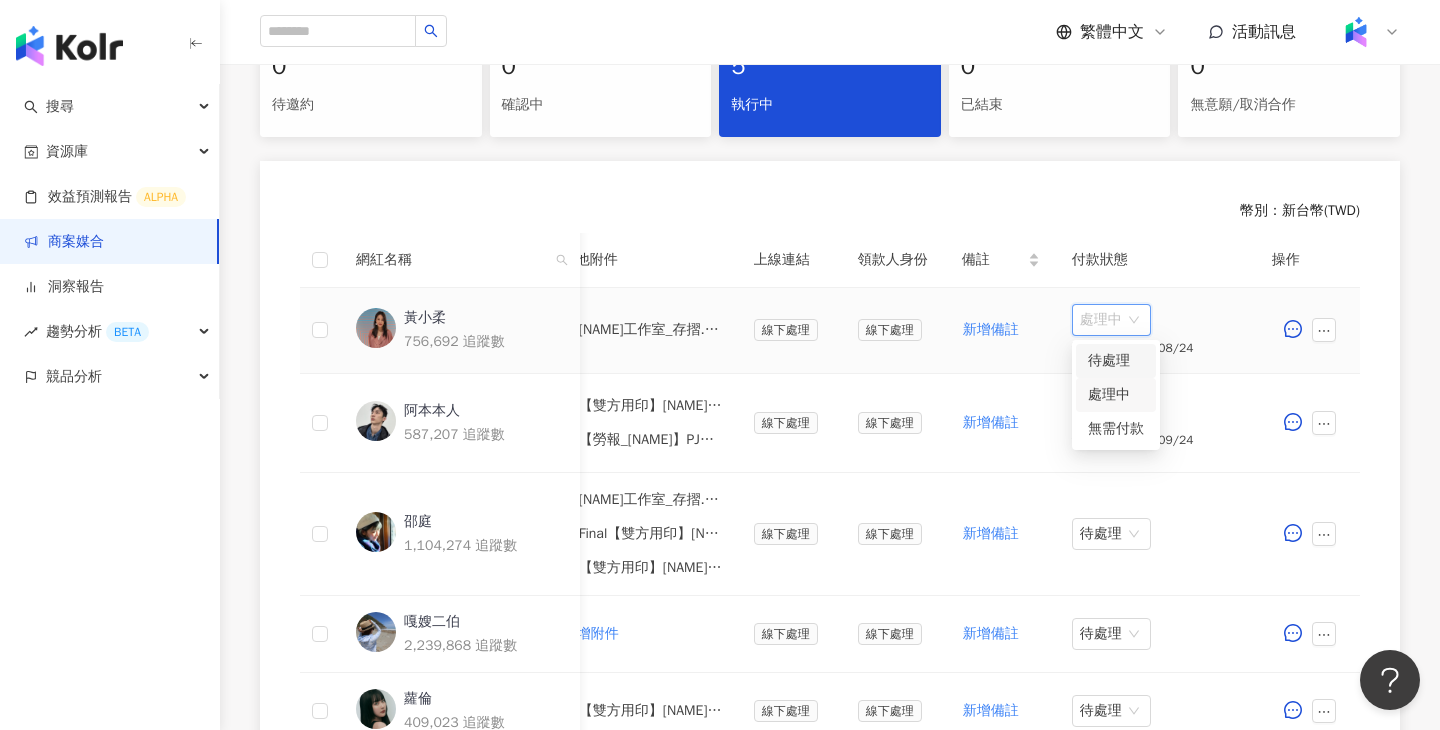click on "待處理" at bounding box center (1116, 361) 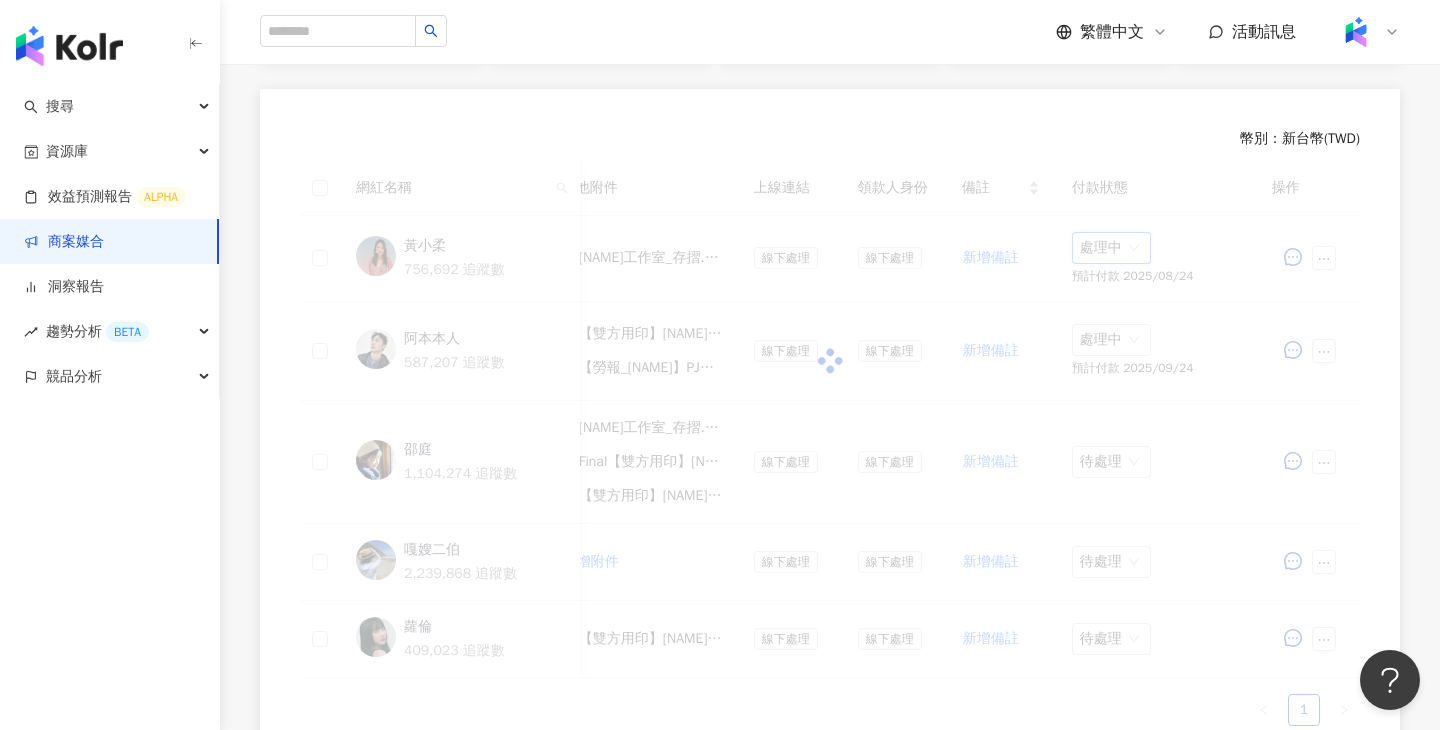 scroll, scrollTop: 454, scrollLeft: 0, axis: vertical 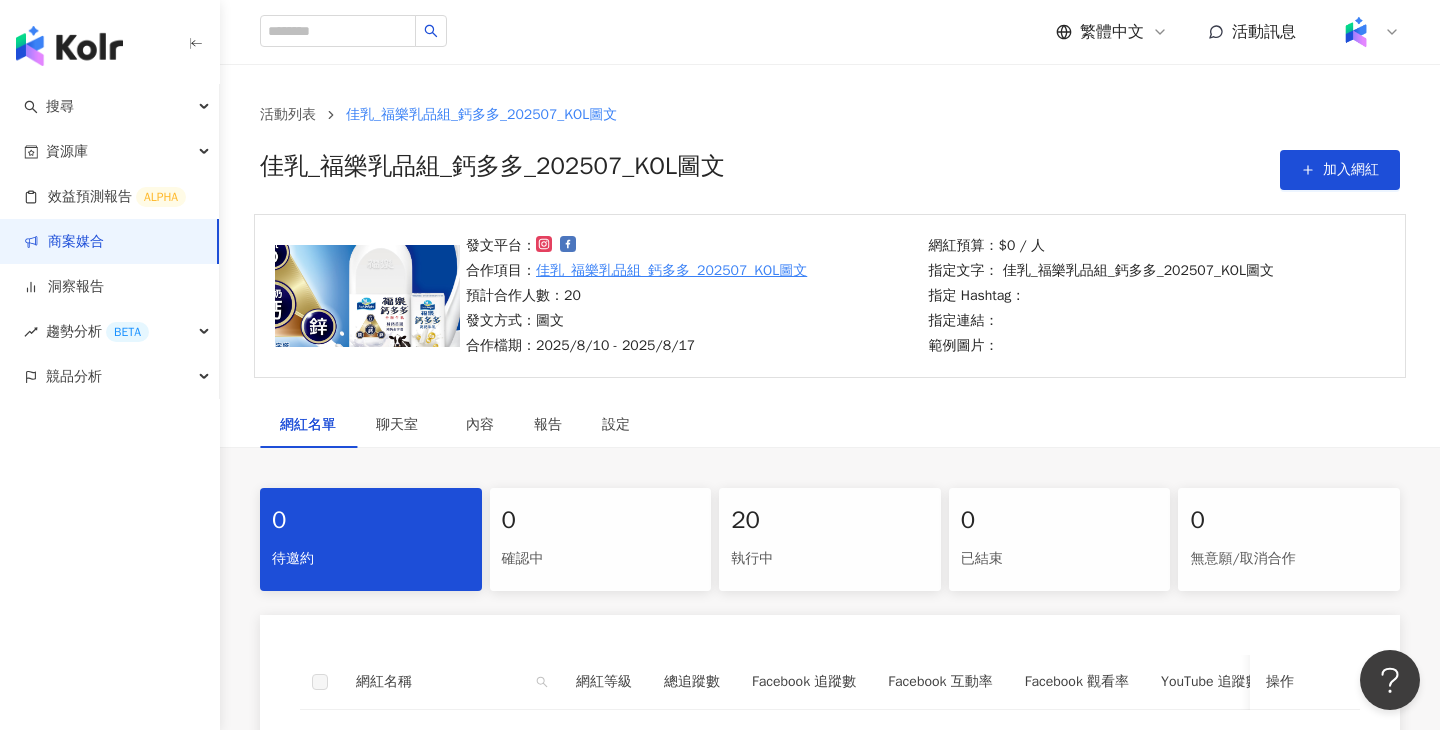 click on "20 執行中" at bounding box center [830, 539] 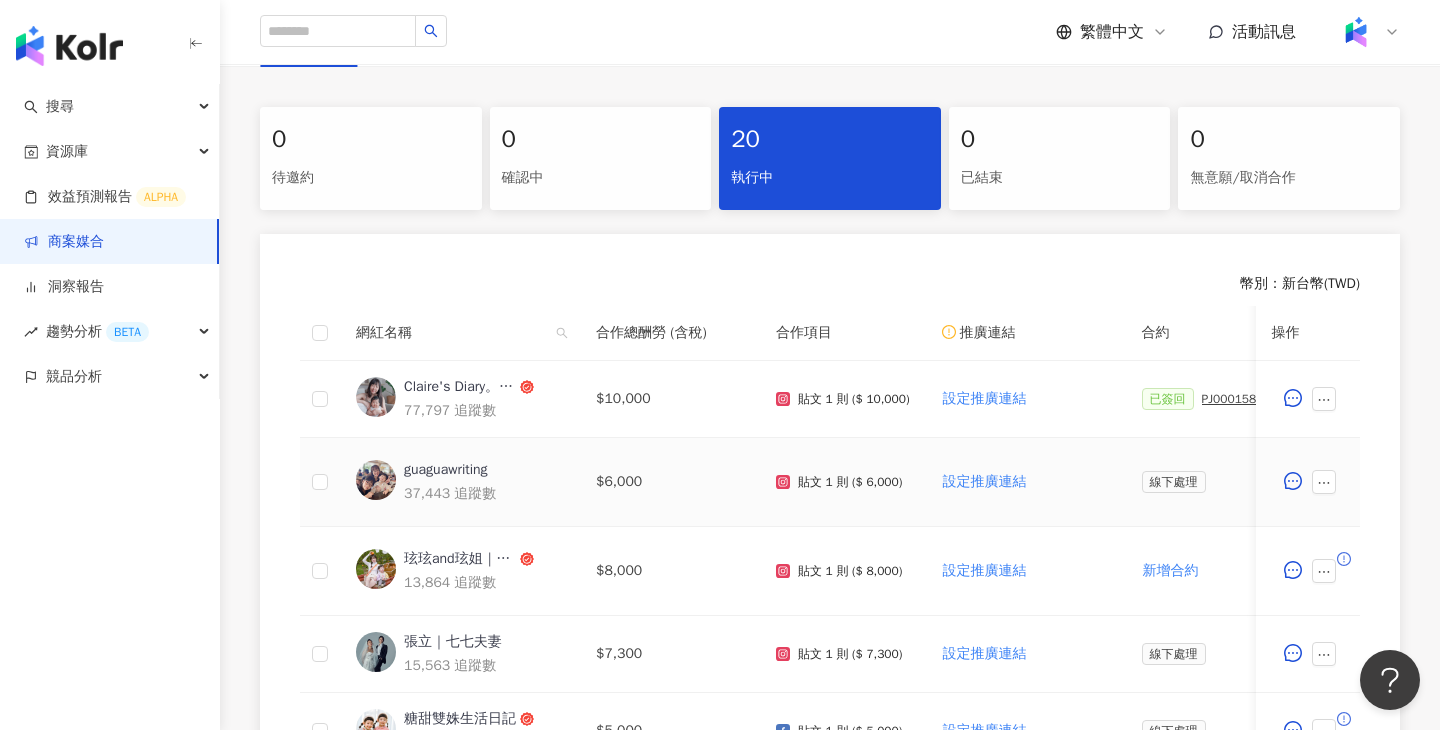 scroll, scrollTop: 511, scrollLeft: 0, axis: vertical 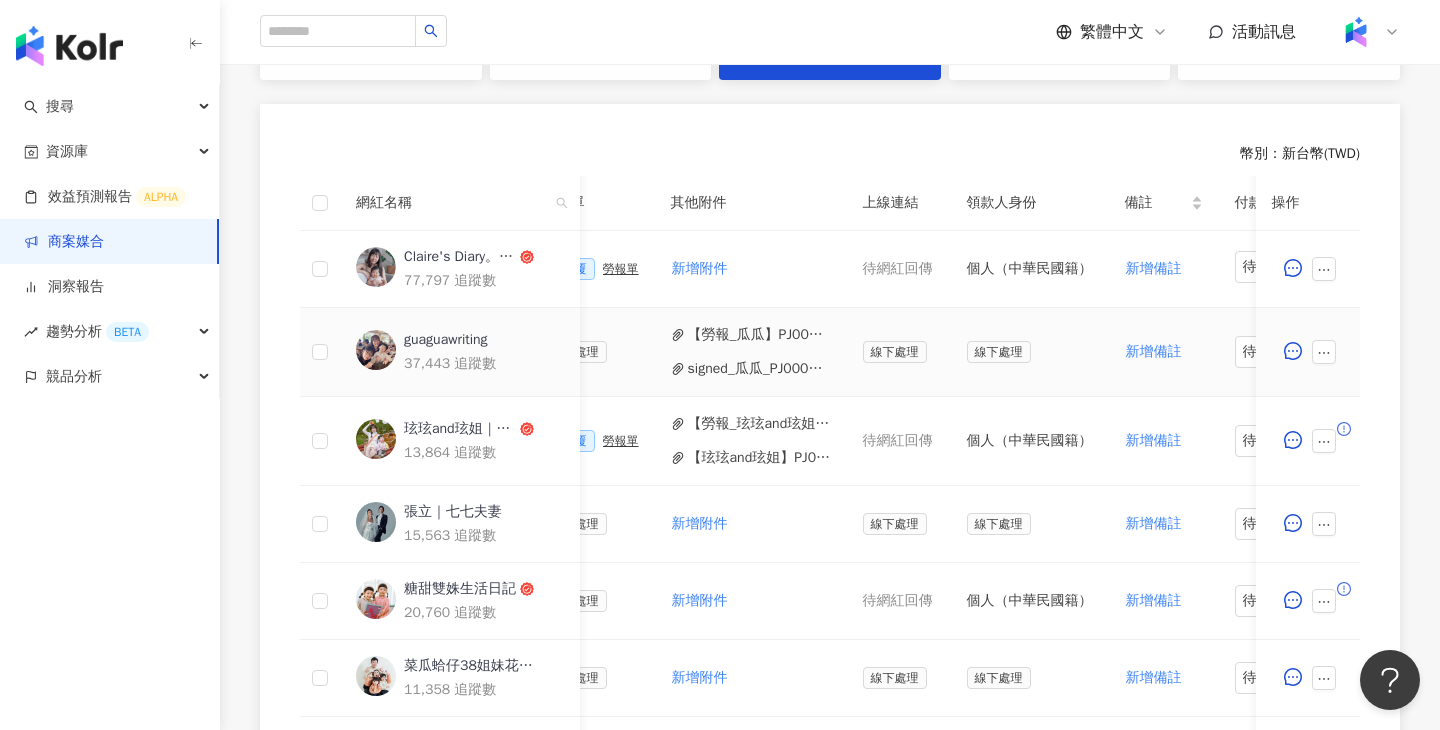 click on "【勞報_瓜瓜】PJ0001588 佳乳_福樂乳品組_鈣多多_202507_KOL專案 .pdf signed_瓜瓜_PJ0001588_佳乳_福樂乳品組_鈣多多_202507_活動確認單_回簽.pdf" at bounding box center [751, 352] 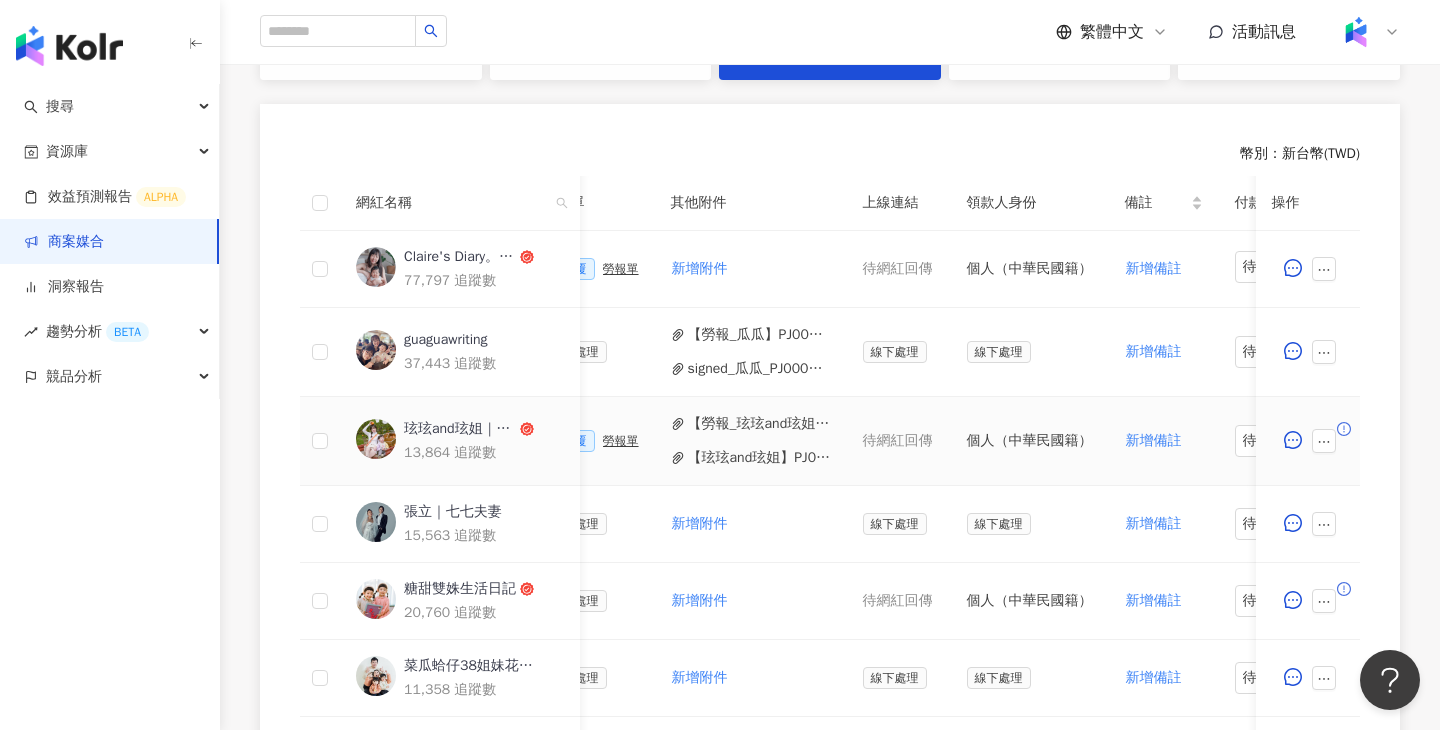 click on "【勞報_玹玹and玹姐】PJ0001588 佳乳_福樂乳品組_鈣多多_202507_KOL專案.pdf" at bounding box center [759, 424] 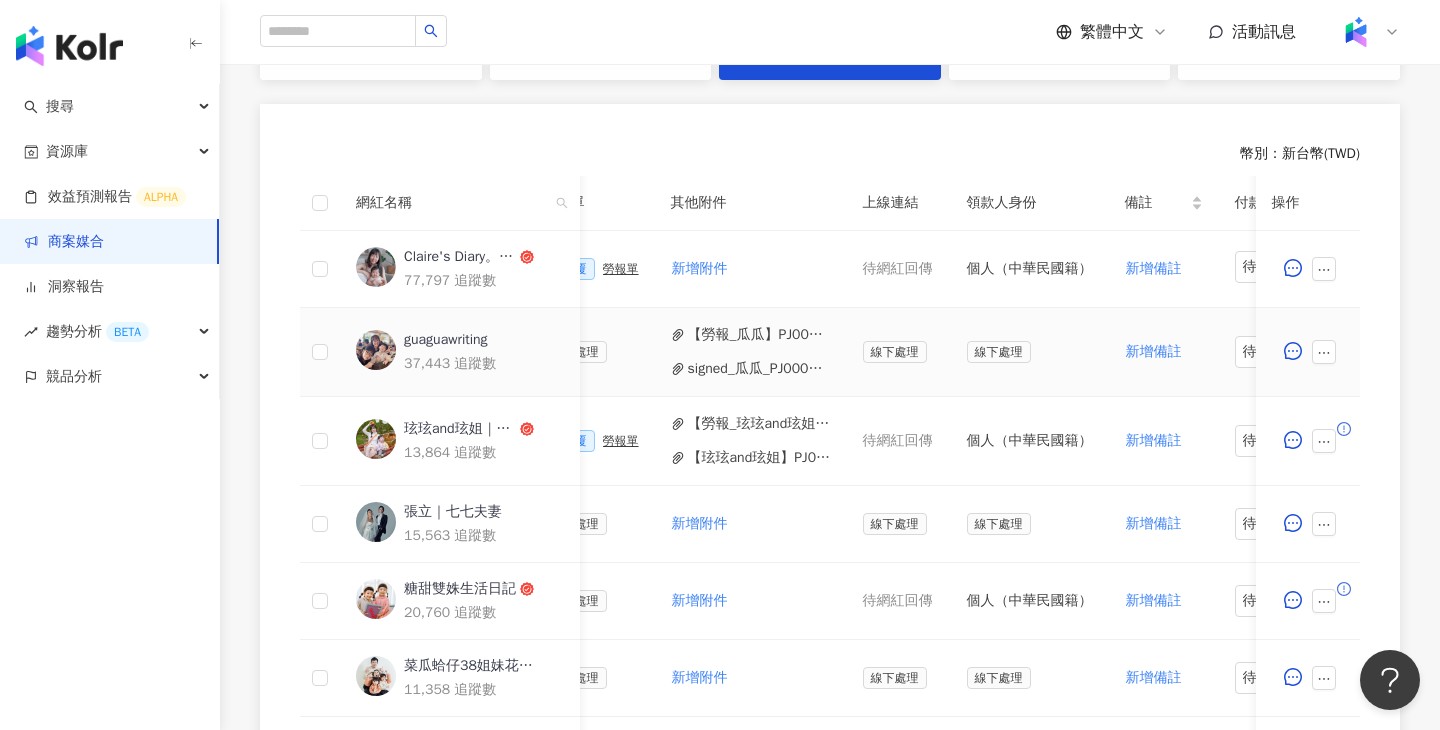 click on "【勞報_瓜瓜】PJ0001588 佳乳_福樂乳品組_鈣多多_202507_KOL專案 .pdf" at bounding box center [759, 335] 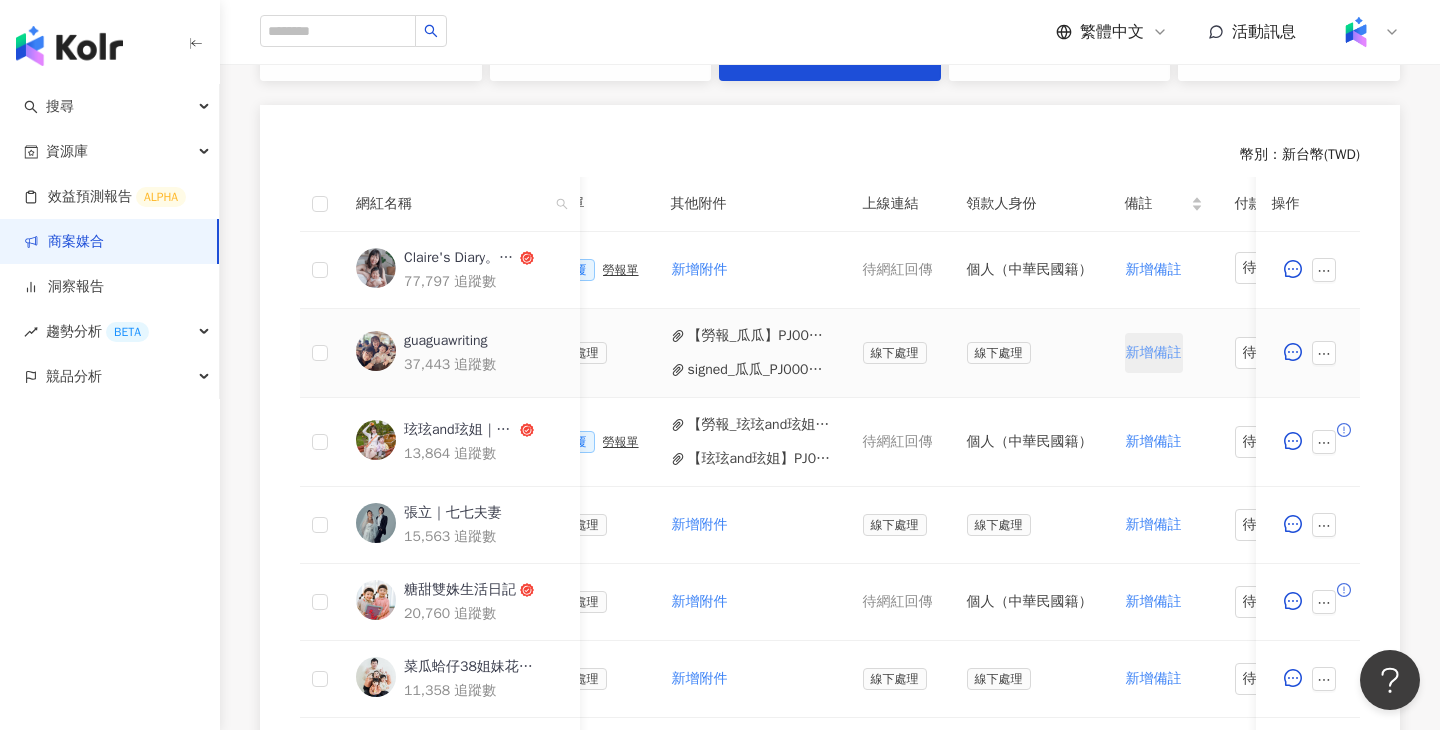 scroll, scrollTop: 0, scrollLeft: 958, axis: horizontal 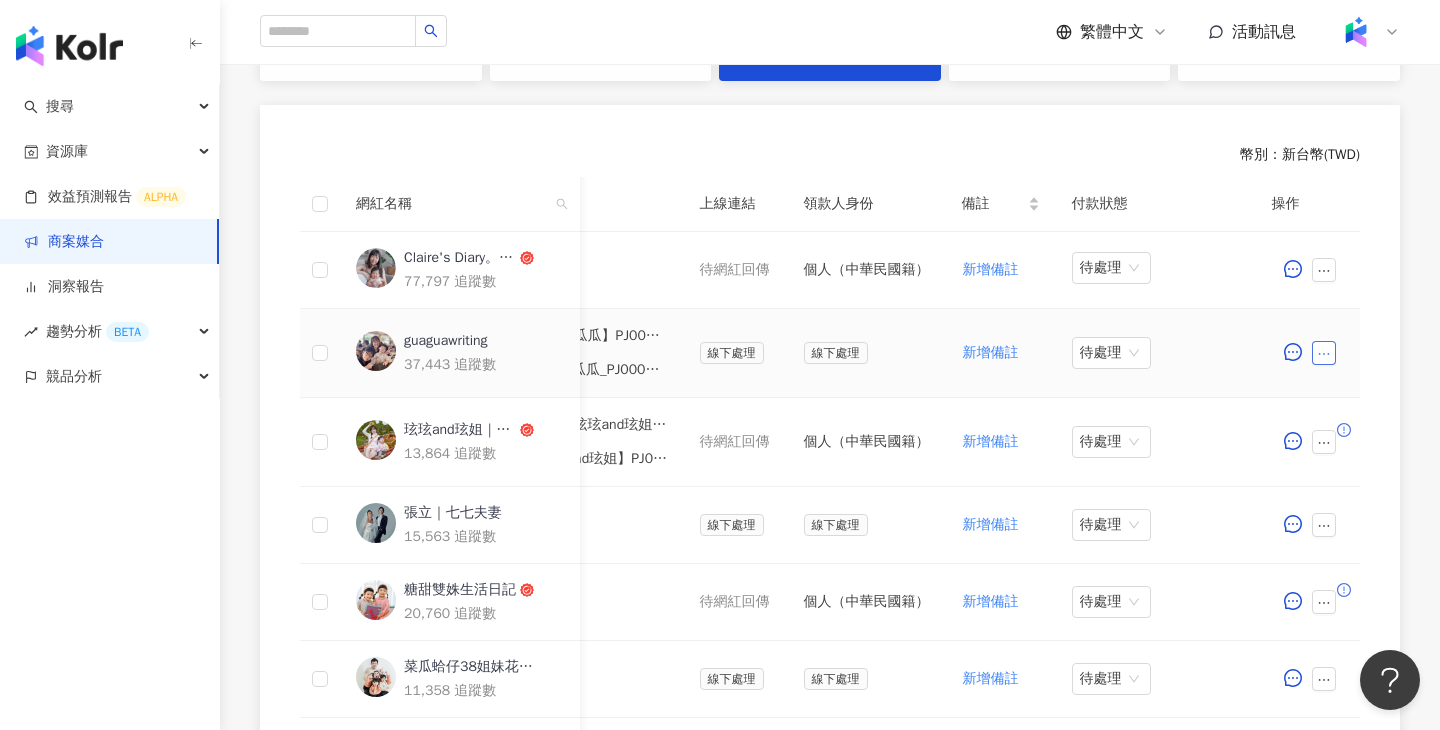 click at bounding box center [1324, 353] 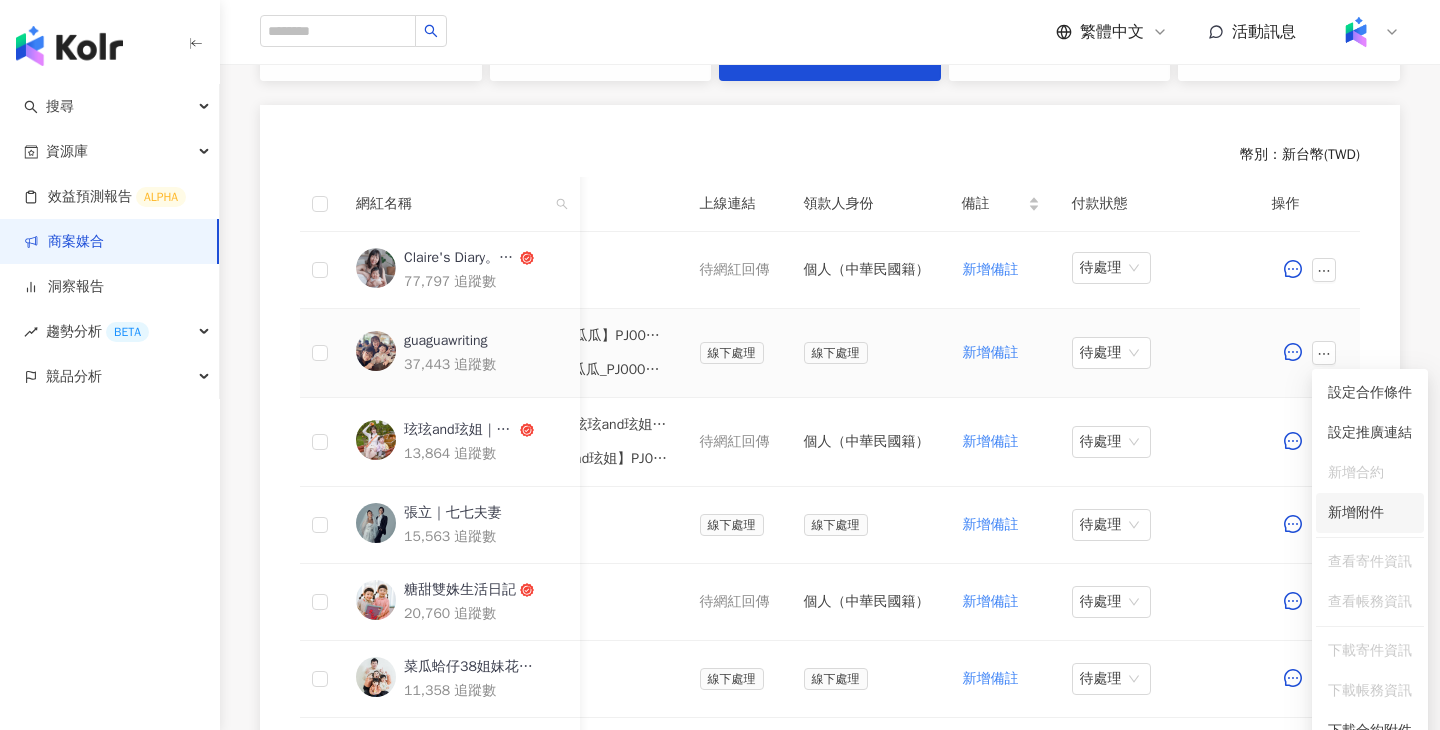 click on "新增附件" at bounding box center (1356, 512) 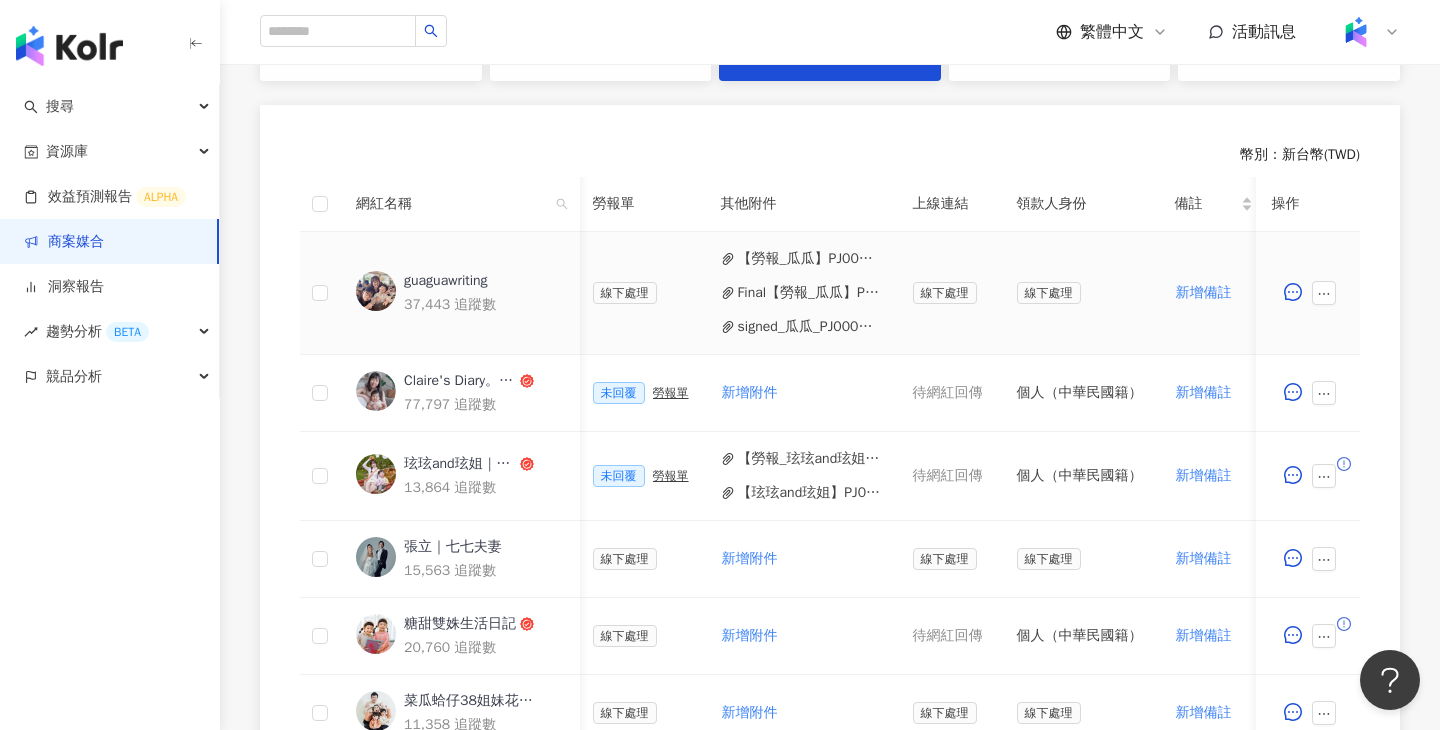 scroll, scrollTop: 0, scrollLeft: 663, axis: horizontal 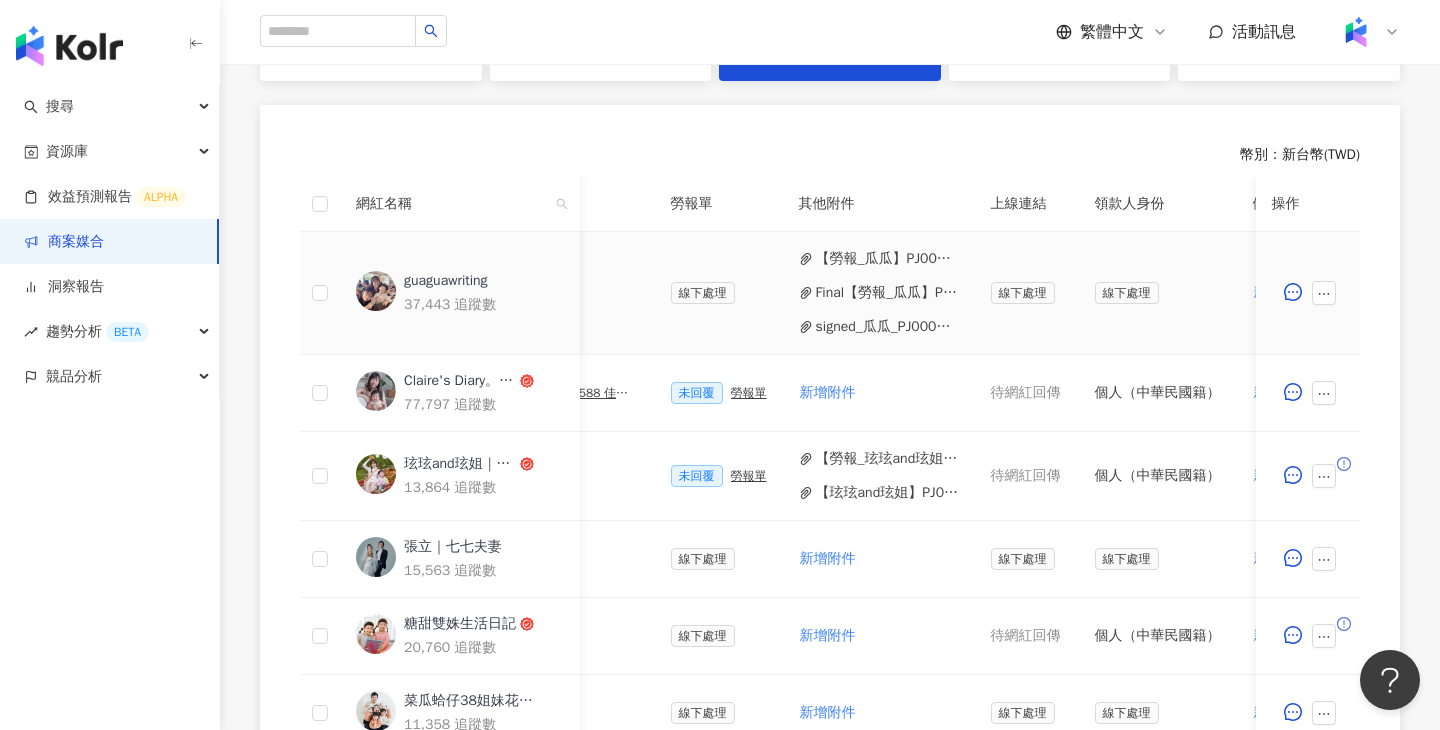 click on "Final【勞報_瓜瓜】PJ0001588 佳乳_福樂乳品組_鈣多多_202507_KOL圖文.jpg" at bounding box center [887, 293] 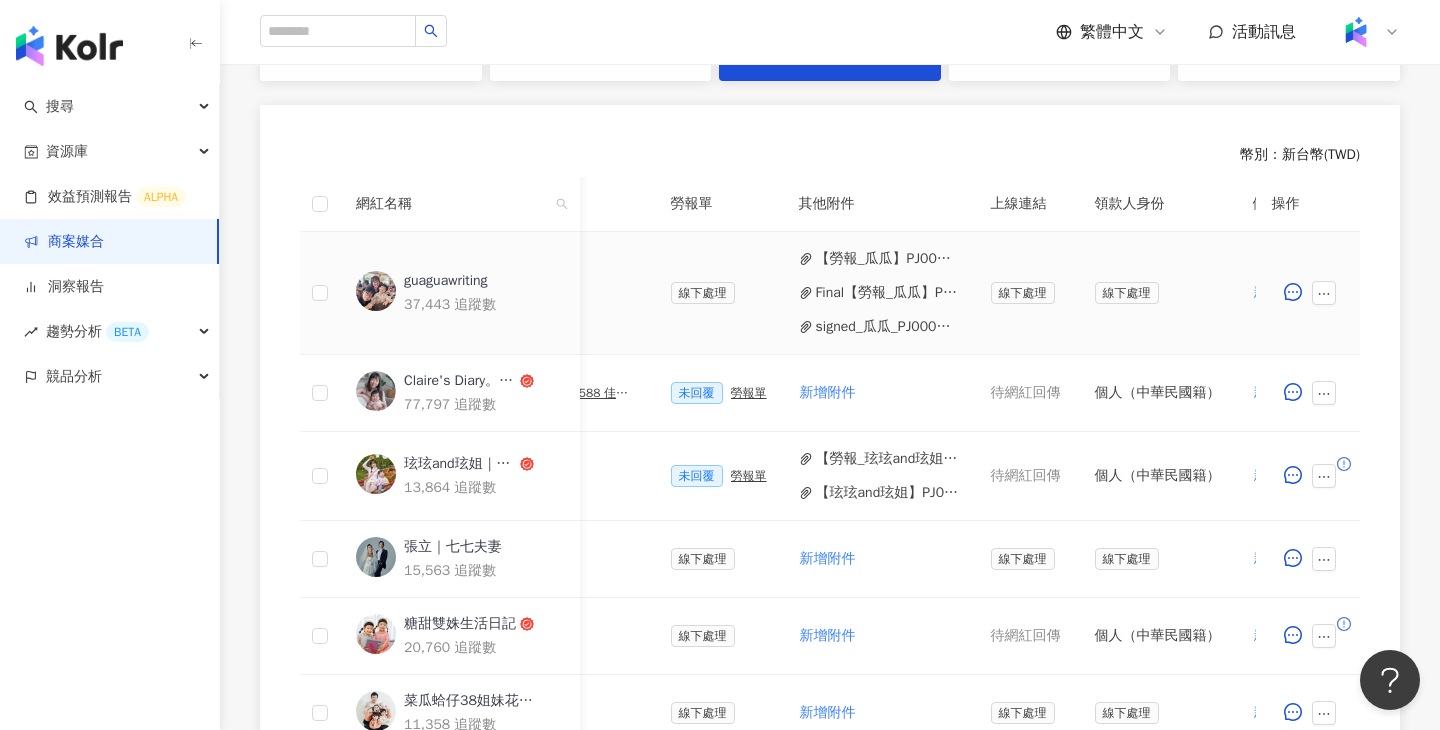 scroll, scrollTop: 0, scrollLeft: 958, axis: horizontal 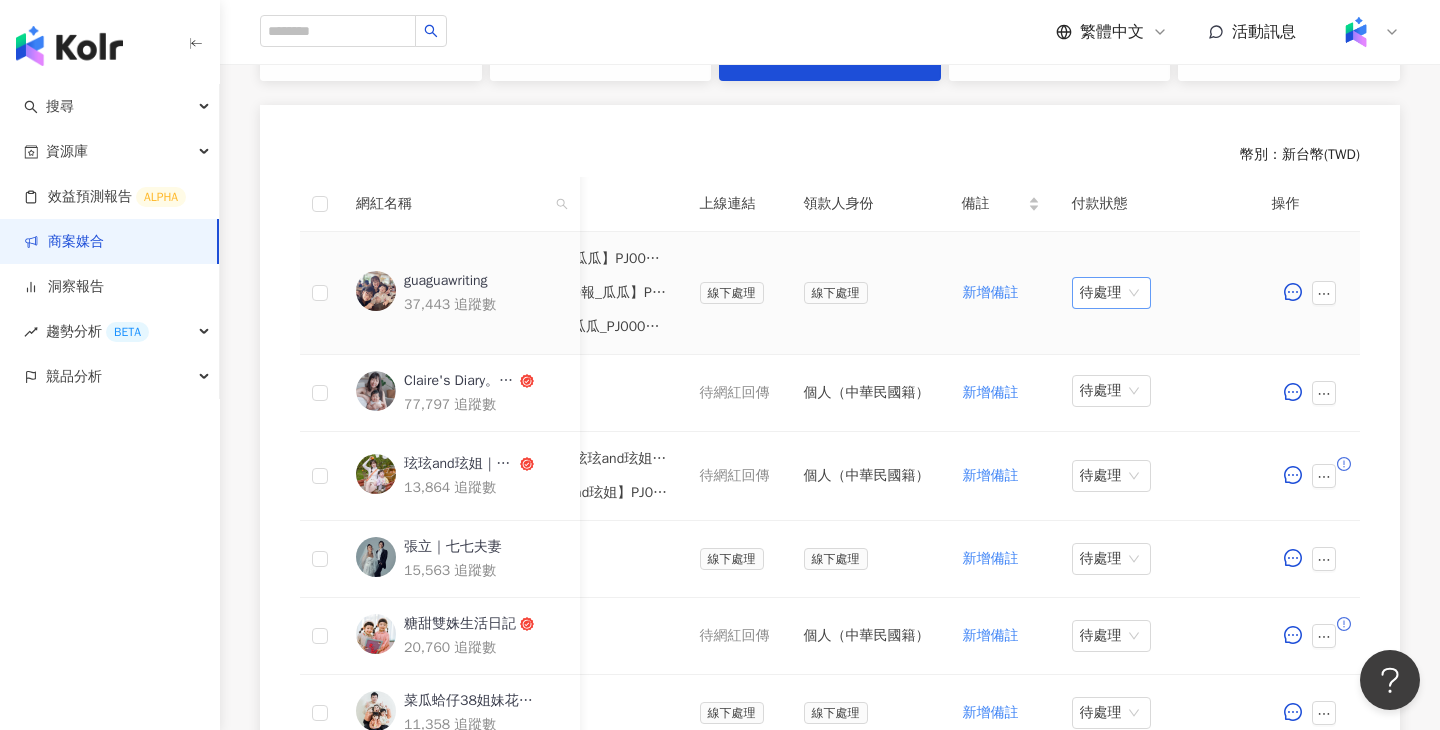 click on "待處理" at bounding box center (1111, 293) 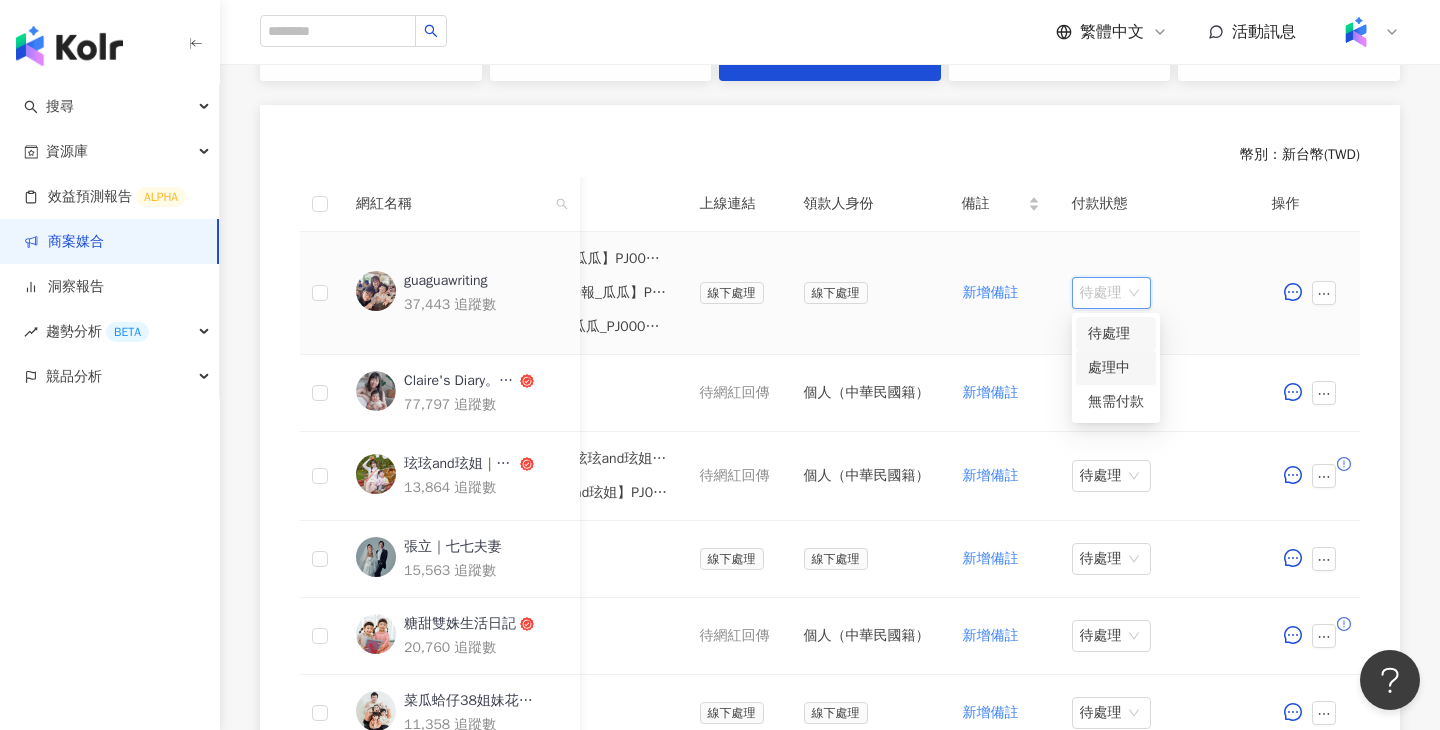 click on "處理中" at bounding box center (1116, 368) 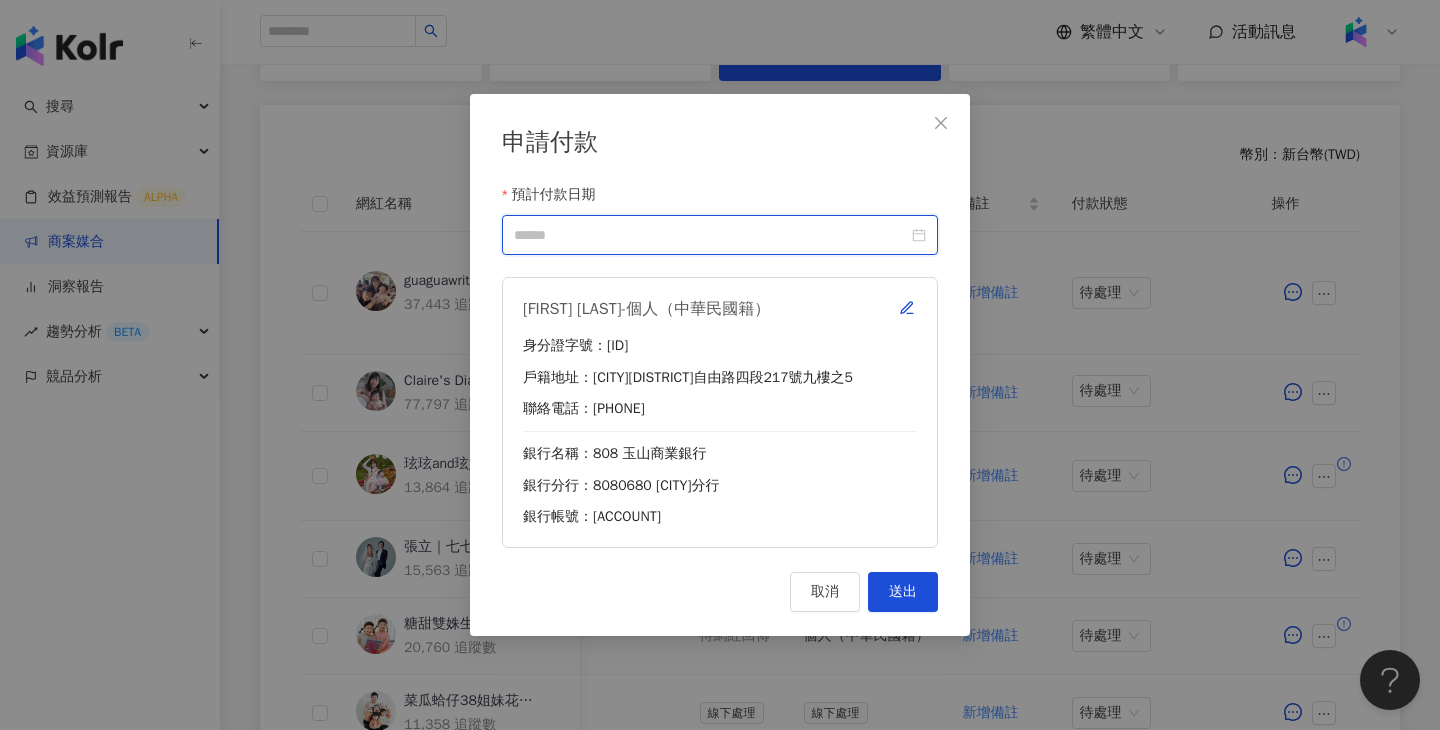 click on "預計付款日期" at bounding box center [711, 235] 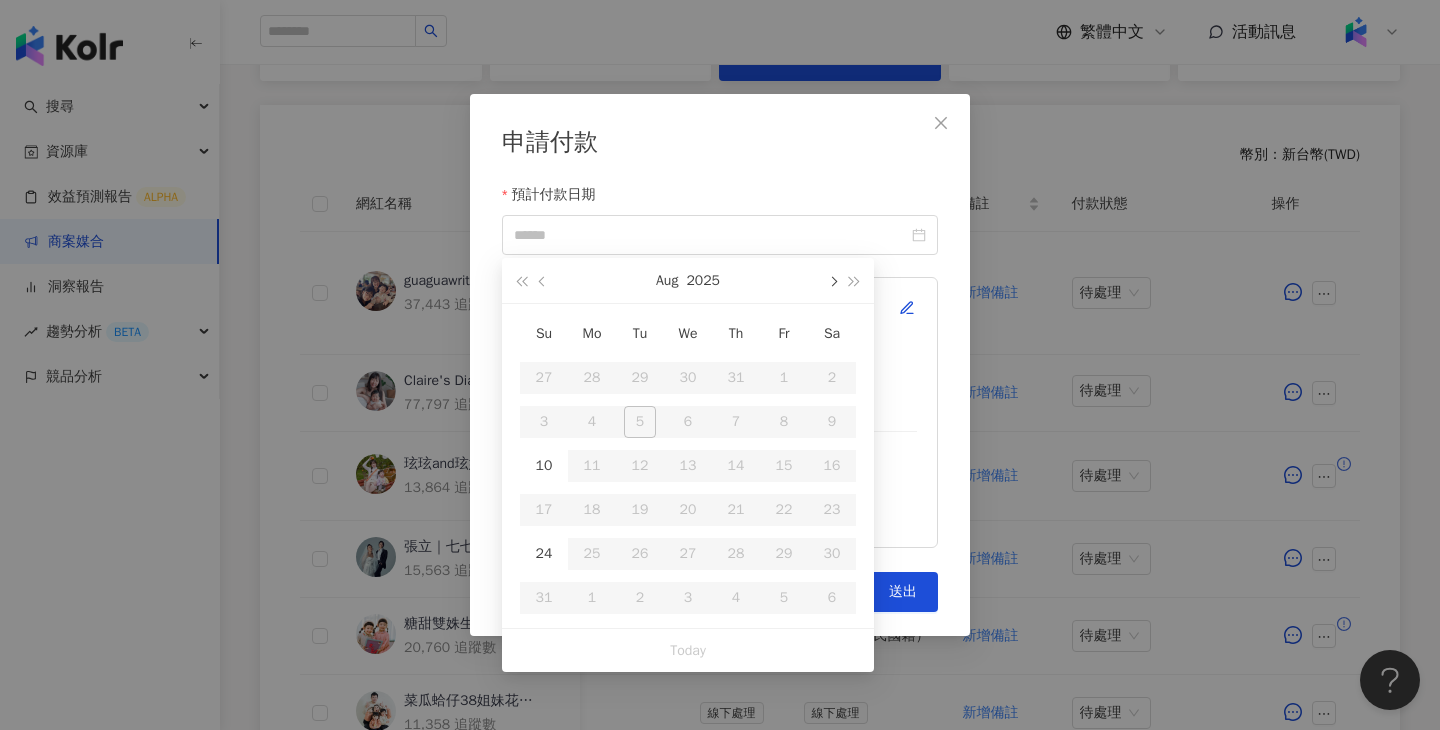 click at bounding box center (832, 280) 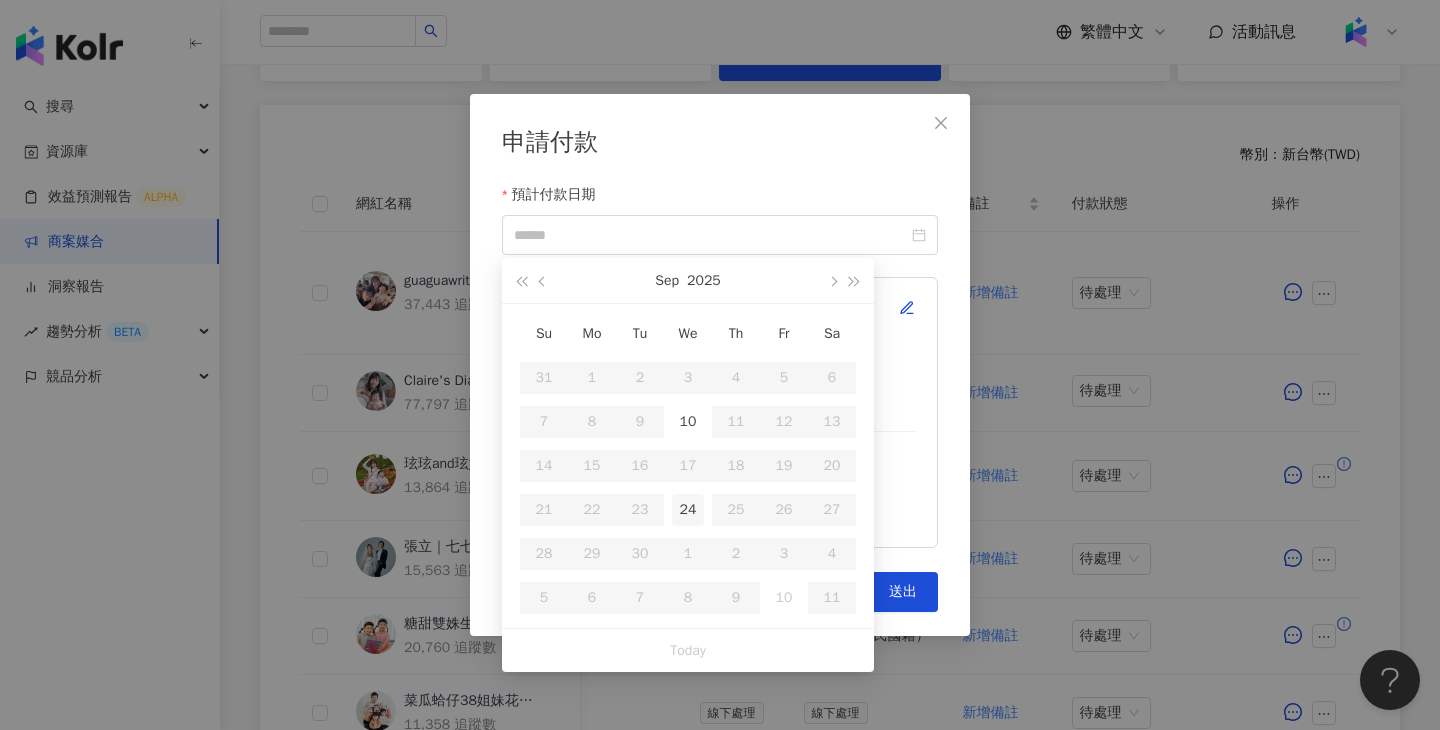 type on "**********" 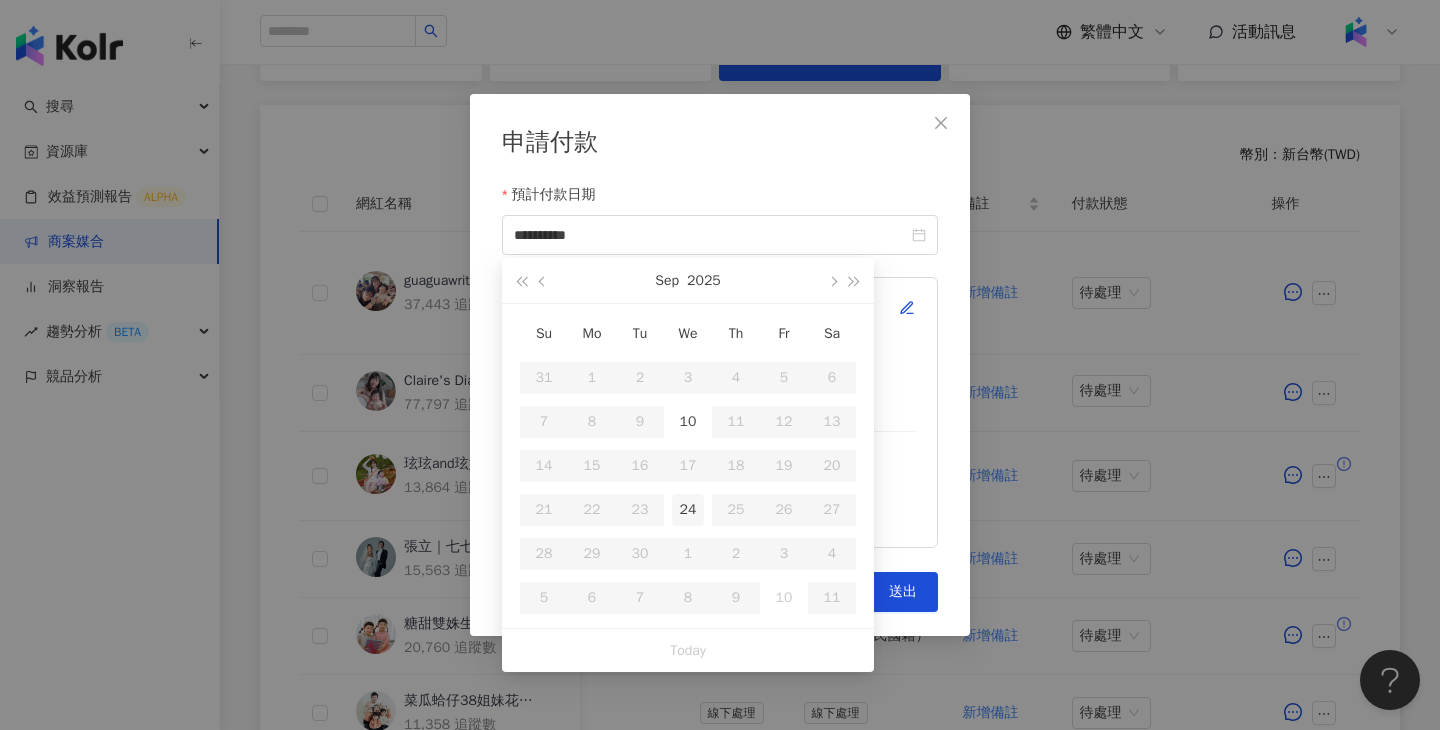 click on "24" at bounding box center (688, 510) 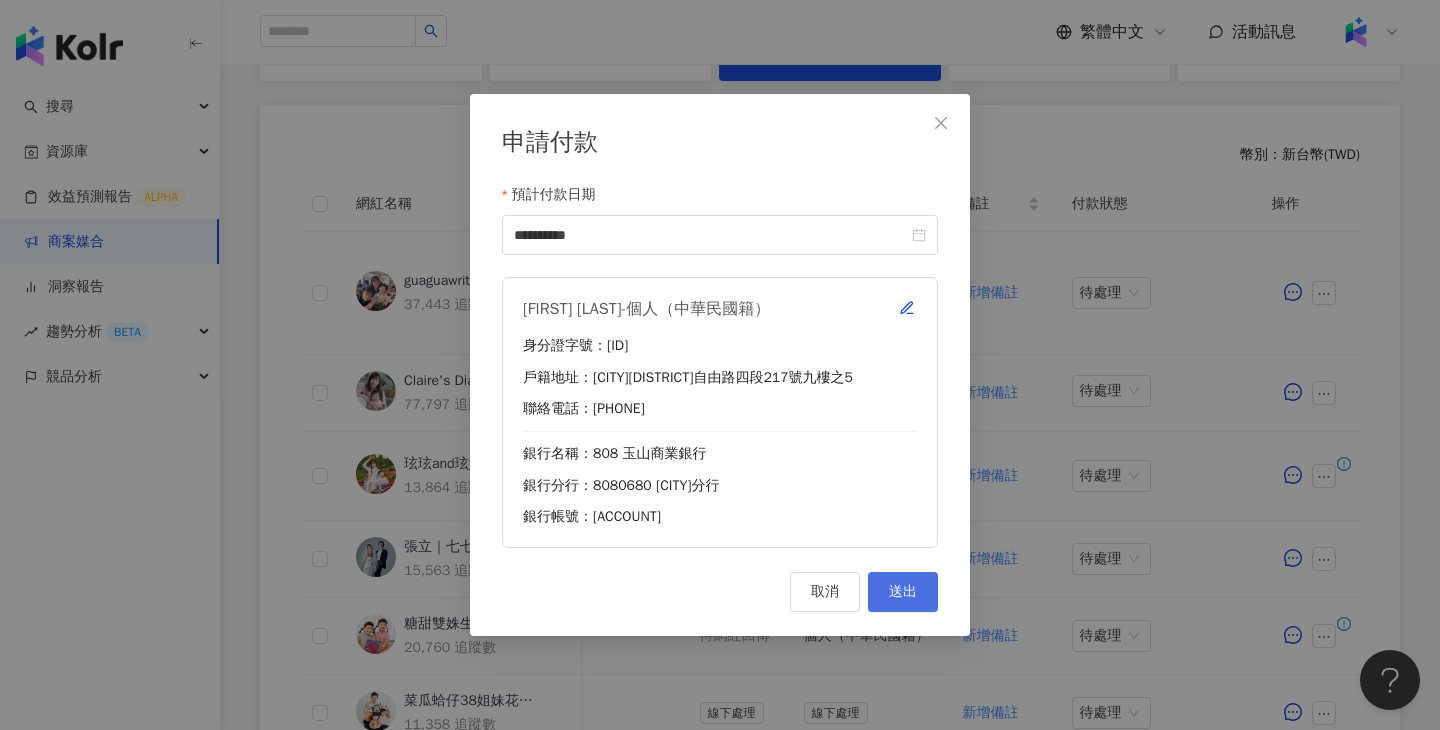 click on "送出" at bounding box center (903, 592) 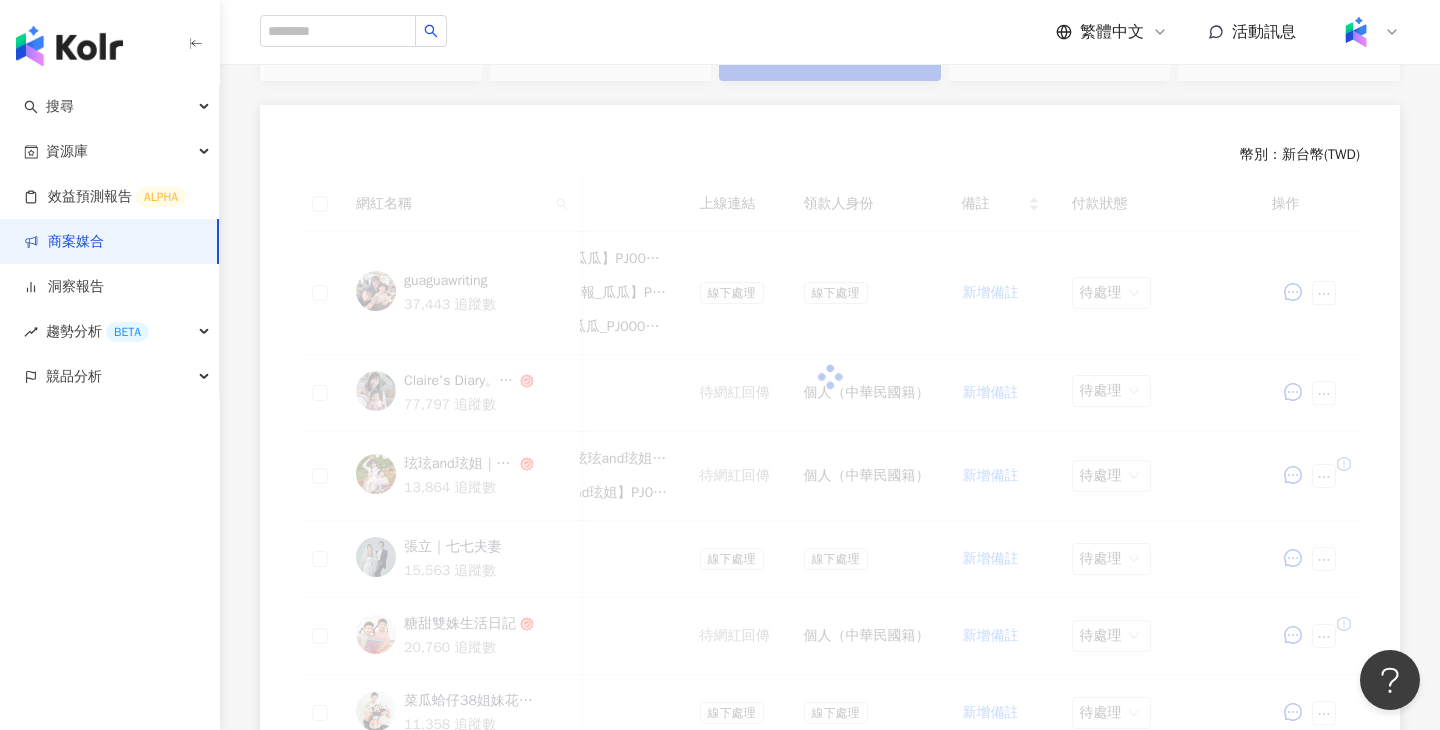 scroll, scrollTop: 510, scrollLeft: 0, axis: vertical 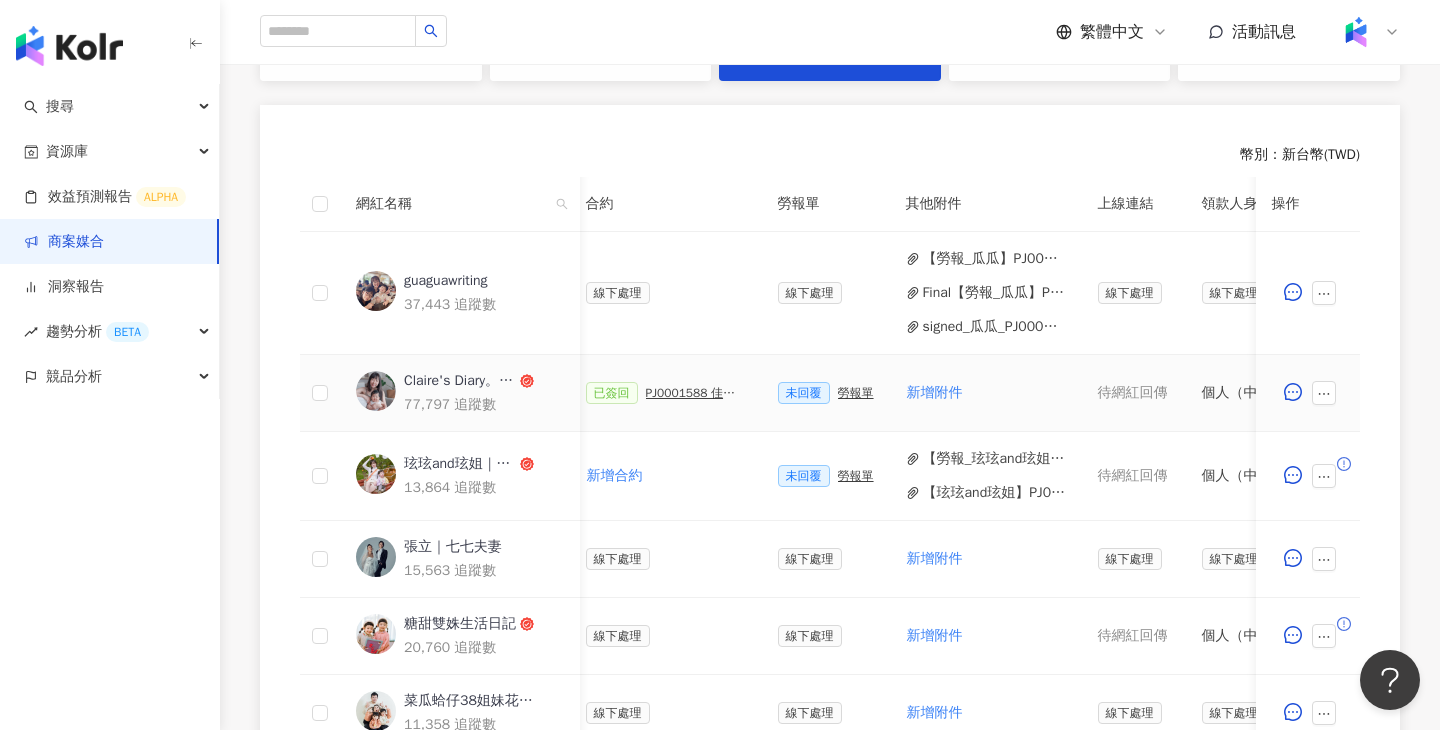click on "未回覆 勞報單" at bounding box center (826, 393) 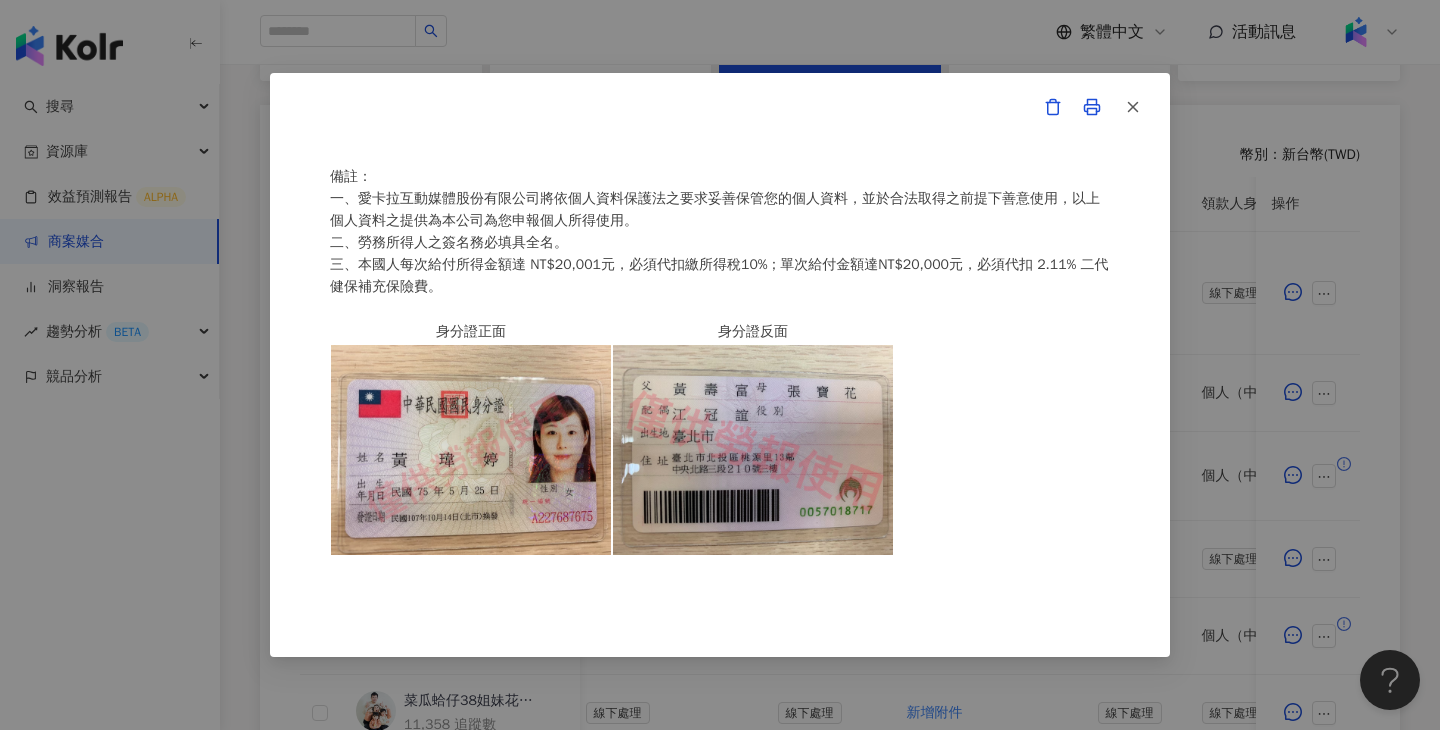scroll, scrollTop: 0, scrollLeft: 0, axis: both 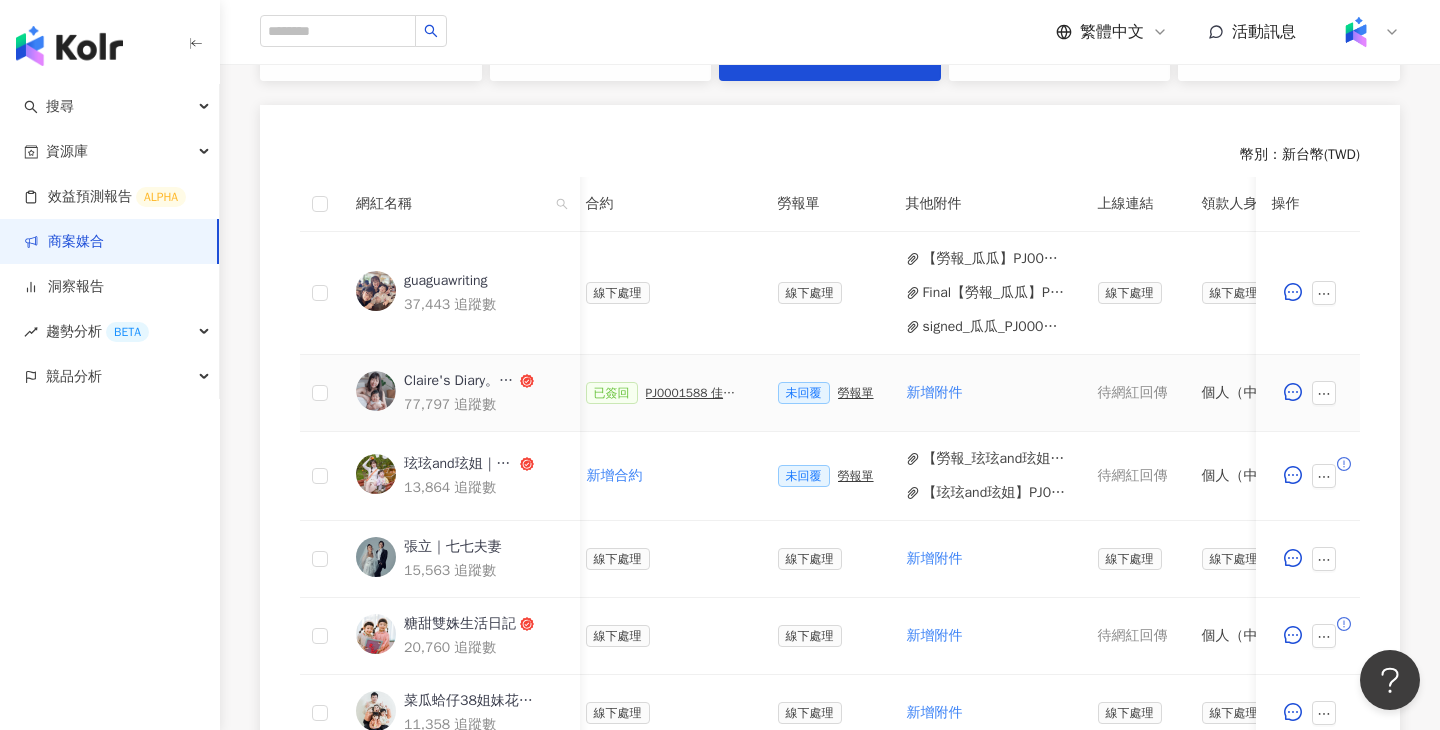 click on "PJ0001588 佳乳_福樂乳品組_鈣多多_202507_活動確認單" at bounding box center (696, 393) 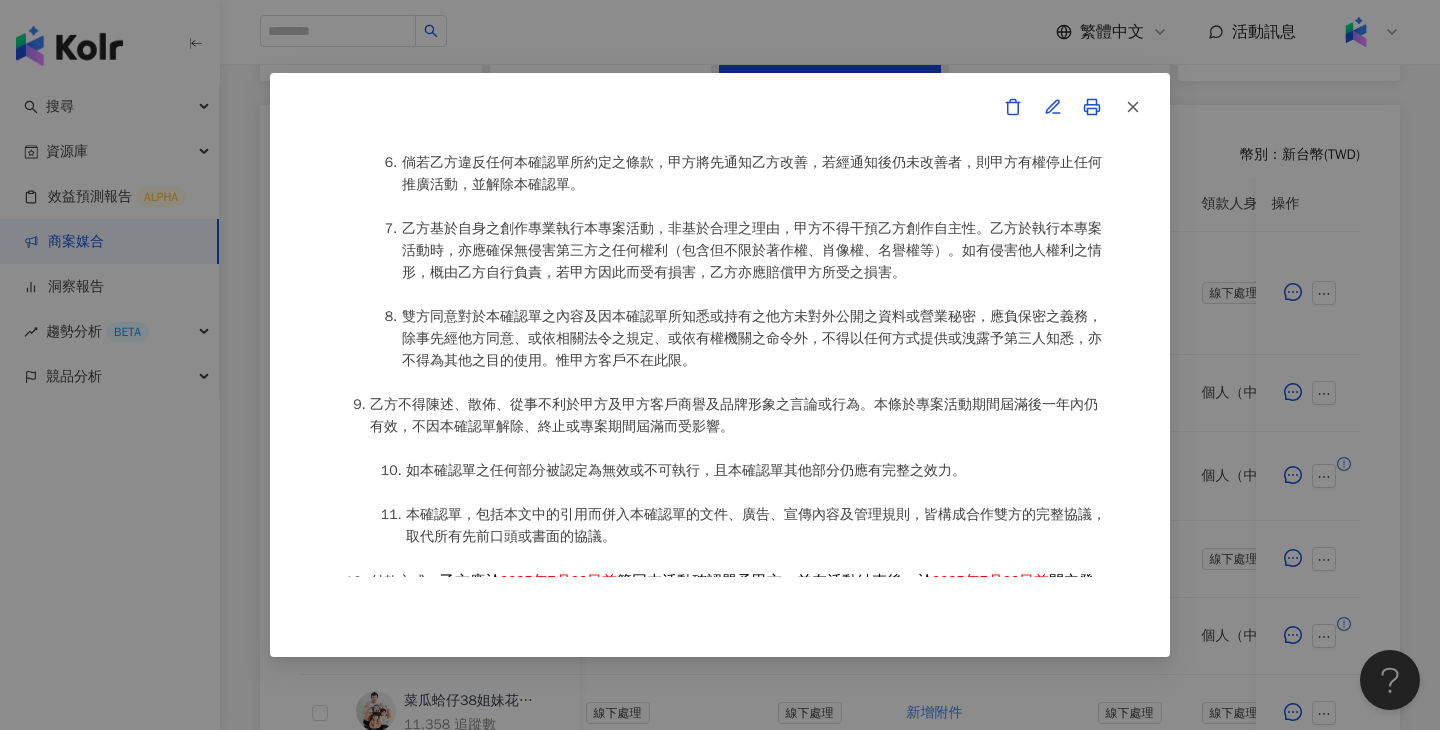 scroll, scrollTop: 2635, scrollLeft: 0, axis: vertical 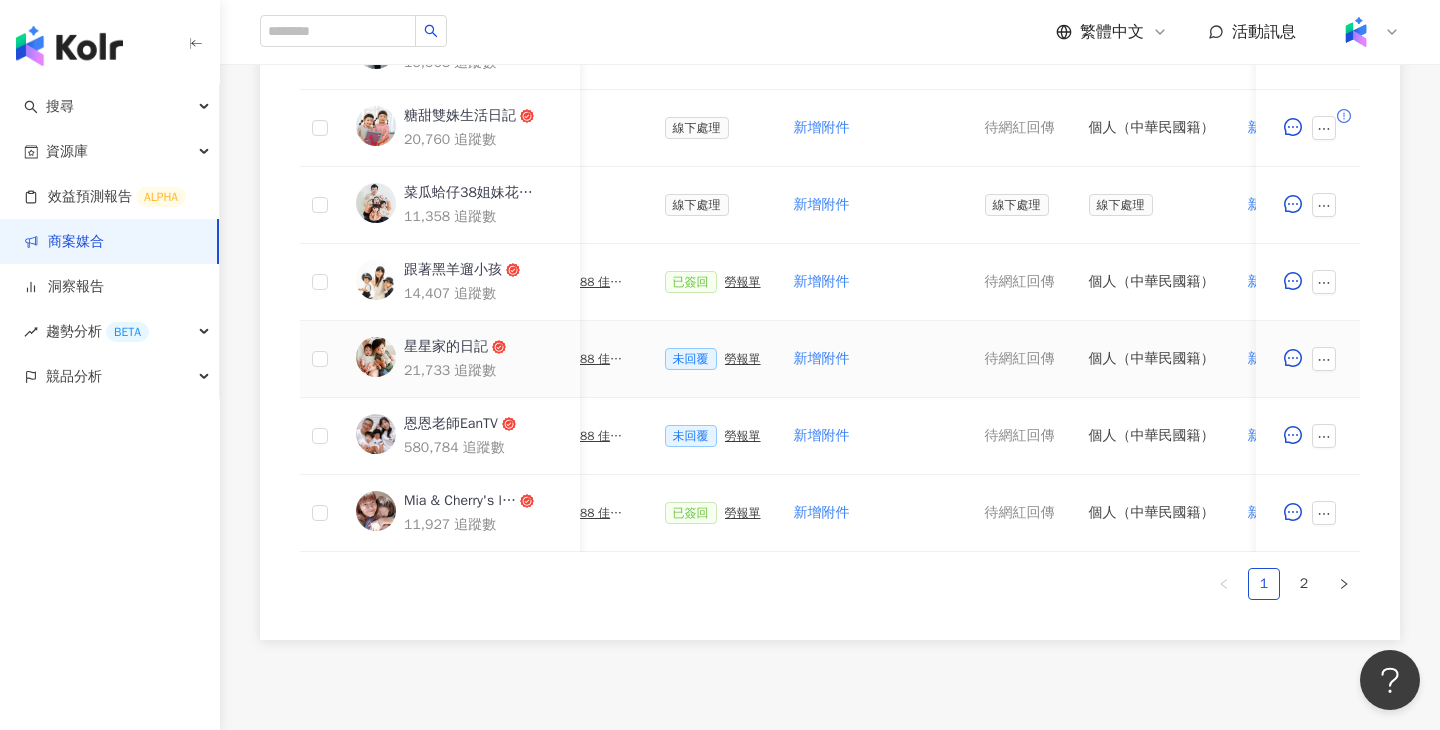 click on "勞報單" at bounding box center [743, 359] 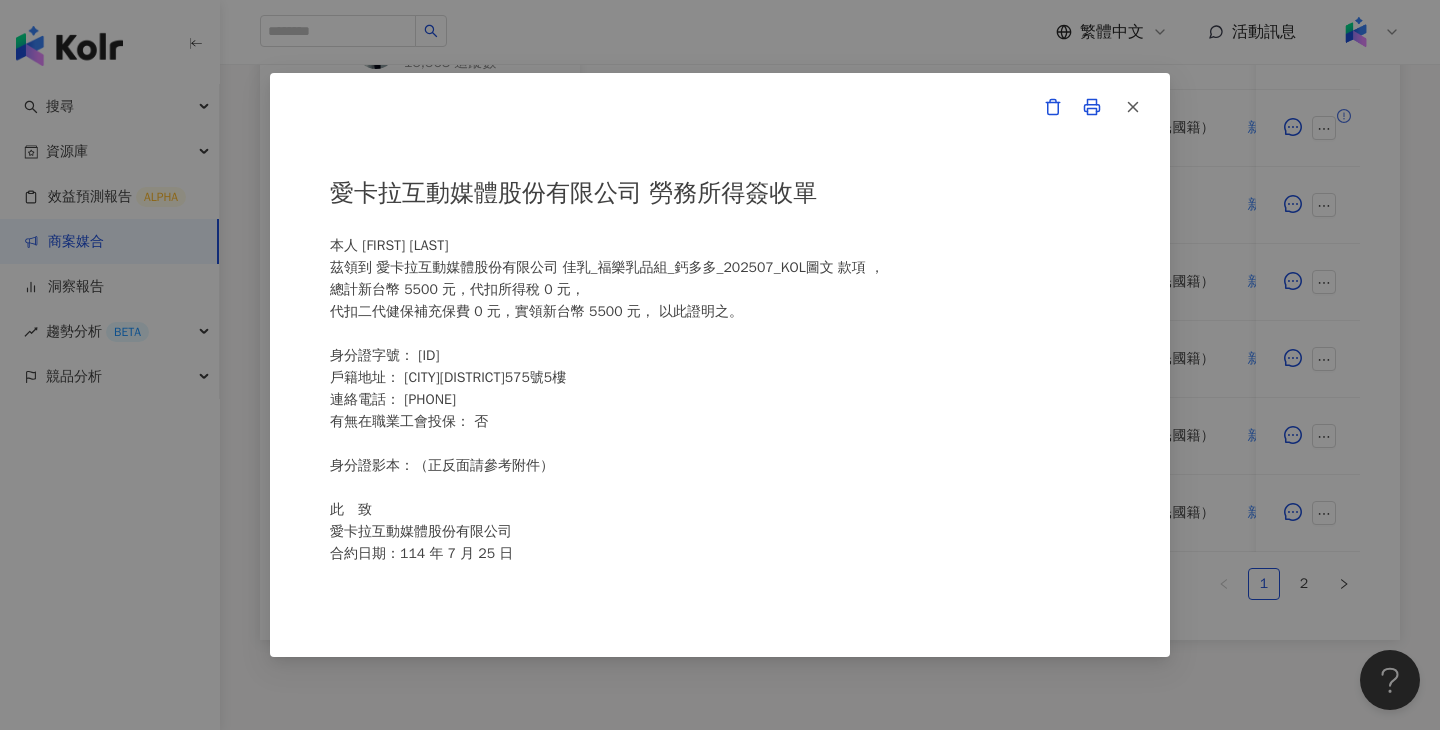 scroll, scrollTop: 382, scrollLeft: 0, axis: vertical 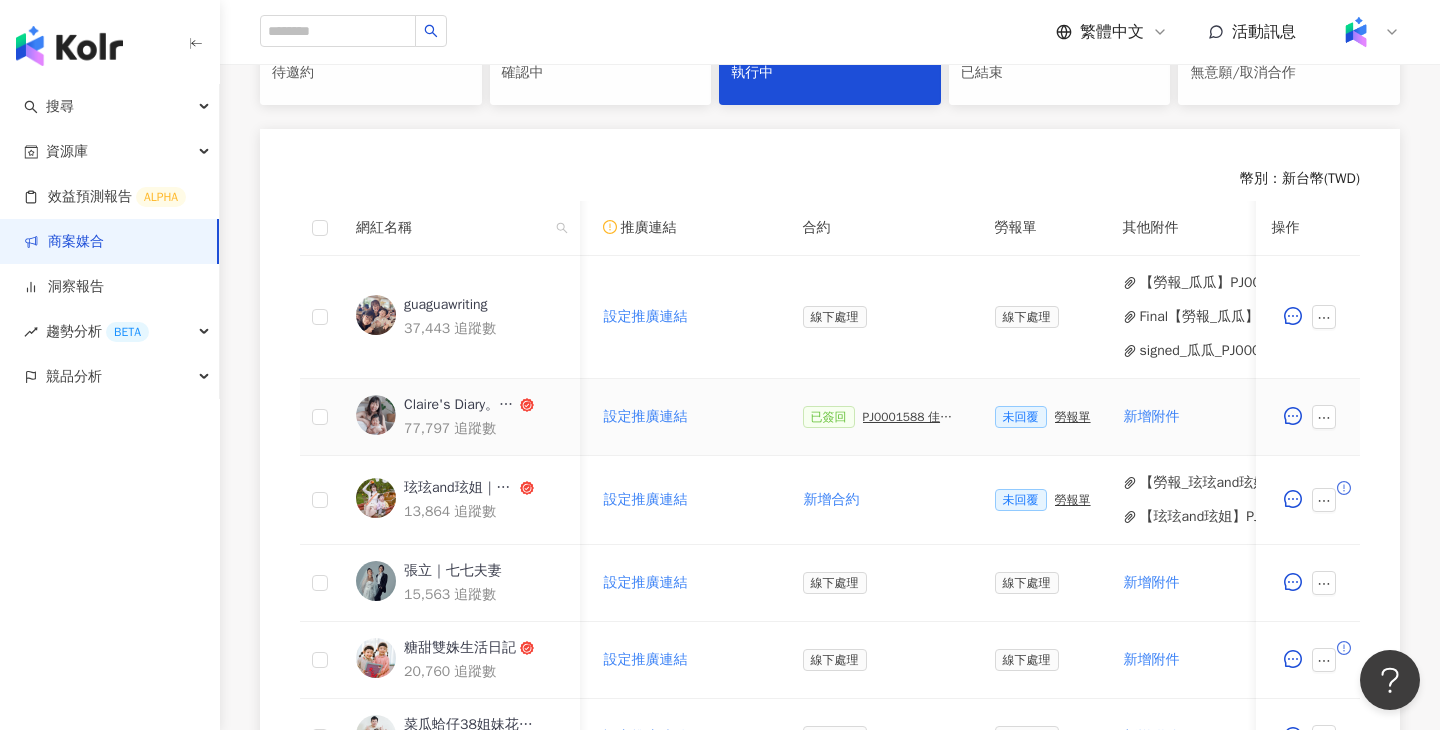 click on "PJ0001588 佳乳_福樂乳品組_鈣多多_202507_活動確認單" at bounding box center [913, 417] 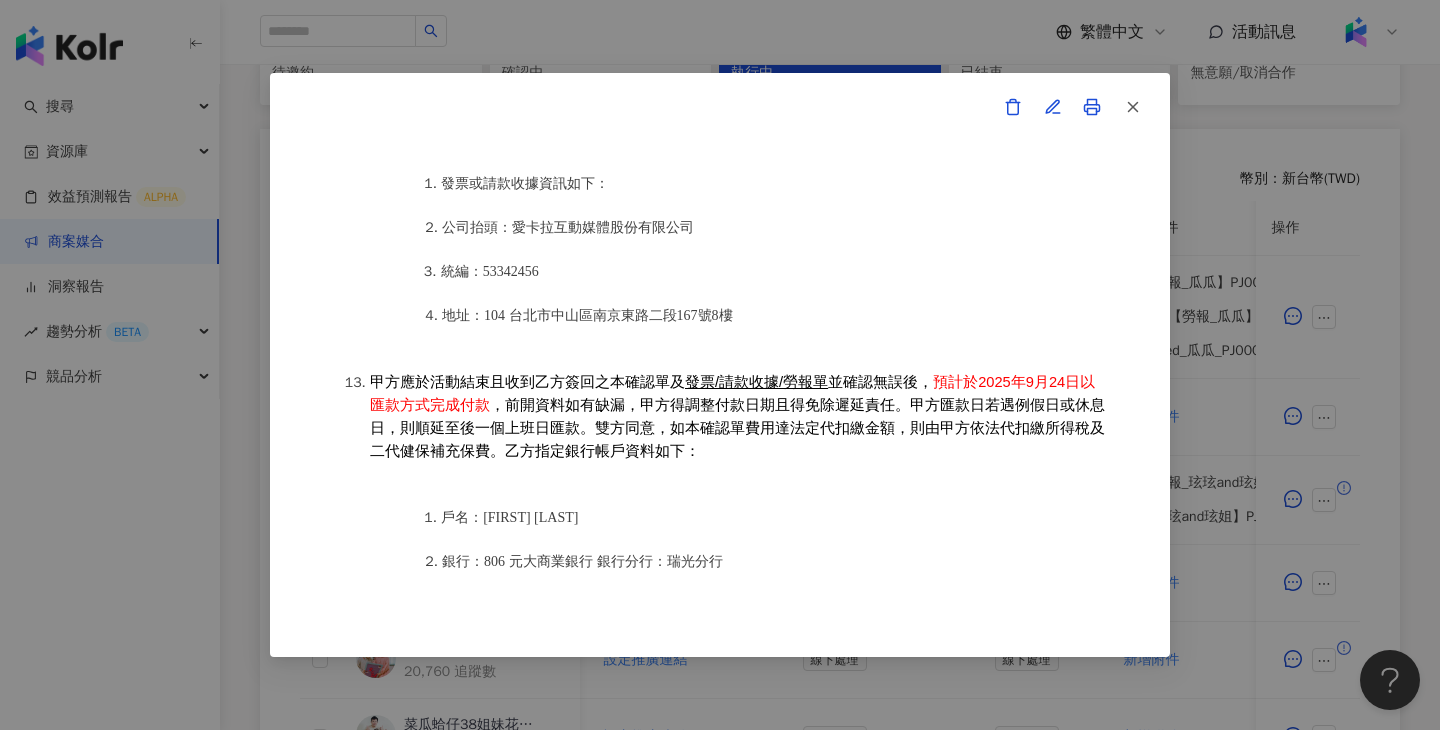 scroll, scrollTop: 2398, scrollLeft: 0, axis: vertical 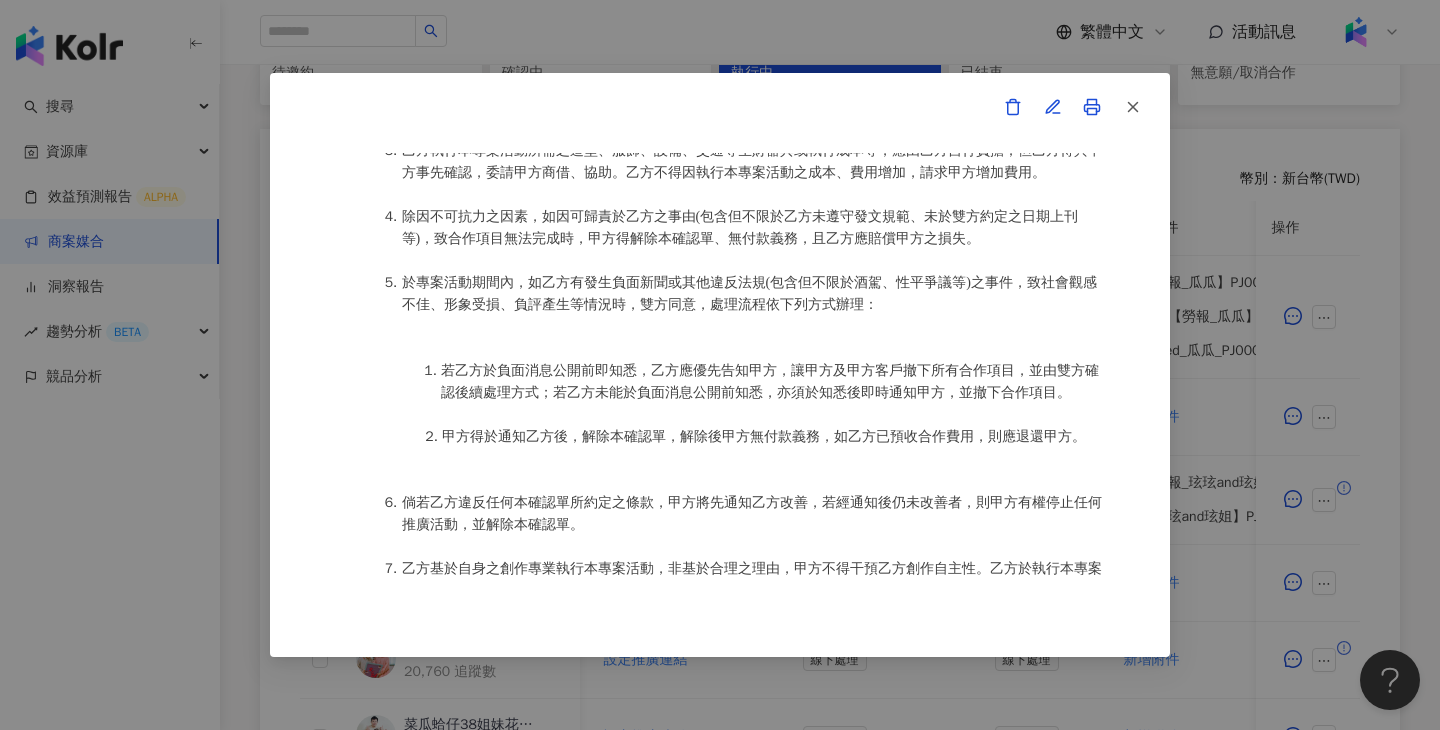 click on "活動確認單
約定雙方
甲方名稱：愛卡拉互動媒體股份有限公司
甲方負責人：程世嘉
甲方統一編號：53342456
甲方地址：104 台北市中山區南京東路二段167號8樓
甲方專案負責人：林宛璇Carol Lin
甲方專案負責人電話：02 8768 1110
甲方專案負責人 Email：carol.lin@ikala.ai
乙方名稱：黃瑋婷
乙方地址：新北市淡水區新市二路二段90號12樓
乙方統一編號/身分證字號：A227687675
專案活動期間：2025年07月09日至2025年09月30日
費用（新台幣，含稅)： 10000
約定條款
黃瑋婷(以下簡稱乙方)保證有權簽署本確認單，簽署後即表示上列專案合作人員接受與愛卡拉互動媒體股份有限公司(以下簡稱甲方)簽署之活動確認單，並同意執行雙方所約定之合作項目。
簽署本確認單後，雙方需遵從 佳乳_福樂乳品組_鈣多多_202507_KOL圖文 專案活動條件，不得取消確認單或中途終止。" at bounding box center [720, 365] 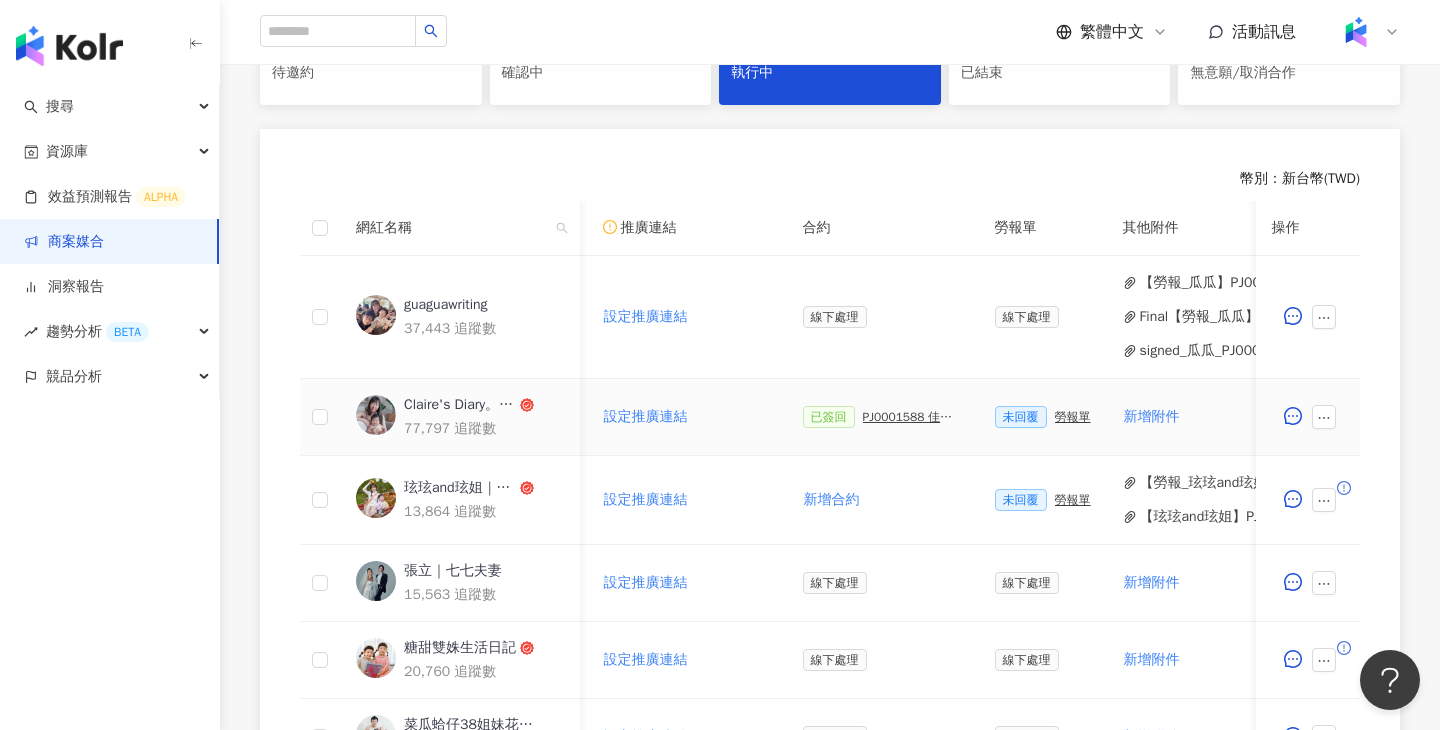 scroll, scrollTop: 481, scrollLeft: 0, axis: vertical 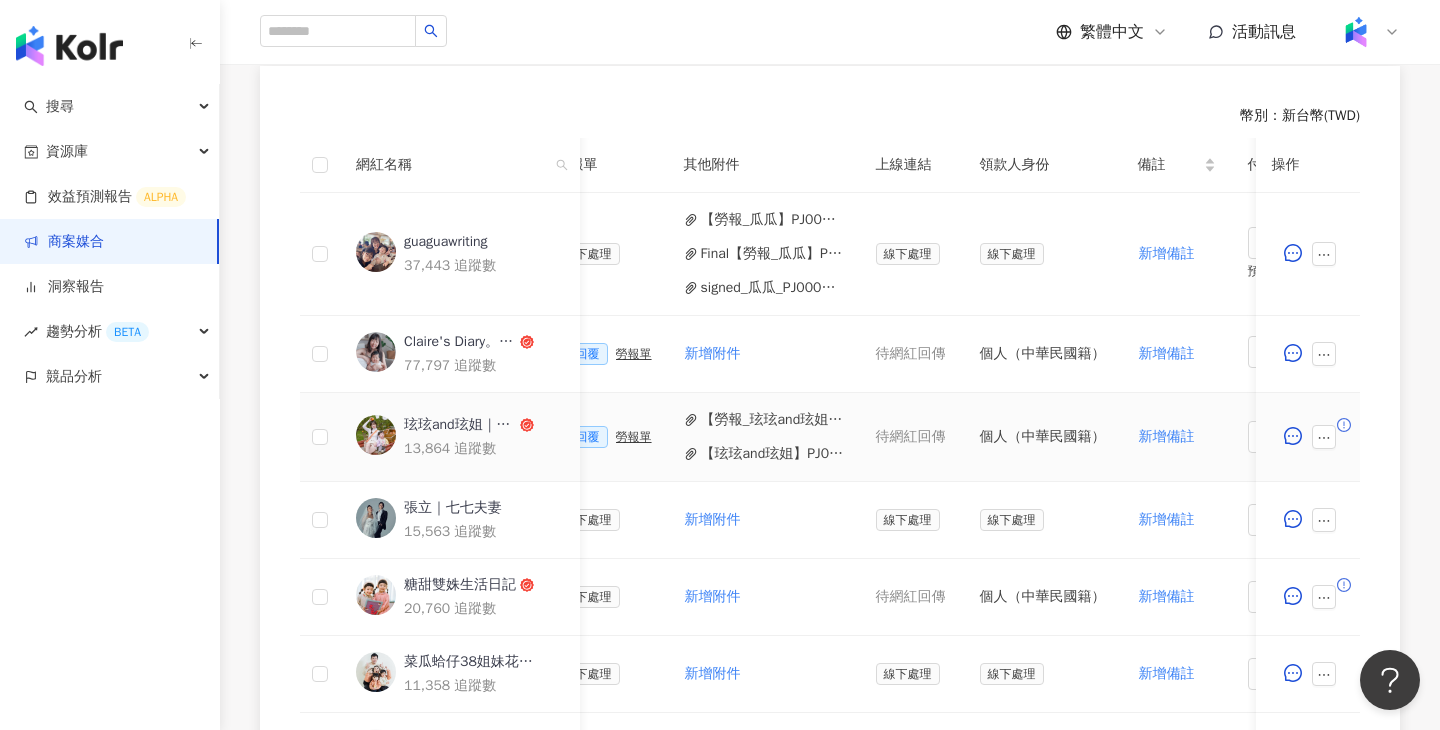 click on "【勞報_玹玹and玹姐】PJ0001588 佳乳_福樂乳品組_鈣多多_202507_KOL專案.pdf 【玹玹and玹姐】PJ0001588 佳乳_福樂乳品組_鈣多多_202507_活動確認單.pdf" at bounding box center [764, 437] 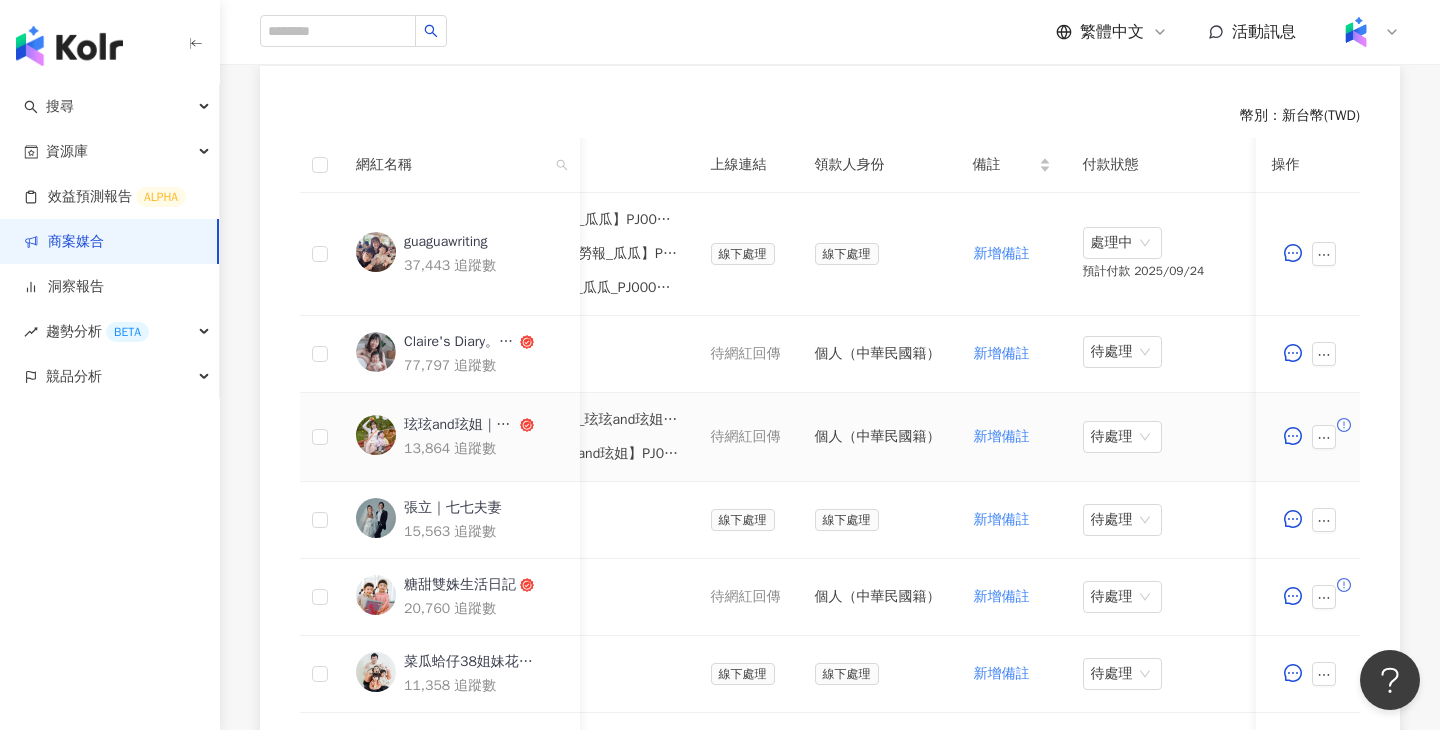 scroll, scrollTop: 0, scrollLeft: 958, axis: horizontal 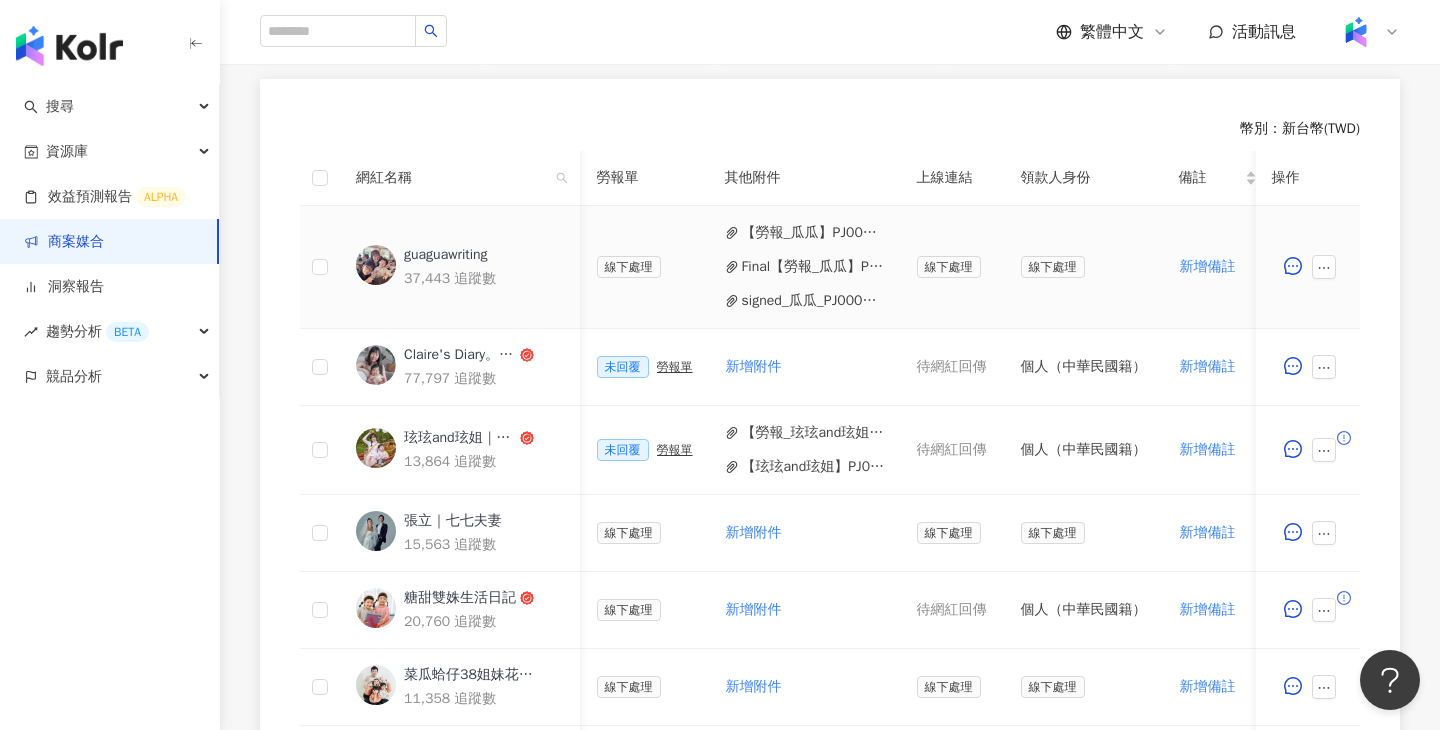 click on "【勞報_瓜瓜】PJ0001588 佳乳_福樂乳品組_鈣多多_202507_KOL專案 .pdf" at bounding box center [813, 233] 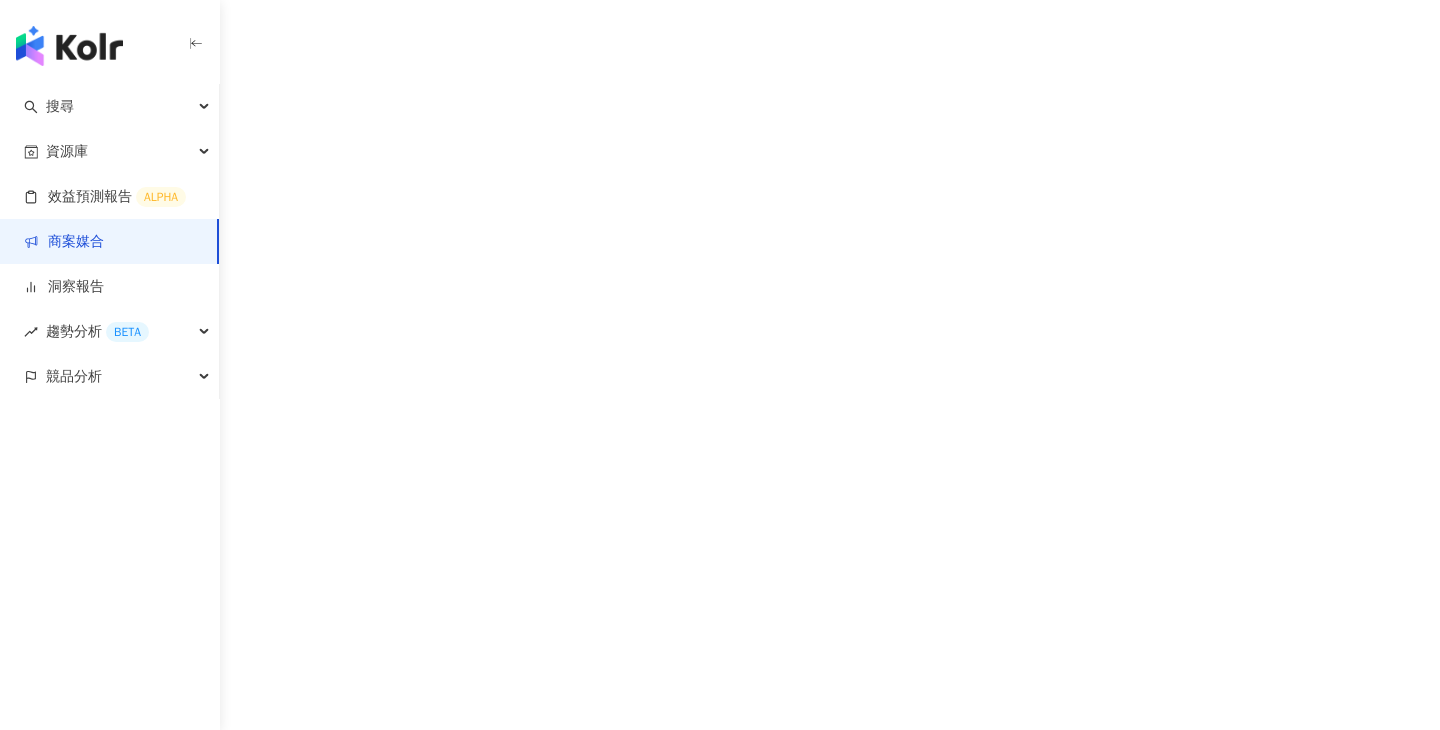 scroll, scrollTop: 0, scrollLeft: 0, axis: both 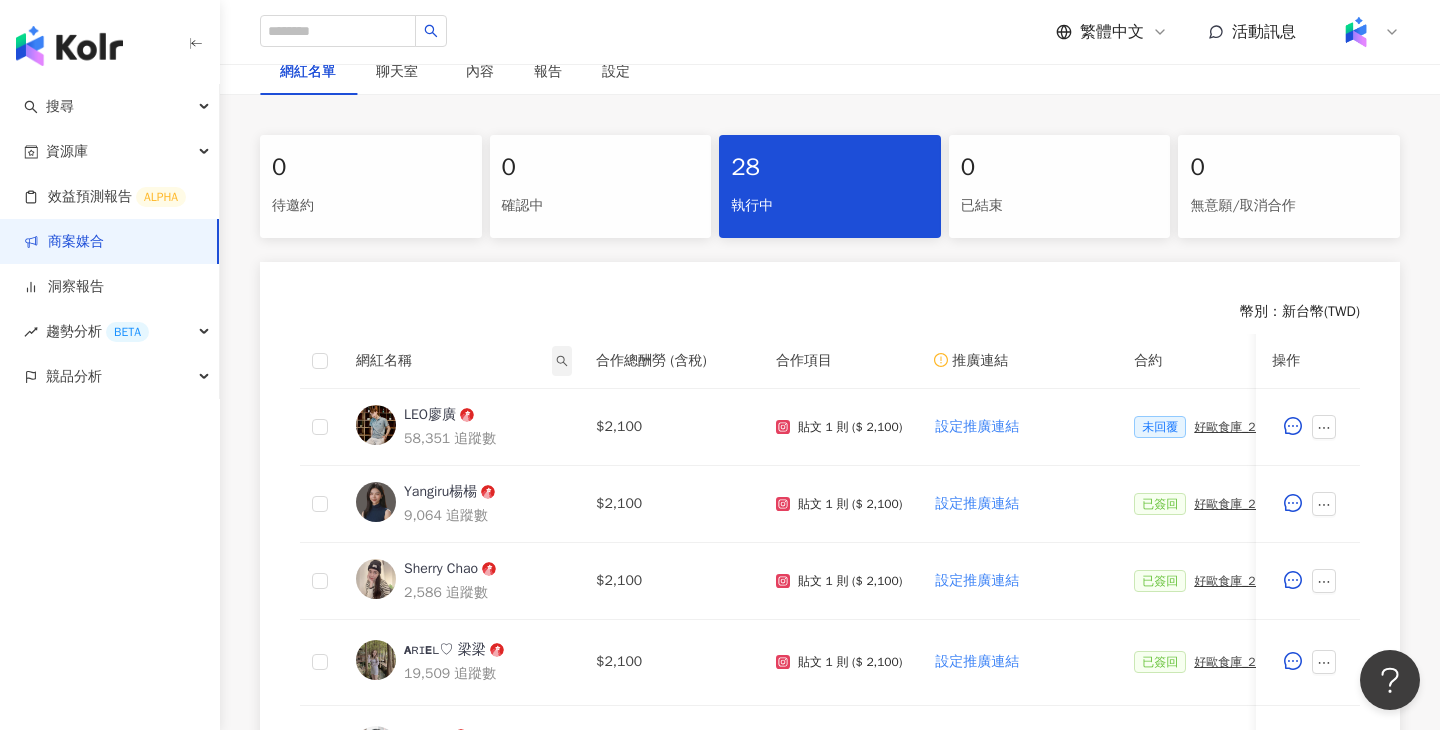 click 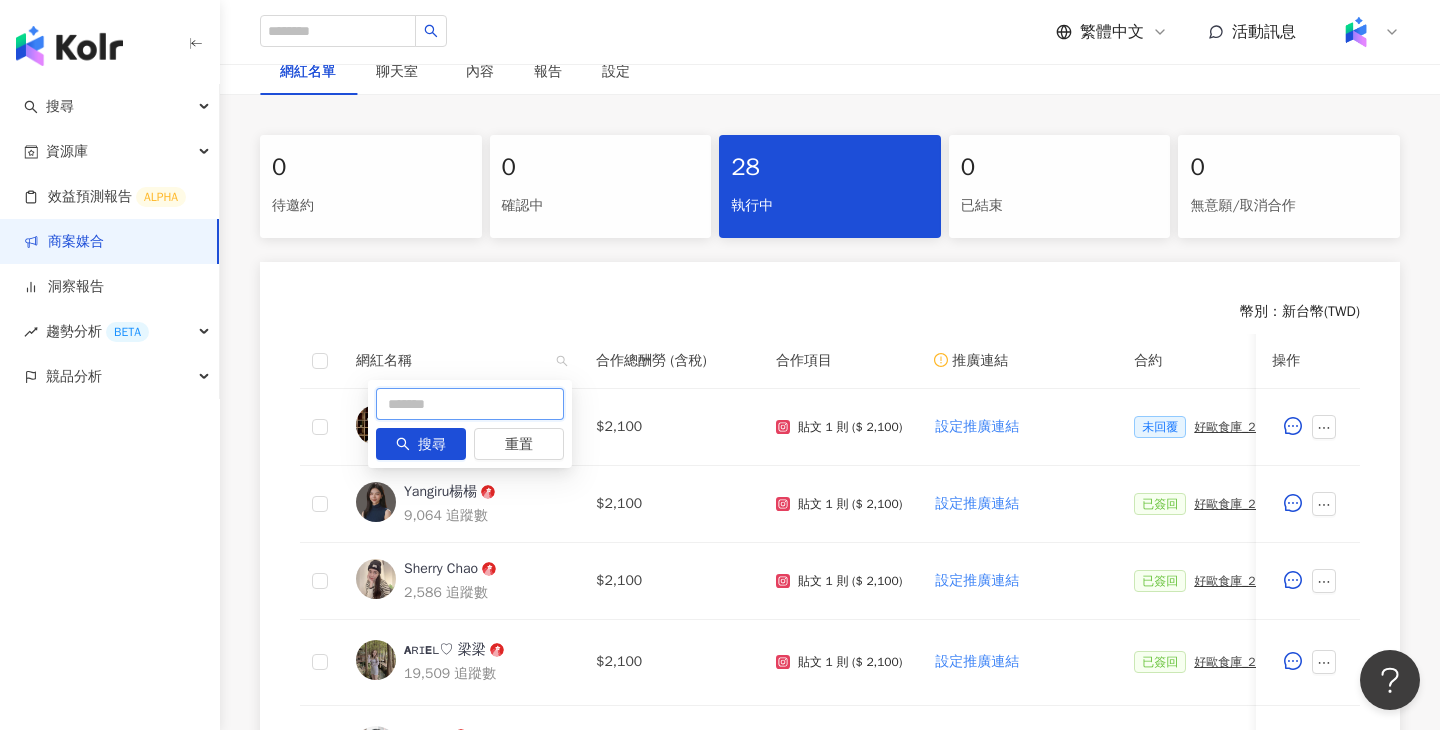 click at bounding box center (470, 404) 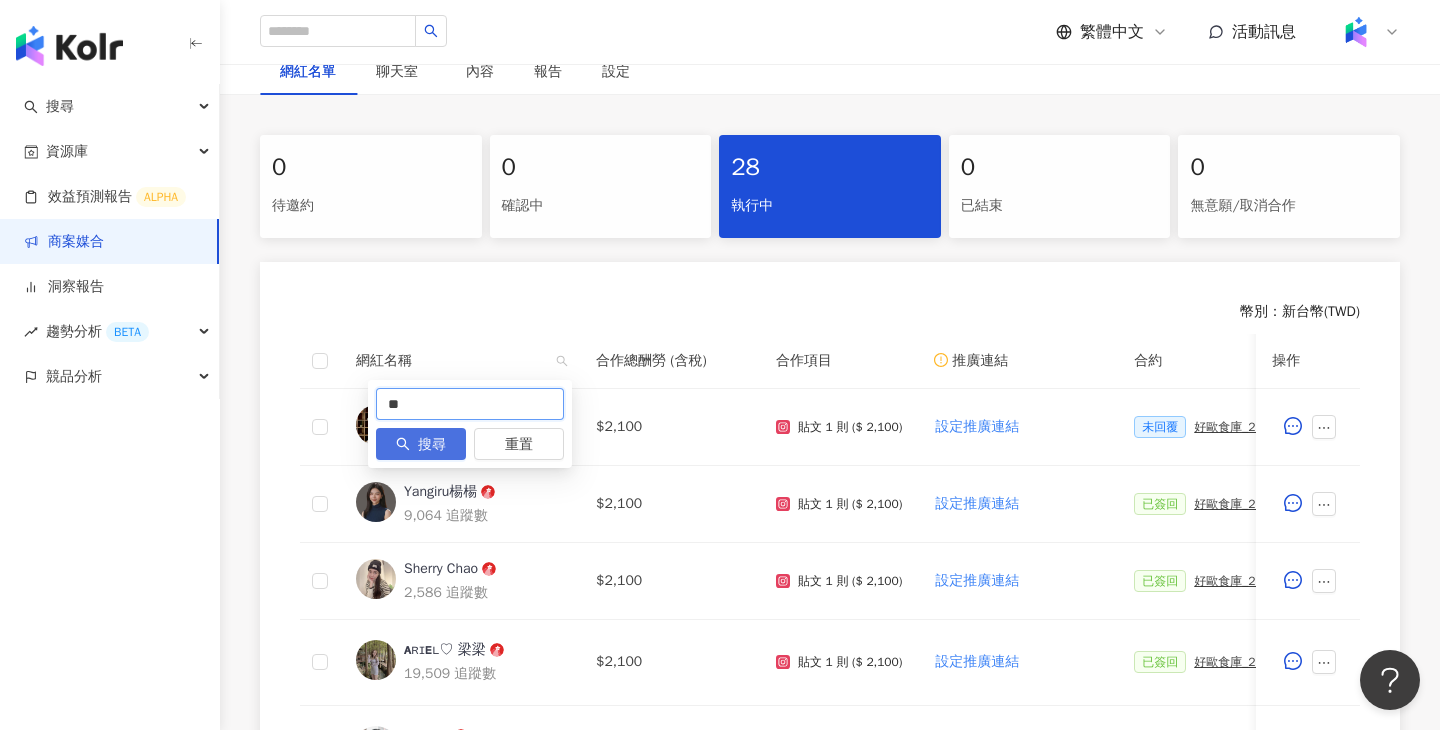 type on "**" 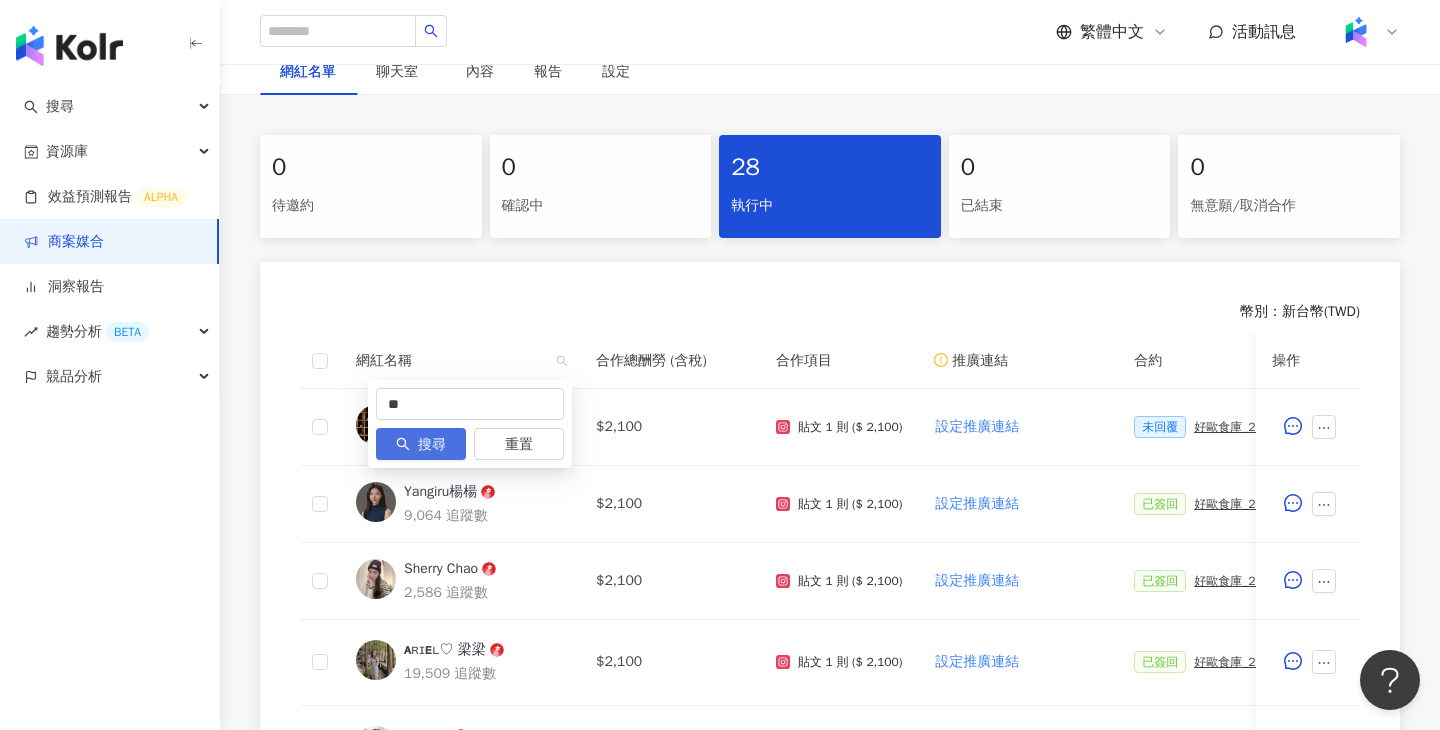 click on "搜尋" at bounding box center [432, 445] 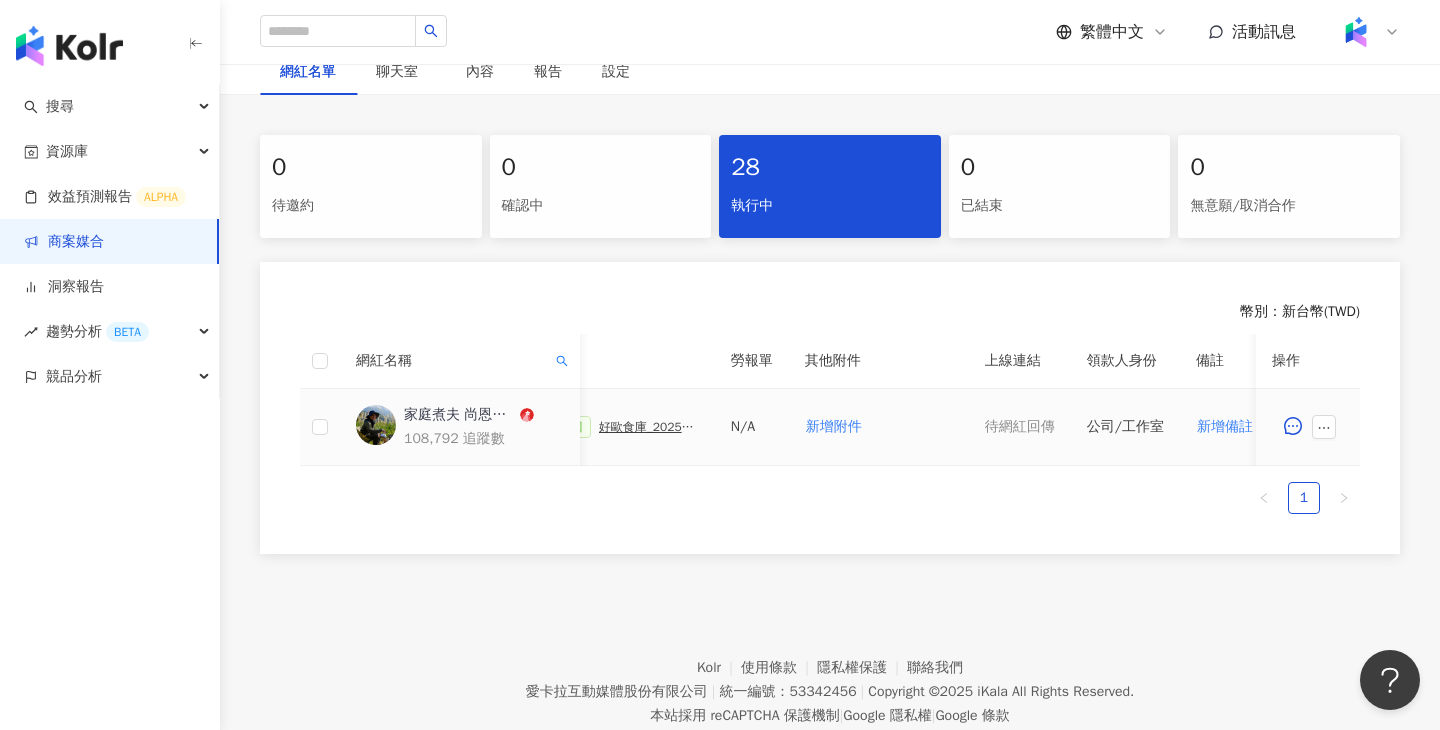 scroll, scrollTop: 0, scrollLeft: 837, axis: horizontal 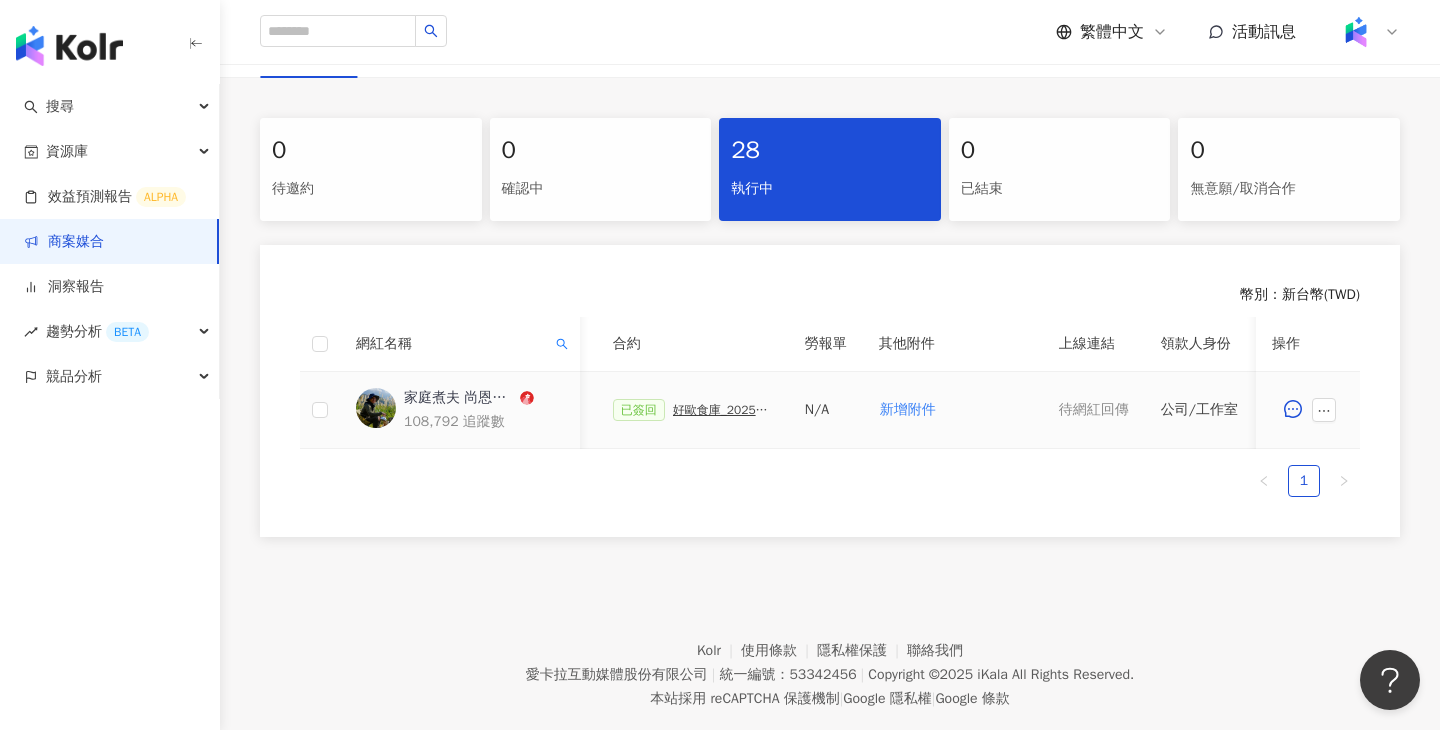 click on "好歐食庫_202503_口碑牆專案" at bounding box center [723, 410] 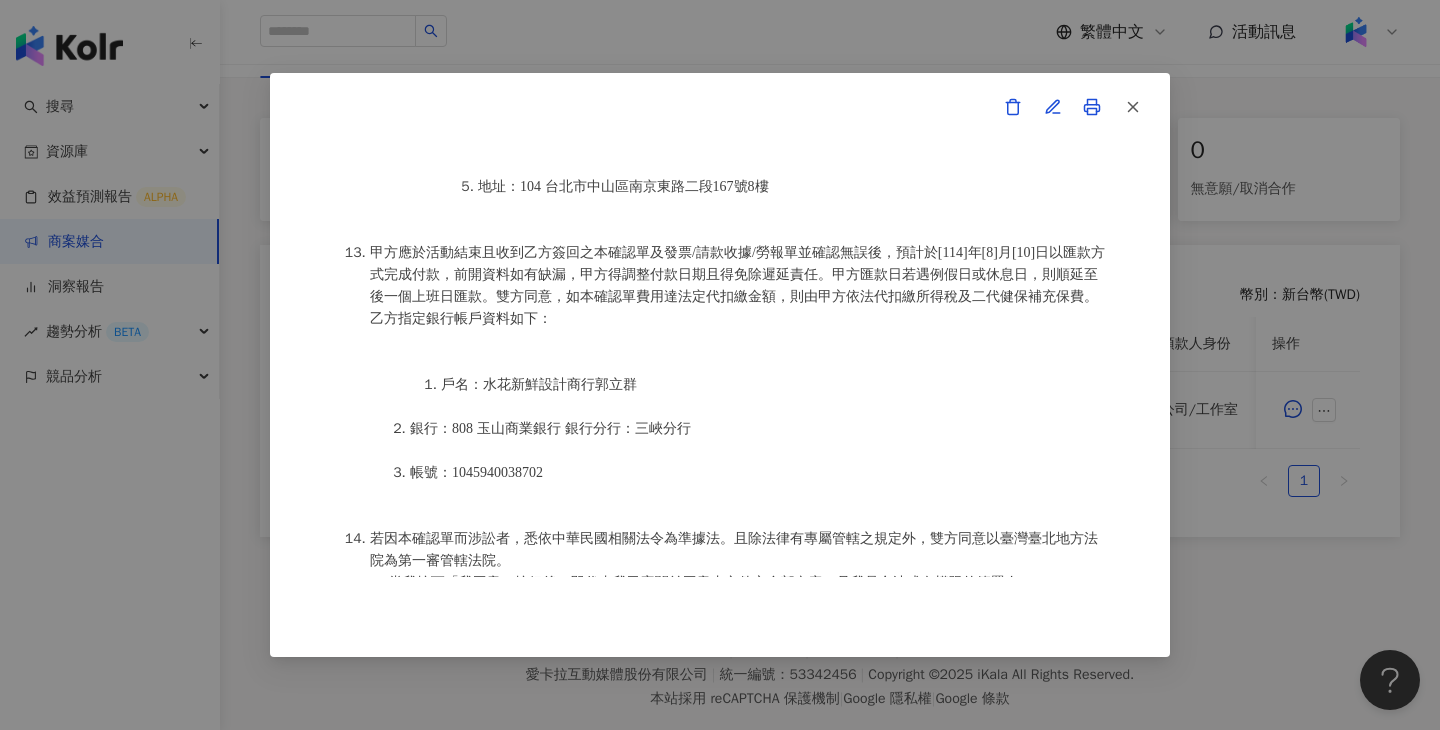 scroll, scrollTop: 2530, scrollLeft: 0, axis: vertical 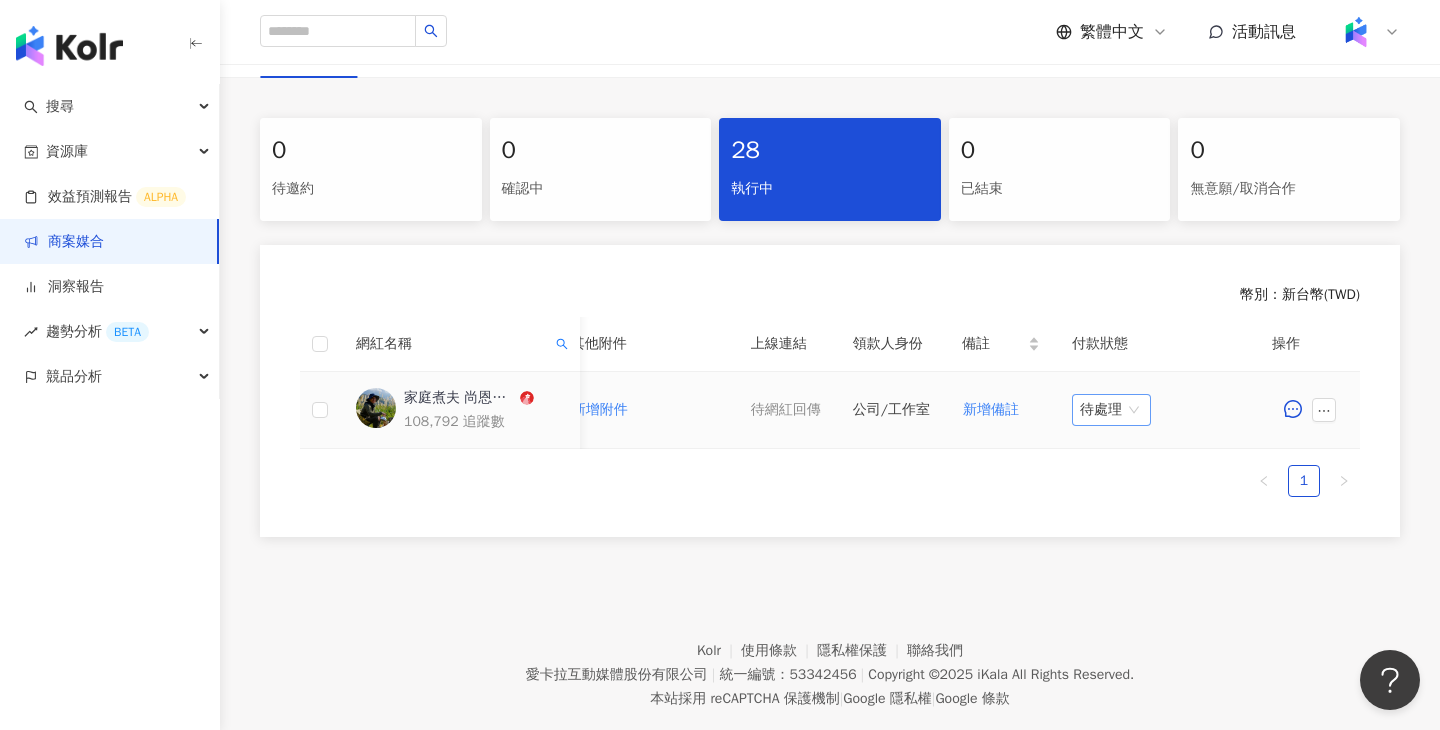 click on "待處理" at bounding box center [1111, 410] 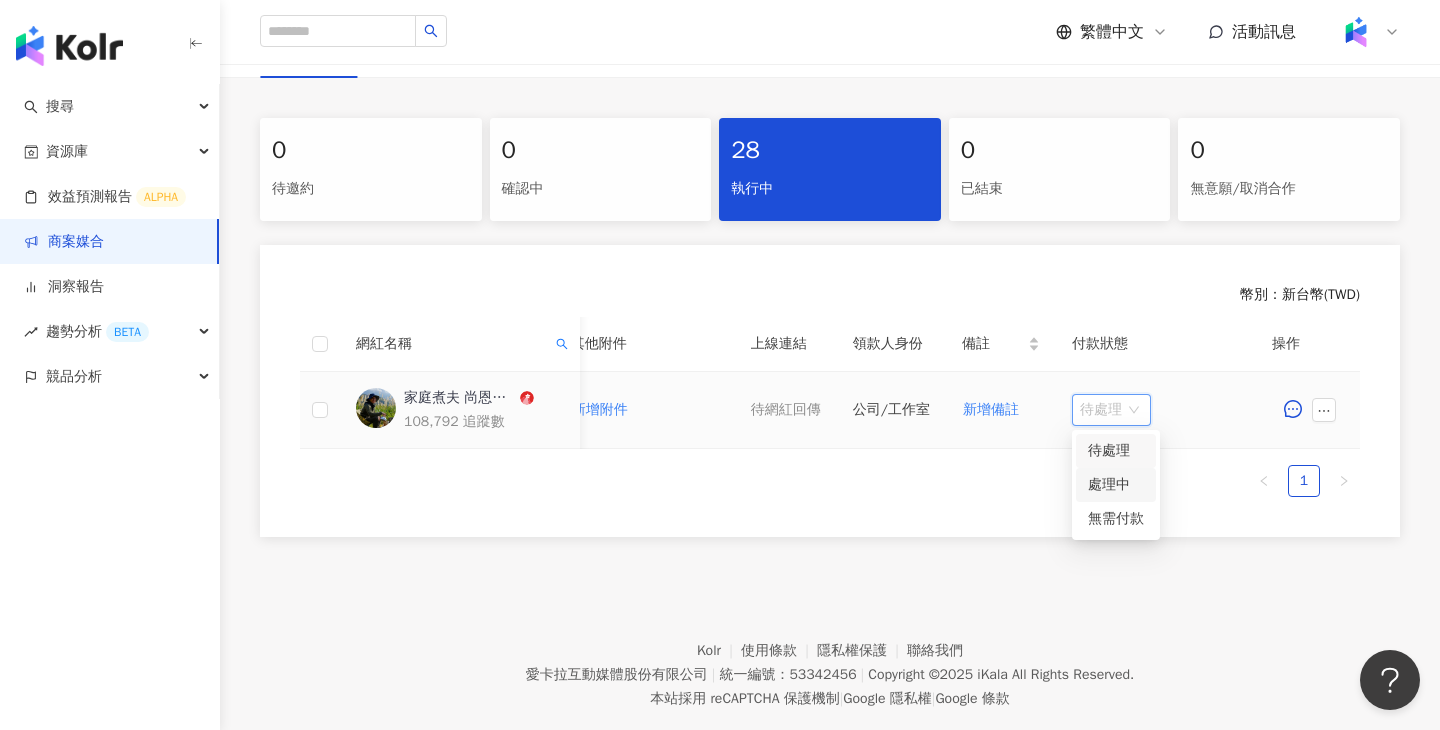 click on "處理中" at bounding box center (1116, 485) 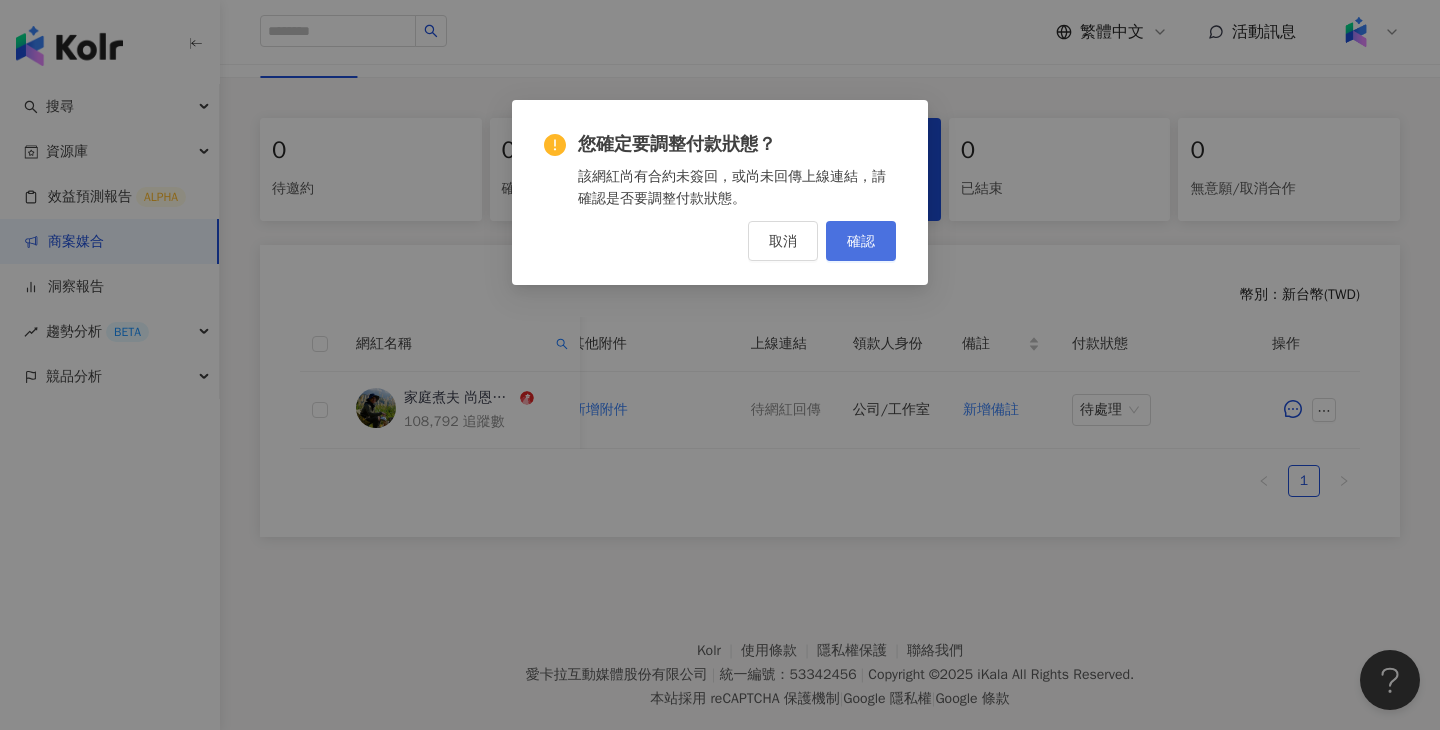click on "確認" at bounding box center (861, 241) 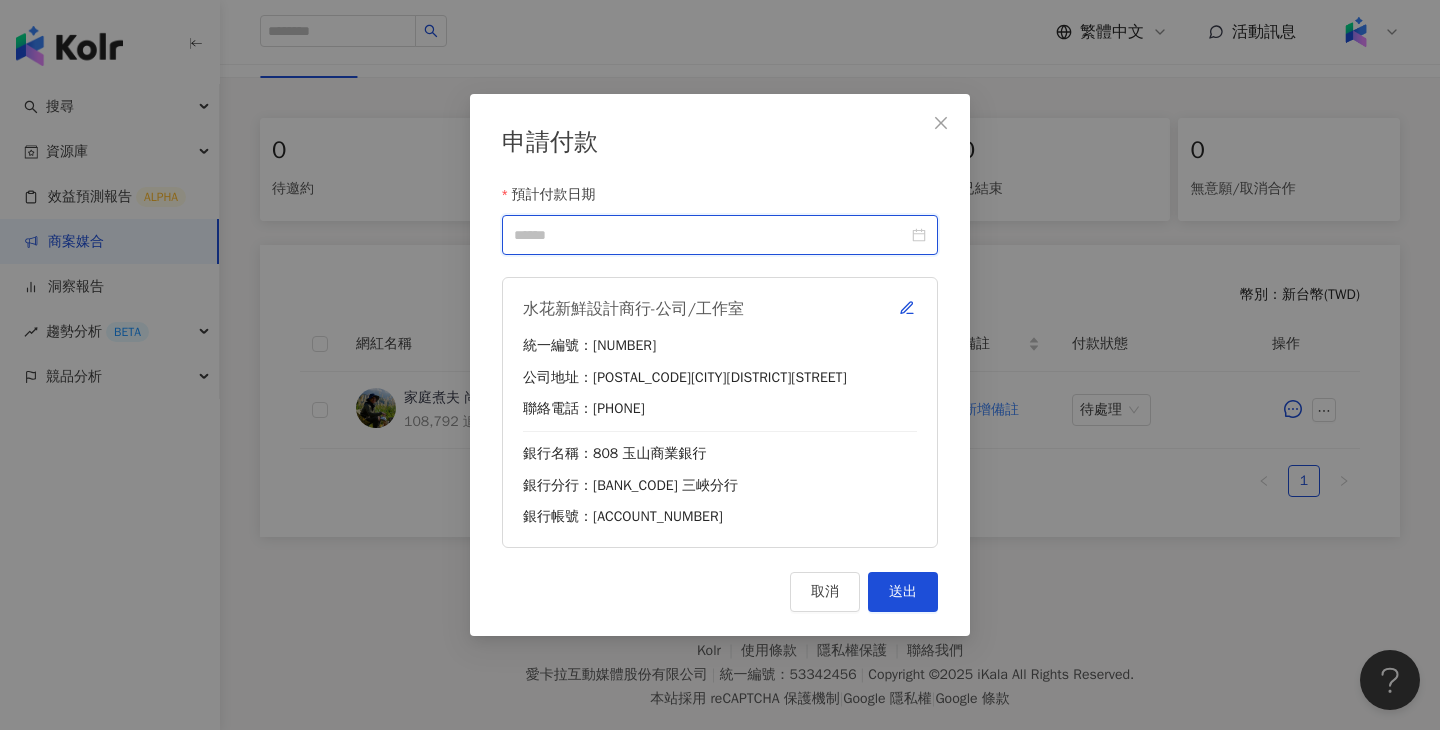 click on "預計付款日期" at bounding box center [711, 235] 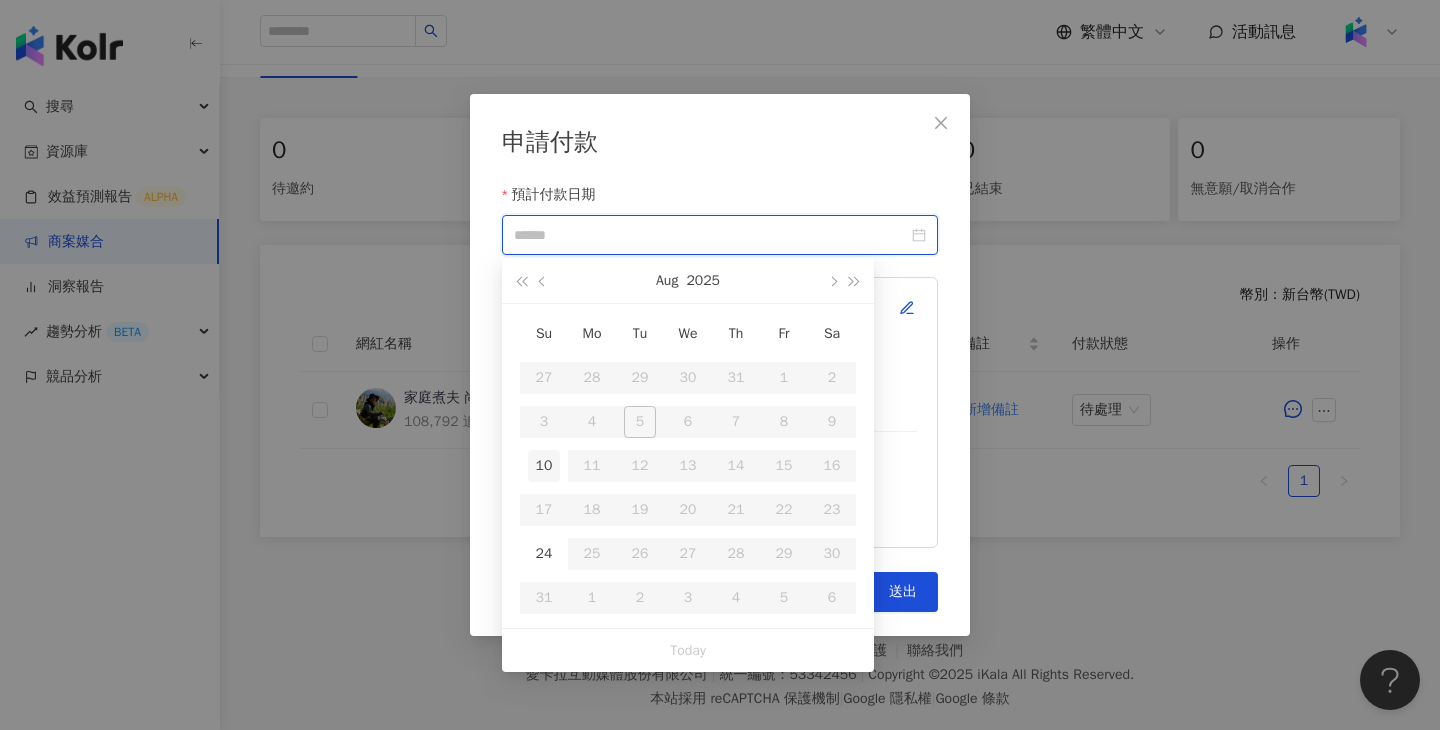 type on "**********" 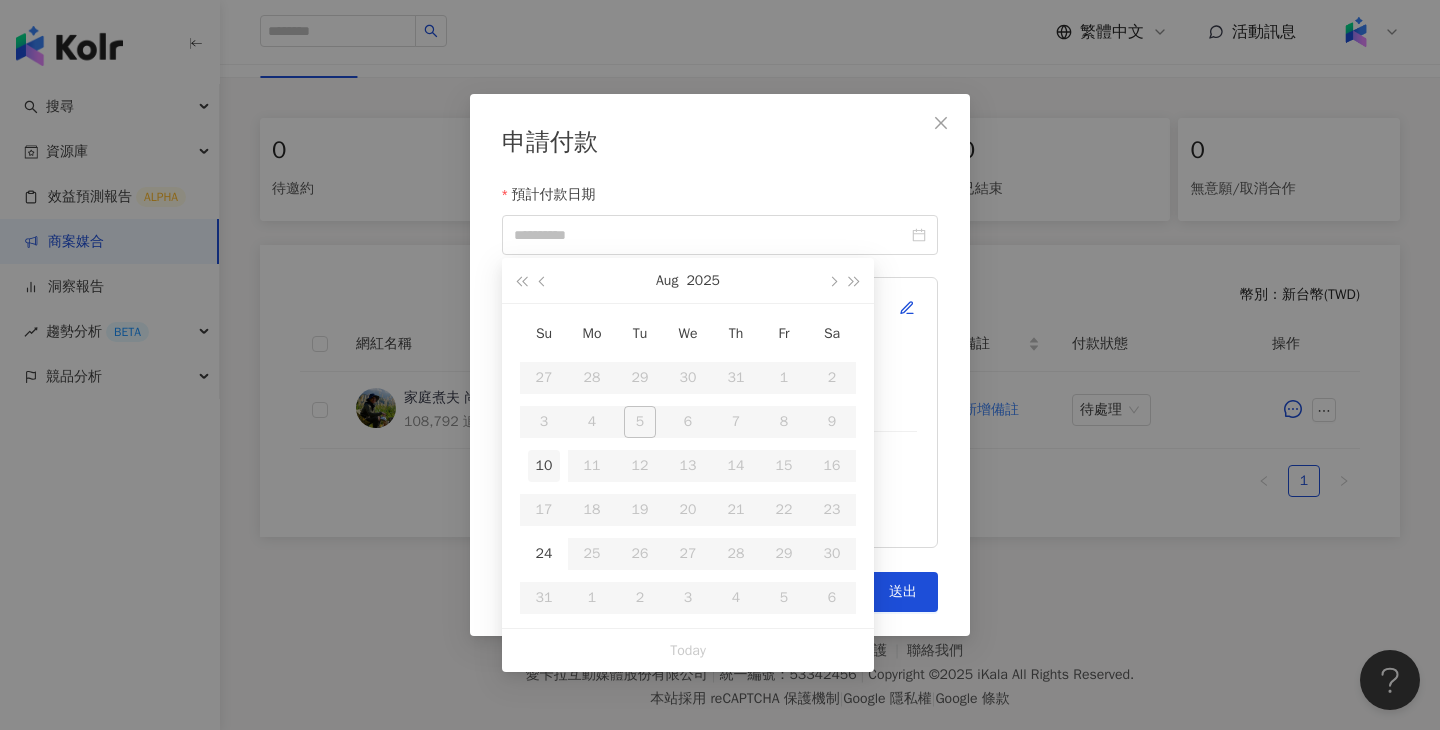 click on "10" at bounding box center [544, 466] 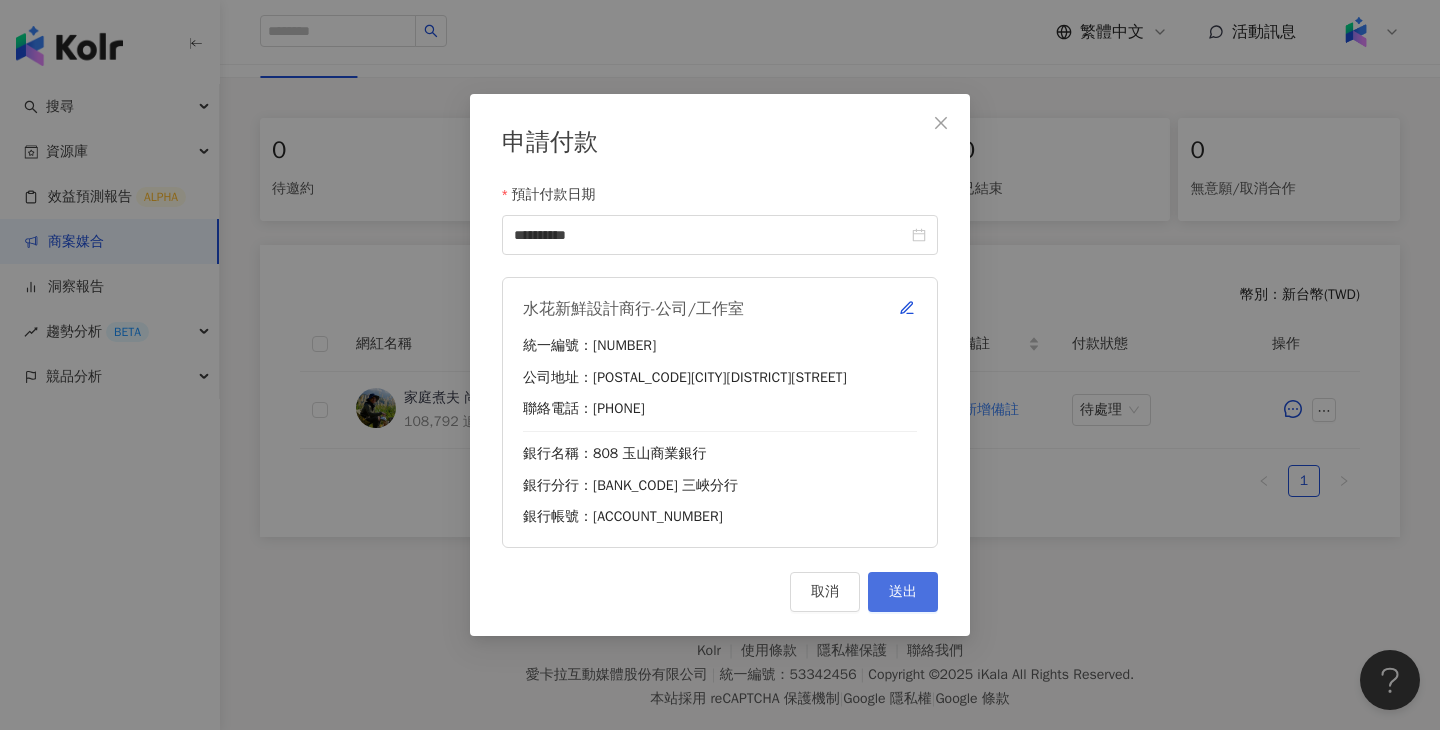 click on "送出" at bounding box center [903, 592] 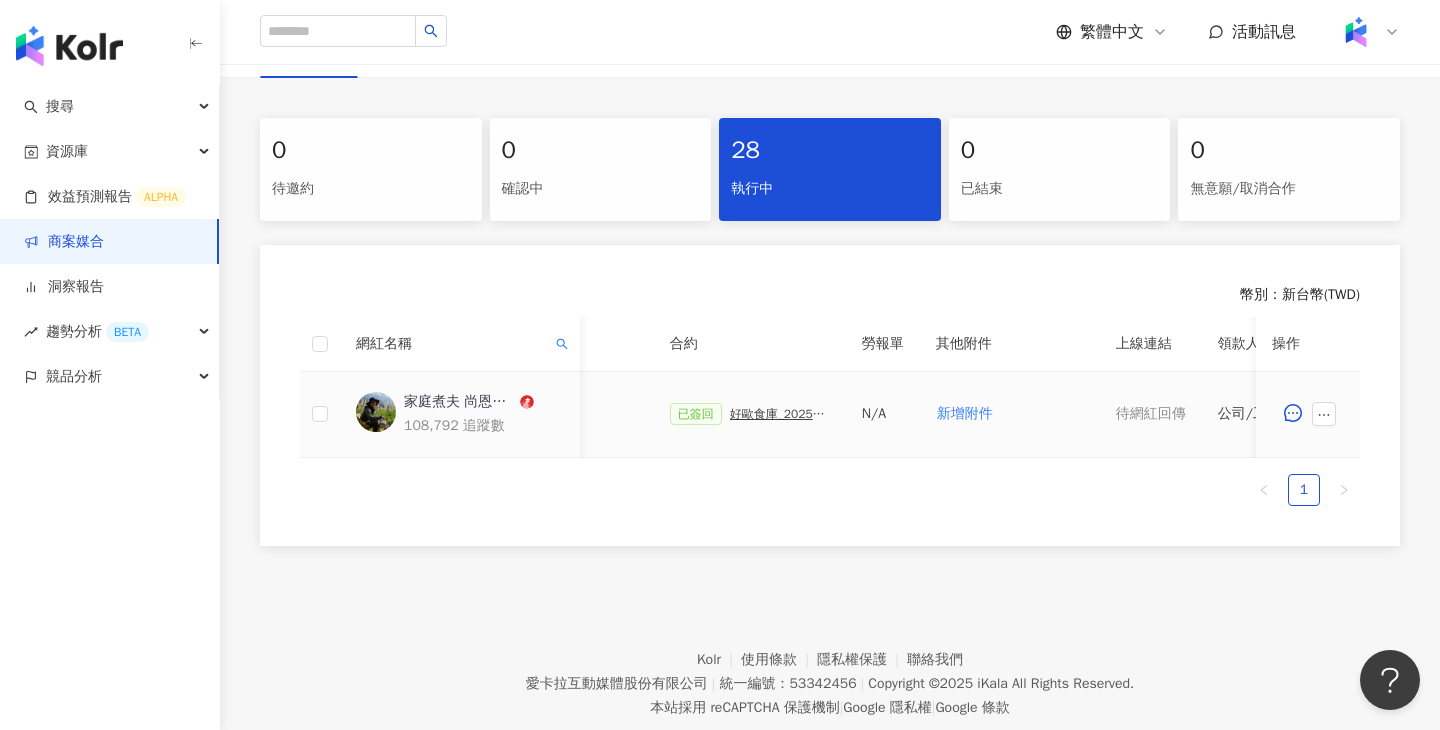 scroll, scrollTop: 0, scrollLeft: 378, axis: horizontal 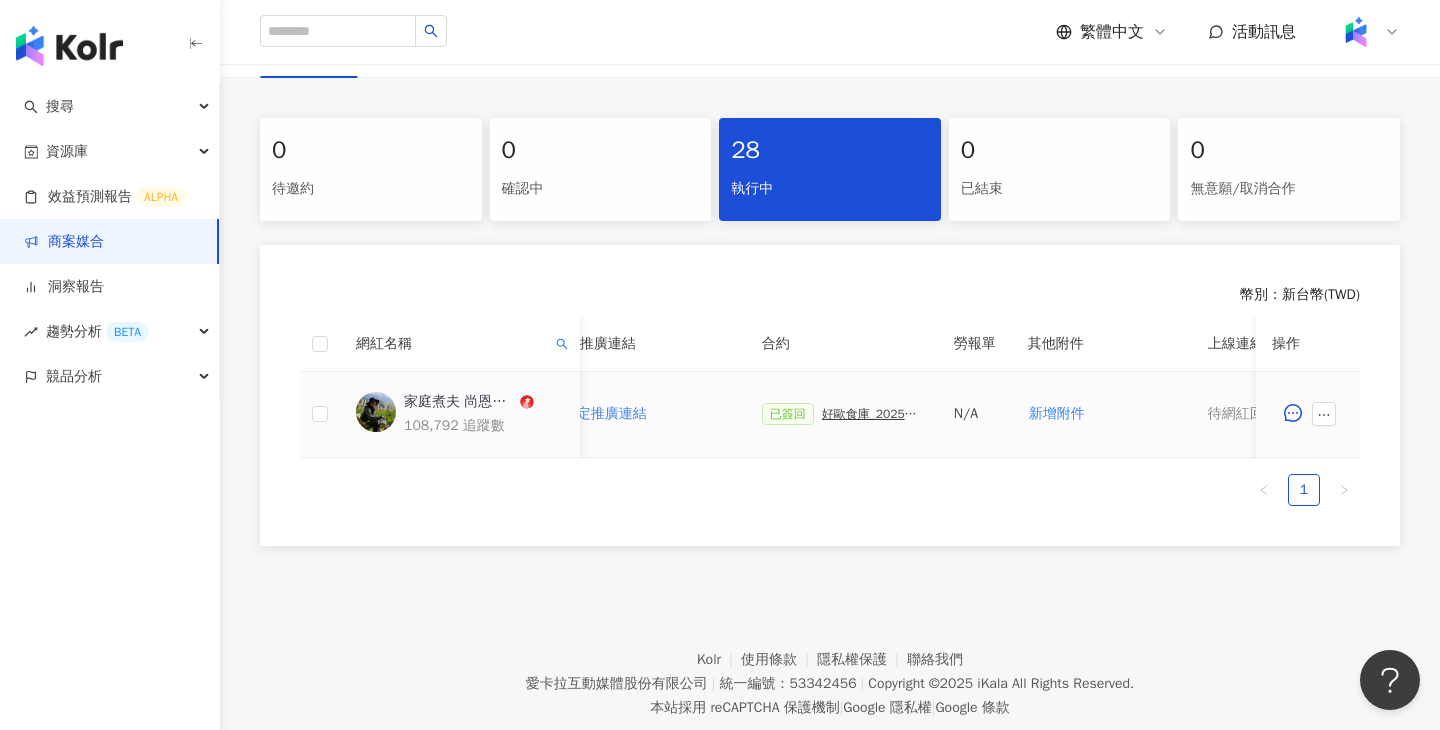 click on "好歐食庫_202503_口碑牆專案" at bounding box center [872, 414] 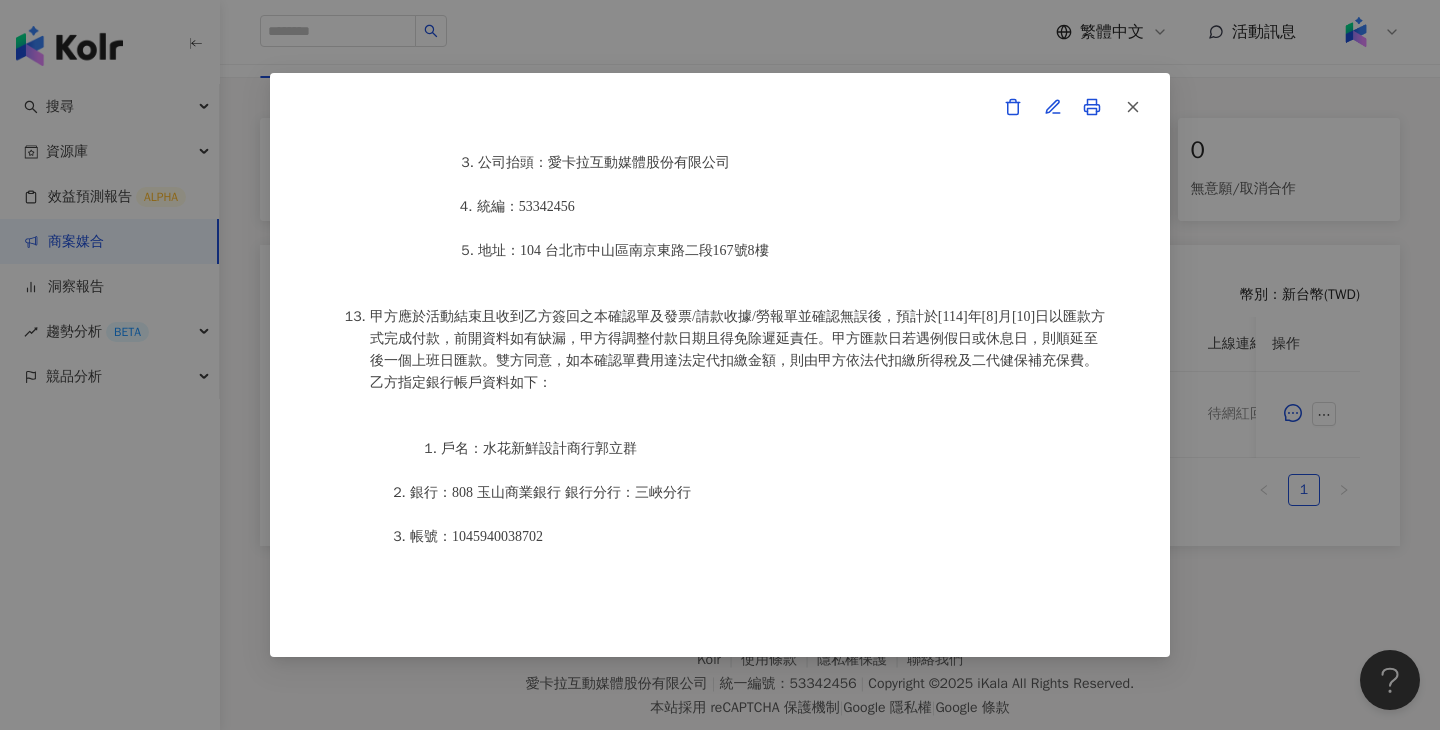 scroll, scrollTop: 2697, scrollLeft: 0, axis: vertical 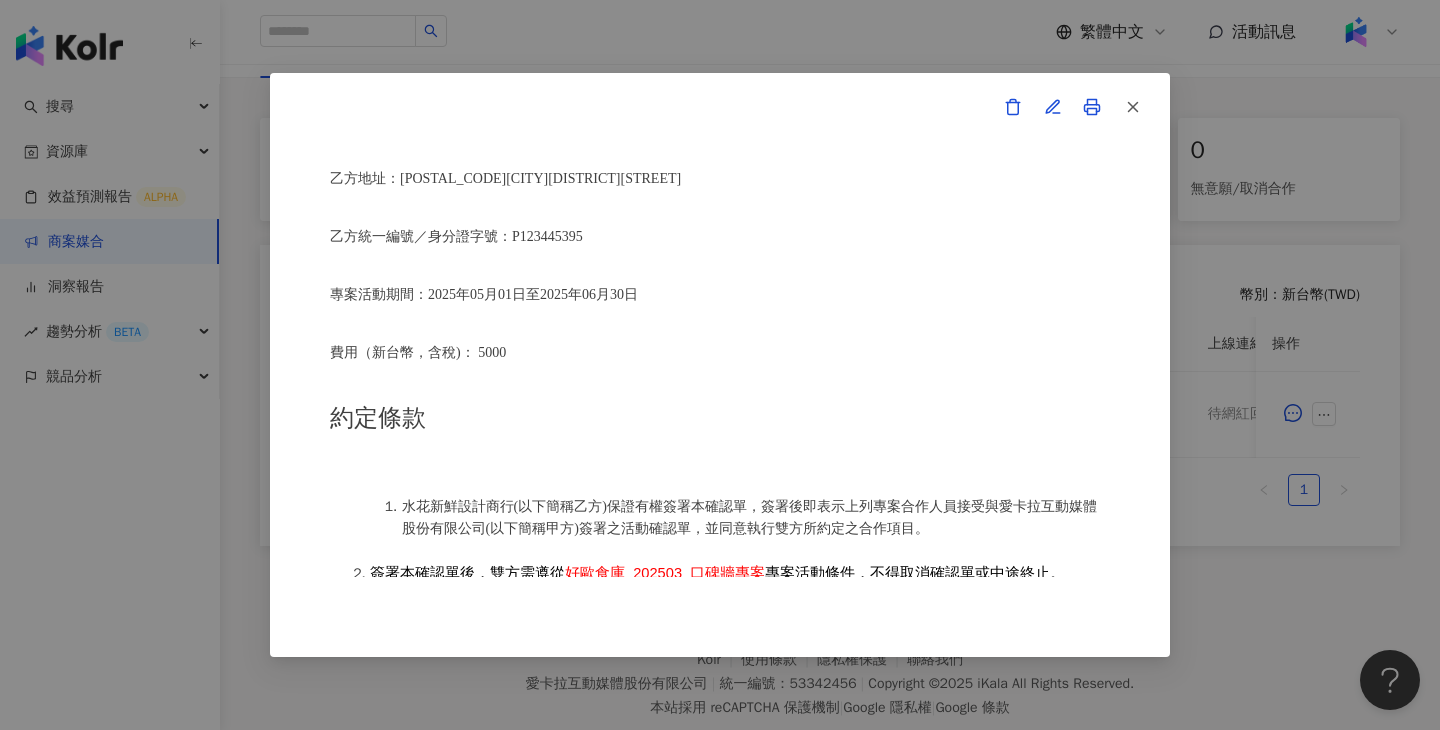 click on "Kolr Star-活動確認單
約定雙方
甲方名稱：愛卡拉互動媒體股份有限公司
甲方負責人：[PERSON]
甲方統一編號：[NUMBER]
甲方地址：[POSTAL_CODE] [CITY] [DISTRICT] [STREET]
甲方專案負責人：[PERSON]
甲方專案負責人電話：[PHONE]
甲方專案負責人 Email：[EMAIL]
乙方名稱：水花新鮮設計商行
乙方專案合作人員：家庭煮夫 [PERSON] 👨‍🍳 減脂料理X旅行日記
乙方地址：[POSTAL_CODE][CITY][DISTRICT][STREET]
乙方統一編號／身分證字號：[NUMBER]
專案活動期間：[DATE]至[DATE]
費用（新台幣，含稅)： [PRICE]
約定條款
水花新鮮設計商行(以下簡稱乙方)保證有權簽署本確認單，簽署後即表示上列專案合作人員接受與愛卡拉互動媒體股份有限公司(以下簡稱甲方)簽署之活動確認單，並同意執行雙方所約定之合作項目。
簽署本確認單後，雙方需遵從" at bounding box center [720, 365] 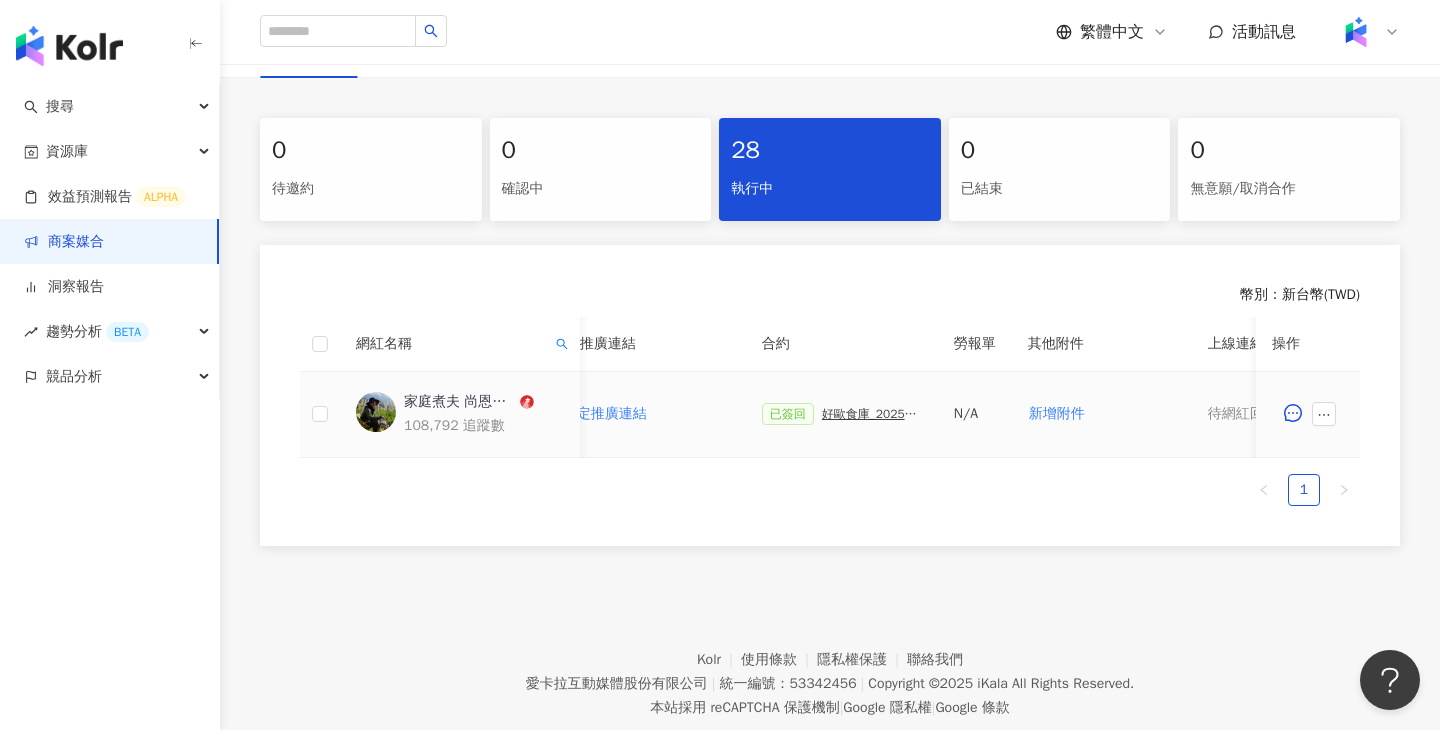 scroll, scrollTop: 0, scrollLeft: 837, axis: horizontal 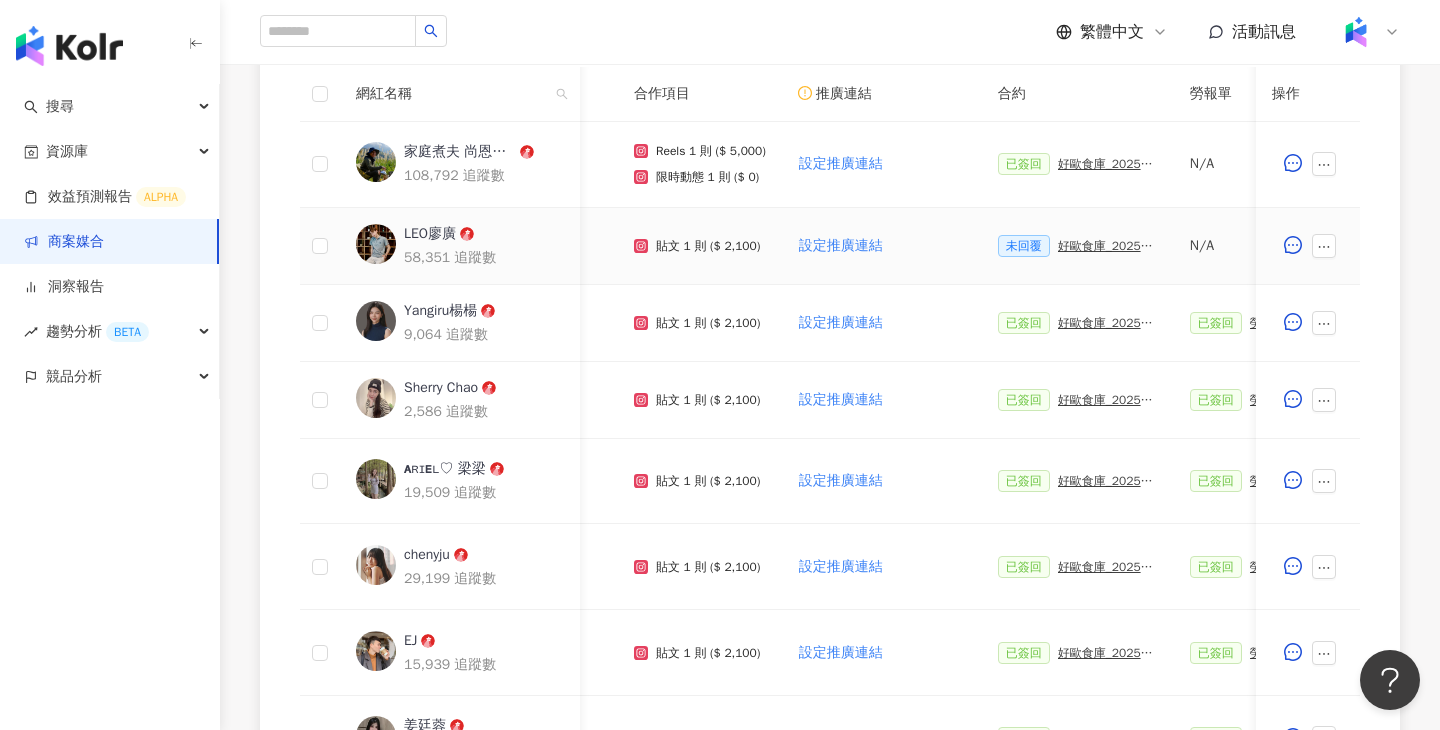 click on "好歐食庫_202503_口碑牆專案" at bounding box center (1108, 246) 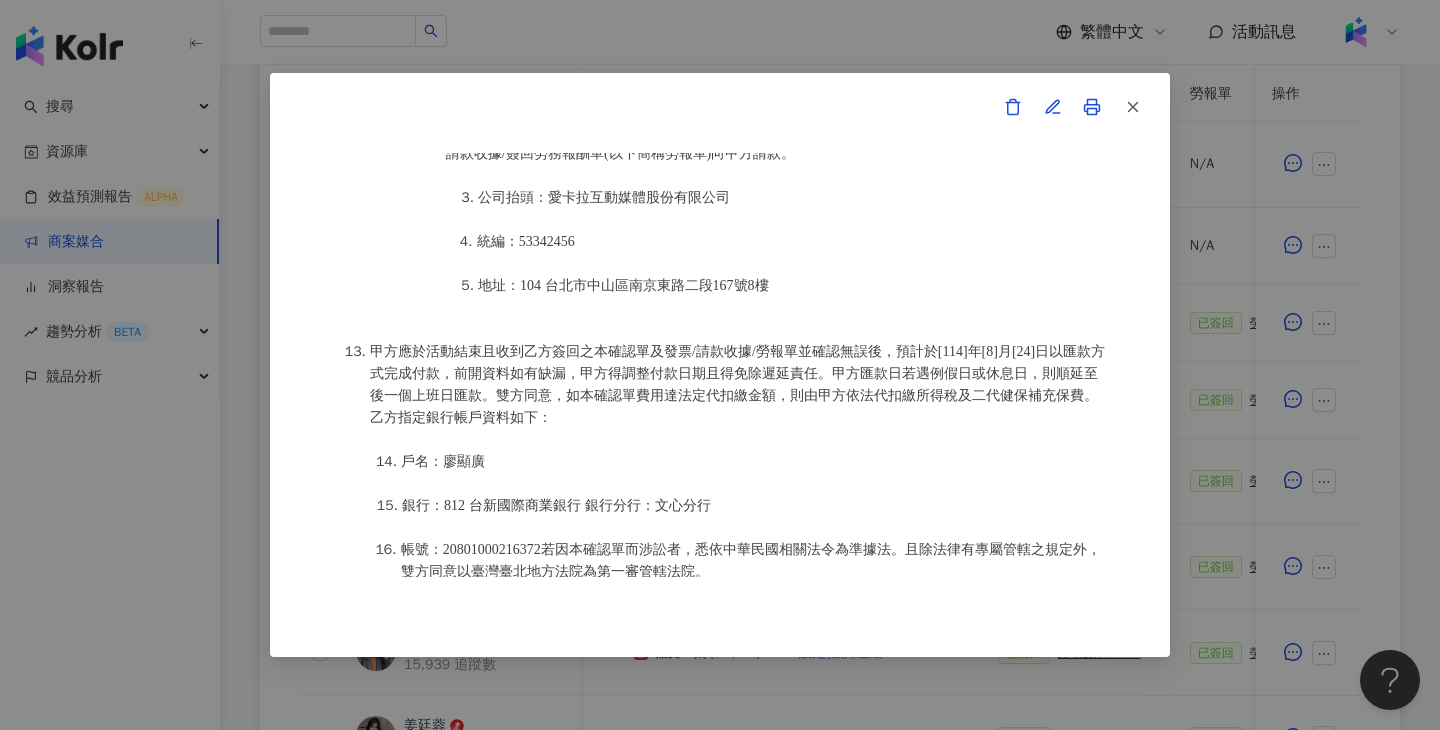 scroll, scrollTop: 2587, scrollLeft: 0, axis: vertical 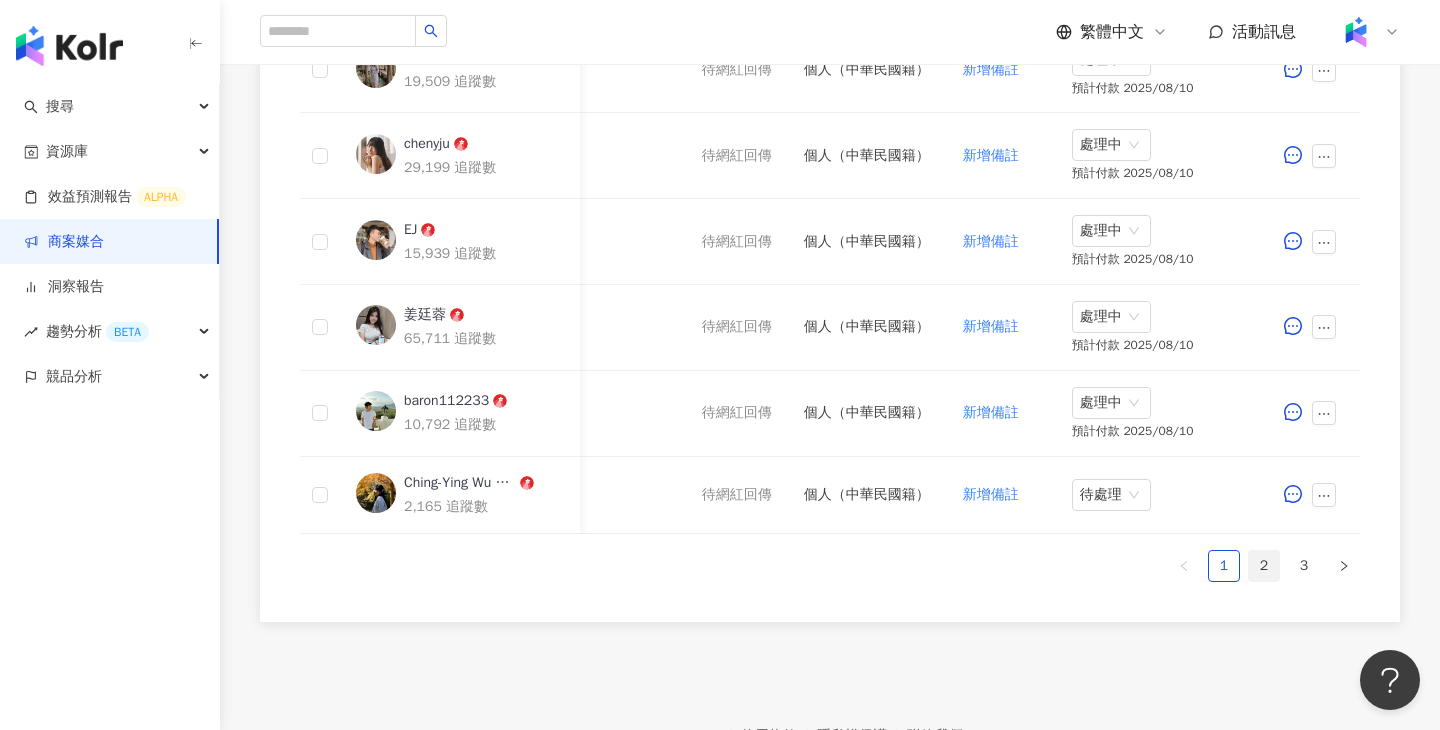 click on "2" at bounding box center (1264, 566) 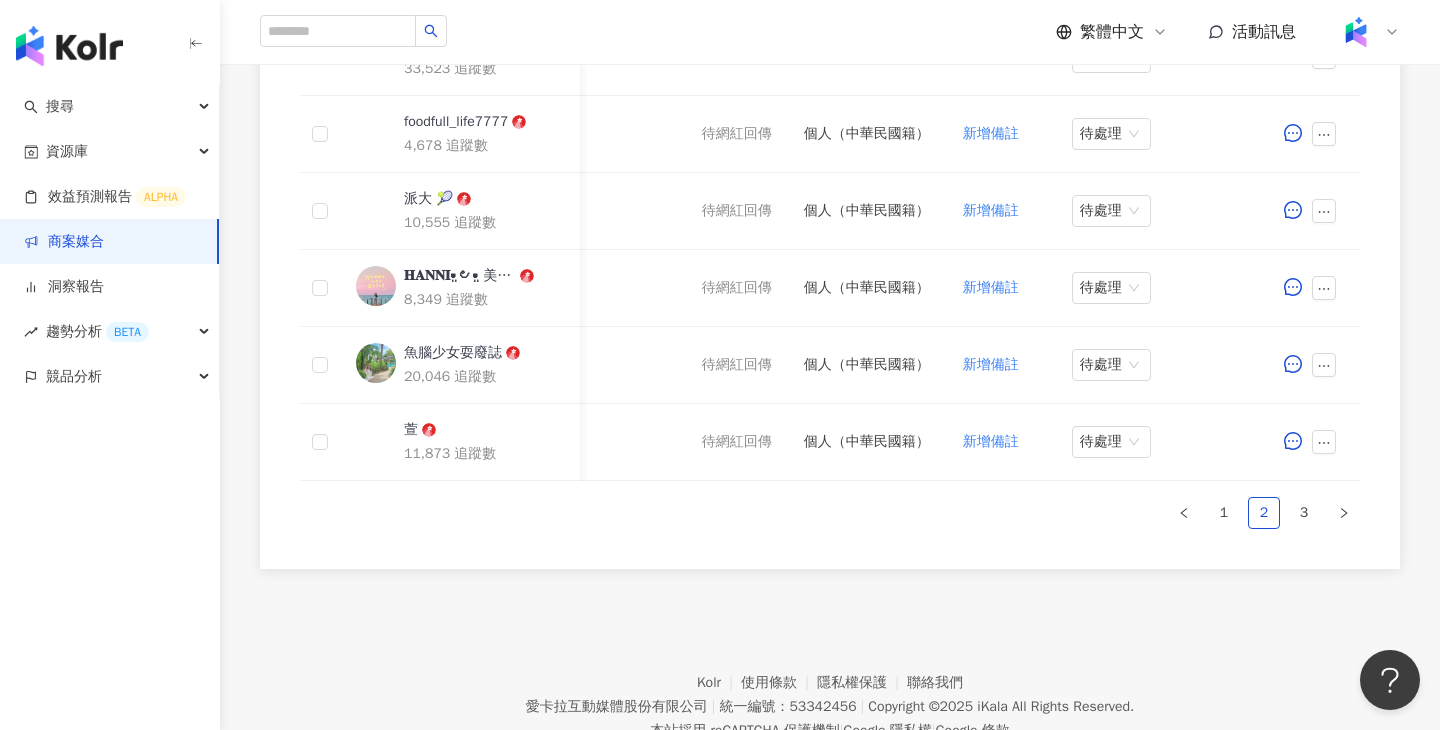 scroll, scrollTop: 0, scrollLeft: 943, axis: horizontal 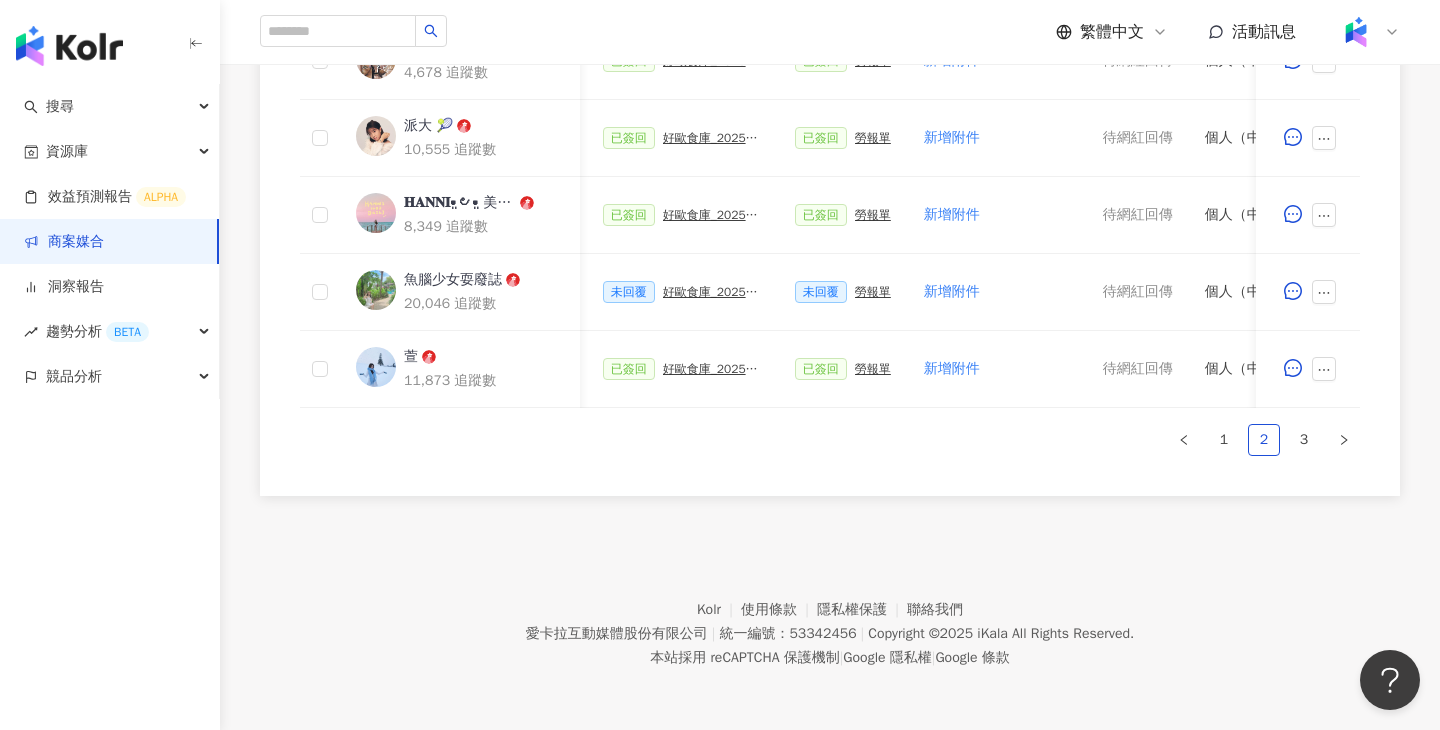 click on "網紅名稱 合作總酬勞 (含稅) 合作項目 推廣連結 合約 勞報單 其他附件 上線連結 領款人身份 備註 付款狀態 操作                           Yumi 12,613 追蹤數 $2,100 貼文 1 則 ($ 2,100) 限時動態 1 則 ($ 0) 設定推廣連結 已簽回 好歐食庫_202503_口碑牆專案 已簽回 勞報單 新增附件 待網紅回傳 個人（中華民國籍） 新增備註 待處理 三媽從來不說謊  Sama Never Lies 45,071 追蹤數 $2,100 Reels 1 則 ($ 2,100) 限時動態 1 則 ($ 0) 設定推廣連結 已簽回 好歐食庫_202503_口碑牆專案 已簽回 勞報單 新增附件 待網紅回傳 個人（中華民國籍） 新增備註 待處理 琳❤️Linda 8,570 追蹤數 $2,100 貼文 1 則 ($ 2,100) 限時動態 1 則 ($ 0) 設定推廣連結 已簽回 好歐食庫_202503_口碑牆專案 已簽回 勞報單 新增附件 待網紅回傳 個人（中華民國籍） 新增備註 待處理 范范愛分享 26,452 追蹤數 $2,100 貼文 1 則 ($ 2,100) 萱" at bounding box center [830, 27] 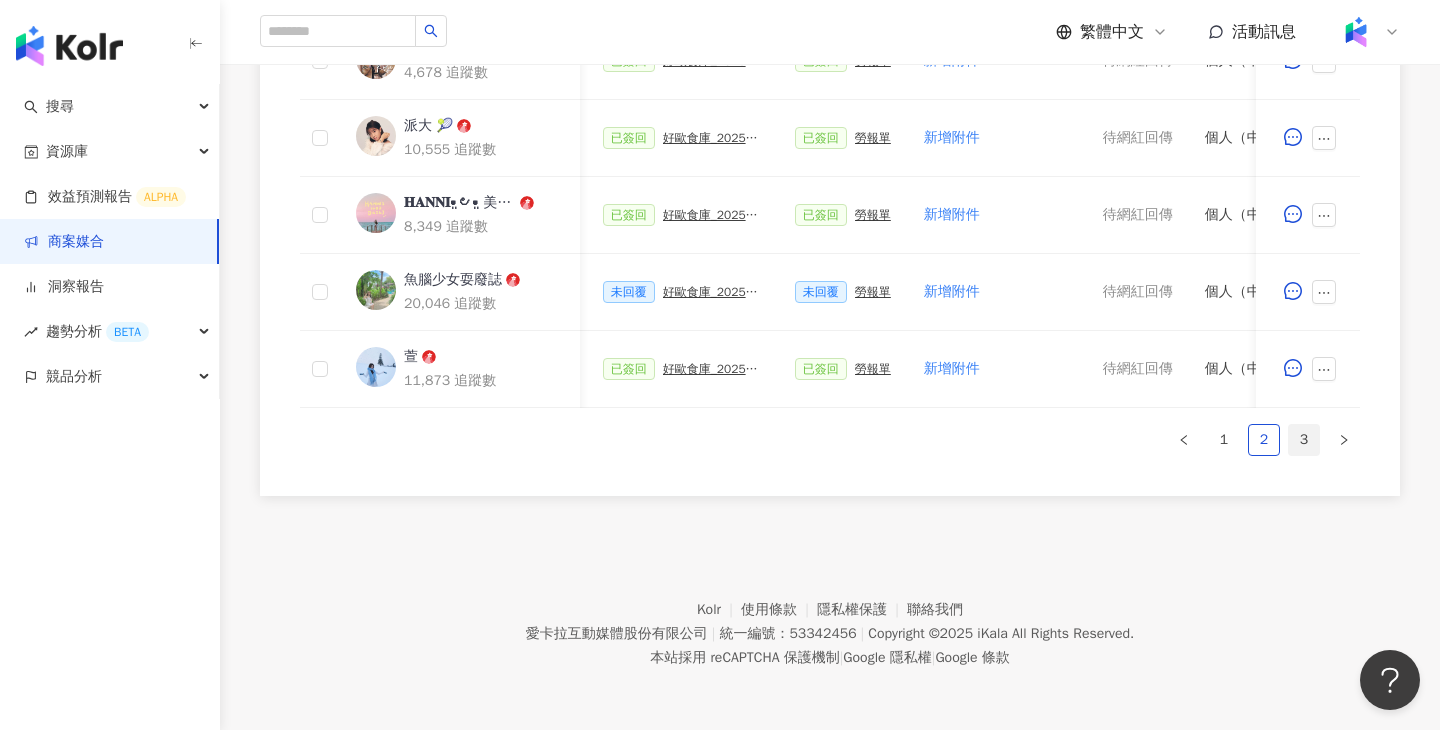 click on "3" at bounding box center (1304, 440) 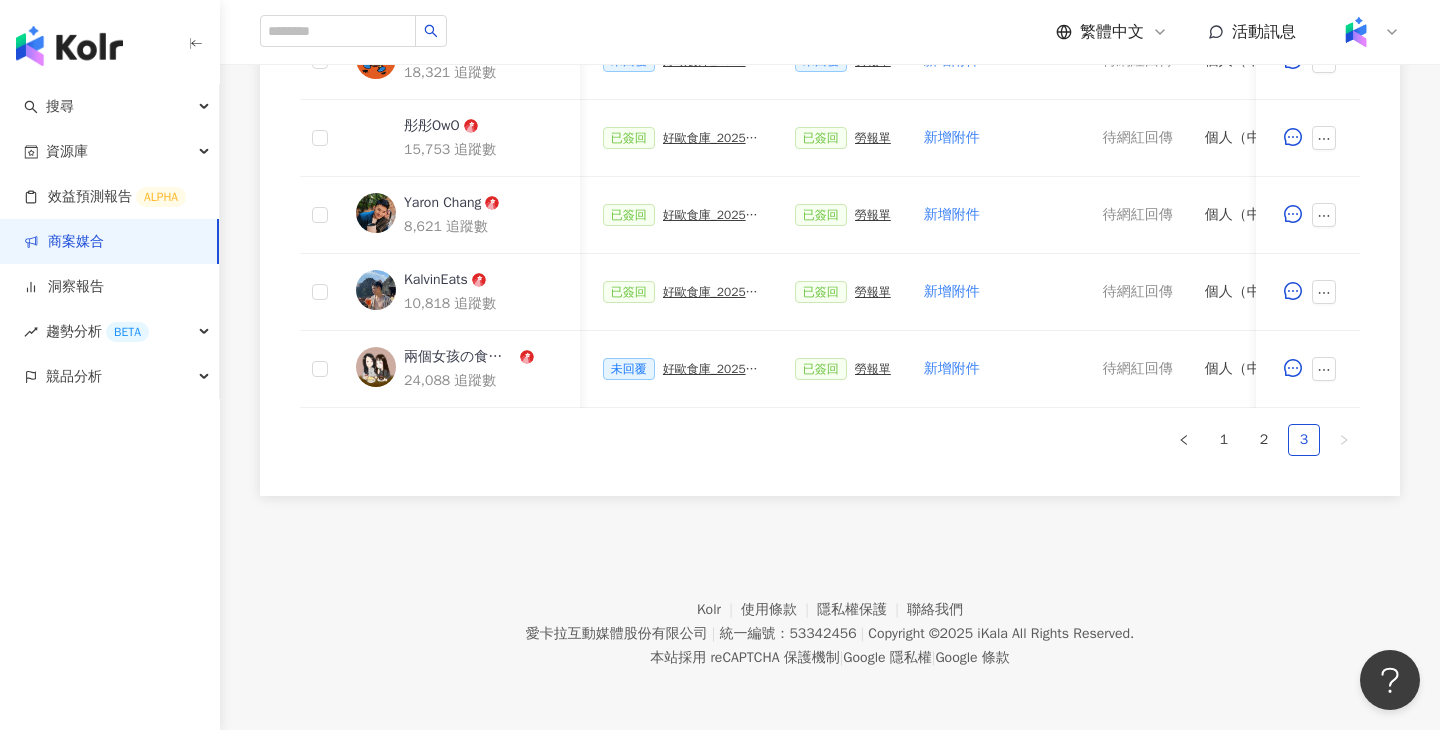 scroll, scrollTop: 950, scrollLeft: 0, axis: vertical 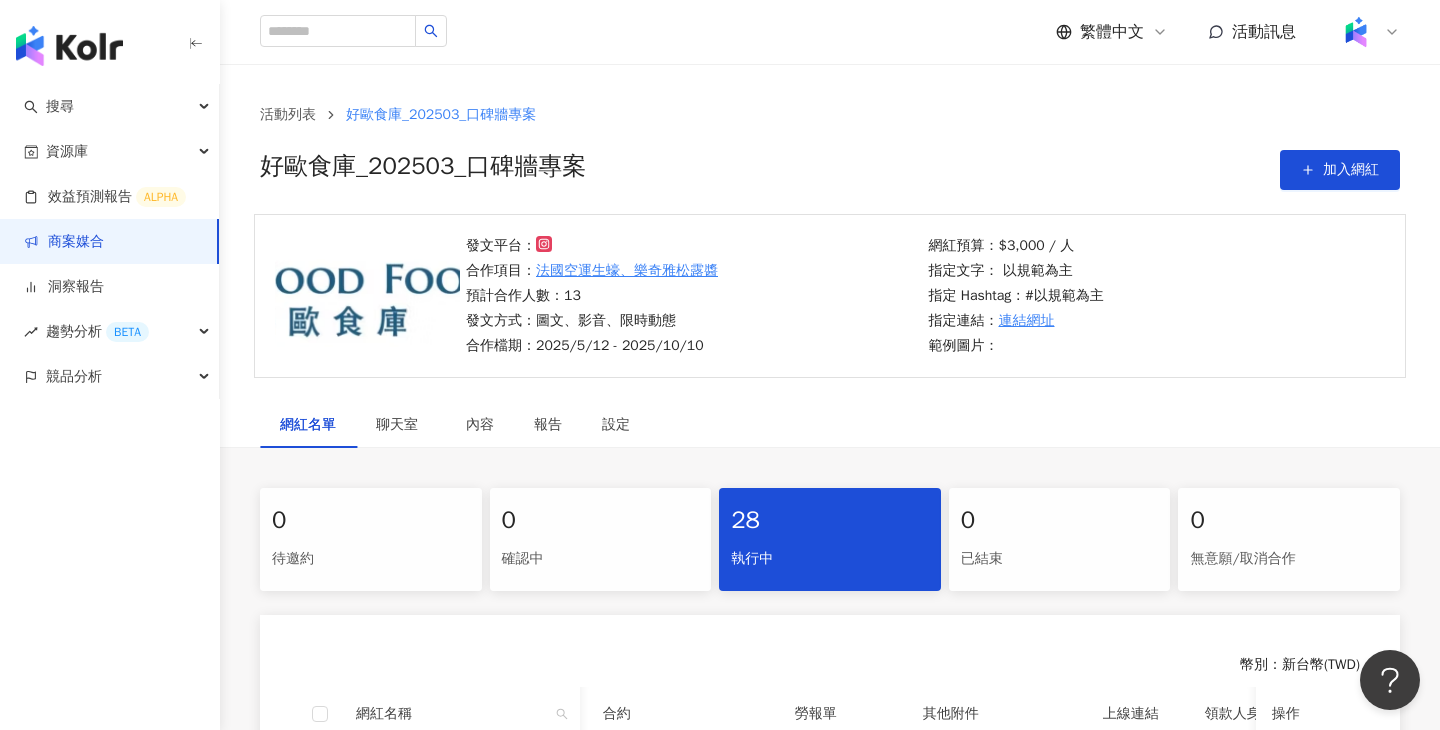 click on "發文平台：" at bounding box center (592, 246) 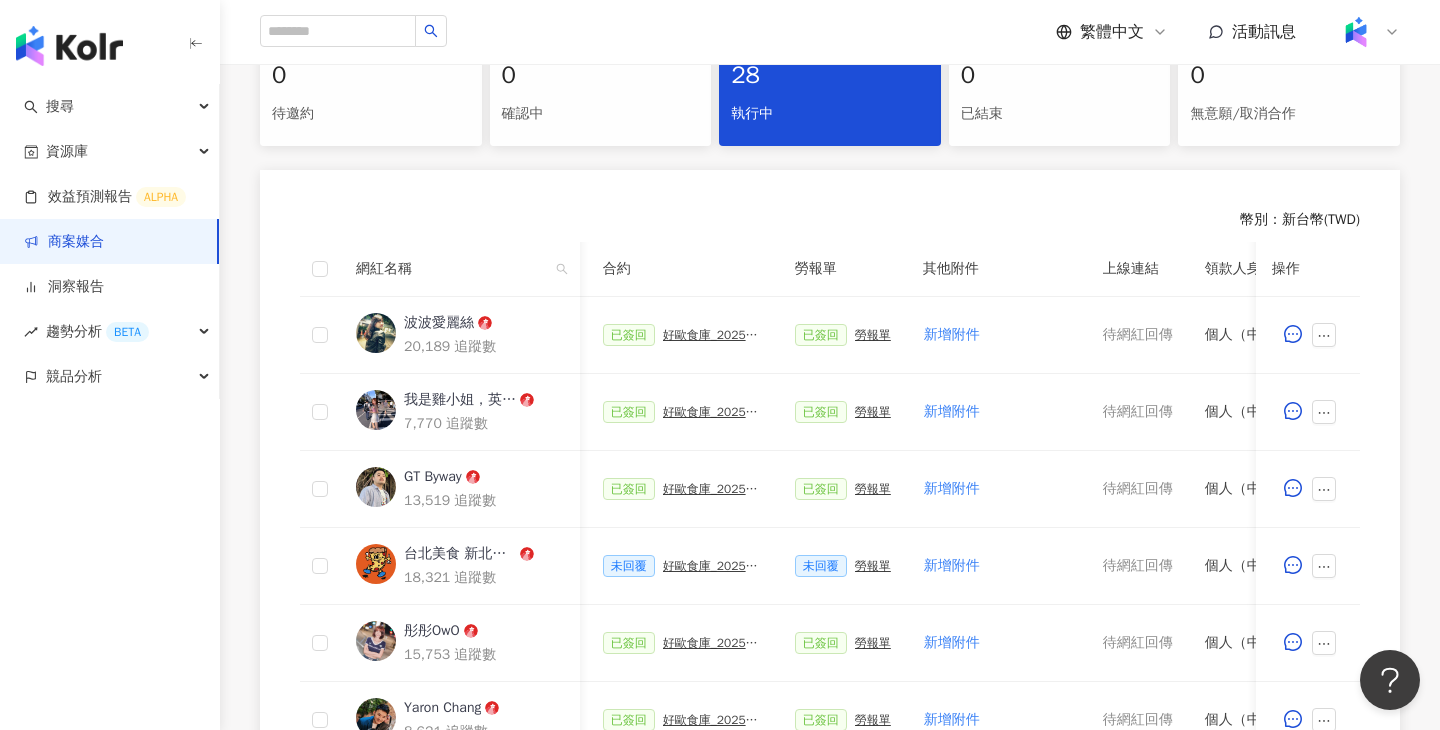 scroll, scrollTop: 950, scrollLeft: 0, axis: vertical 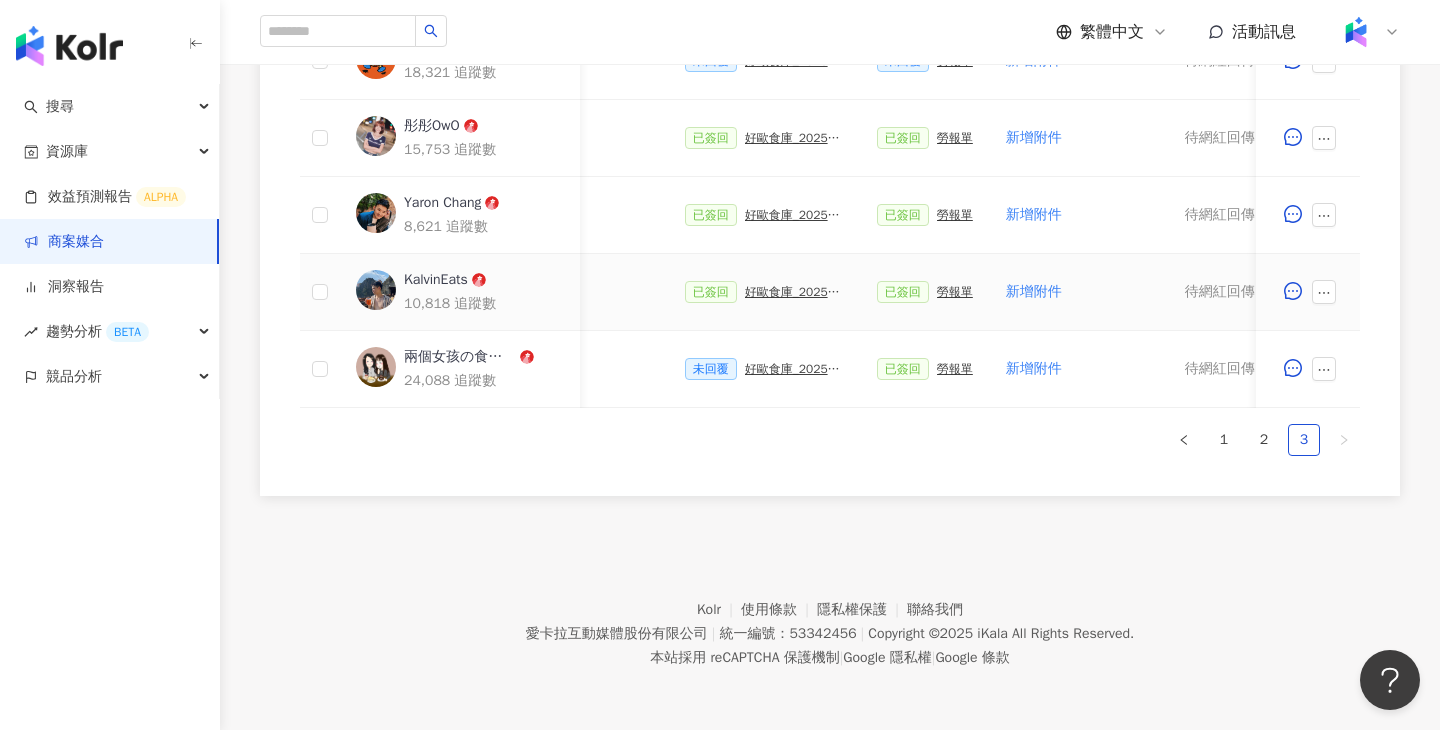 click on "好歐食庫_202503_口碑牆專案" at bounding box center [795, 292] 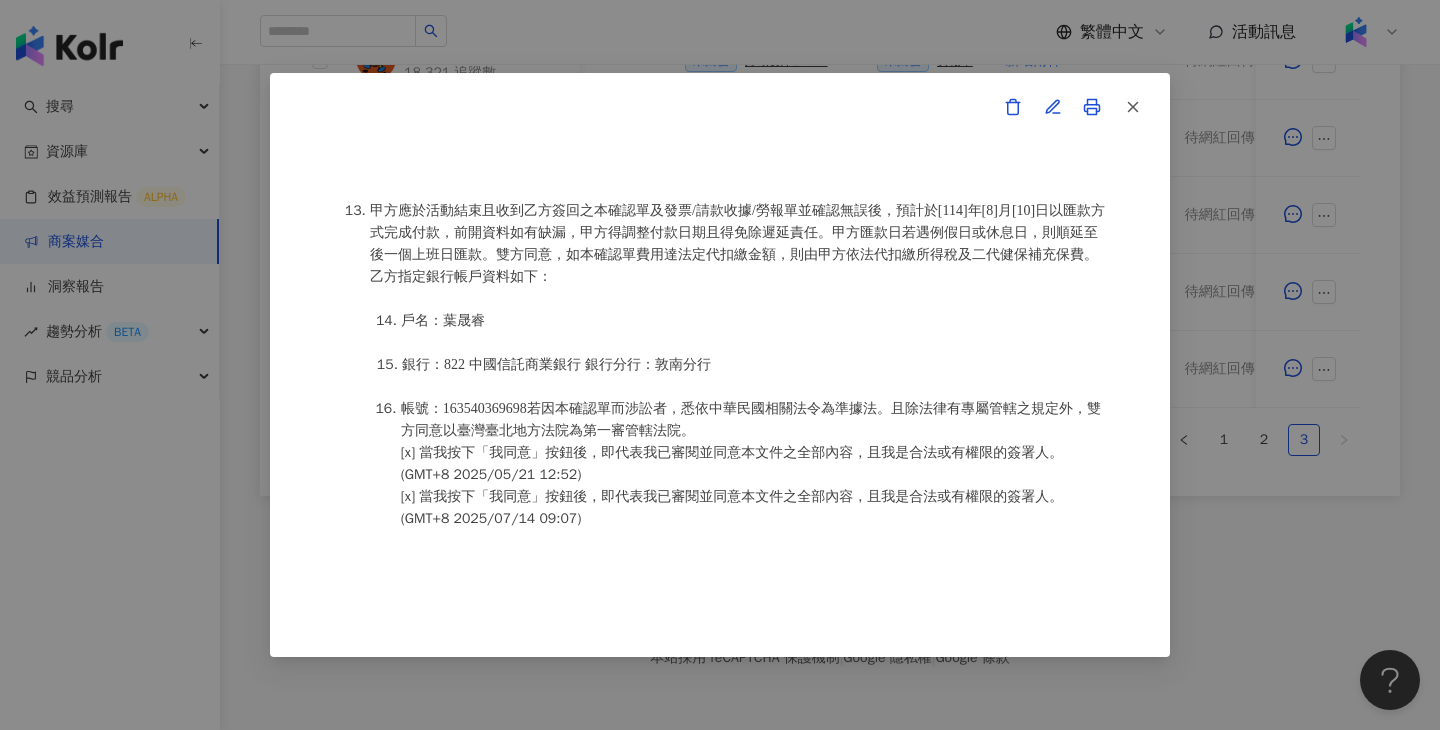 scroll, scrollTop: 0, scrollLeft: 0, axis: both 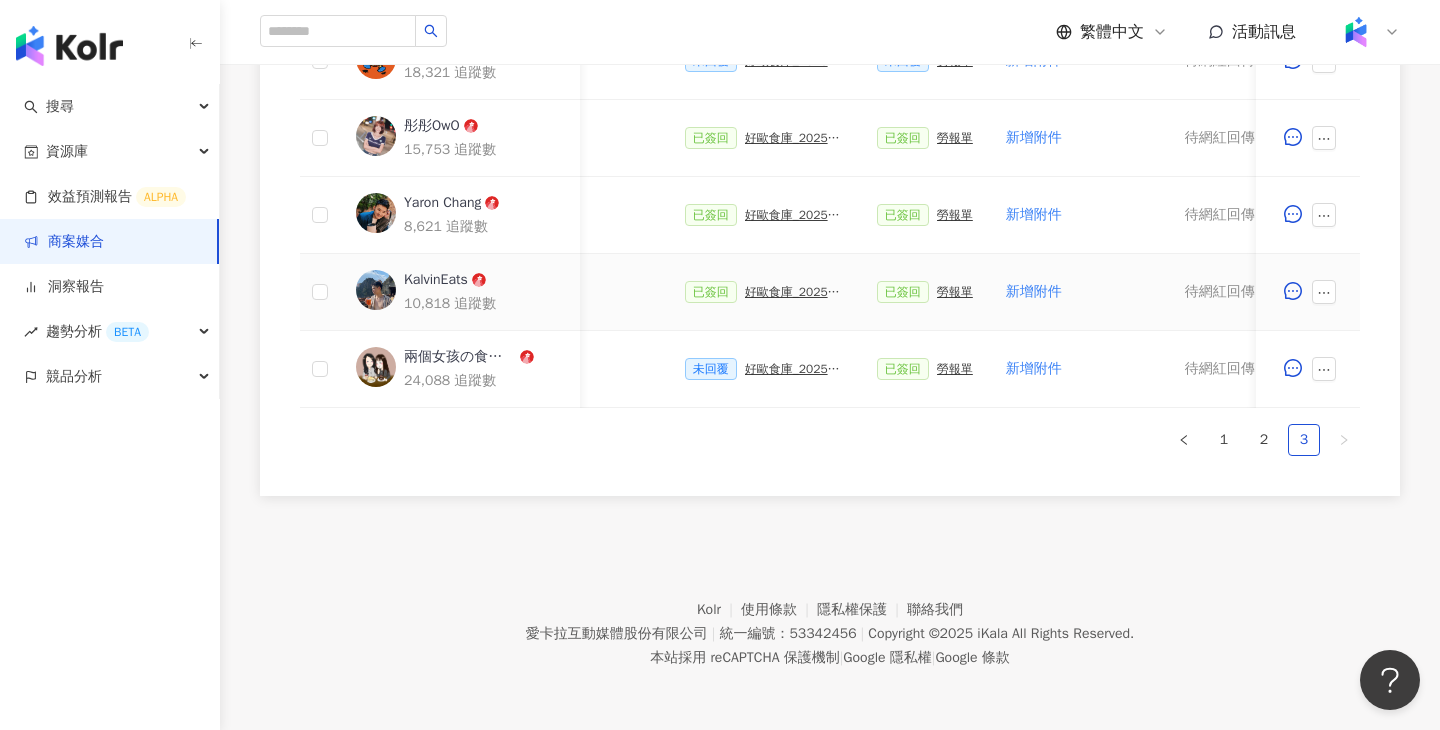 click on "設定推廣連結" at bounding box center [569, 292] 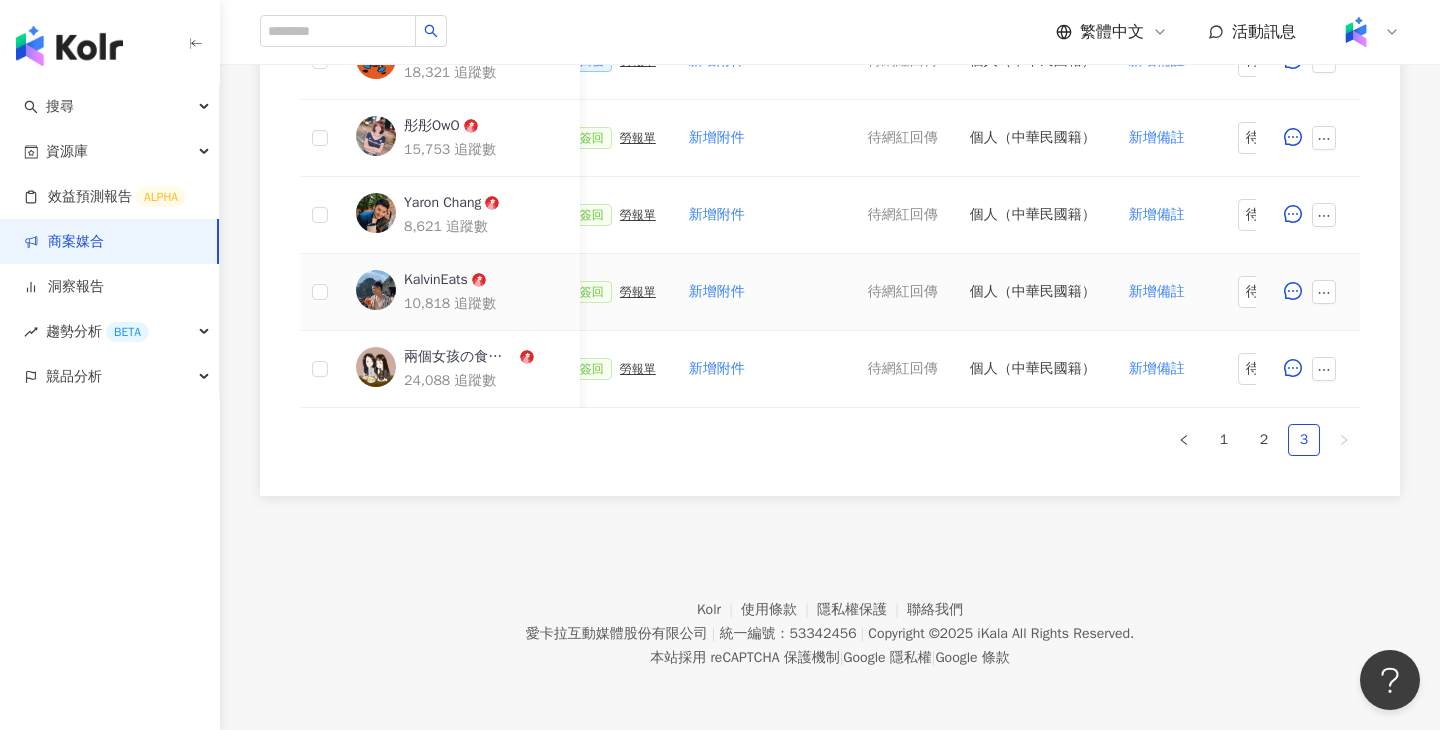 scroll, scrollTop: 0, scrollLeft: 945, axis: horizontal 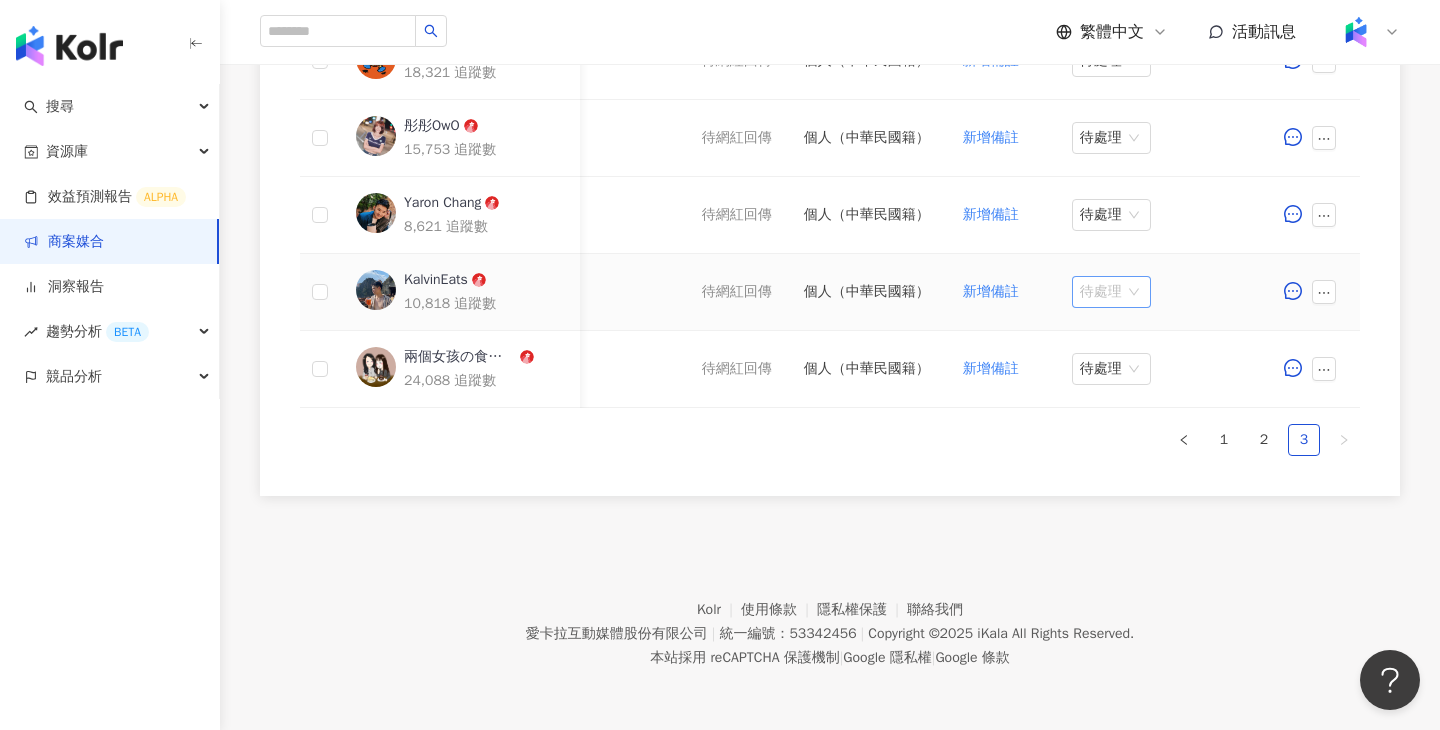 click on "待處理" at bounding box center (1111, 292) 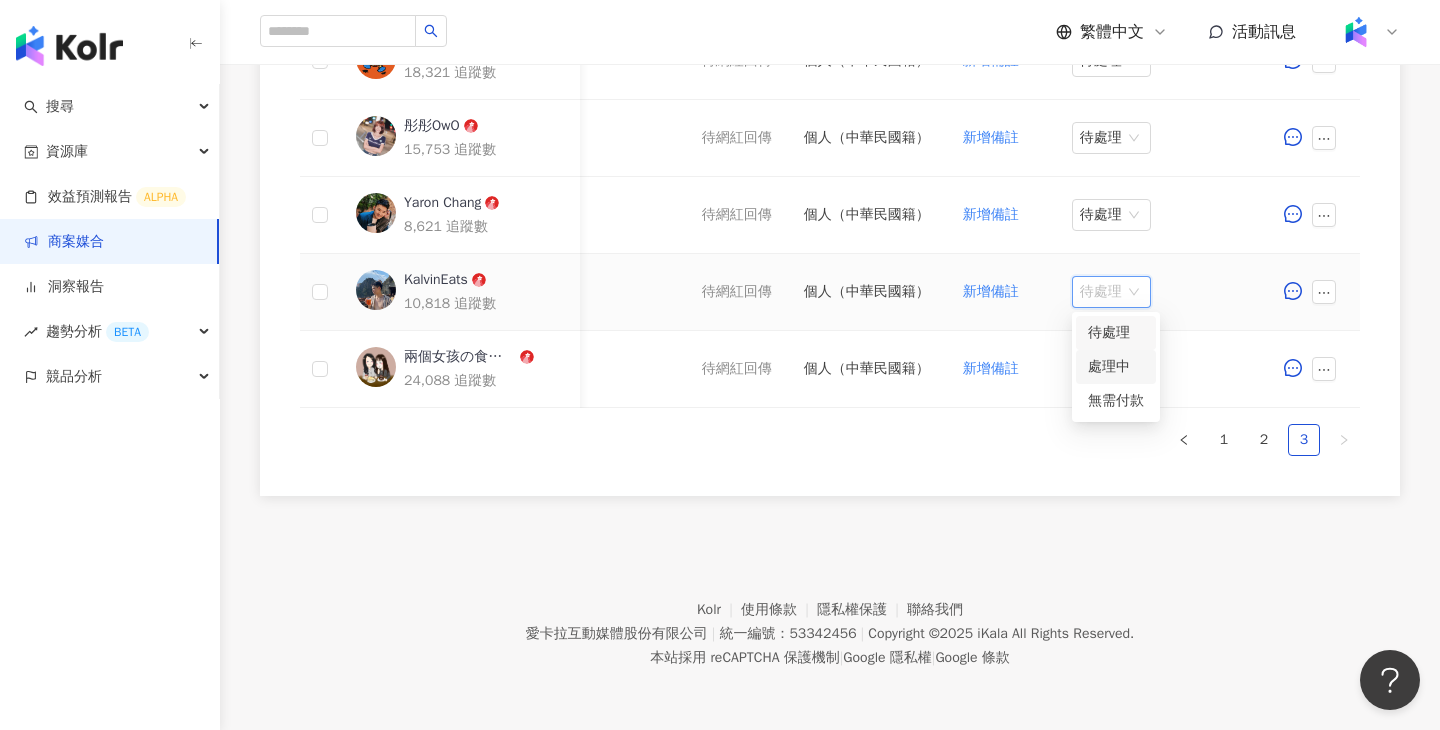 click on "處理中" at bounding box center [1116, 367] 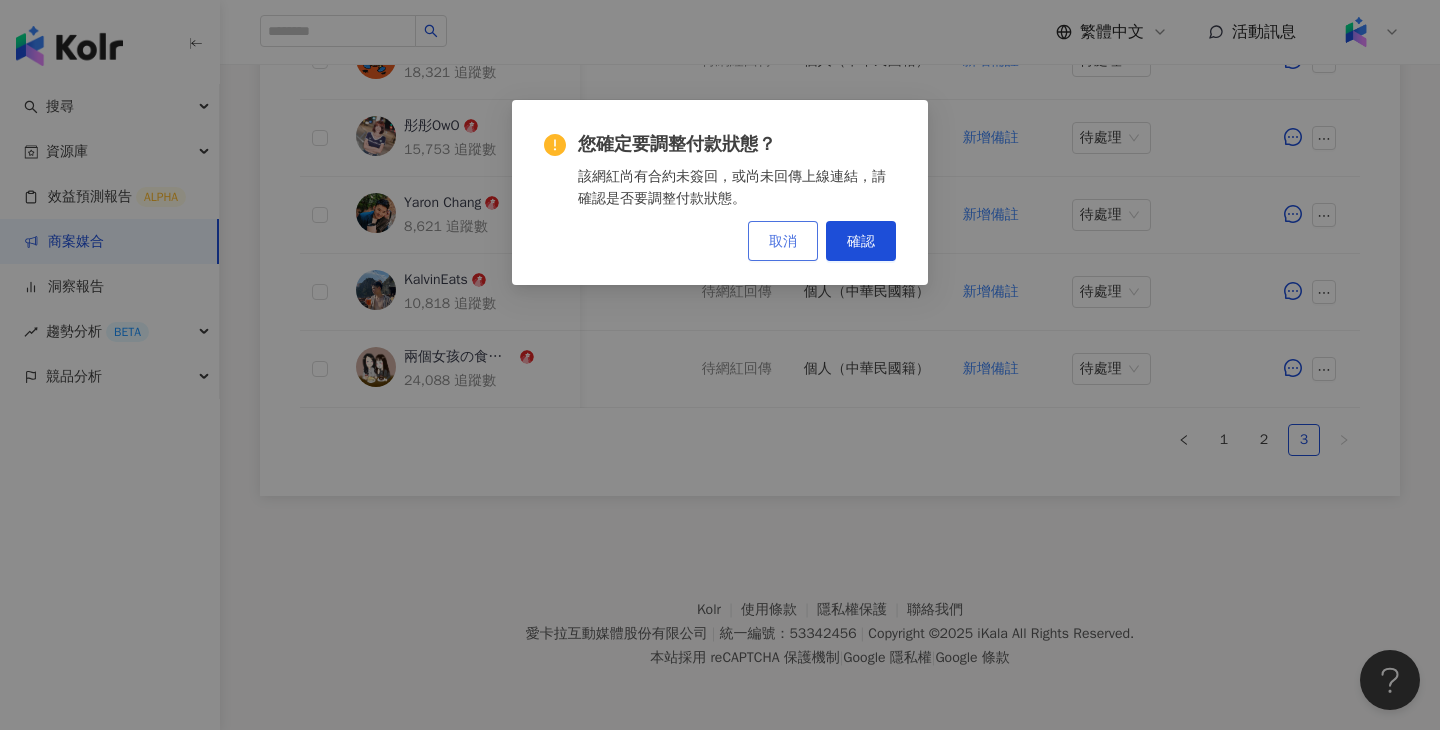click on "取消" at bounding box center [783, 241] 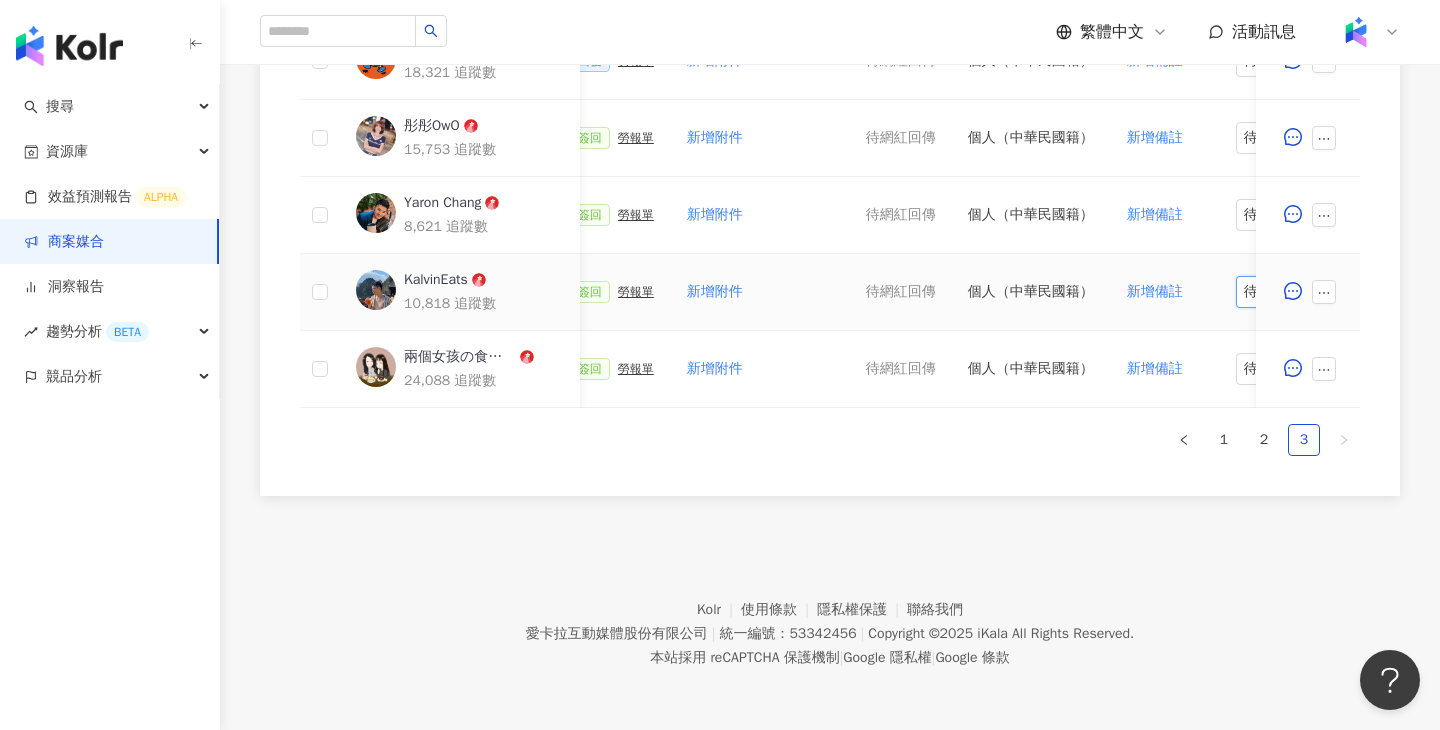scroll, scrollTop: 0, scrollLeft: 701, axis: horizontal 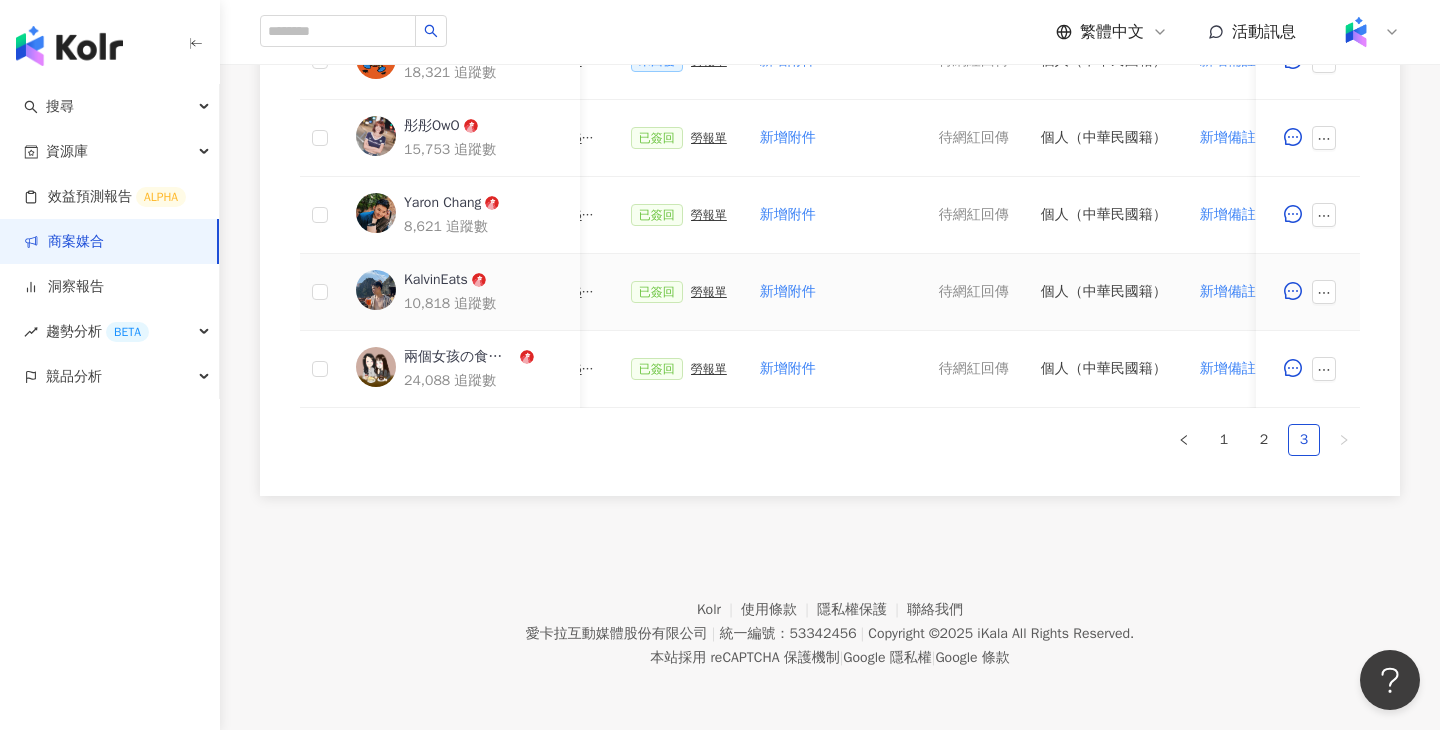 click on "已簽回 勞報單" at bounding box center (679, 292) 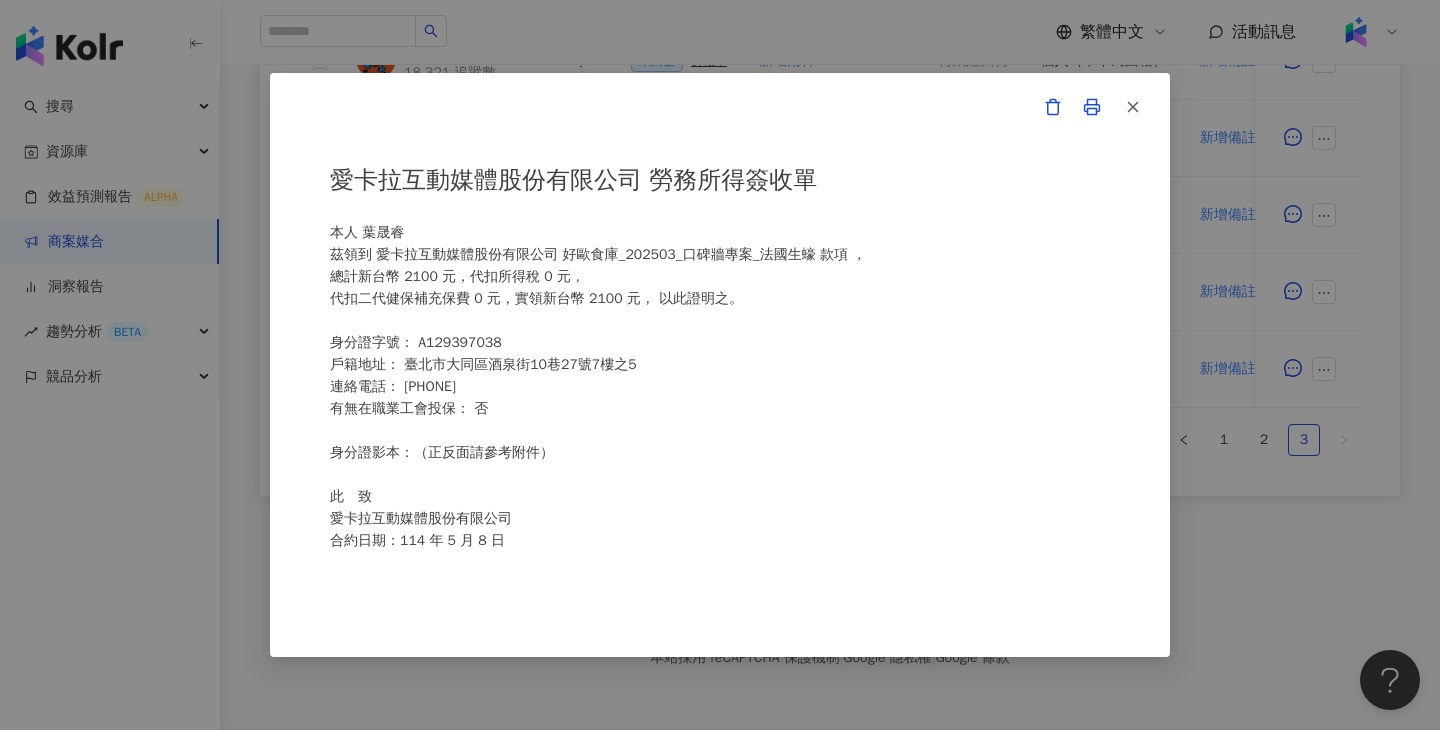 scroll, scrollTop: 0, scrollLeft: 0, axis: both 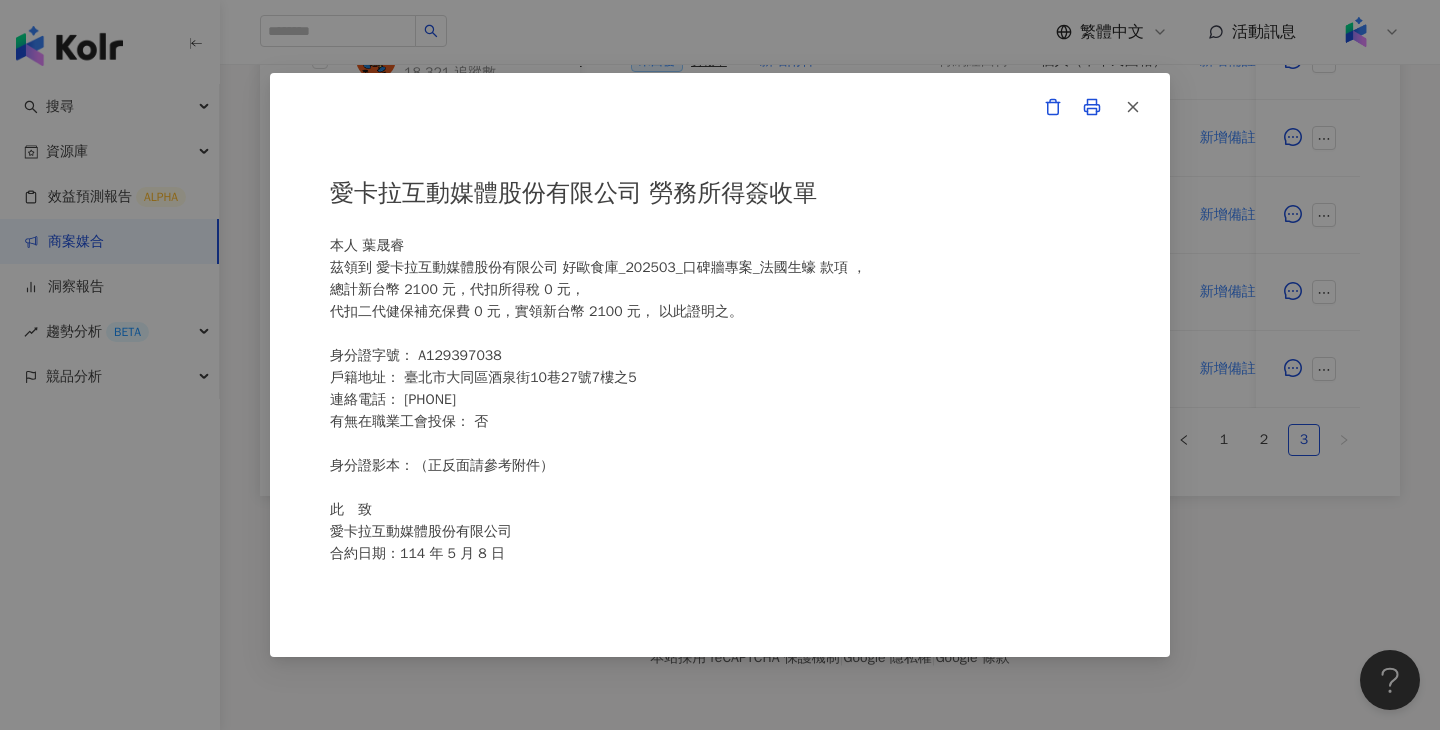 click on "愛卡拉互動媒體股份有限公司 勞務所得簽收單 本人 葉晟睿 茲領到 愛卡拉互動媒體股份有限公司 好歐食庫_202503_口碑牆專案_法國生蠔 款項 ，  總計新台幣 2100 元，代扣所得稅 0 元， 代扣二代健保補充保費 0 元，實領新台幣 2100 元， 以此證明之。 身分證字號： A129397038 戶籍地址： 臺北市大同區酒泉街10巷27號7樓之5 連絡電話： [PHONE] 有無在職業工會投保： 否 身分證影本：（正反面請參考附件） 此　致 愛卡拉互動媒體股份有限公司 合約日期：114 年 5 月 8 日 備註： 一、愛卡拉互動媒體股份有限公司將依個人資料保護法之要求妥善保管您的個人資料，並於合法取得之前提下善意使用，以上個人資料之提供為本公司為您申報個人所得使用。 二、勞務所得人之簽名務必填具全名。 身分證正面 身分證反面" at bounding box center (720, 365) 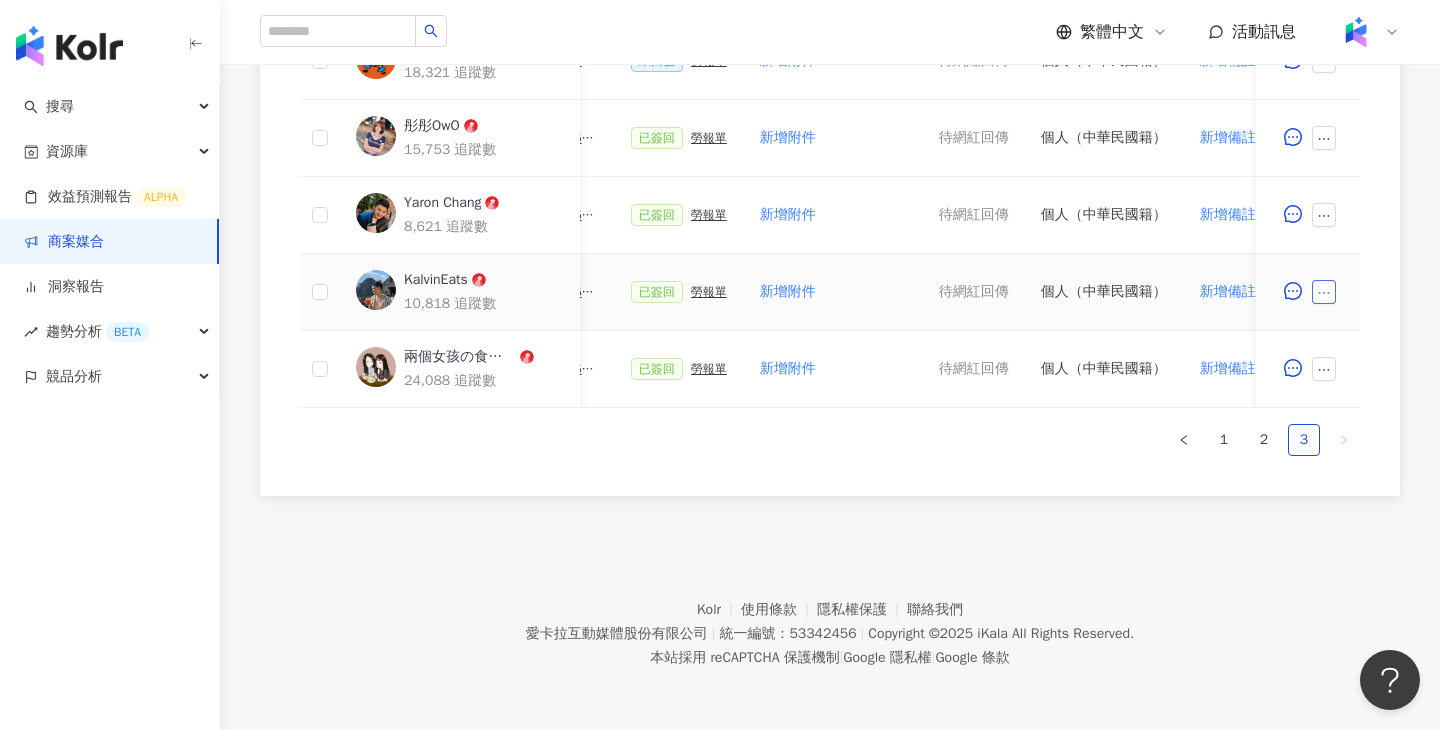 click at bounding box center [1324, 292] 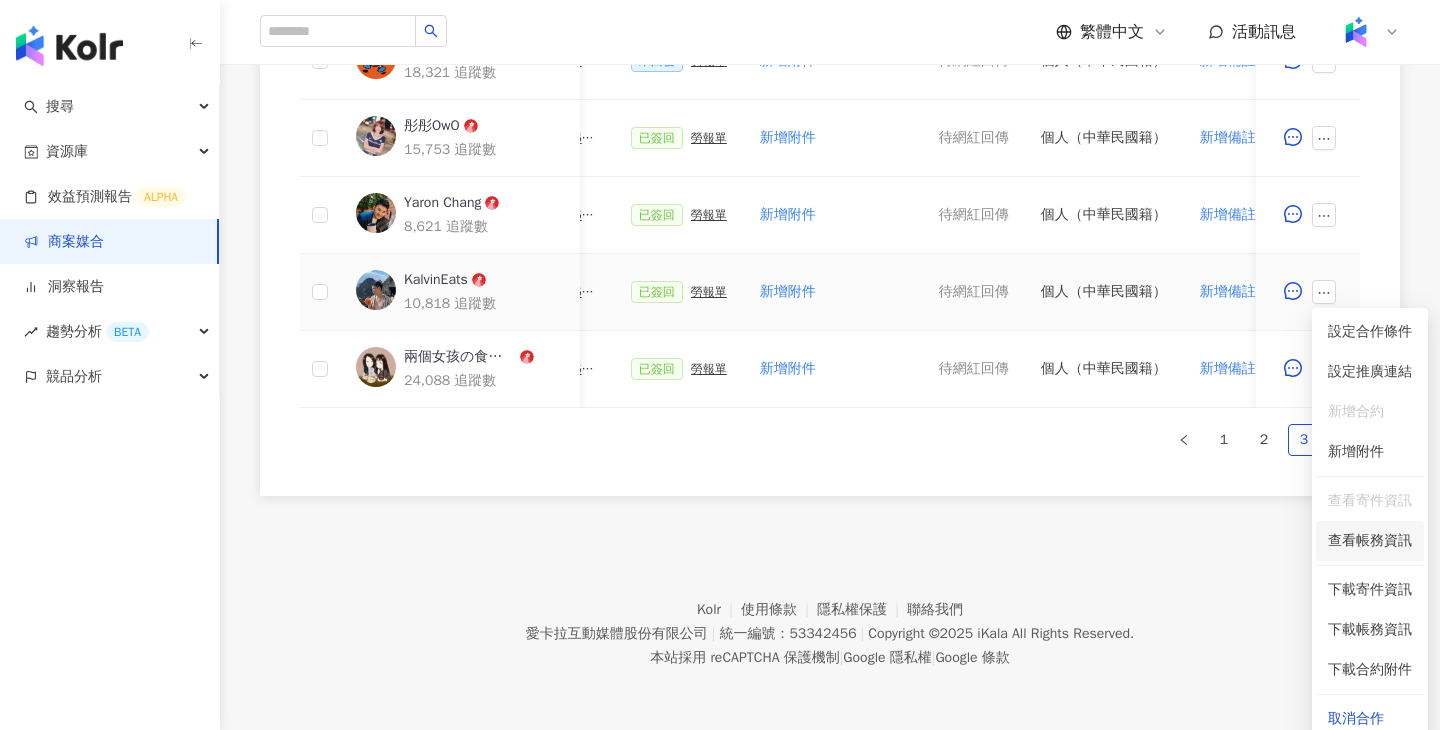click on "查看帳務資訊" at bounding box center (1370, 541) 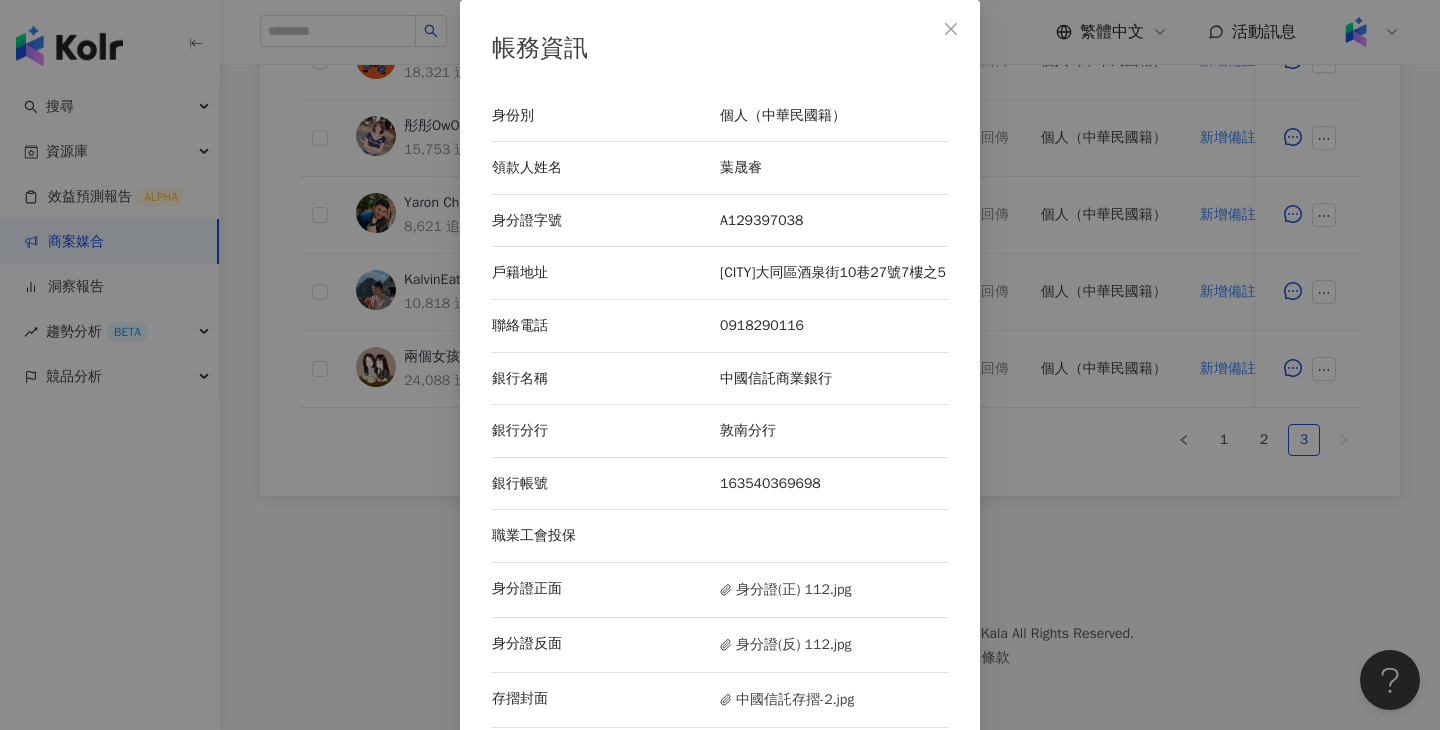 scroll, scrollTop: 41, scrollLeft: 0, axis: vertical 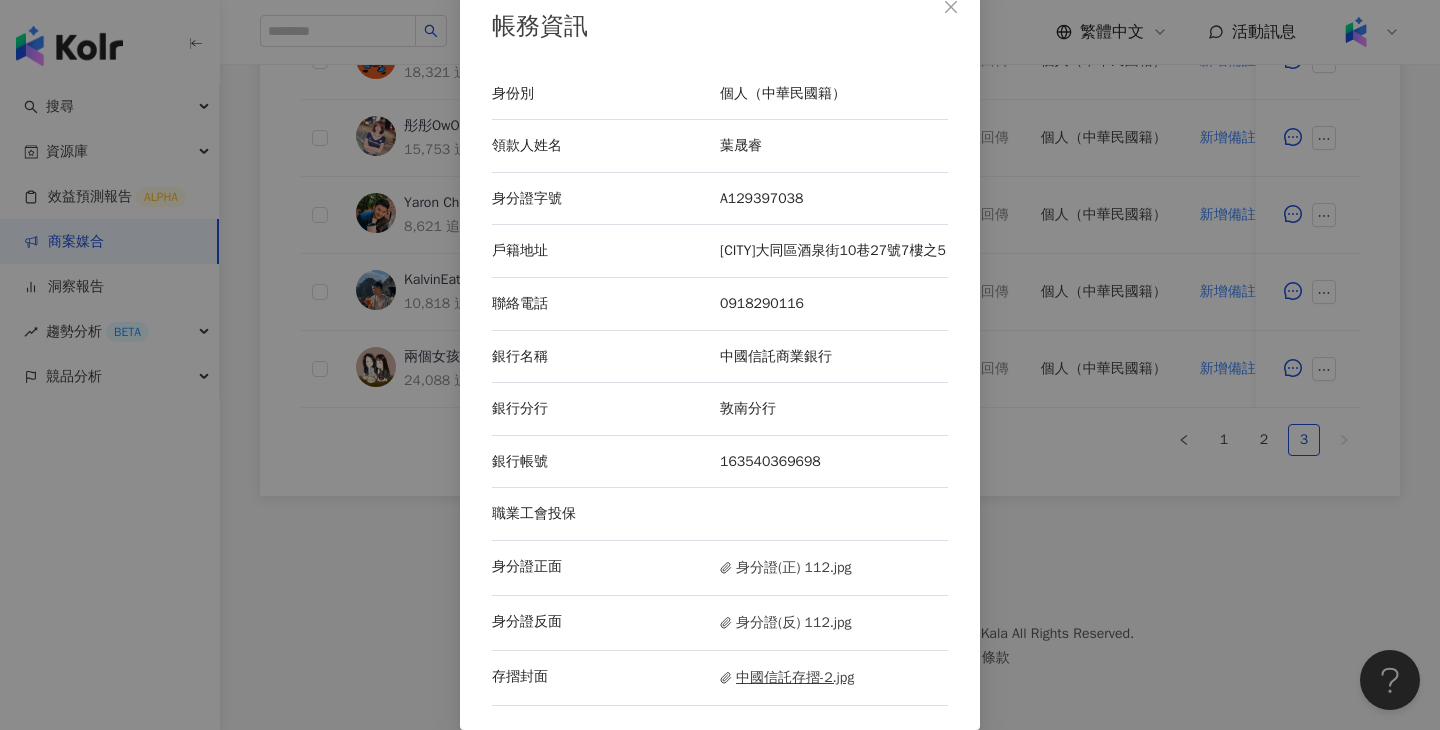 click on "中國信託存摺-2.jpg" at bounding box center [787, 678] 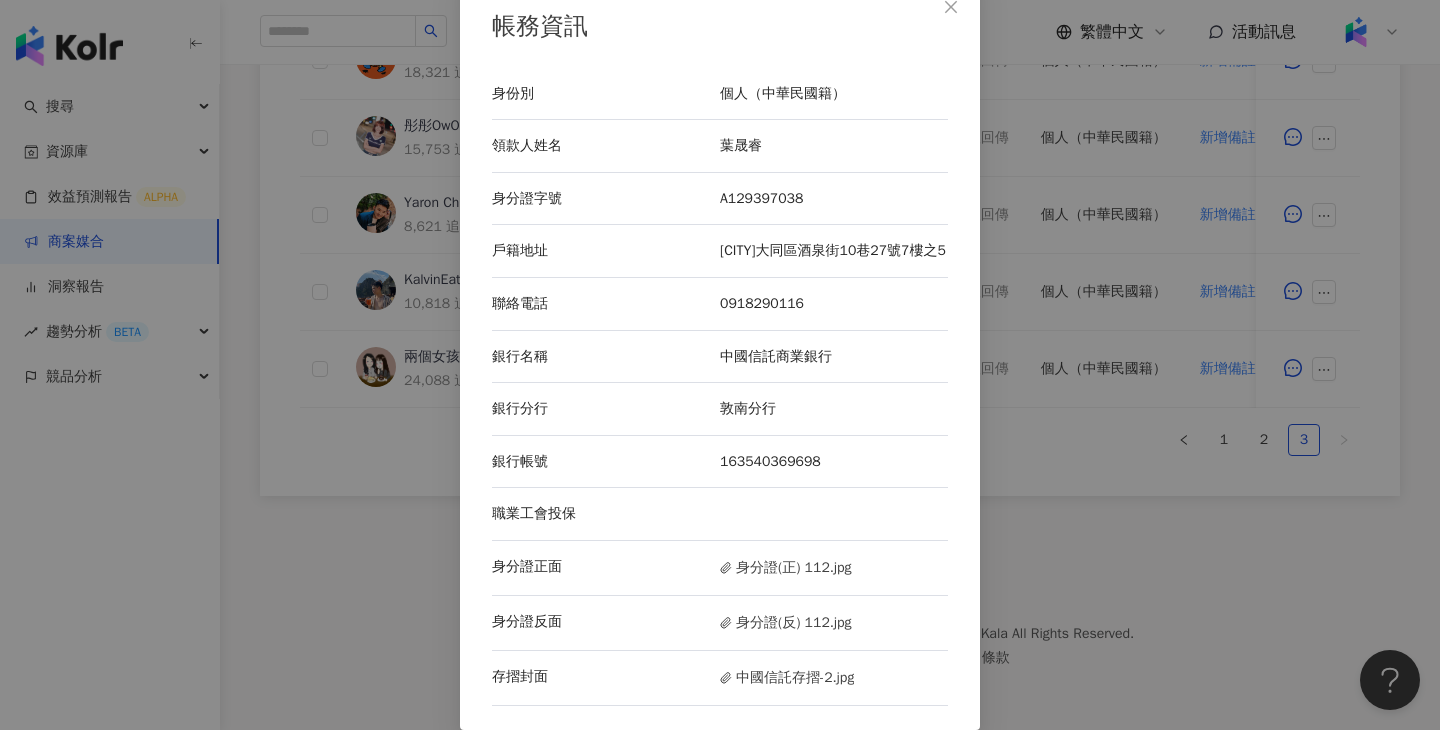 click on "帳務資訊 身份別 個人（中華民國籍） 領款人姓名 葉晟睿 身分證字號 A129397038 戶籍地址 臺北市大同區酒泉街10巷27號7樓之5 聯絡電話 [PHONE] 銀行名稱 中國信託商業銀行 銀行分行 敦南分行 銀行帳號 163540369698 職業工會投保 身分證正面 身分證(正) 112.jpg 身分證反面 身分證(反) 112.jpg 存摺封面 中國信託存摺-2.jpg" at bounding box center (720, 365) 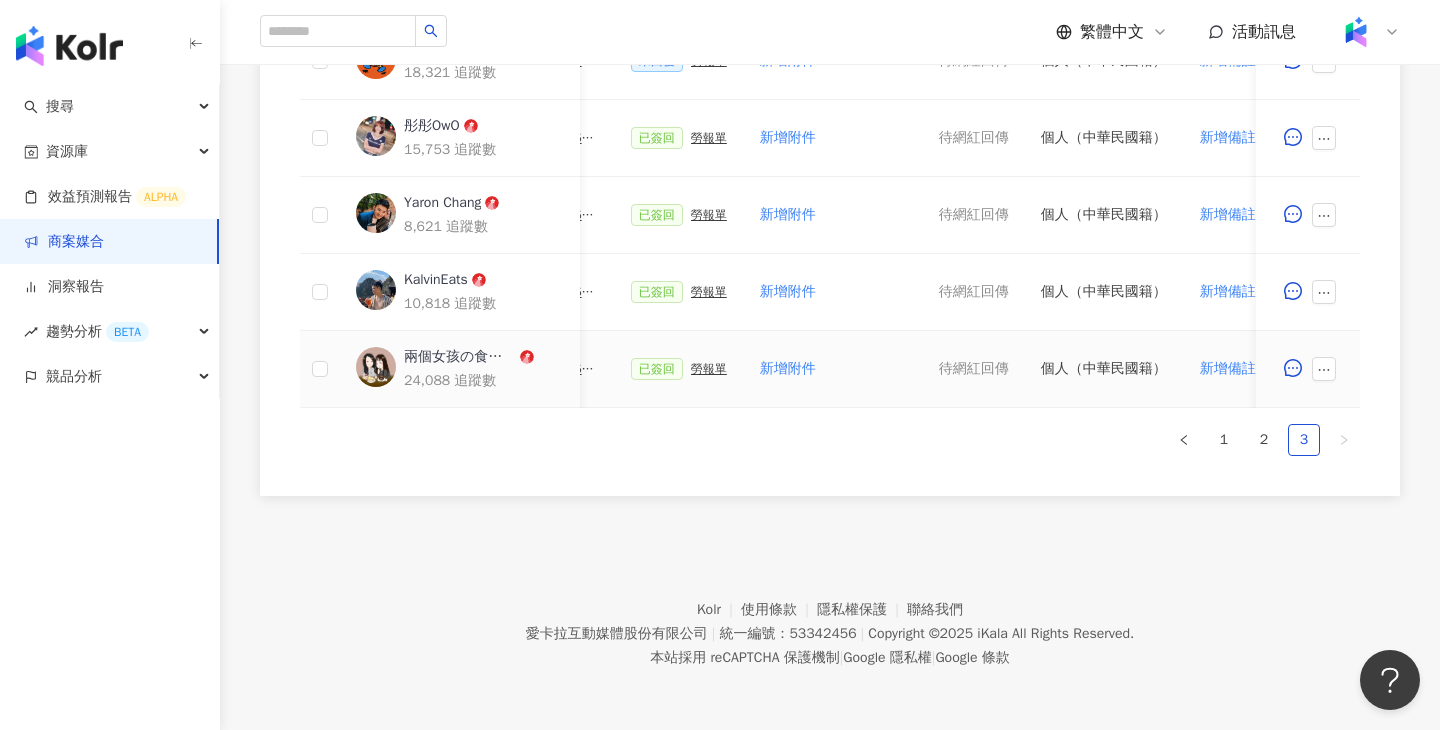 click on "個人（中華民國籍）" at bounding box center [1104, 215] 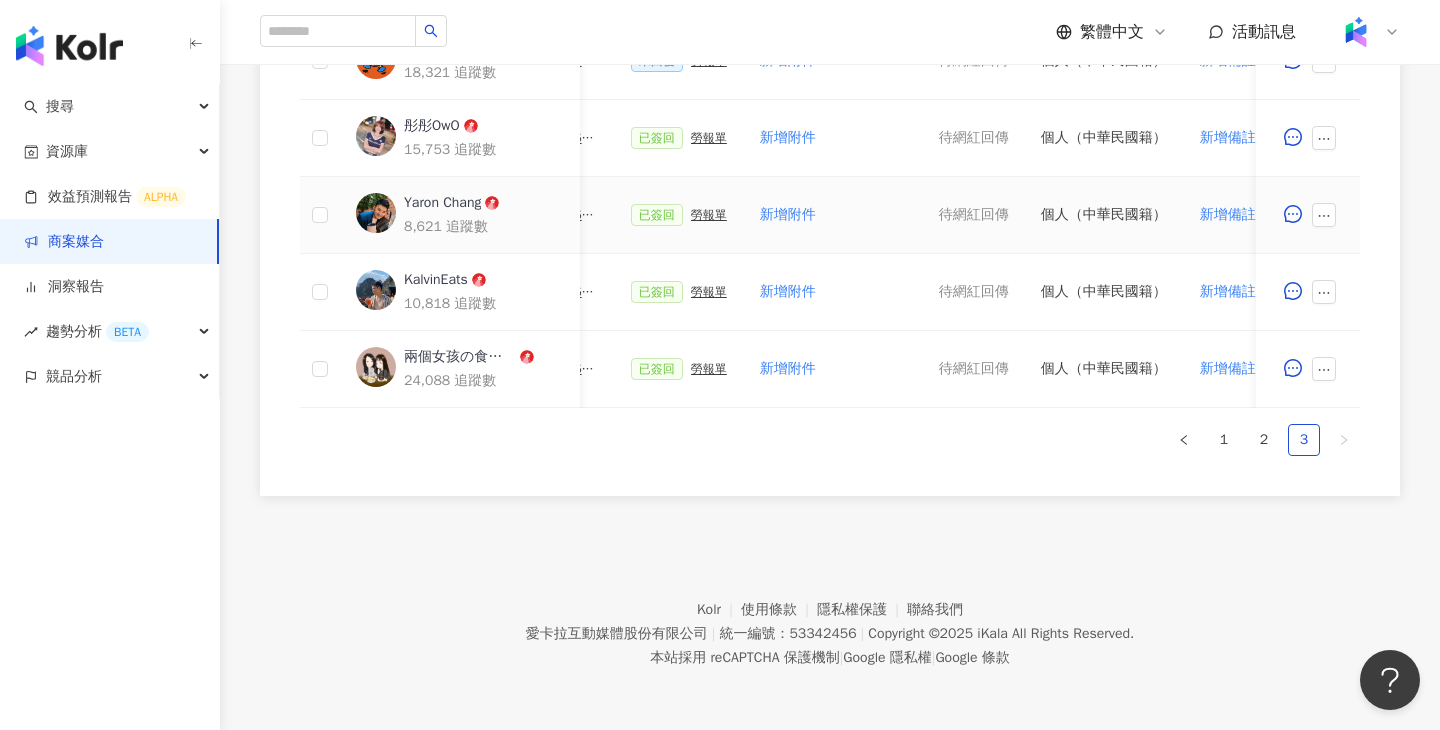 scroll, scrollTop: 935, scrollLeft: 0, axis: vertical 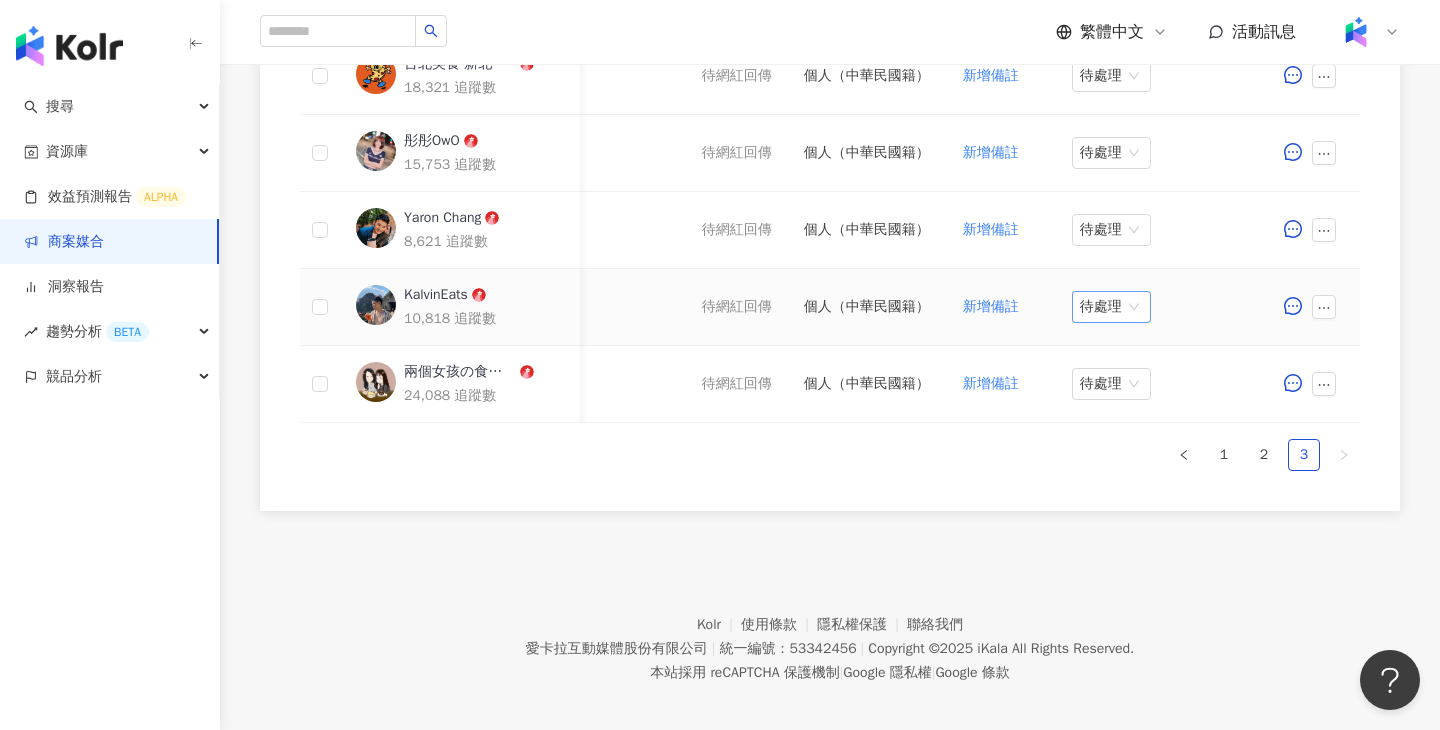 click on "待處理" at bounding box center (1111, 307) 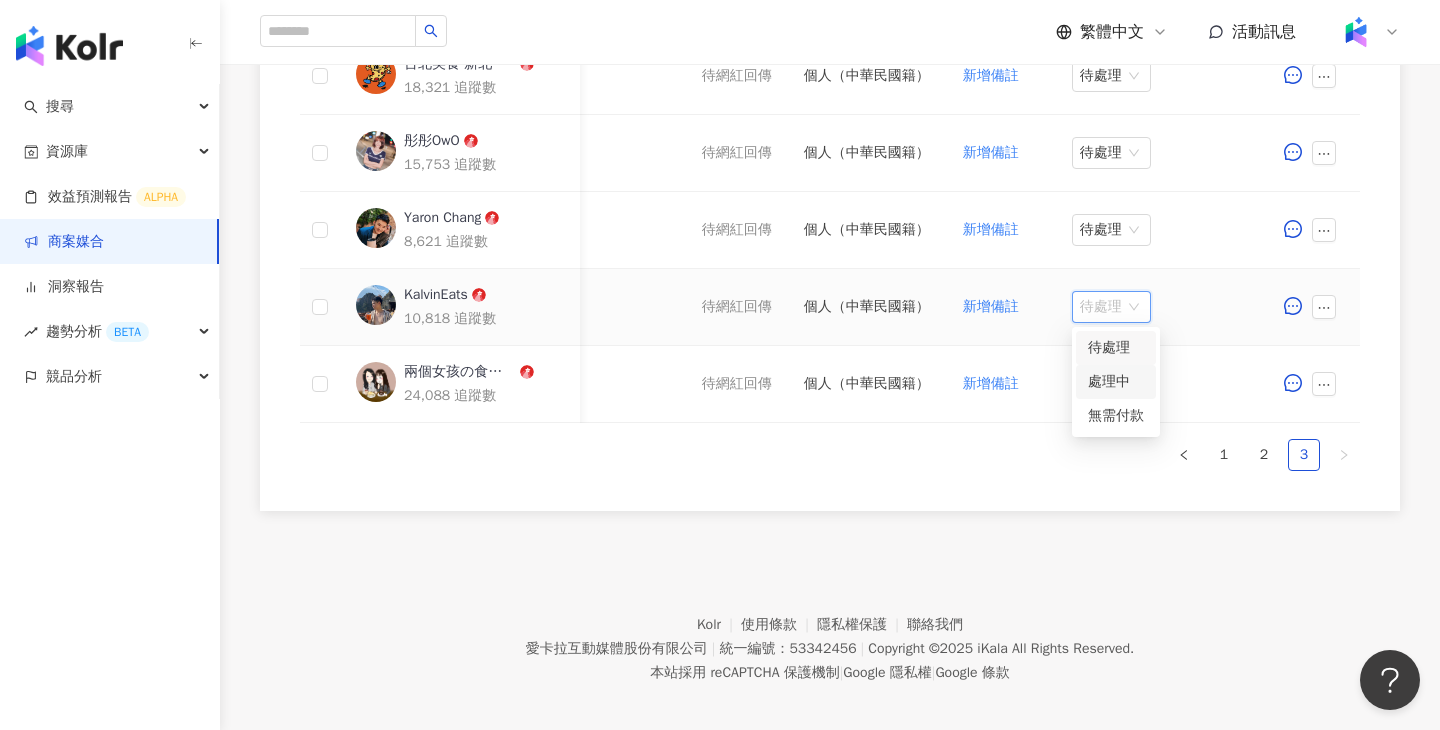 click on "處理中" at bounding box center [1116, 382] 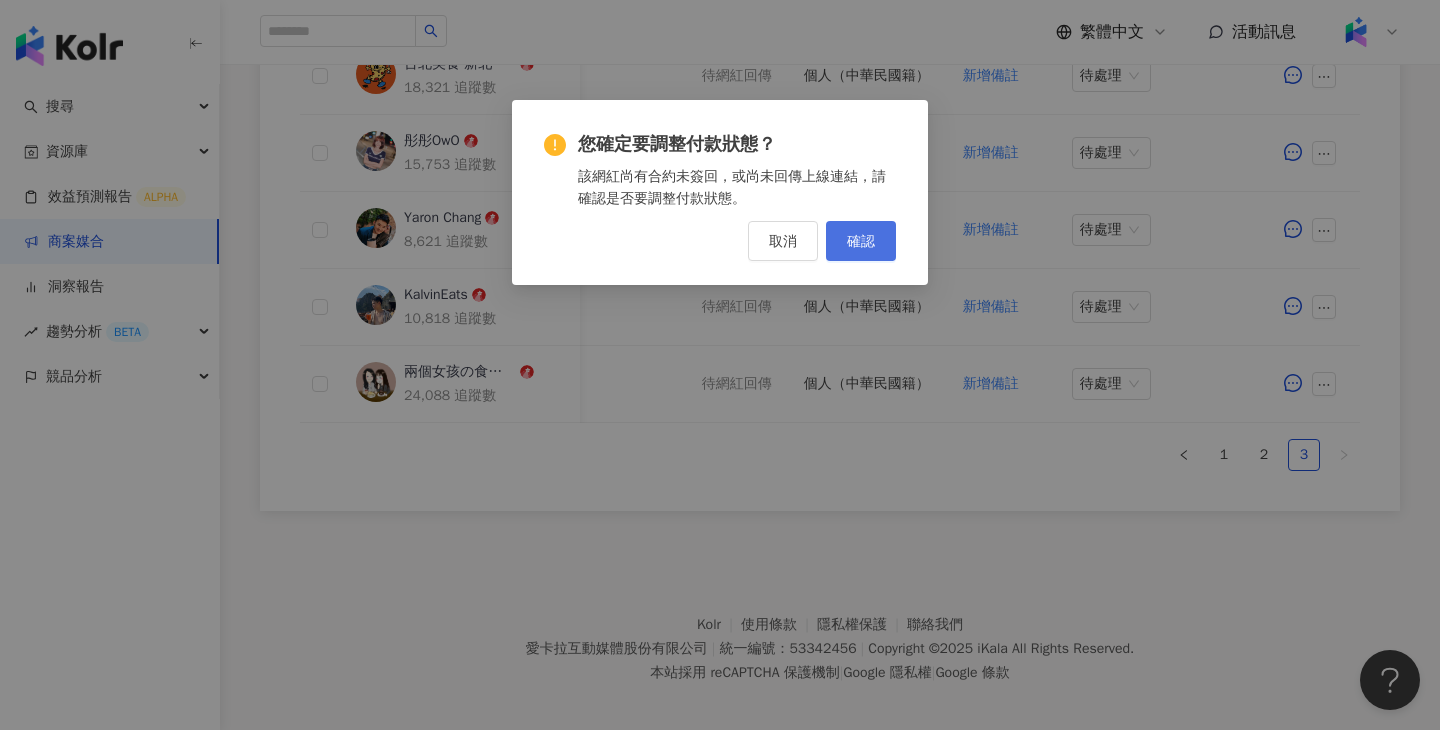 click on "確認" at bounding box center (861, 241) 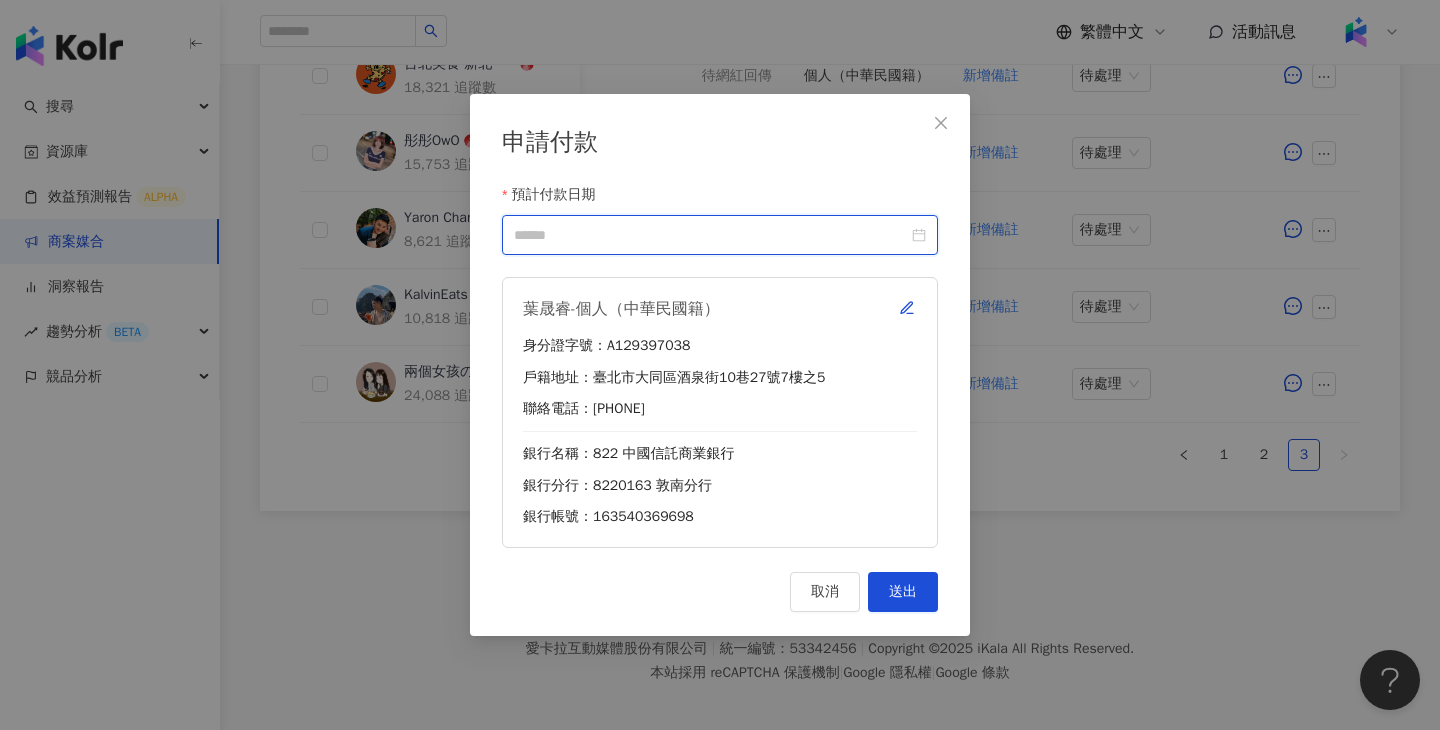 click on "預計付款日期" at bounding box center [711, 235] 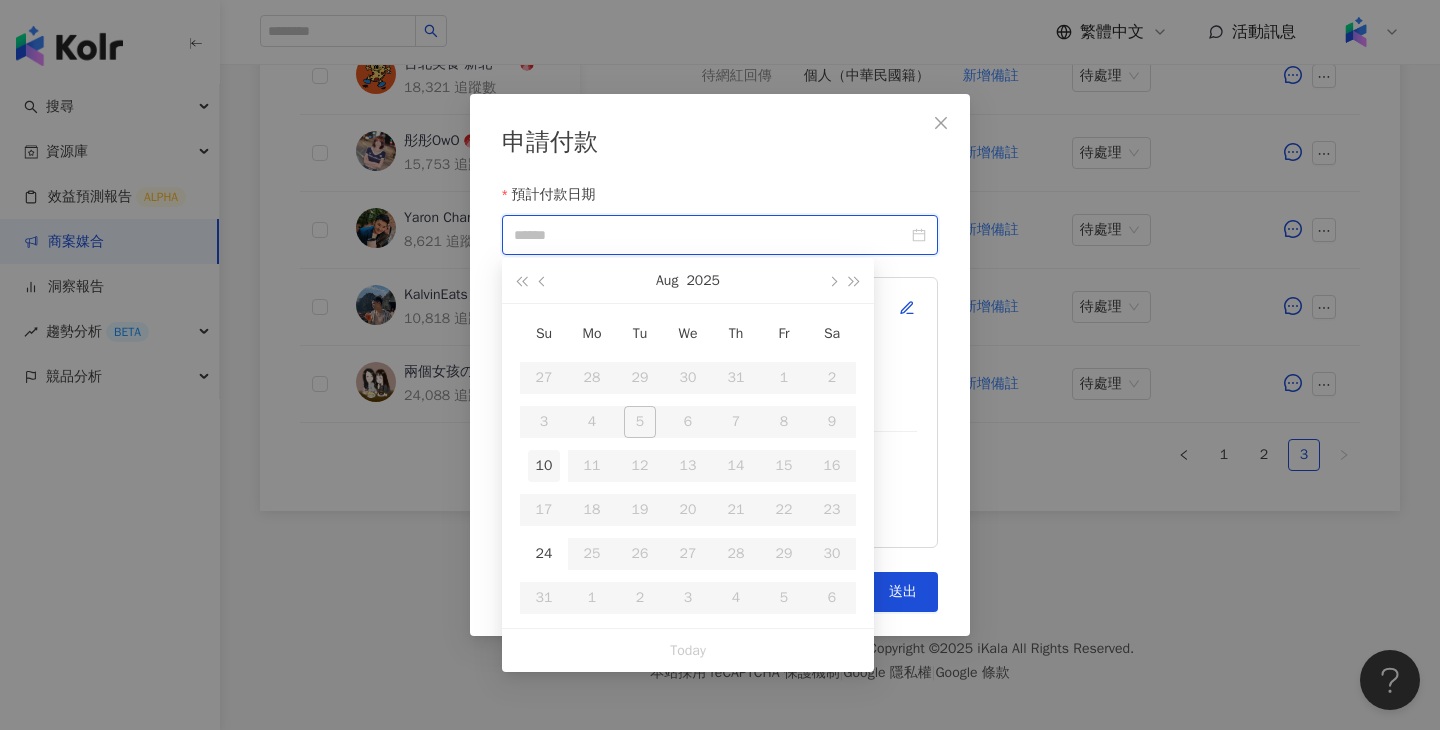 type on "**********" 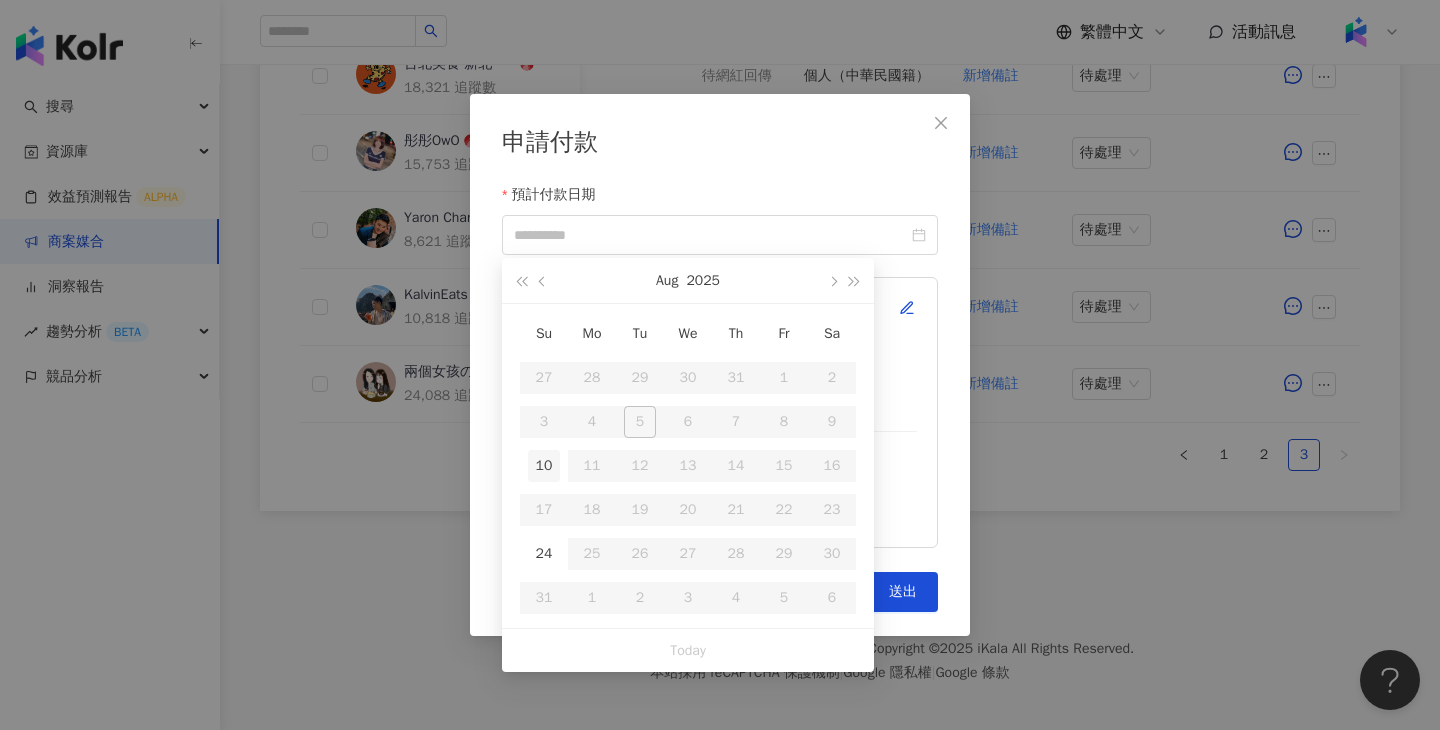 click on "10" at bounding box center [544, 466] 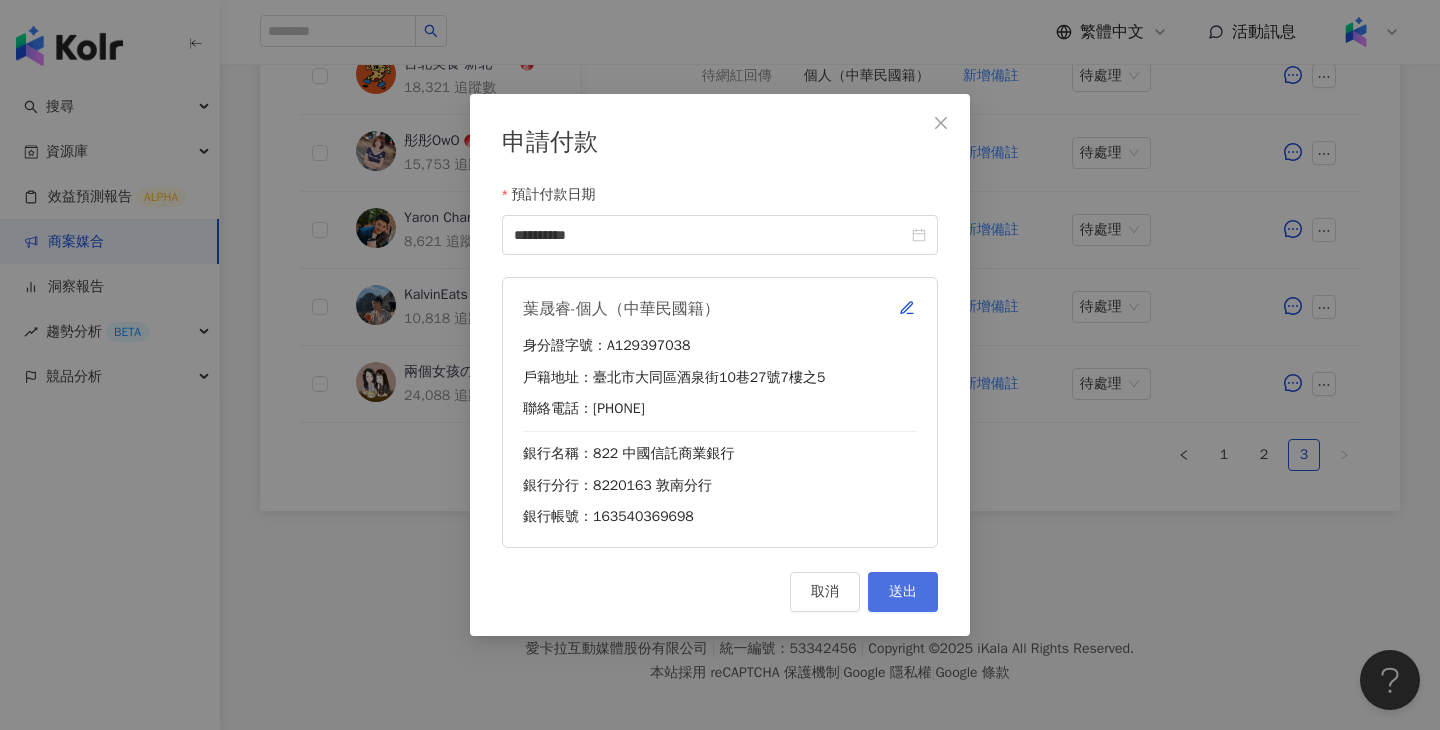 click on "送出" at bounding box center (903, 592) 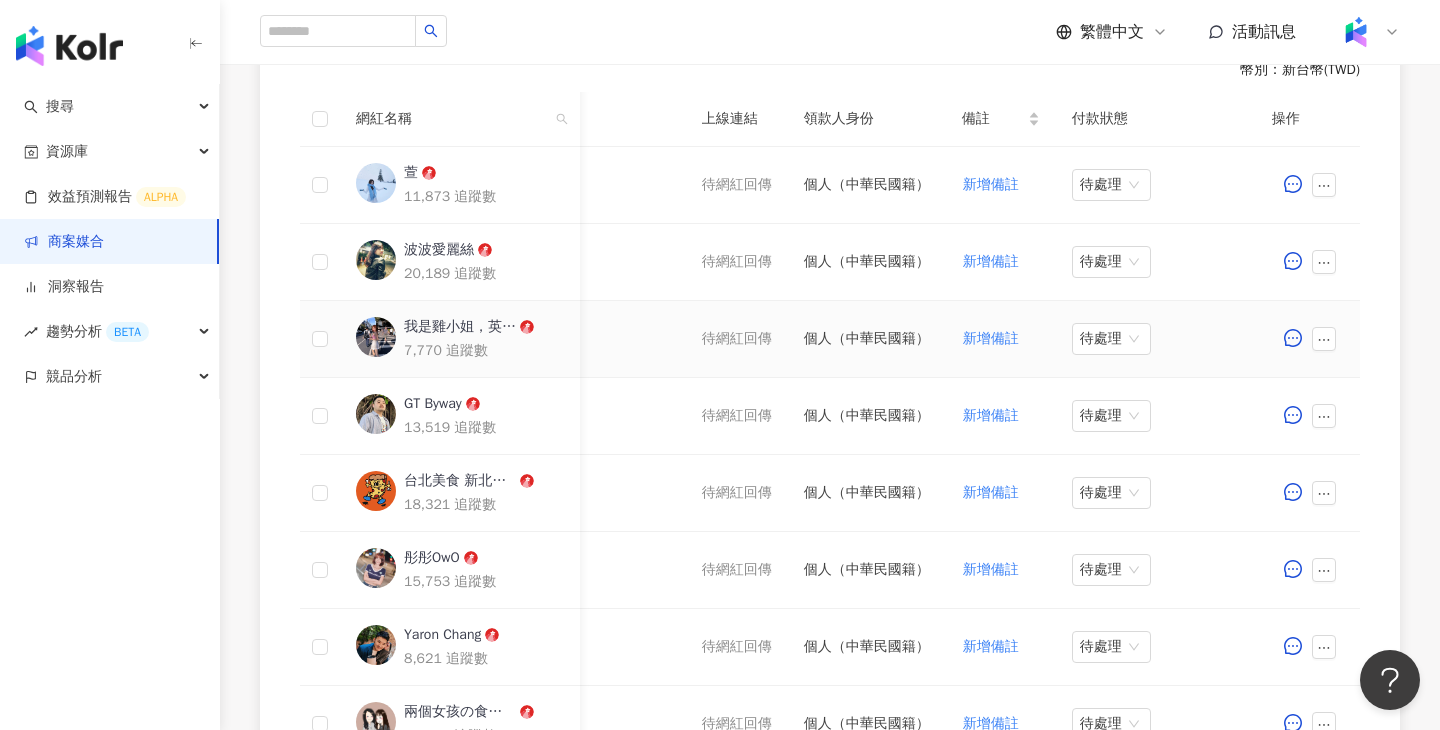 scroll, scrollTop: 586, scrollLeft: 0, axis: vertical 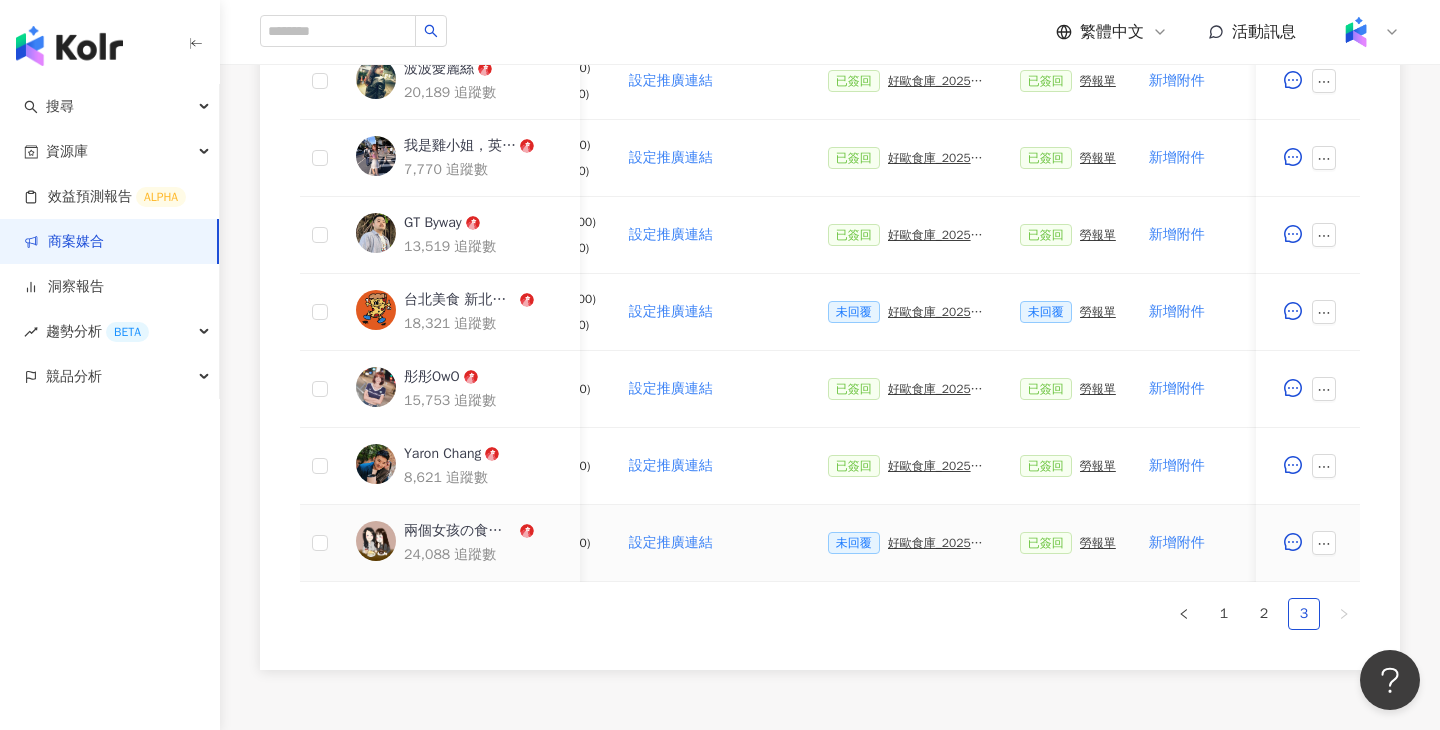 click on "好歐食庫_202503_口碑牆專案" at bounding box center (938, 543) 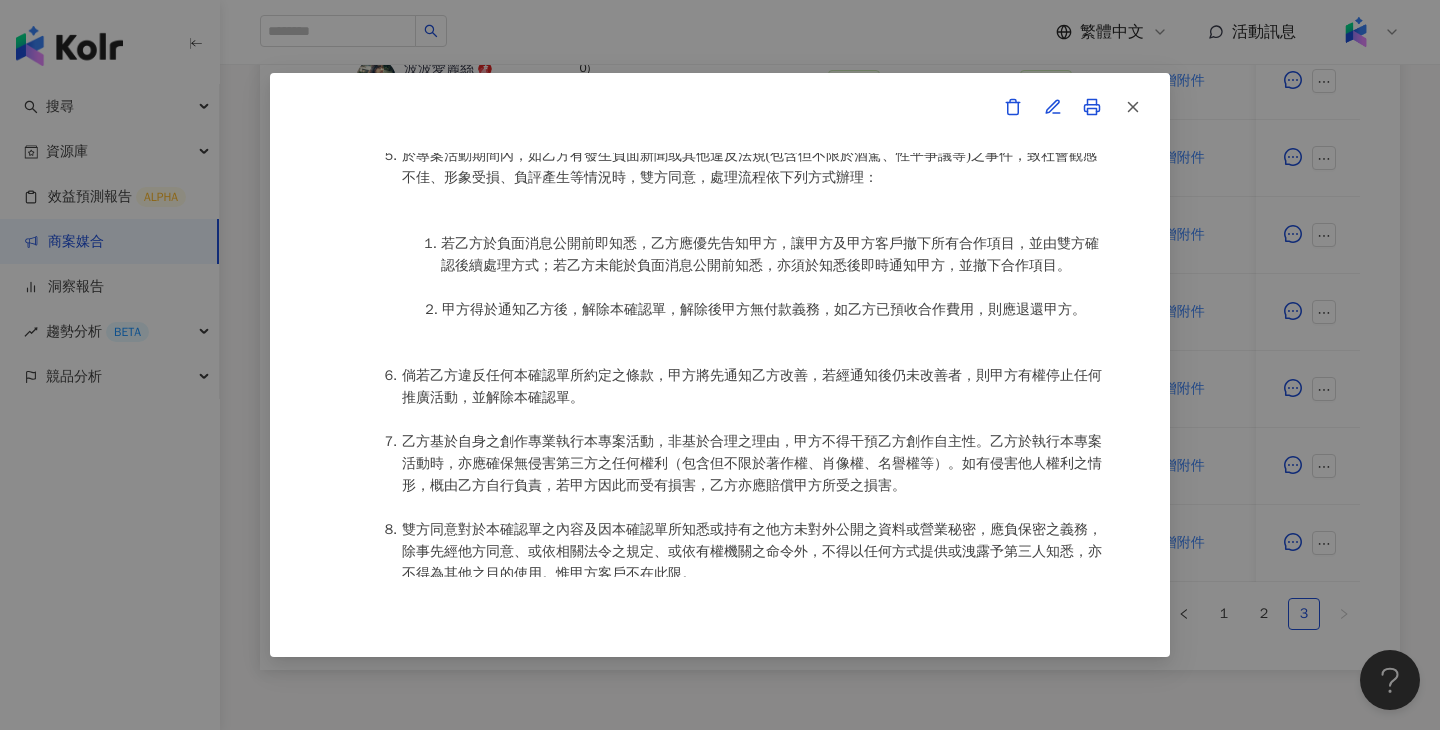 scroll, scrollTop: 2631, scrollLeft: 0, axis: vertical 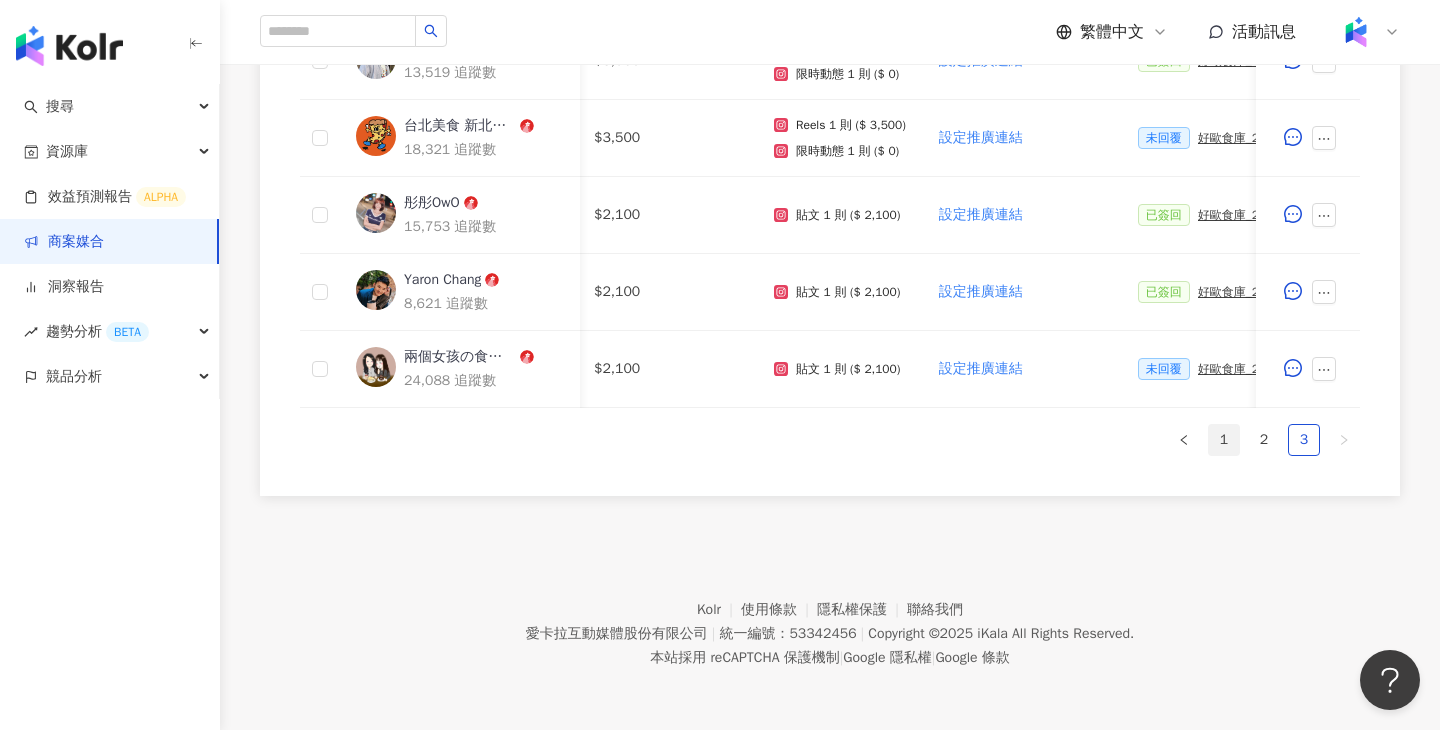 click on "1" at bounding box center (1224, 440) 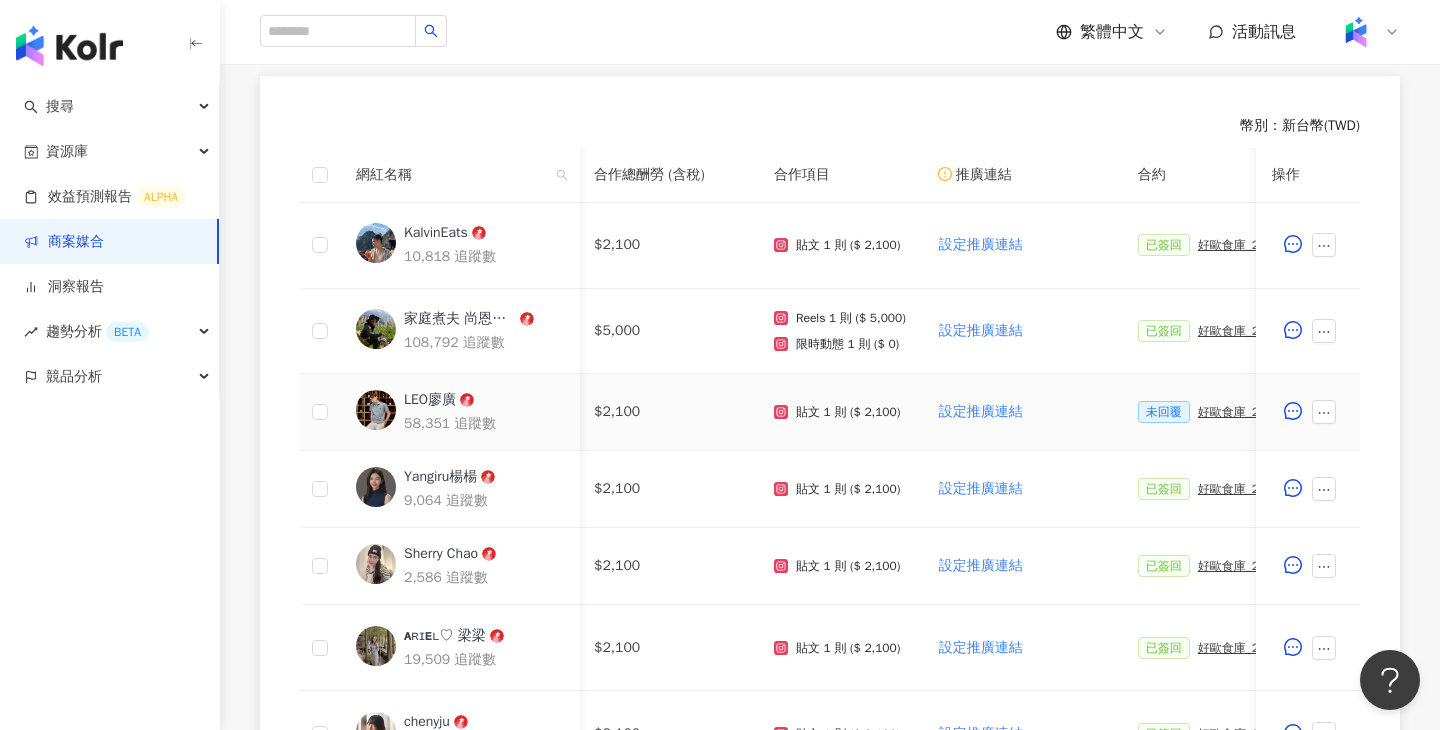 scroll, scrollTop: 536, scrollLeft: 0, axis: vertical 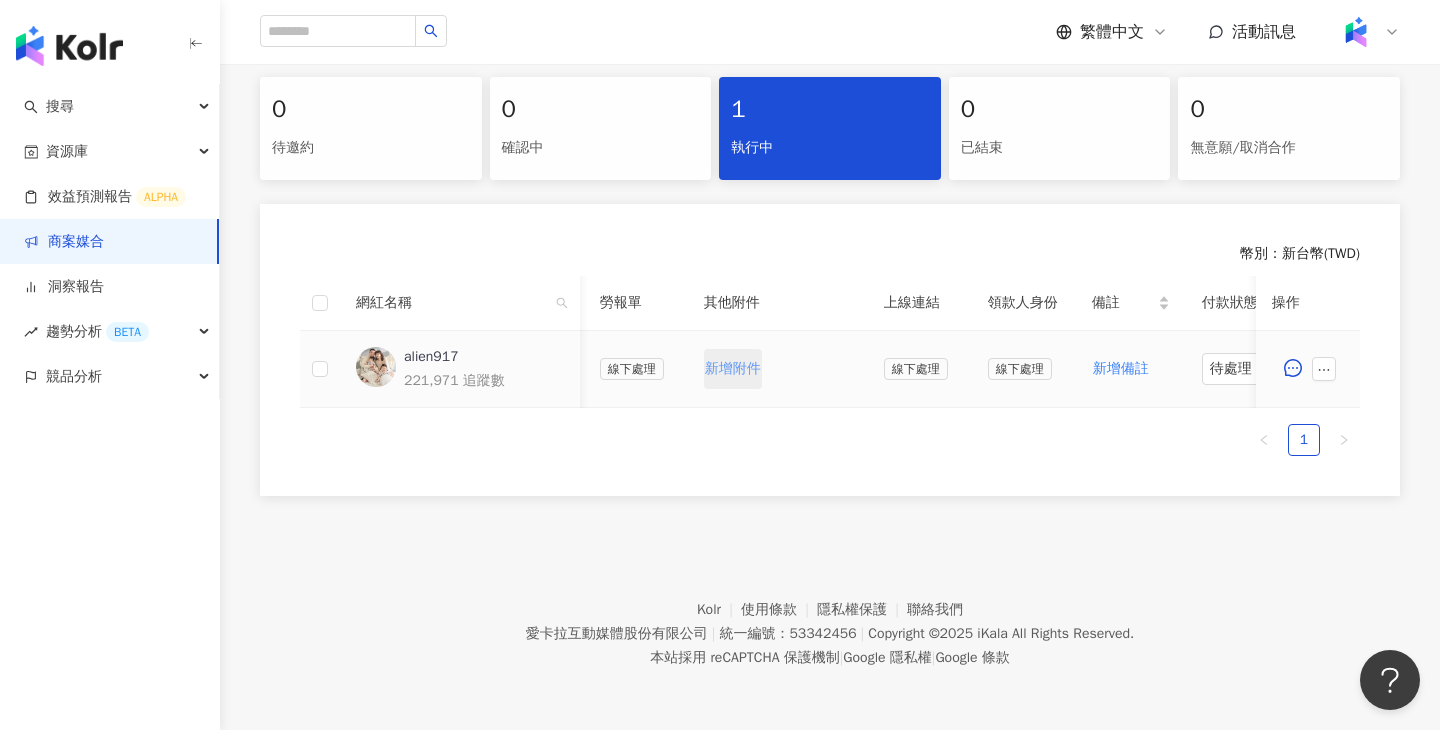 click on "新增附件" at bounding box center [733, 369] 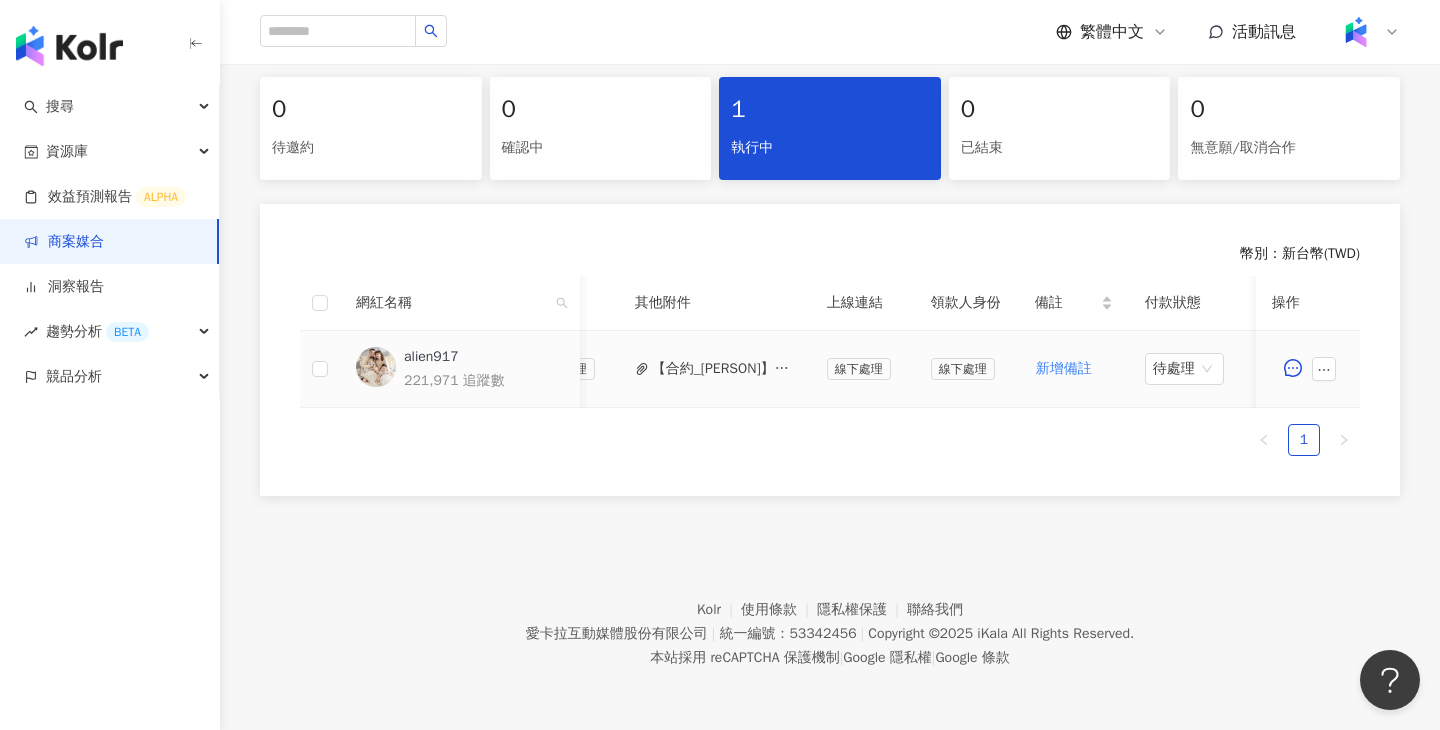 scroll, scrollTop: 0, scrollLeft: 860, axis: horizontal 